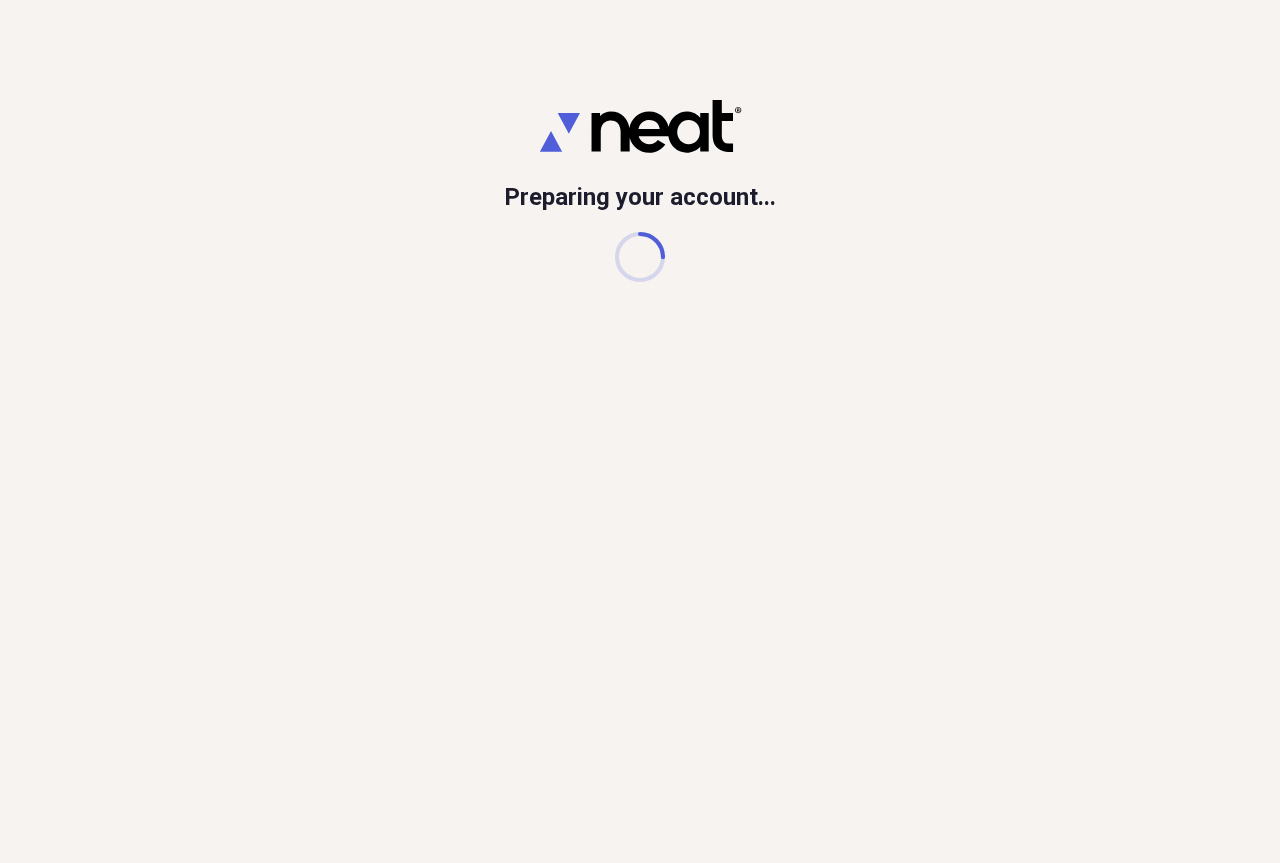 scroll, scrollTop: 0, scrollLeft: 0, axis: both 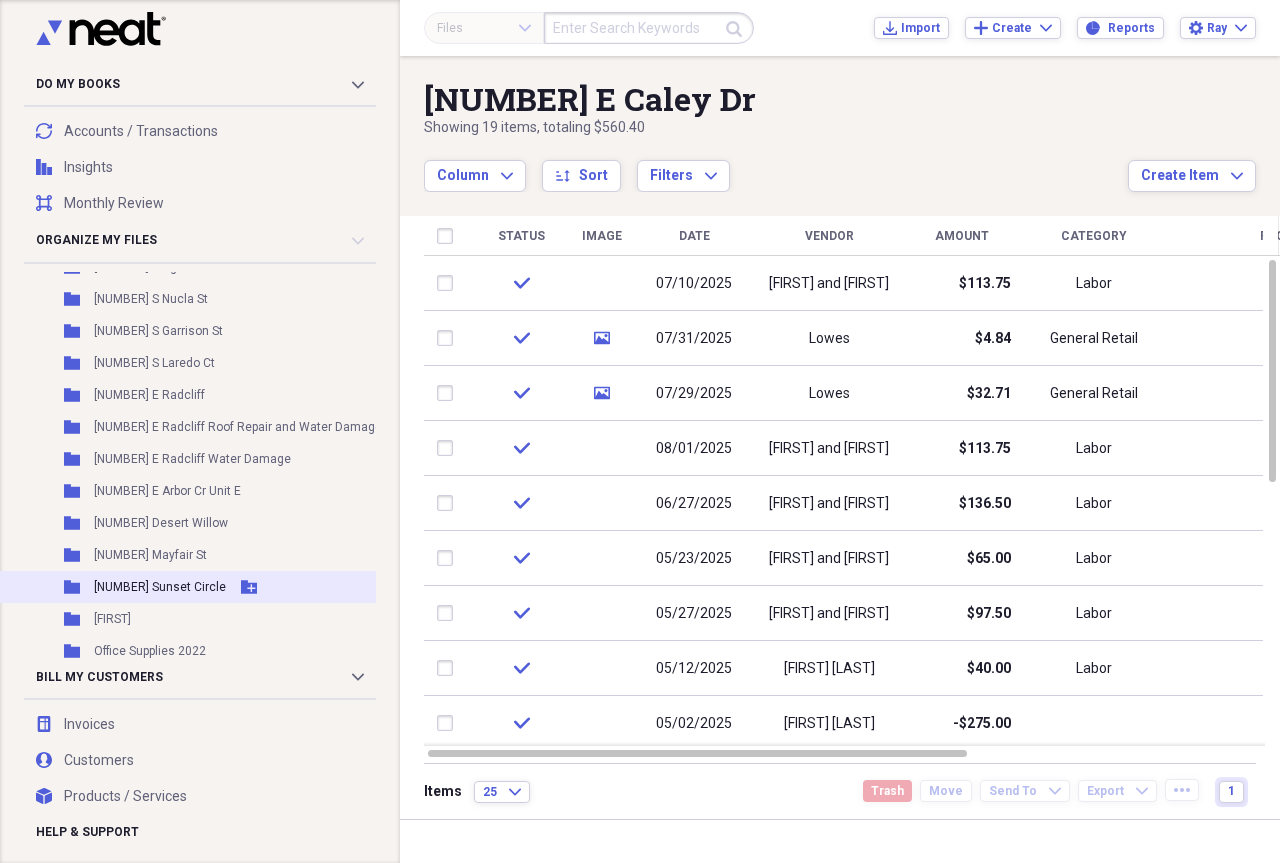 click on "[NUMBER] [STREET]" at bounding box center [160, 587] 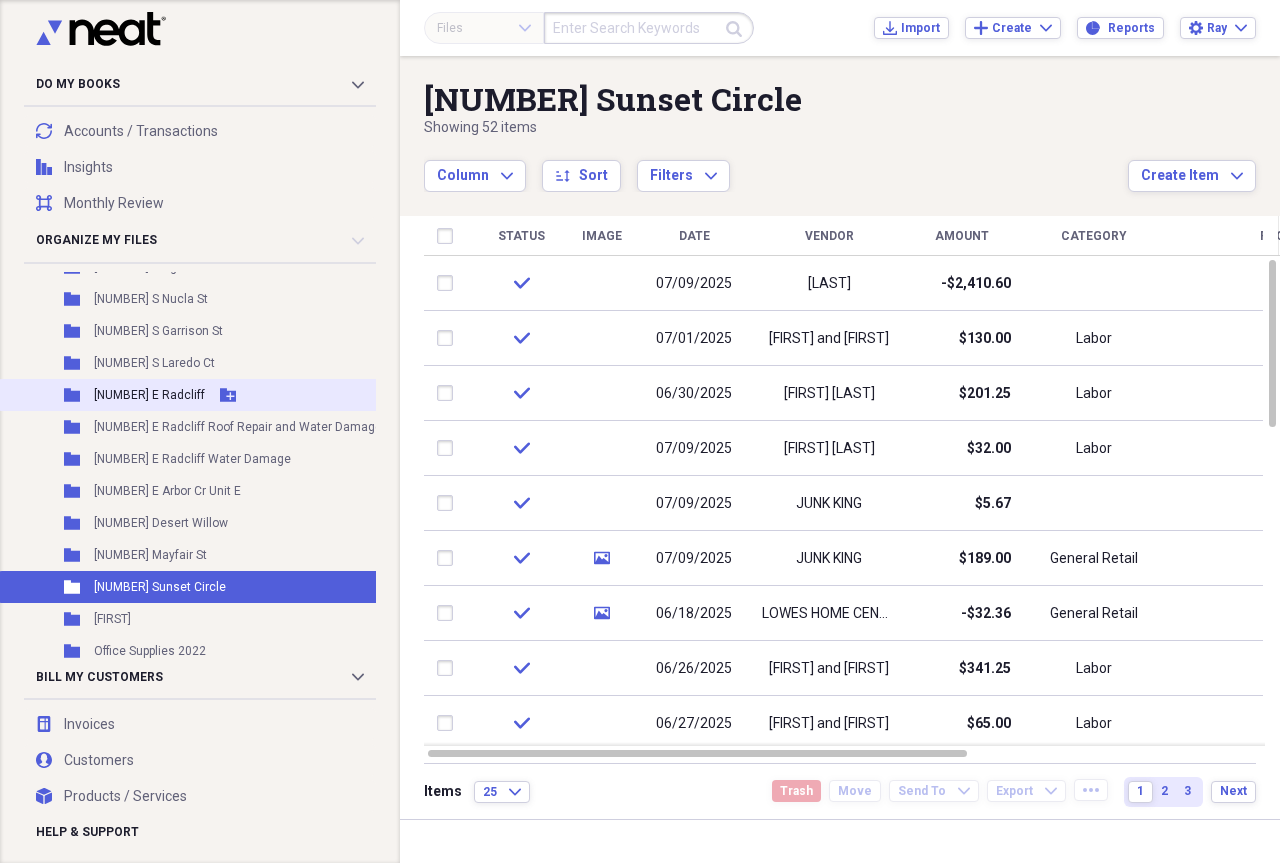 click on "[NUMBER] [STREET]" at bounding box center [149, 395] 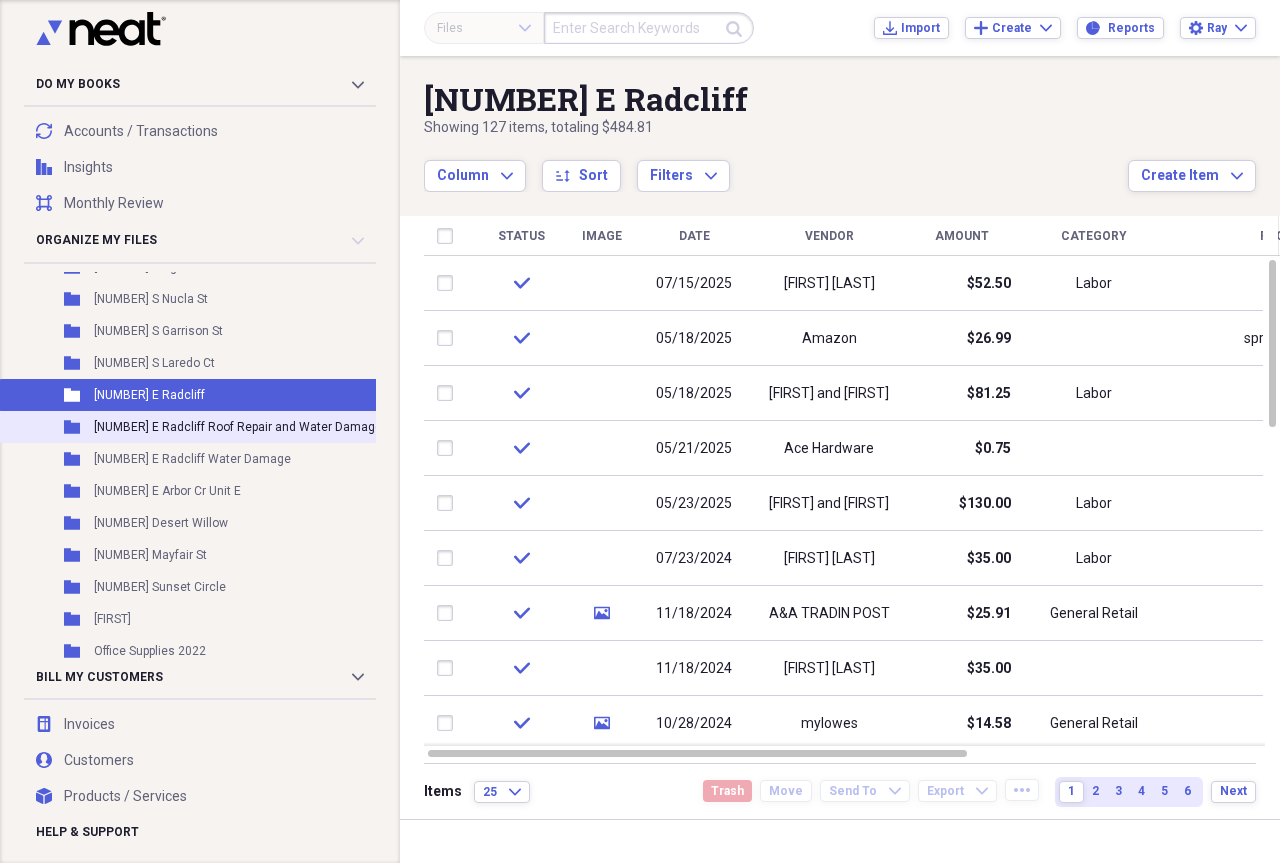 click on "[NUMBER] [STREET]" at bounding box center (238, 427) 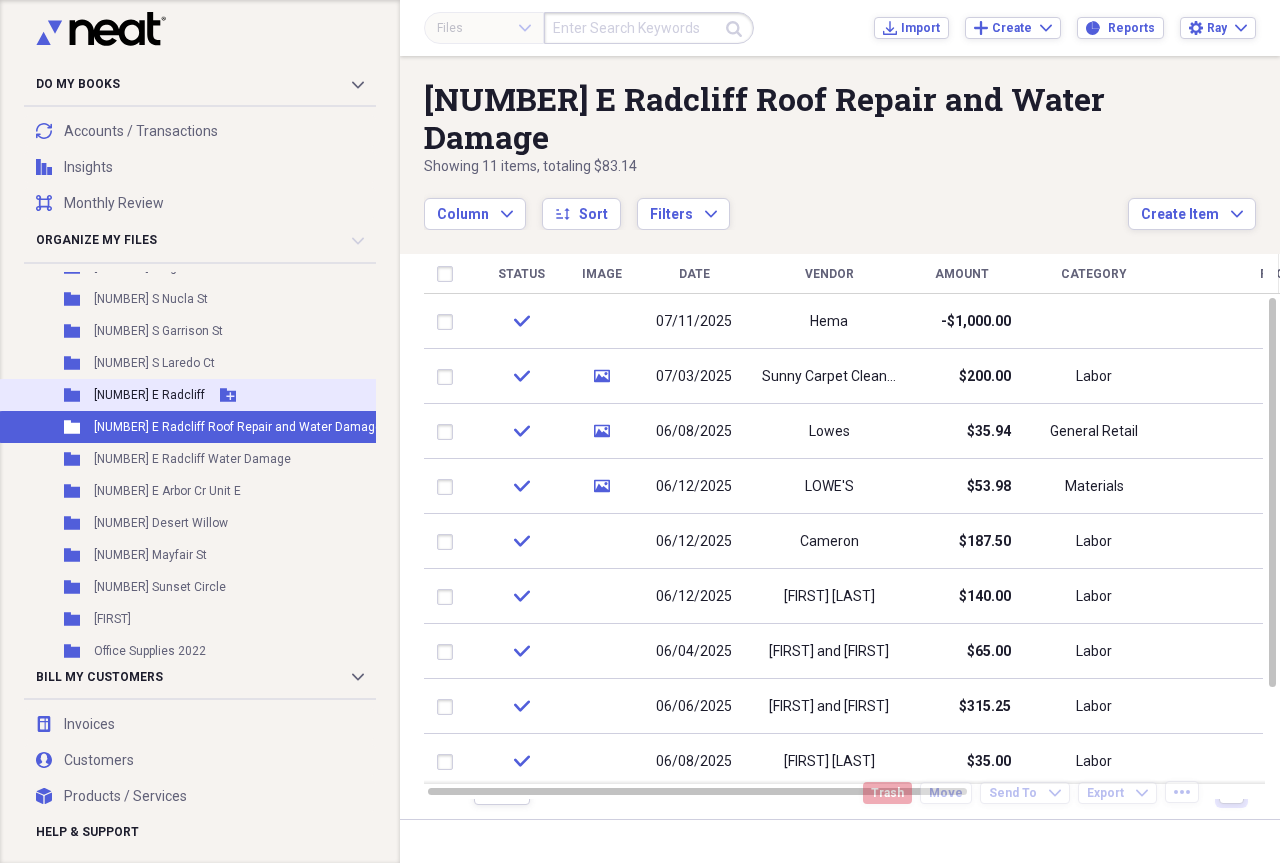 click on "[NUMBER] [STREET]" at bounding box center (149, 395) 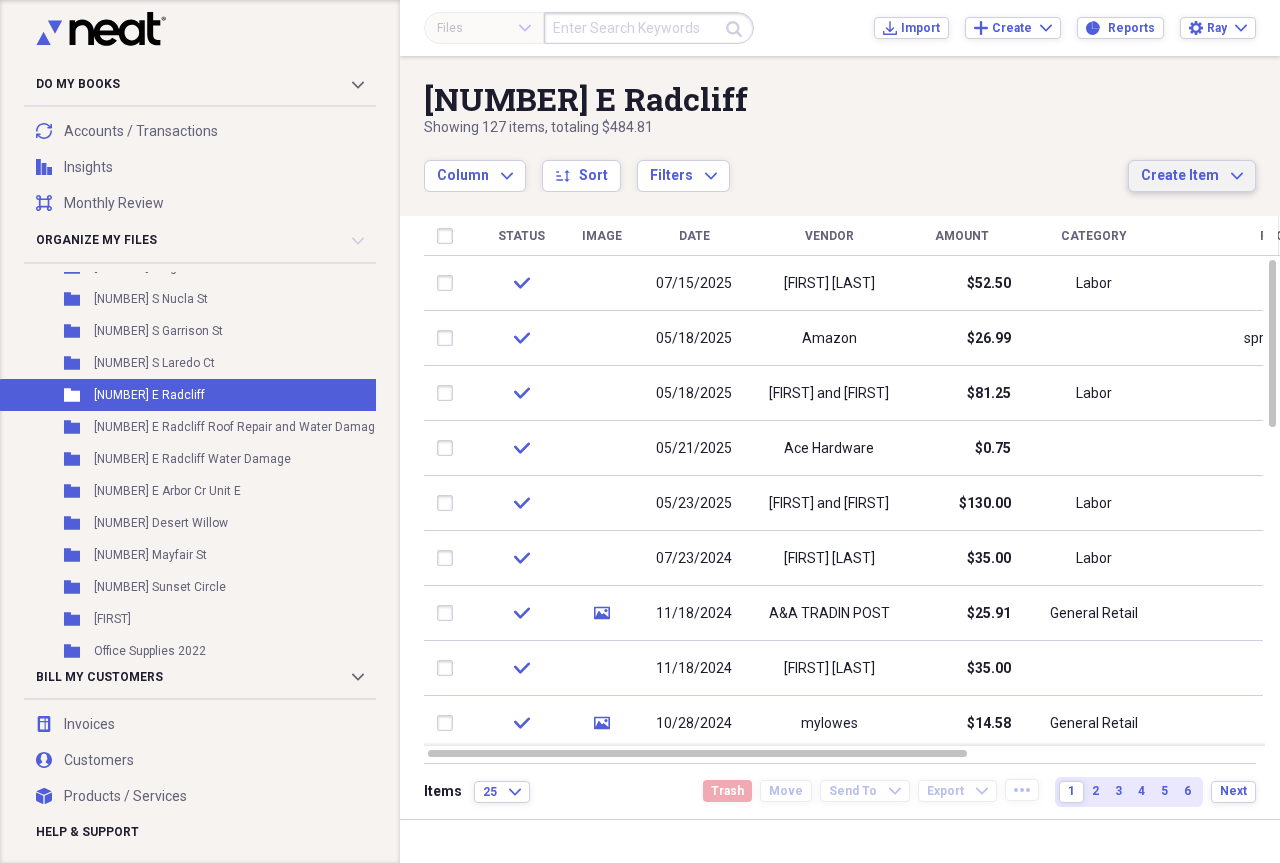 click on "Expand" 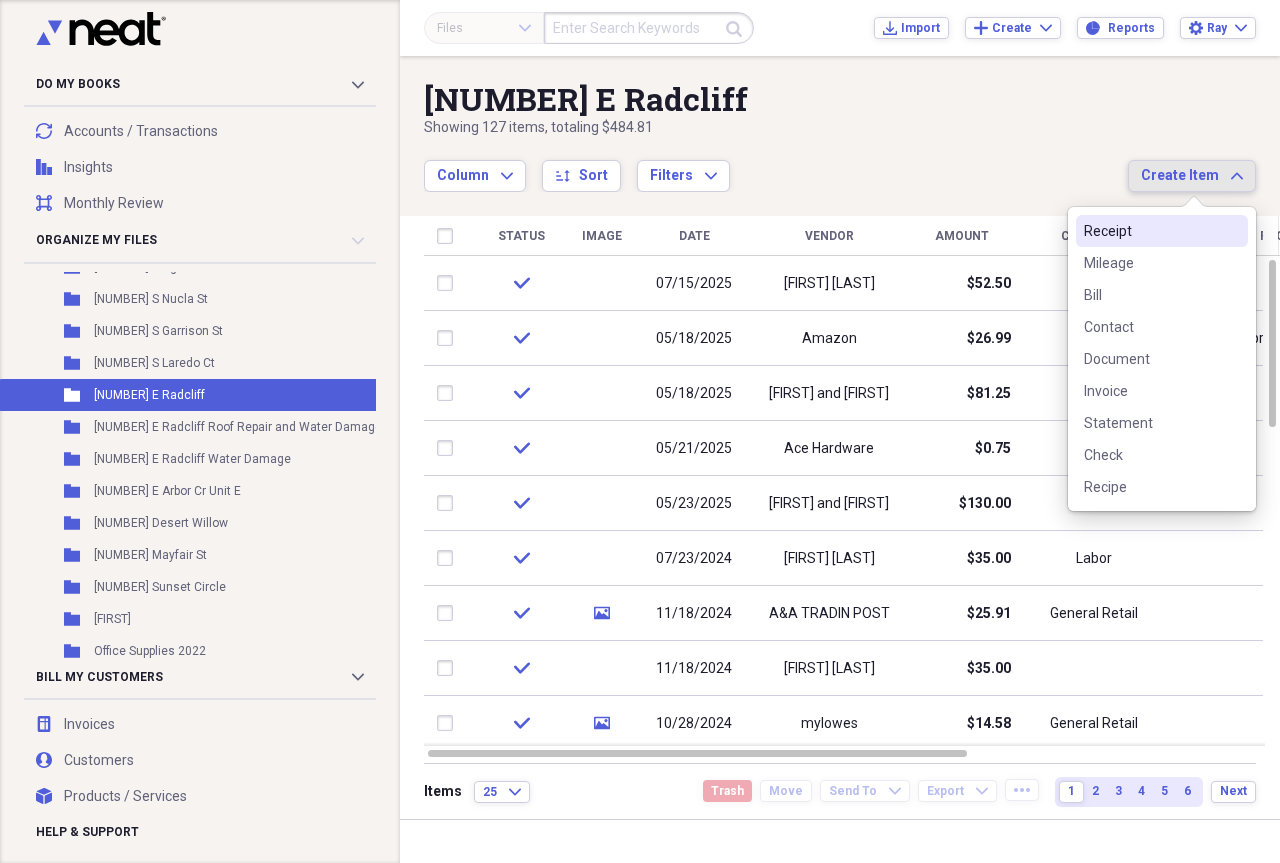 click on "Receipt" at bounding box center (1162, 231) 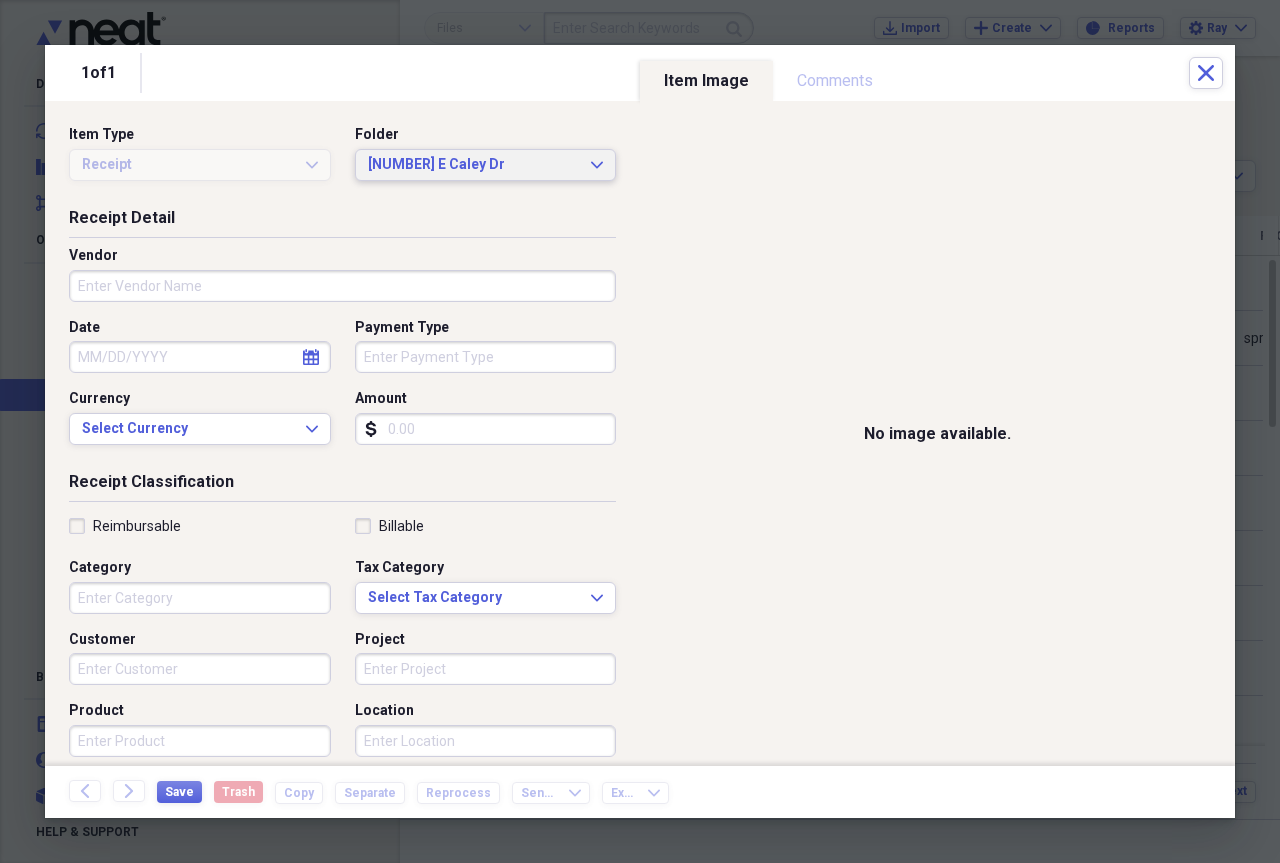 click 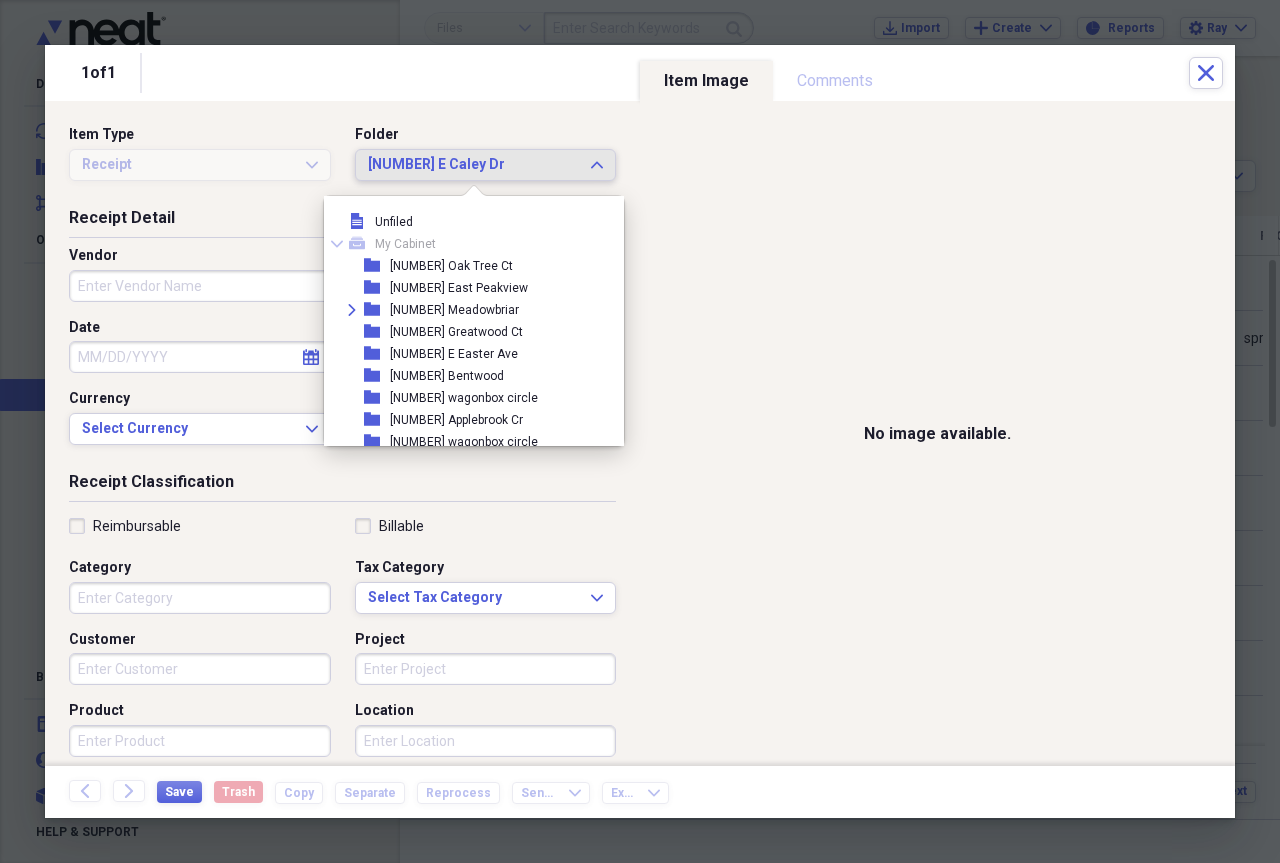scroll, scrollTop: 495, scrollLeft: 0, axis: vertical 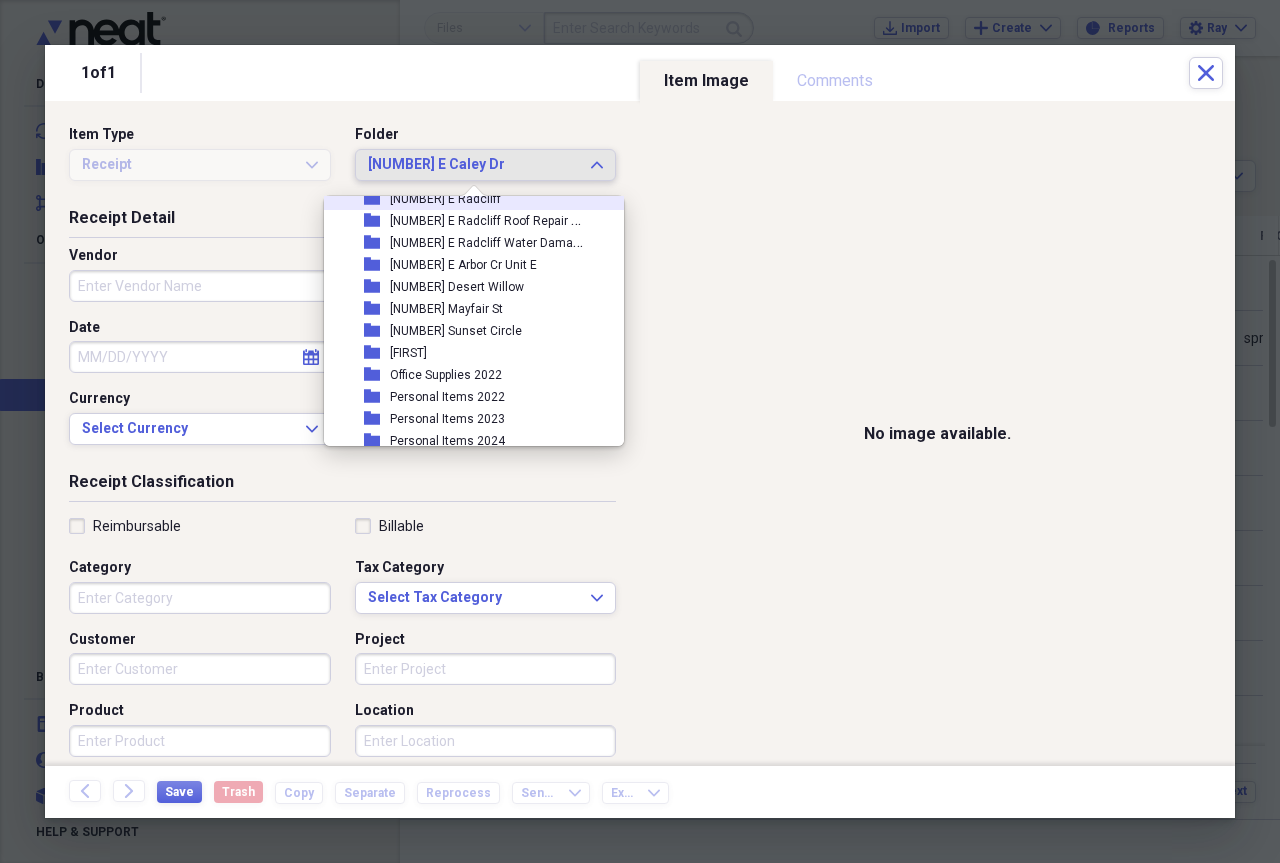 click on "[NUMBER] [STREET]" at bounding box center (445, 199) 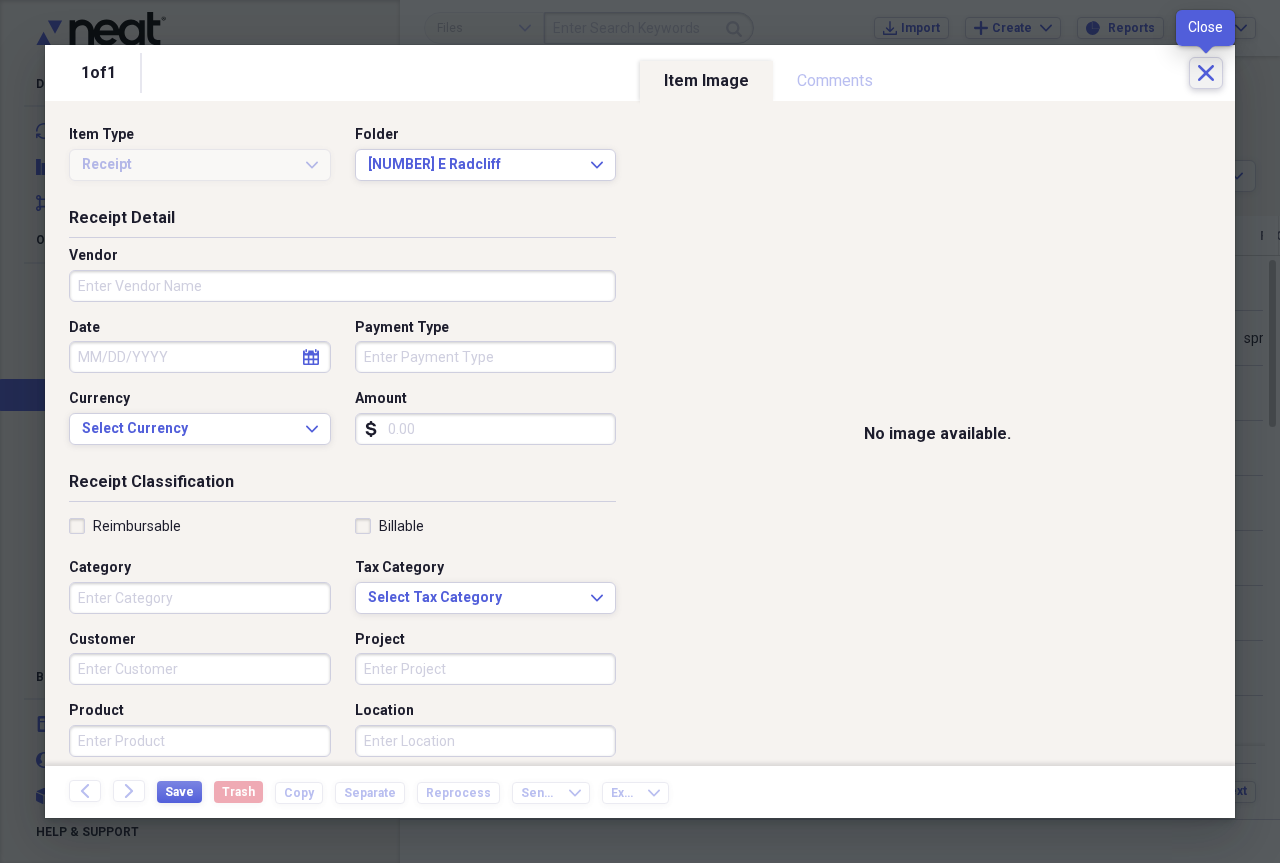click on "Close" 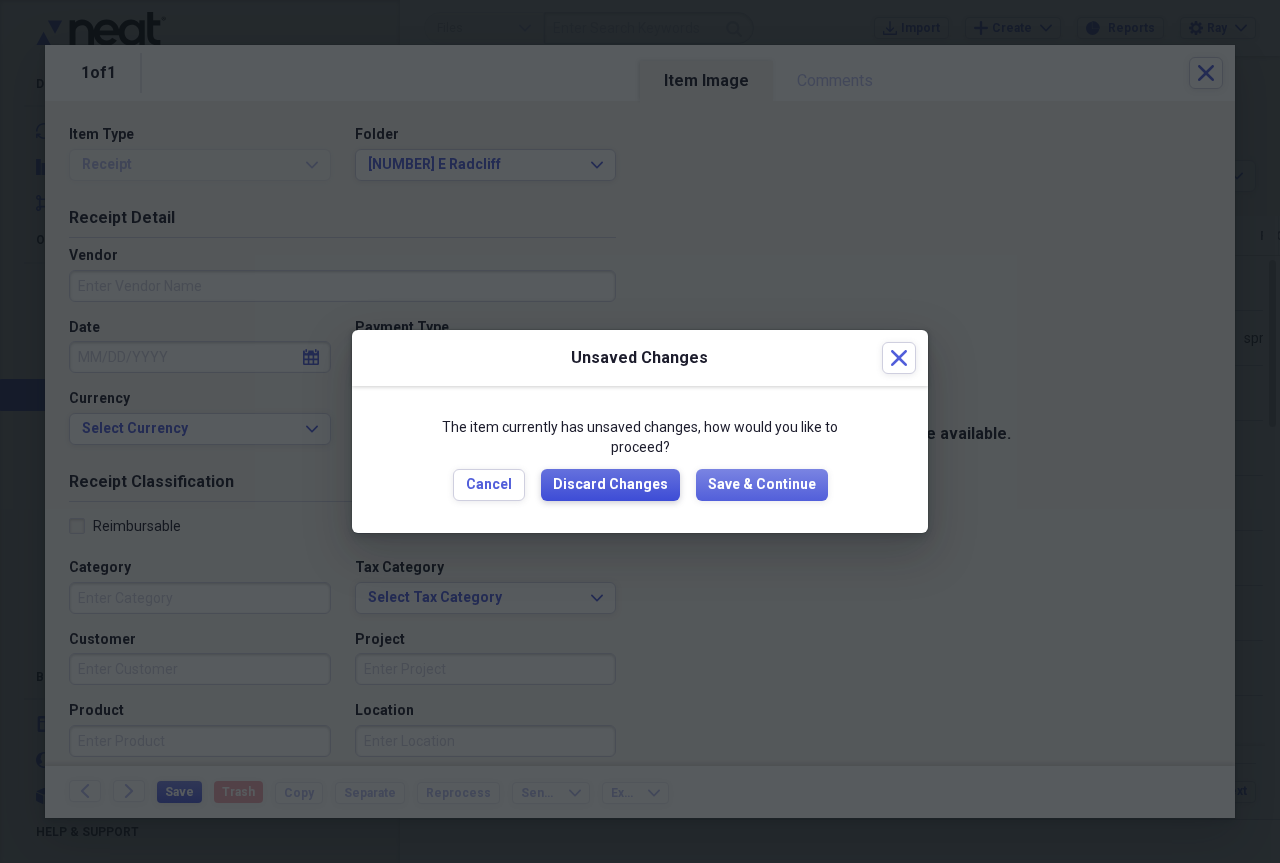 click on "Discard Changes" at bounding box center [610, 485] 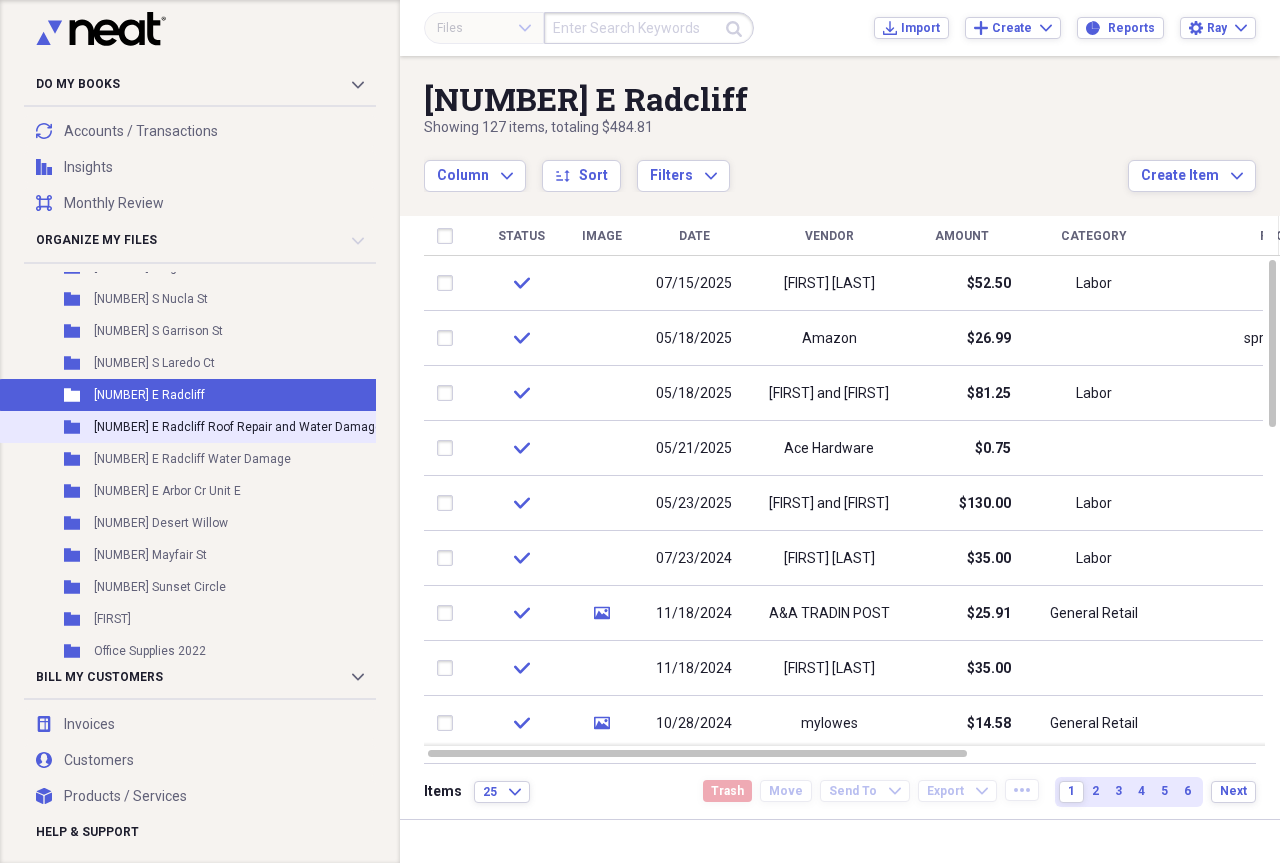 click on "[NUMBER] [STREET]" at bounding box center [238, 427] 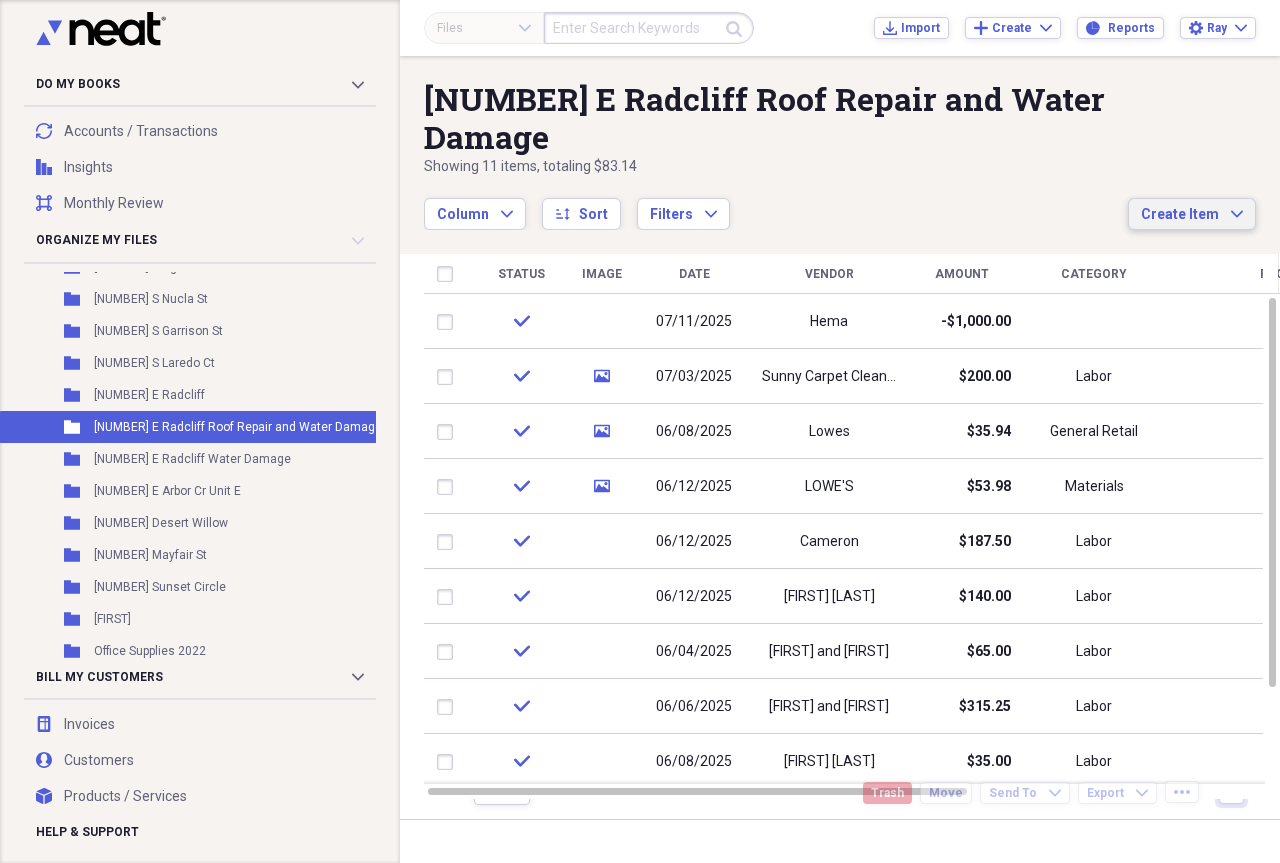 click on "Expand" 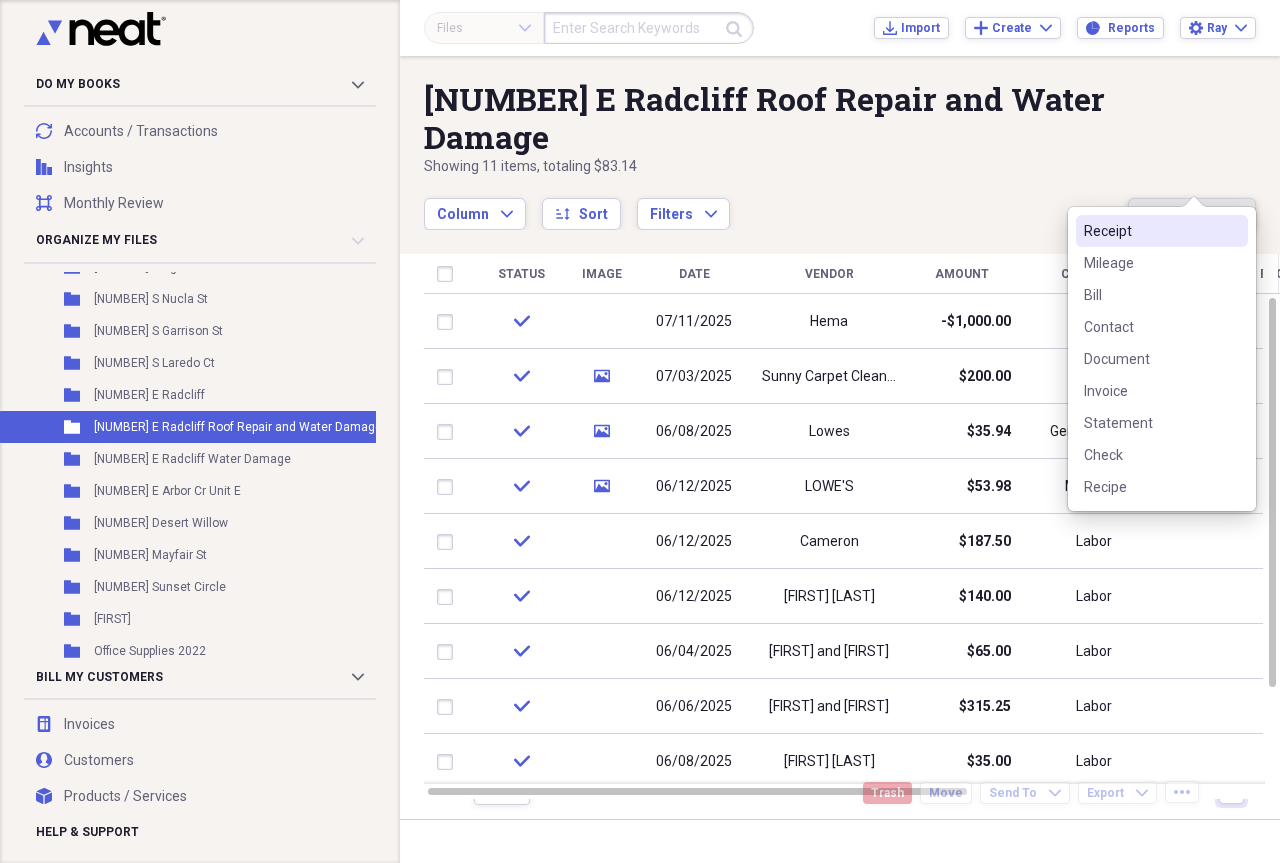 click on "Receipt" at bounding box center (1150, 231) 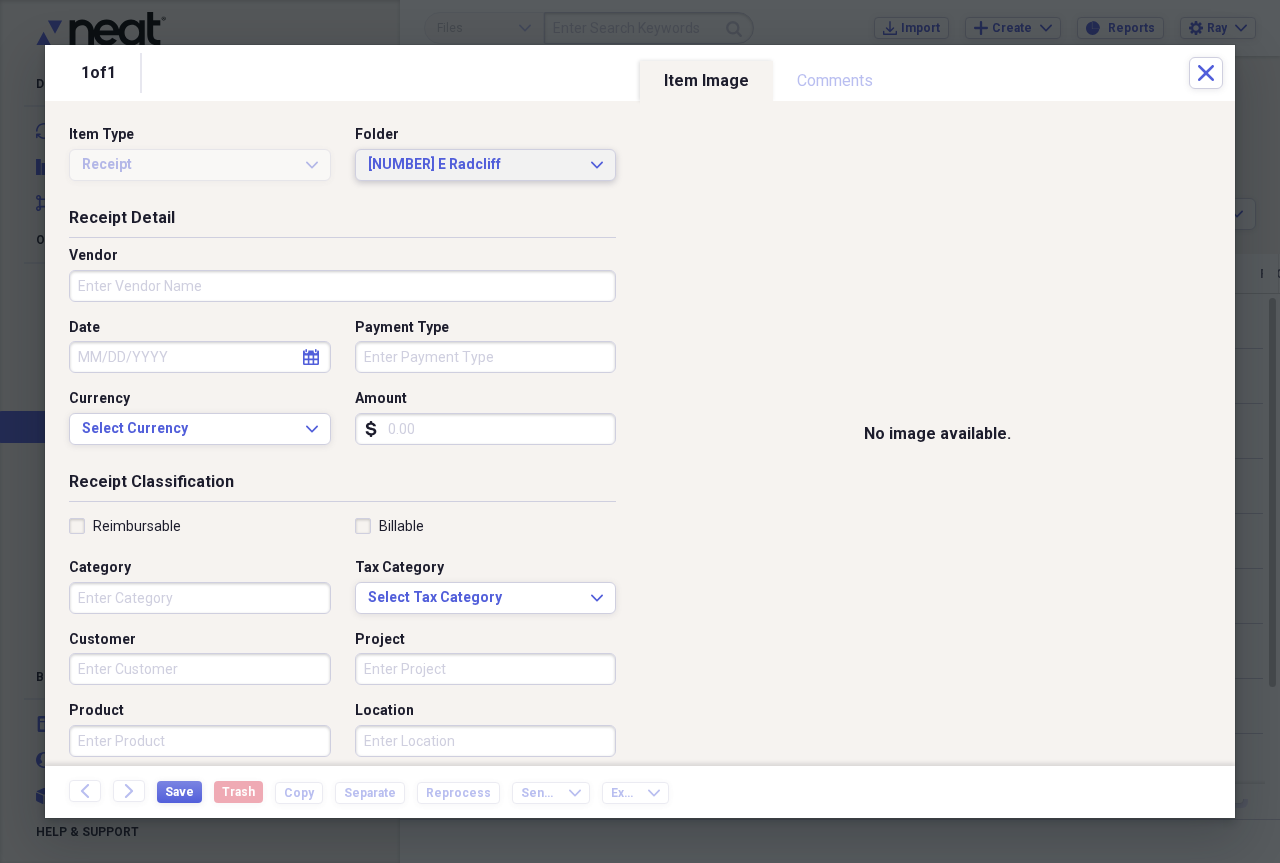click on "Expand" 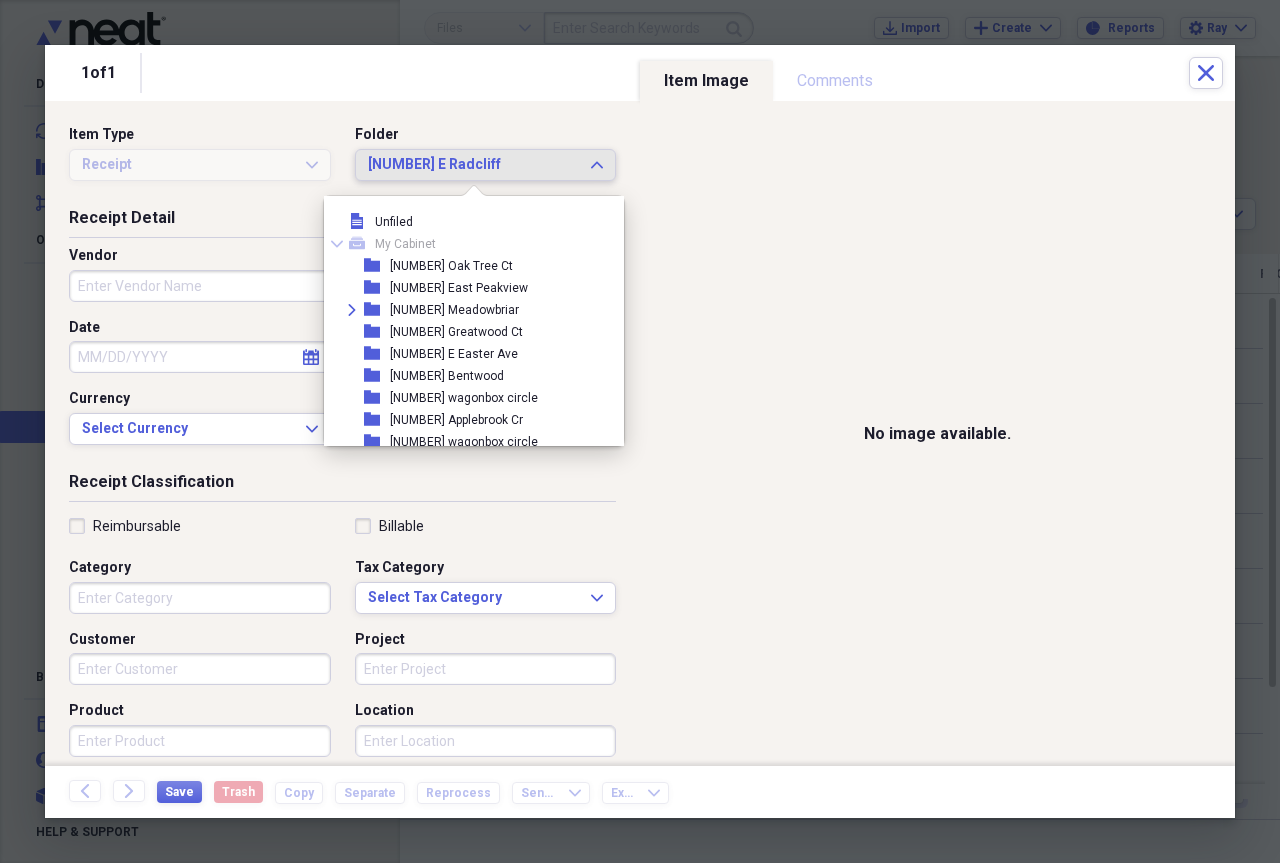 scroll, scrollTop: 1375, scrollLeft: 0, axis: vertical 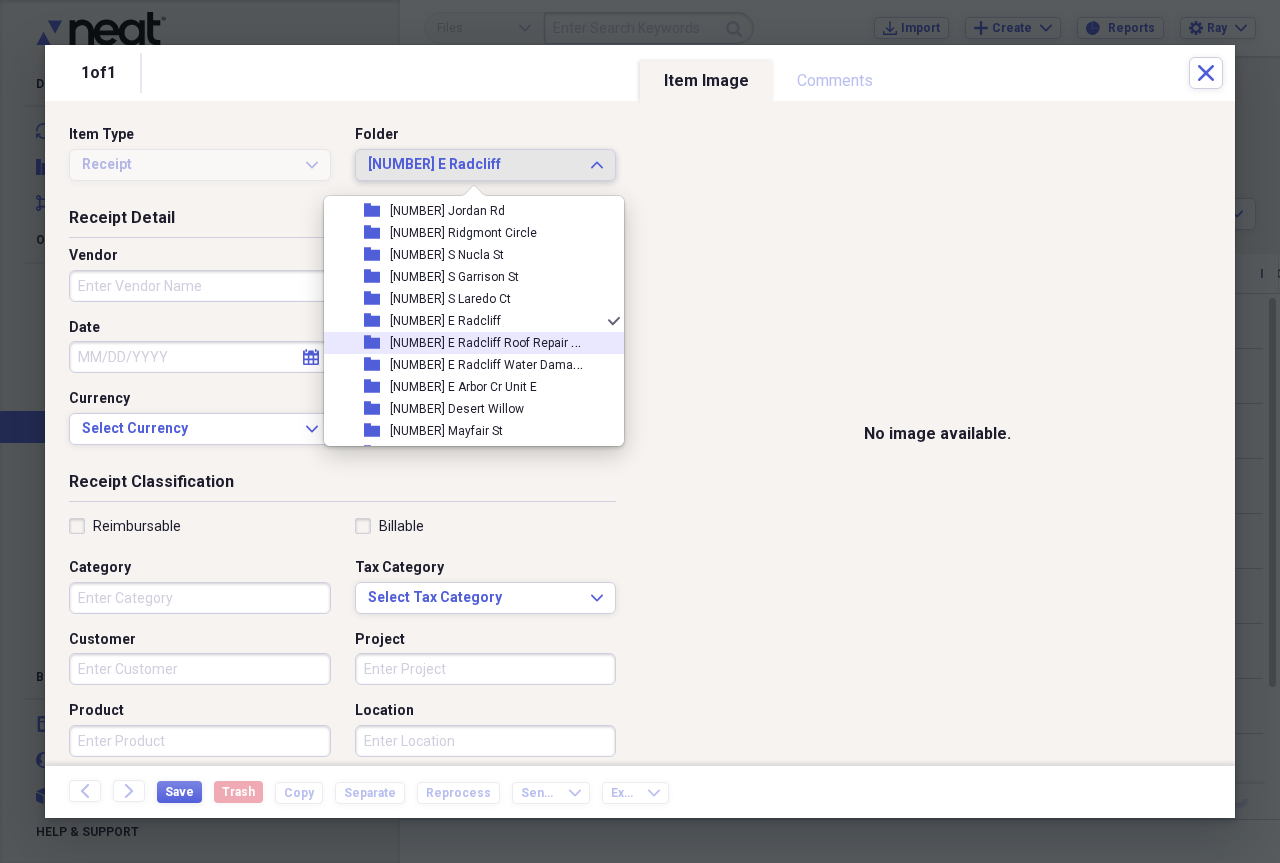 click on "[NUMBER] [STREET]" at bounding box center (534, 341) 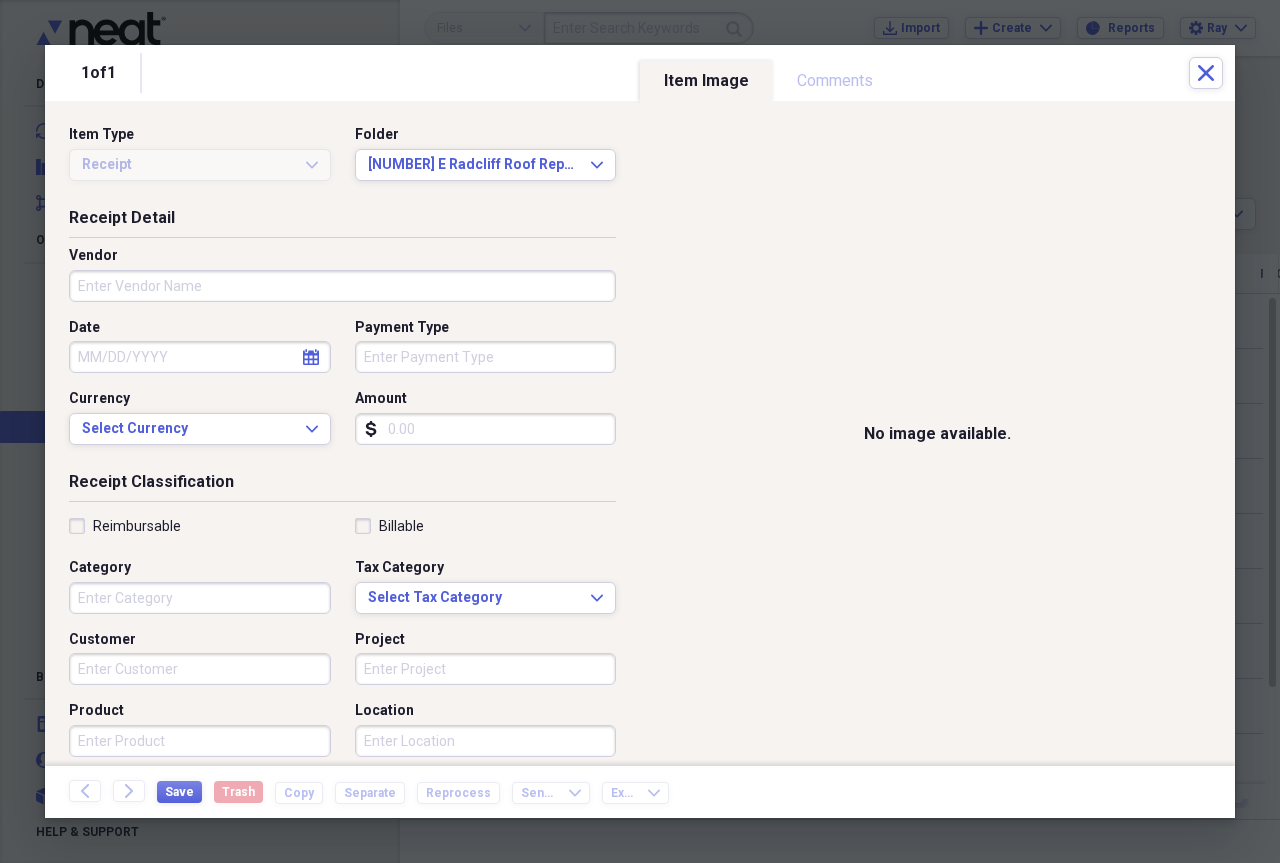 click on "Vendor" at bounding box center [342, 286] 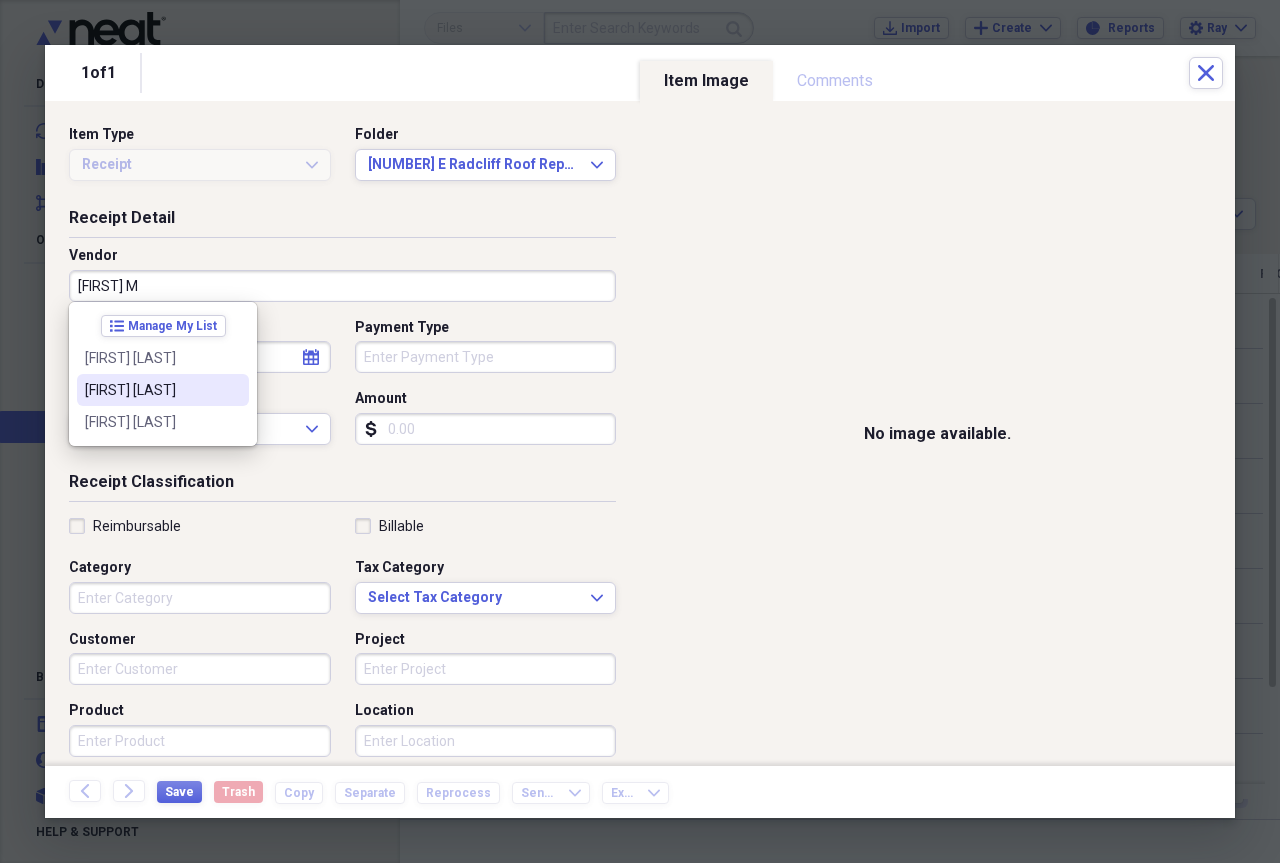 click on "[FIRST] [LAST]" at bounding box center [151, 390] 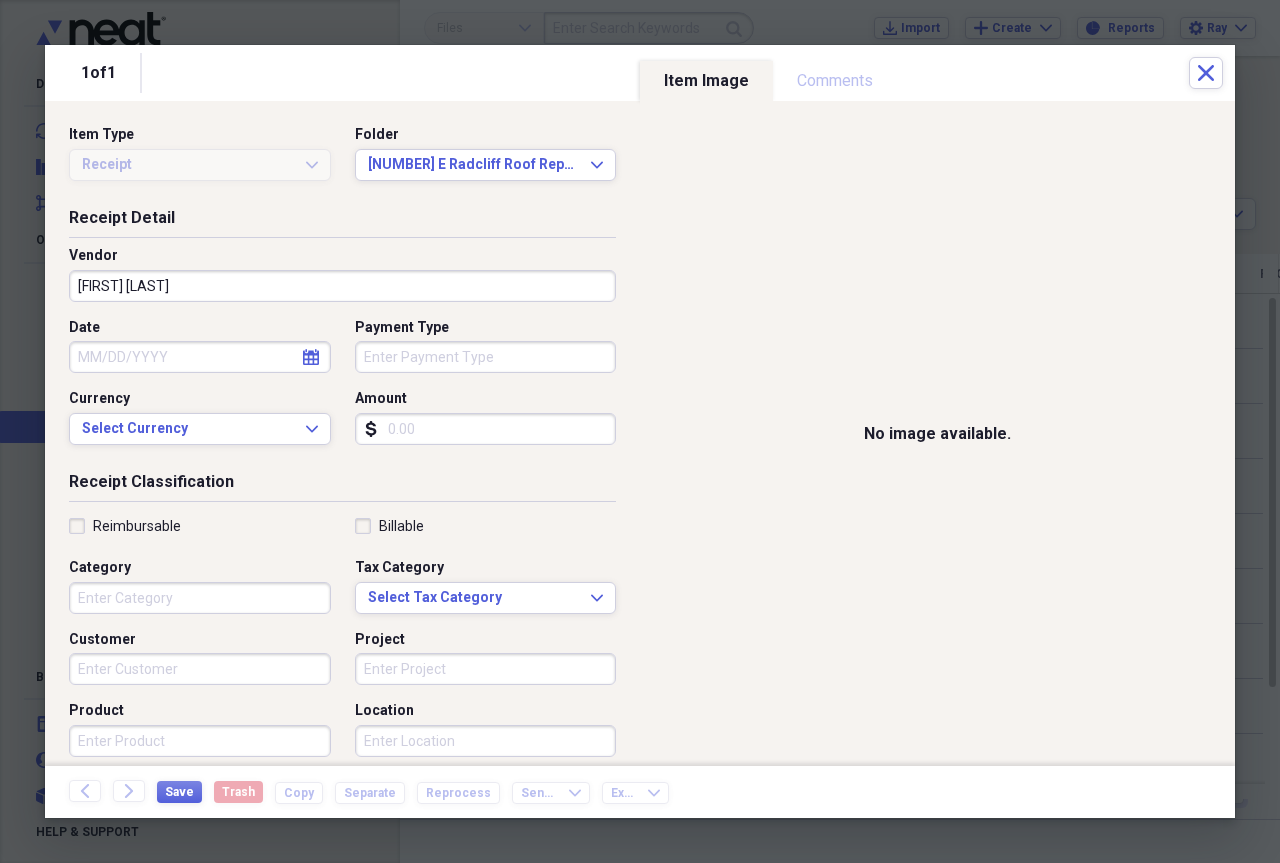 click on "calendar" 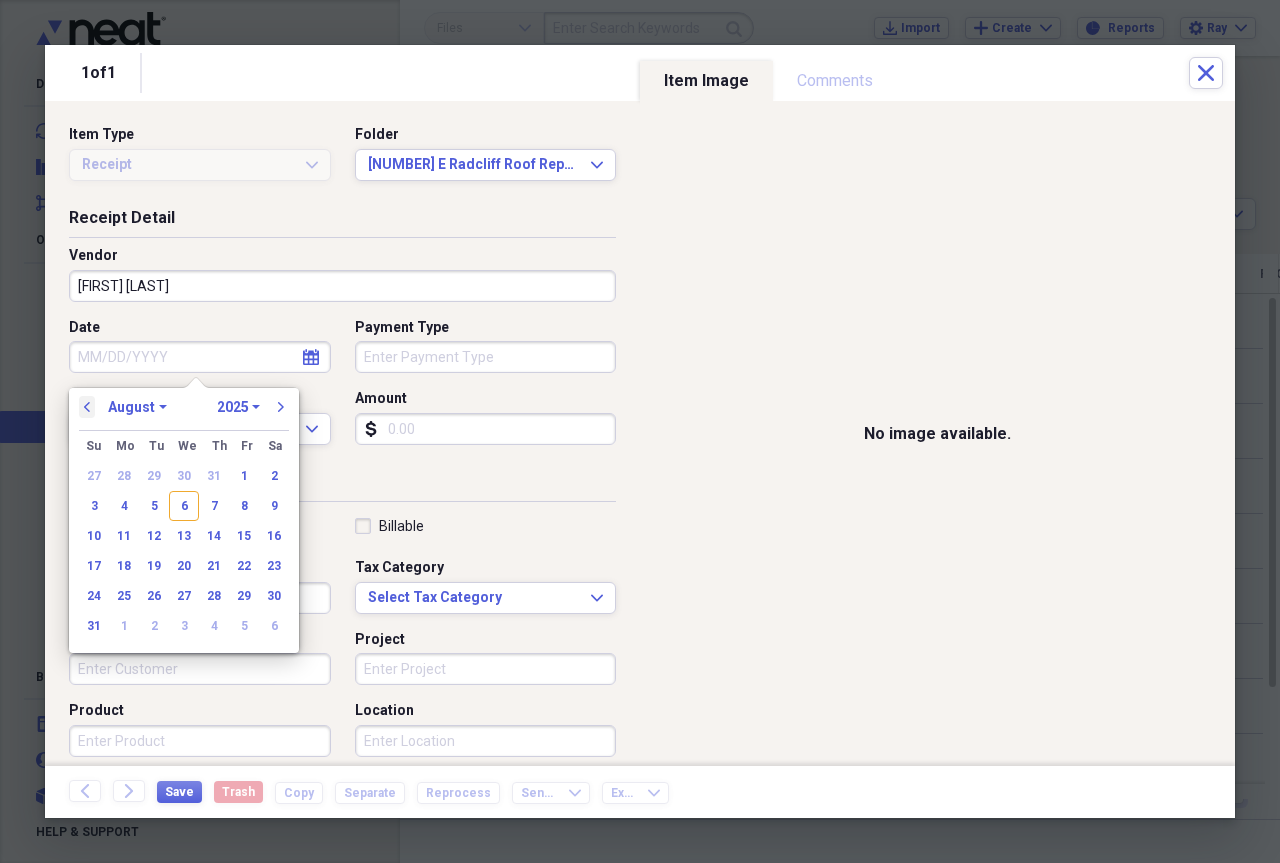 click on "previous" at bounding box center [87, 407] 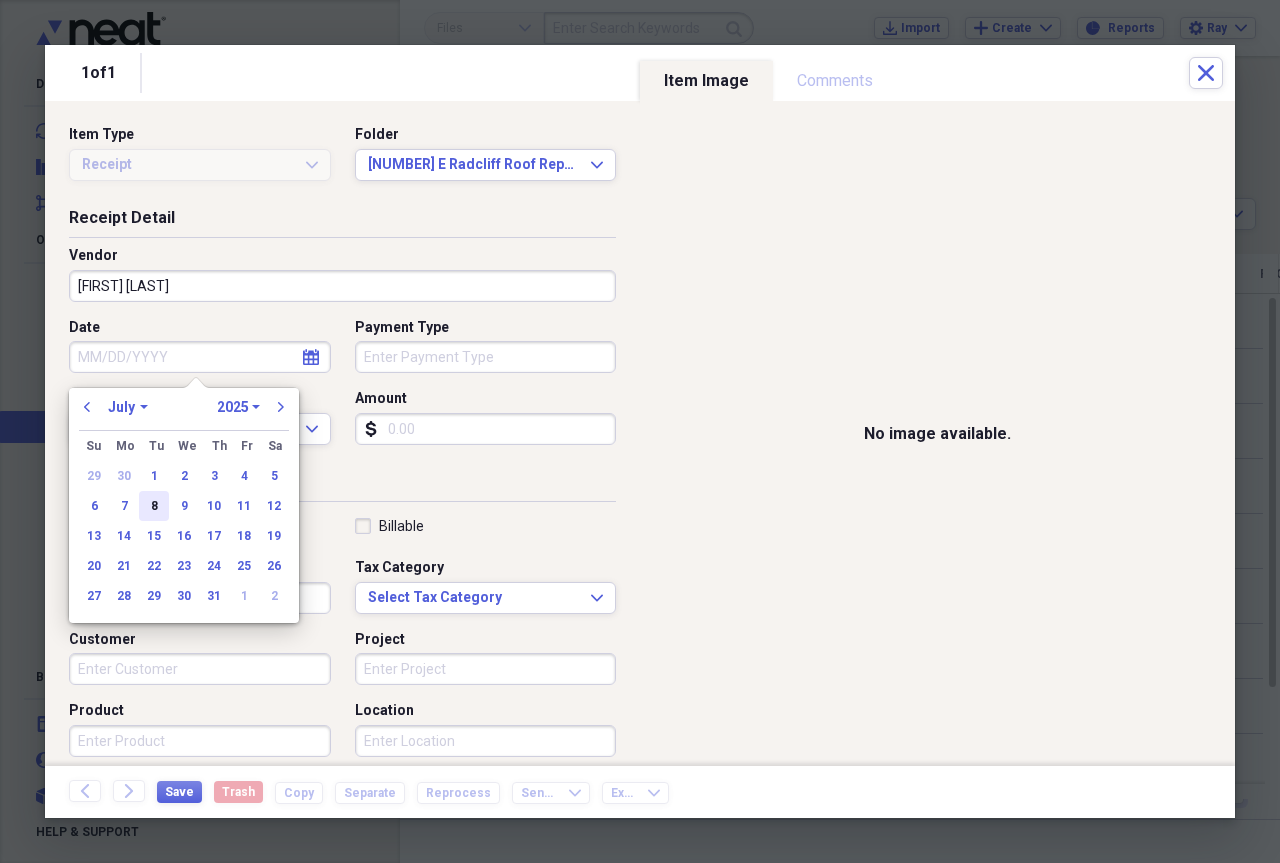 click on "8" at bounding box center (154, 506) 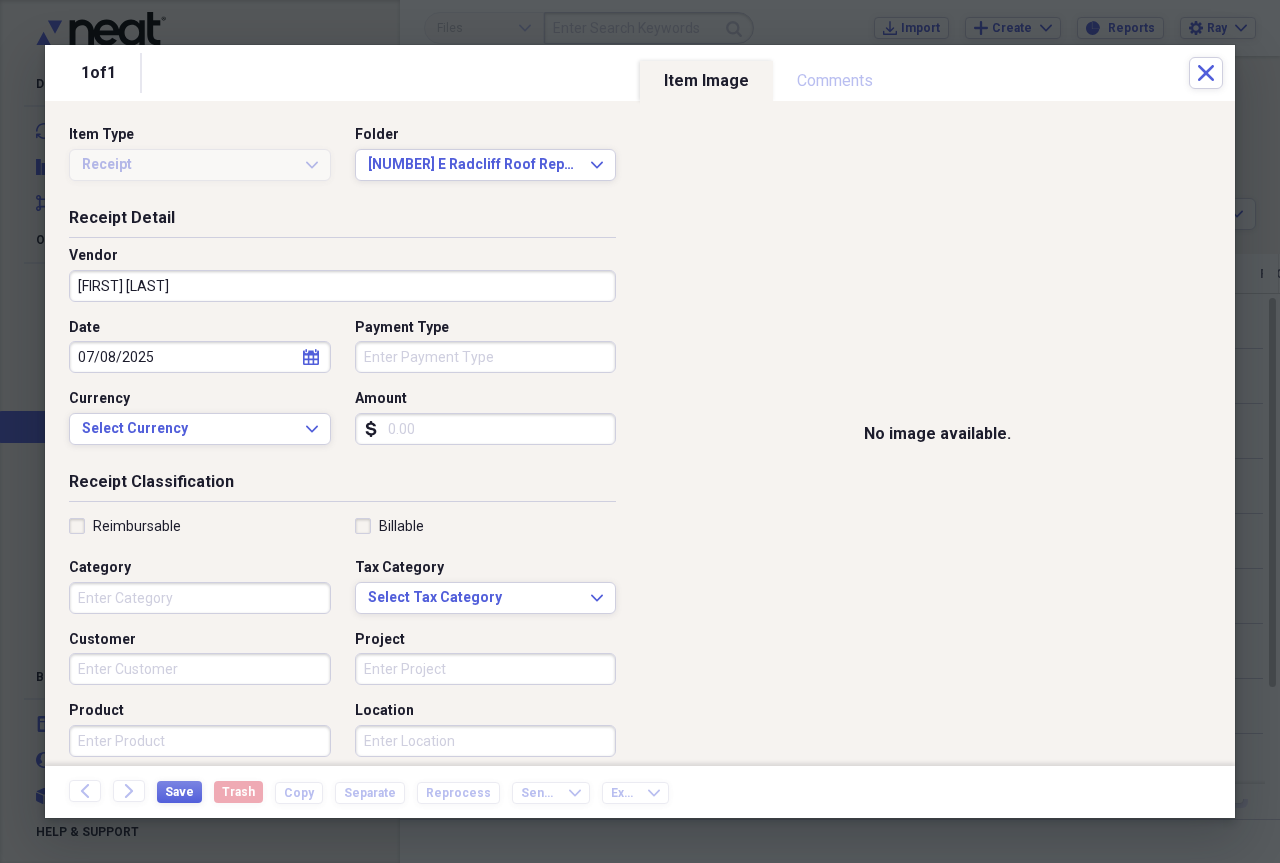 click on "Amount" at bounding box center (486, 429) 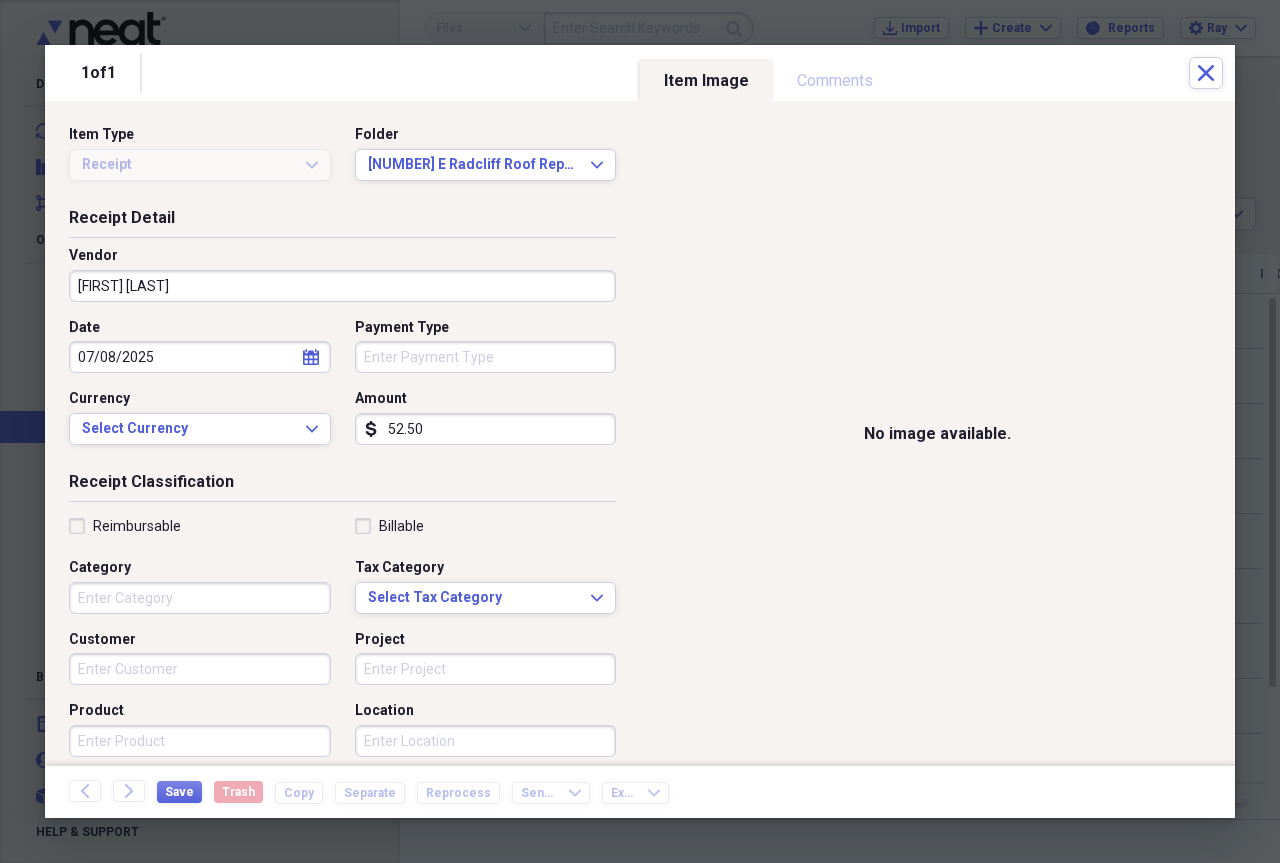 type on "52.50" 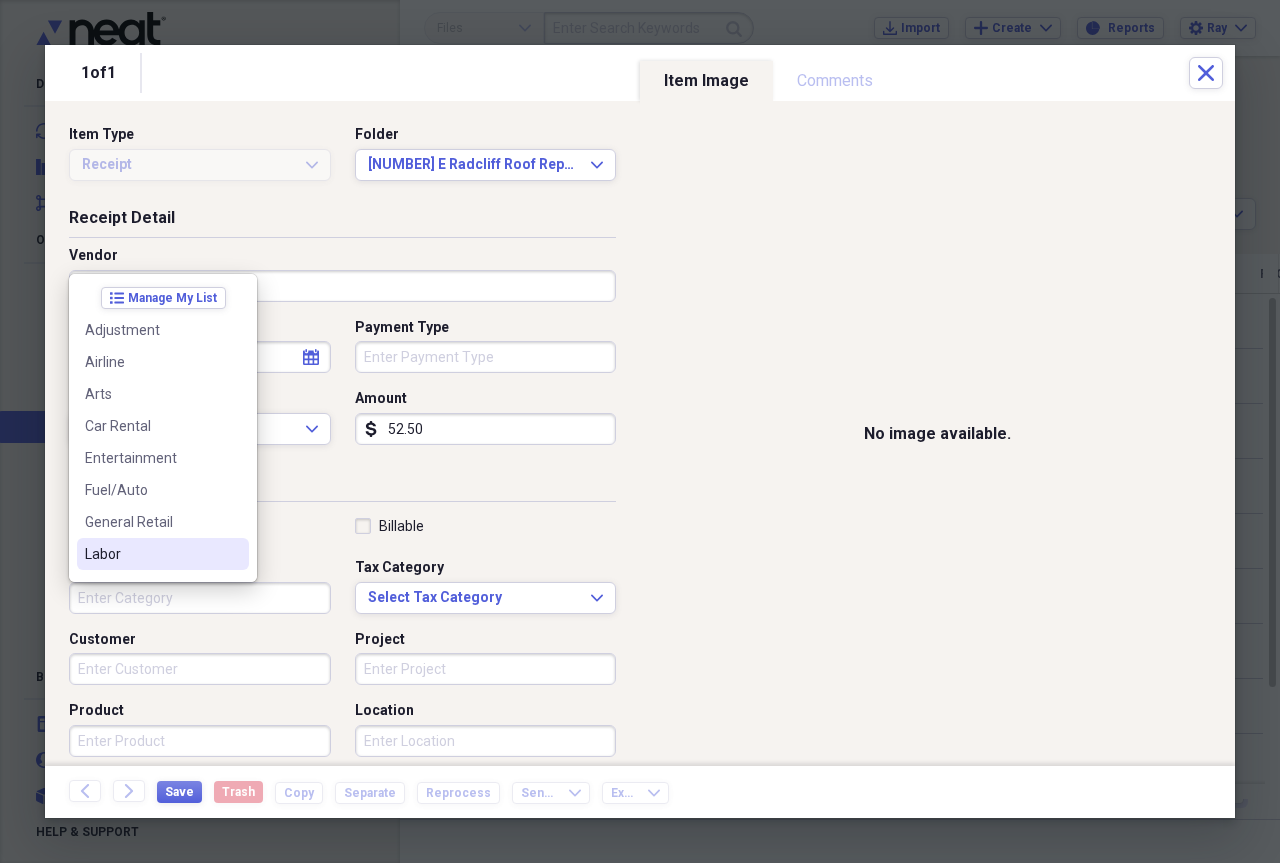 click on "Labor" at bounding box center [151, 554] 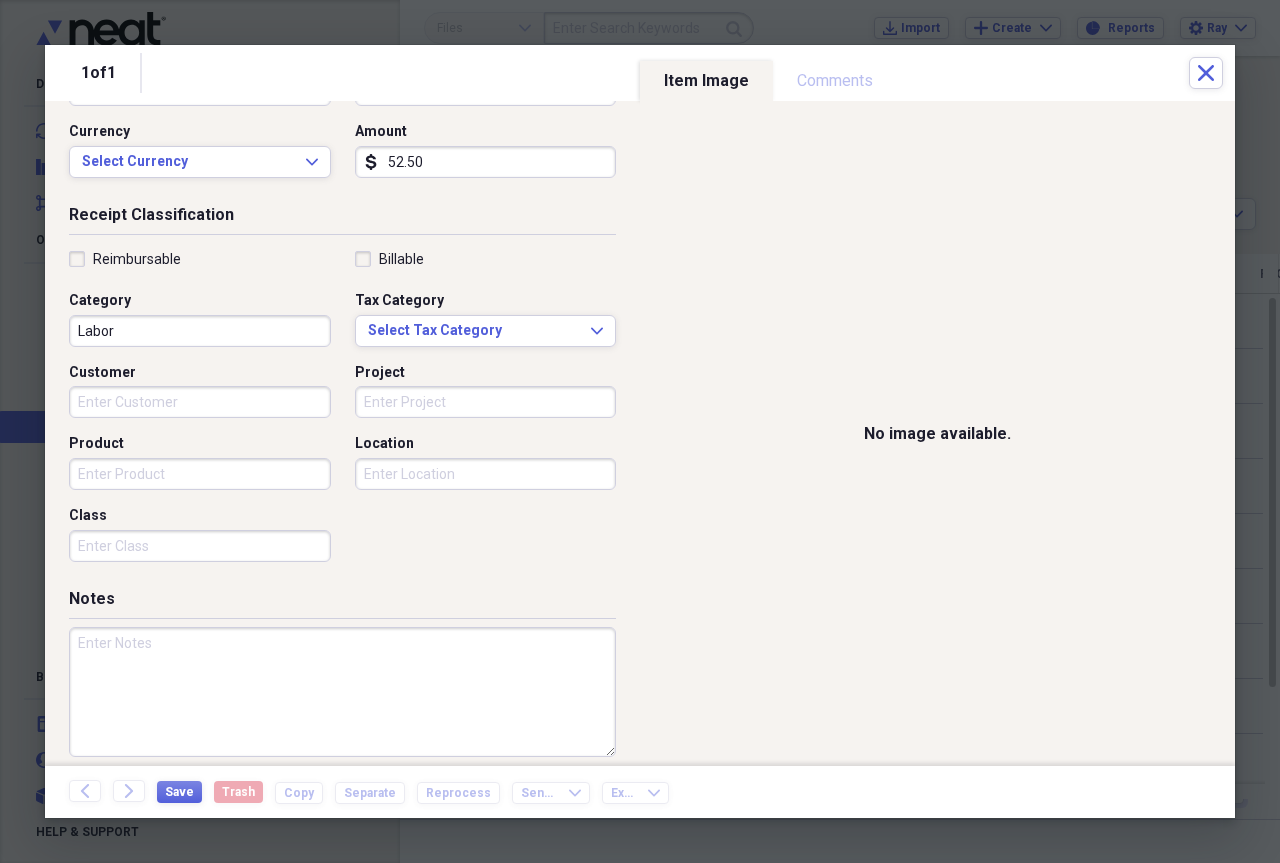 scroll, scrollTop: 284, scrollLeft: 0, axis: vertical 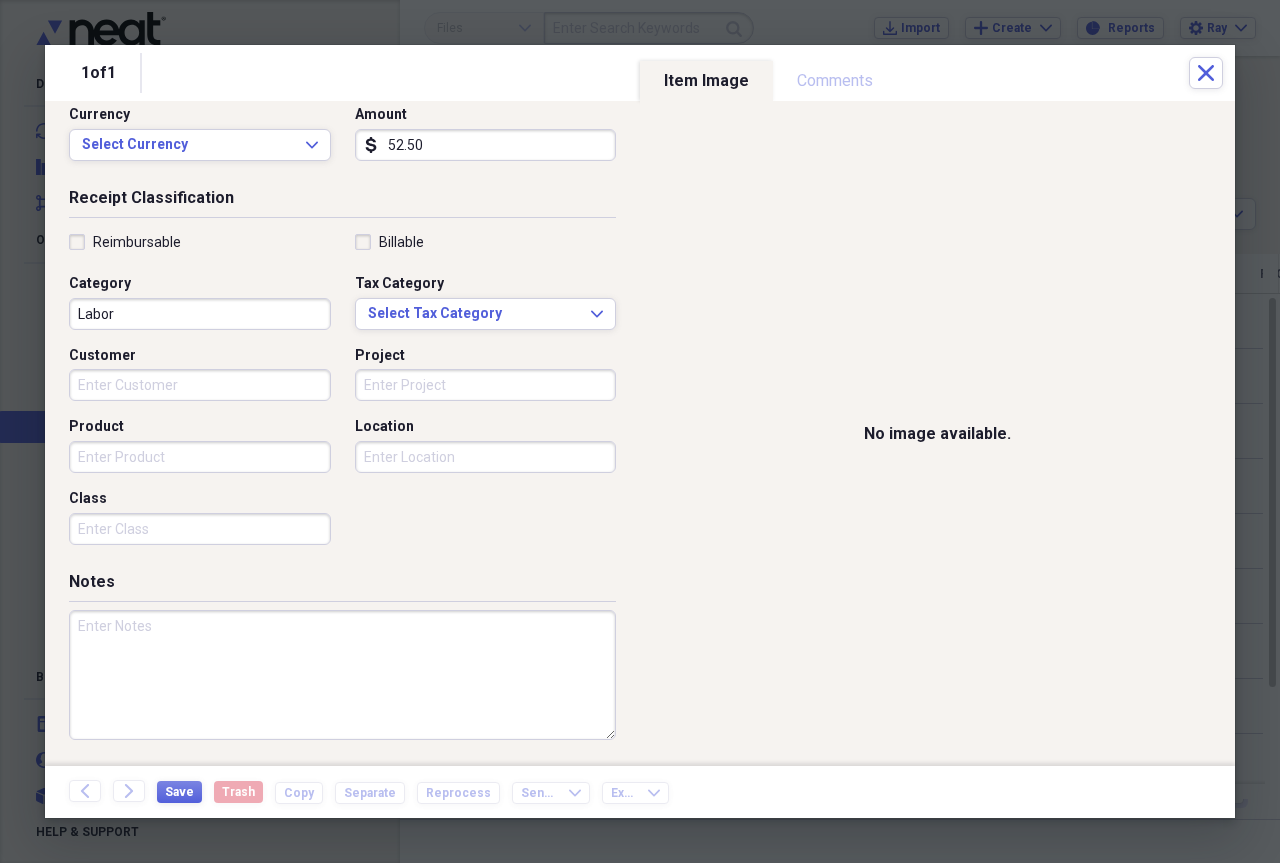 click on "Class" at bounding box center (200, 529) 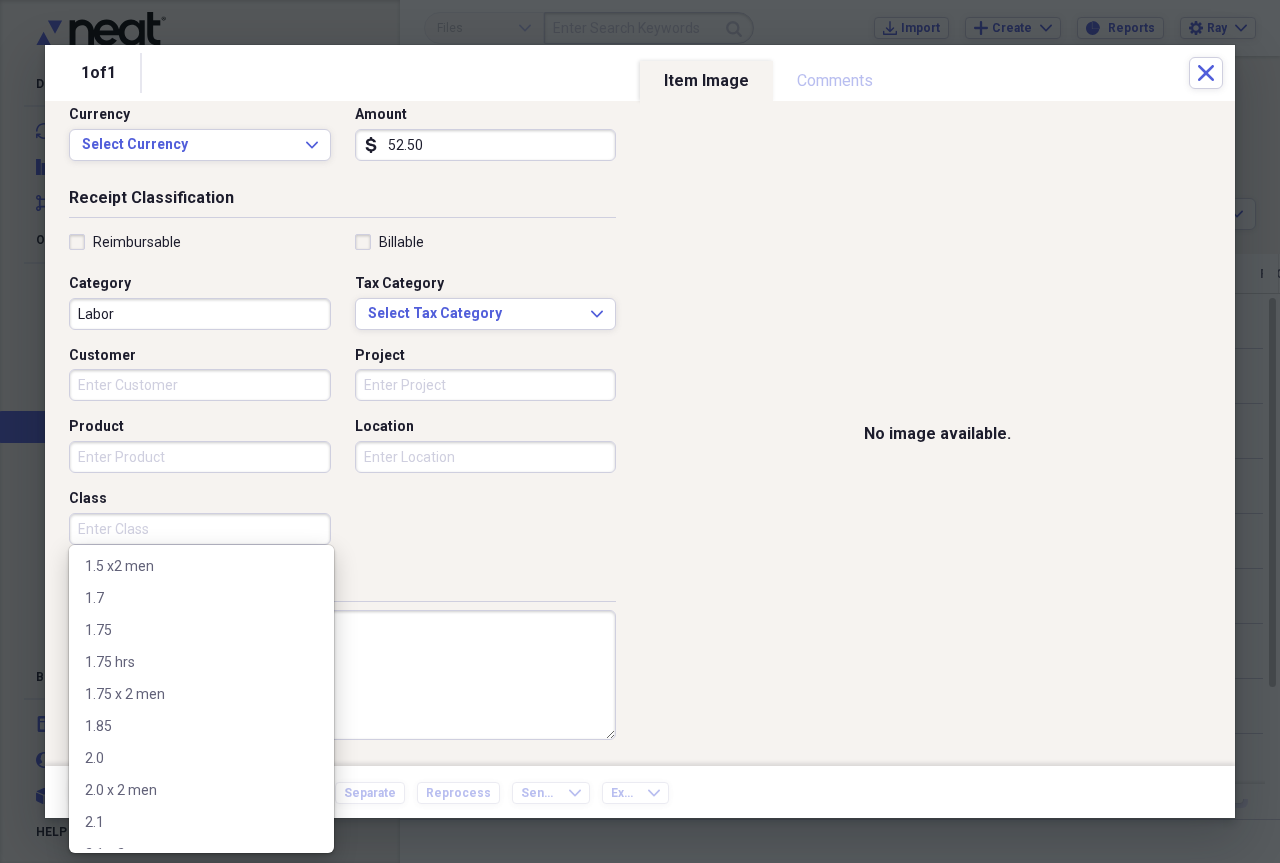 scroll, scrollTop: 548, scrollLeft: 0, axis: vertical 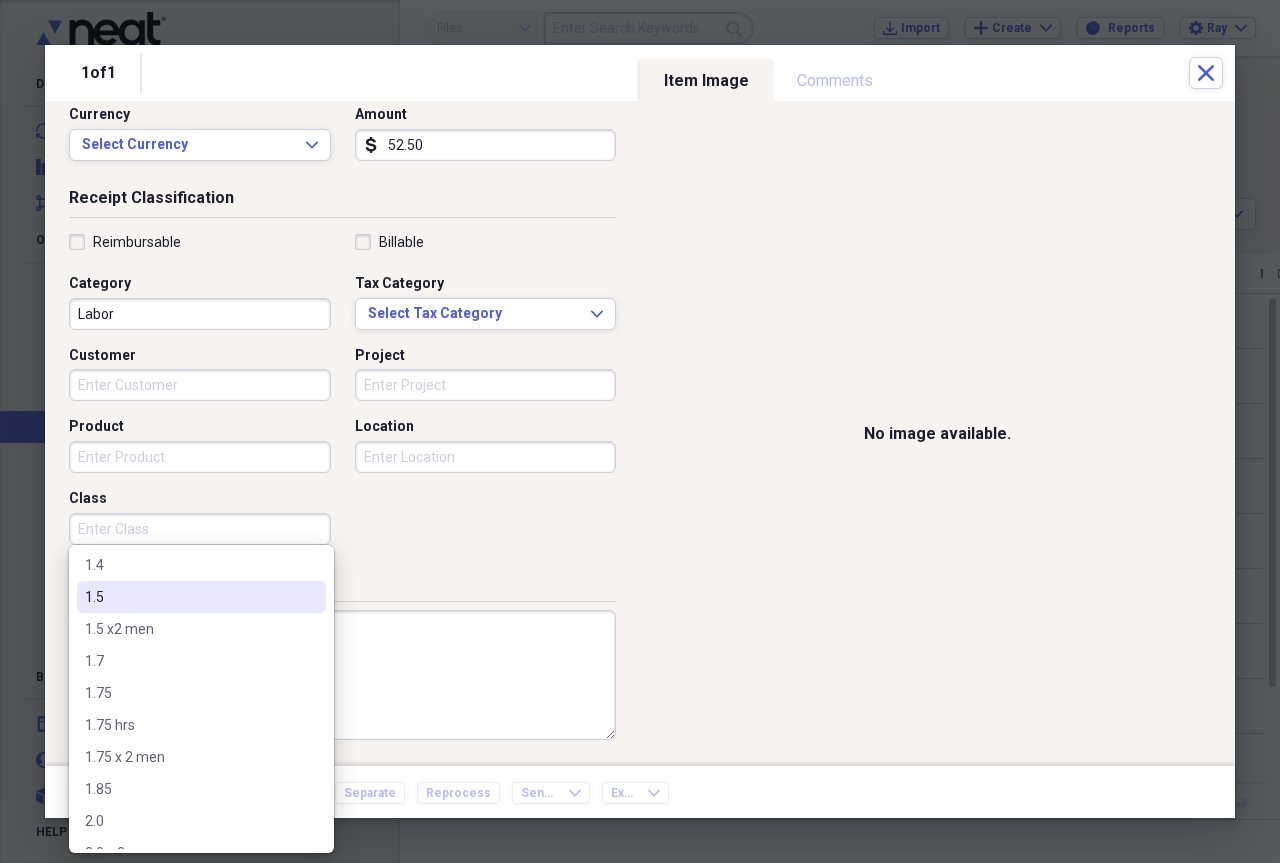 click on "1.5" at bounding box center [189, 597] 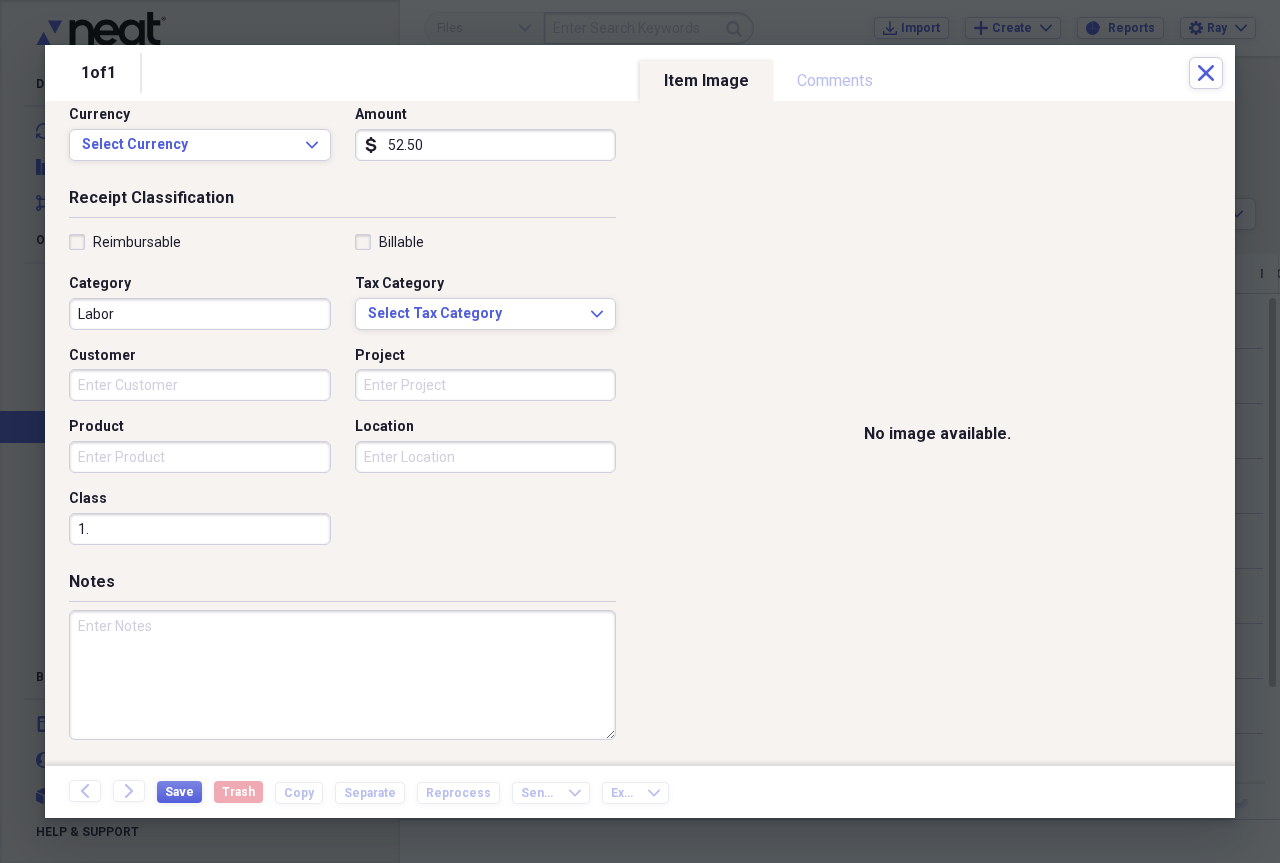 type on "1" 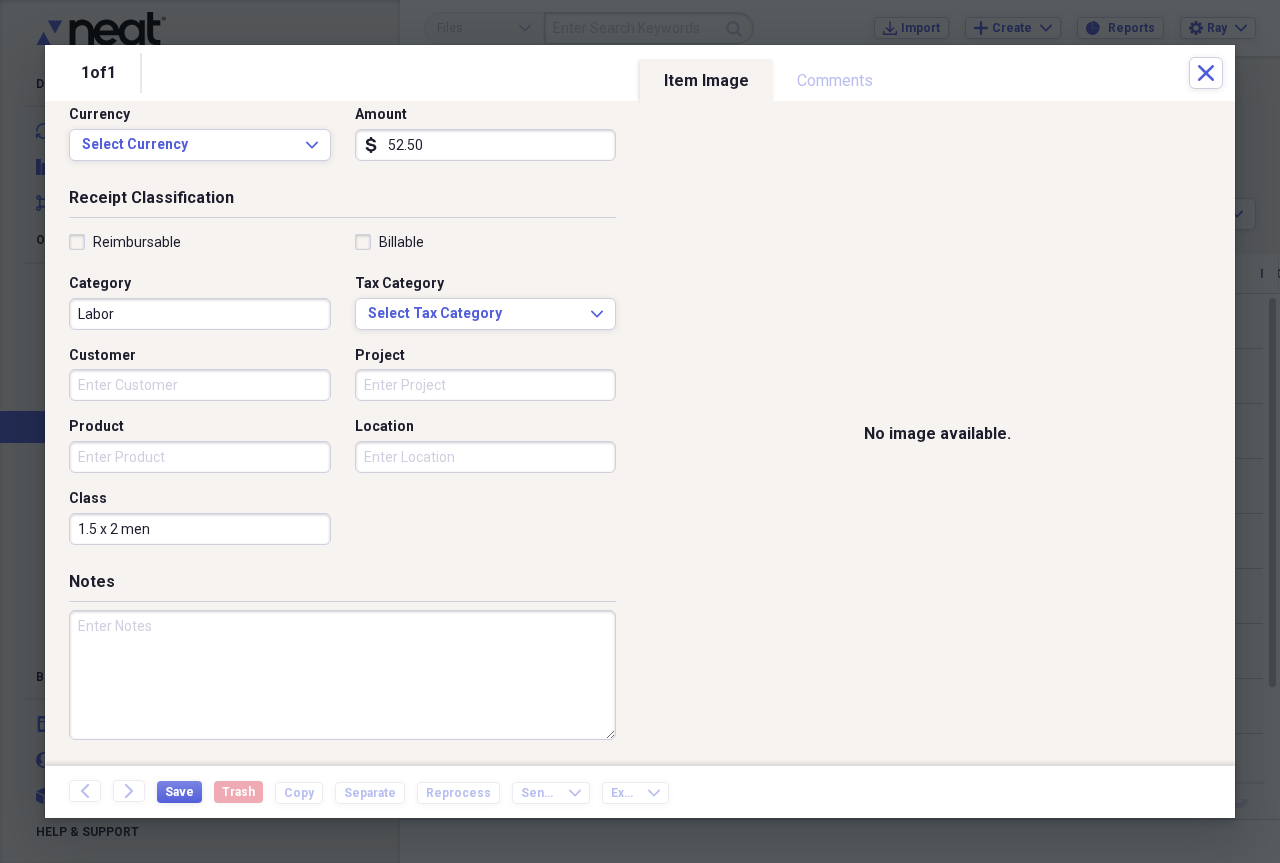 type on "1.5 x 2 men" 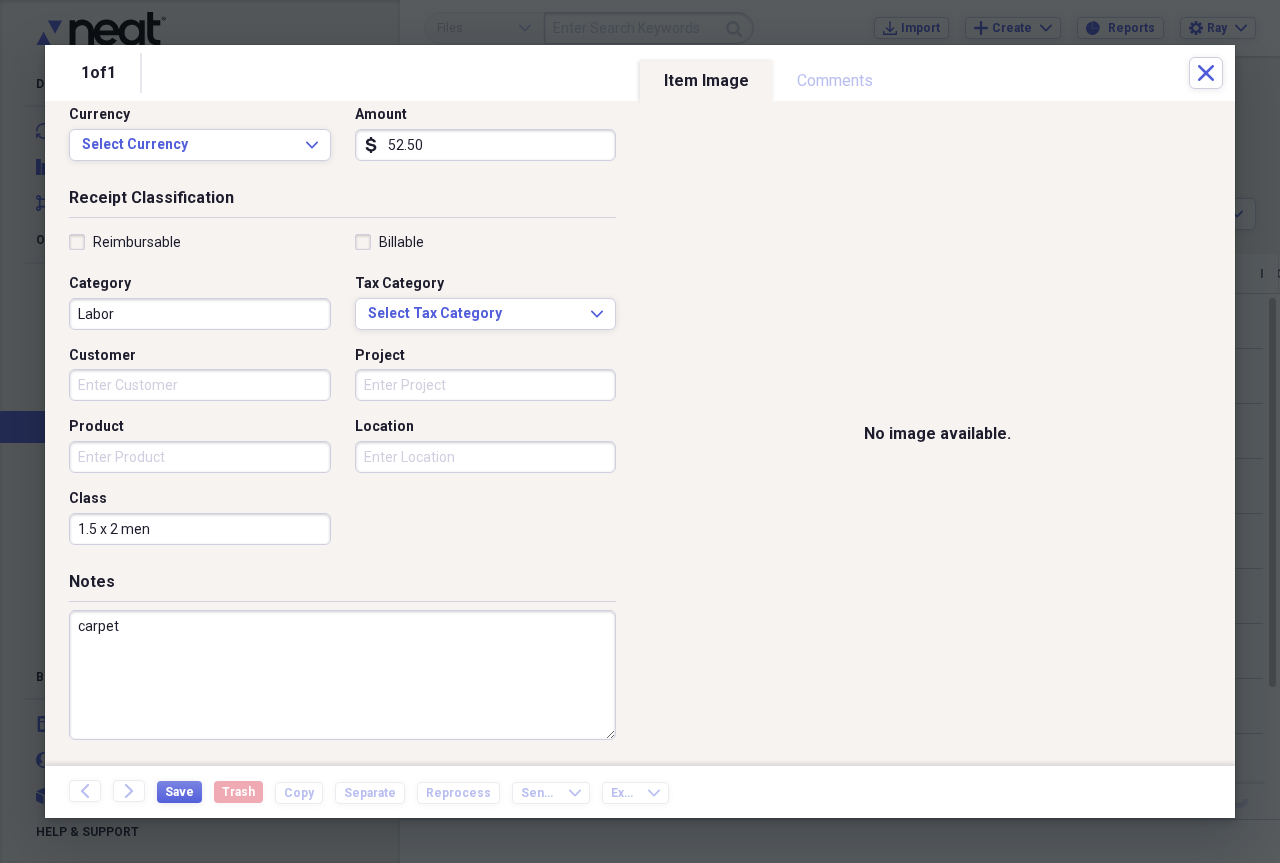 type on "carpet" 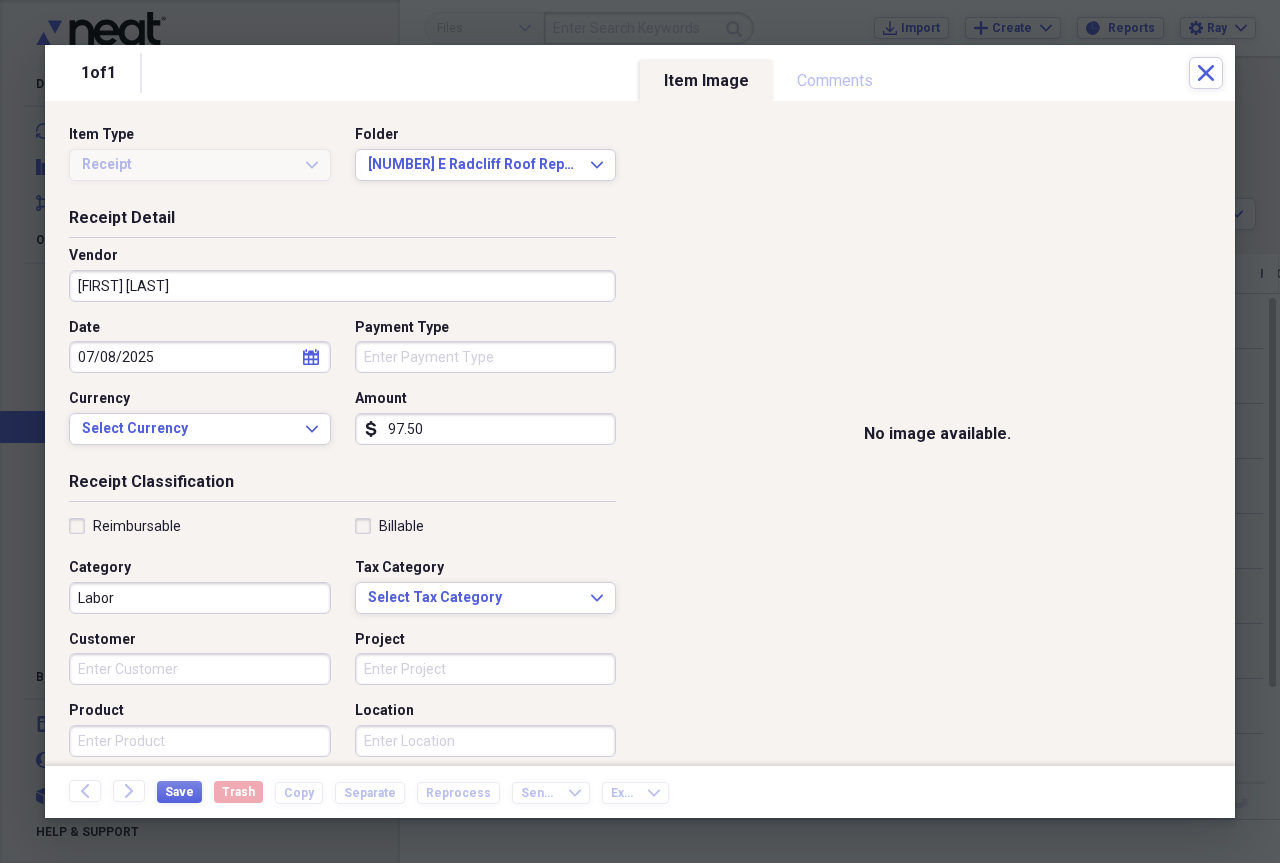 scroll, scrollTop: 284, scrollLeft: 0, axis: vertical 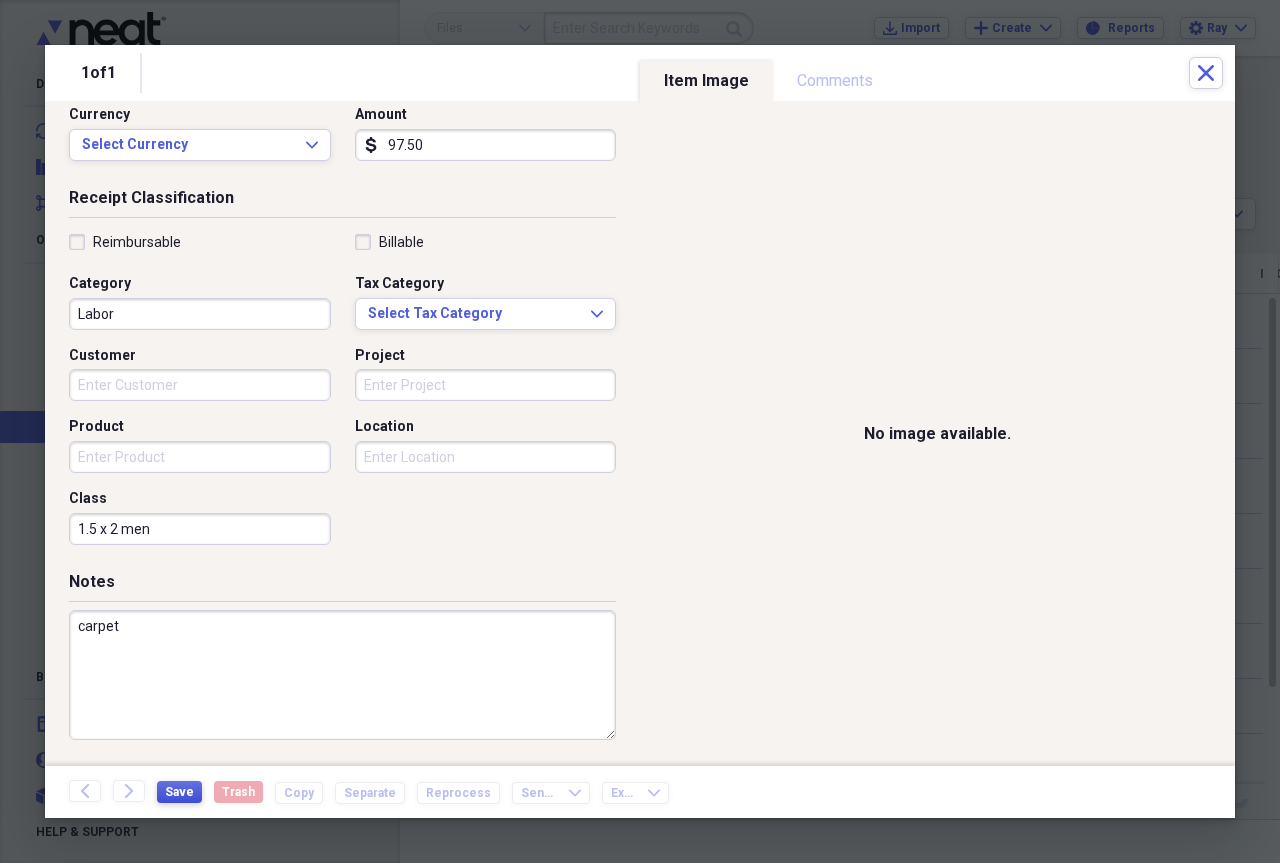 type on "97.50" 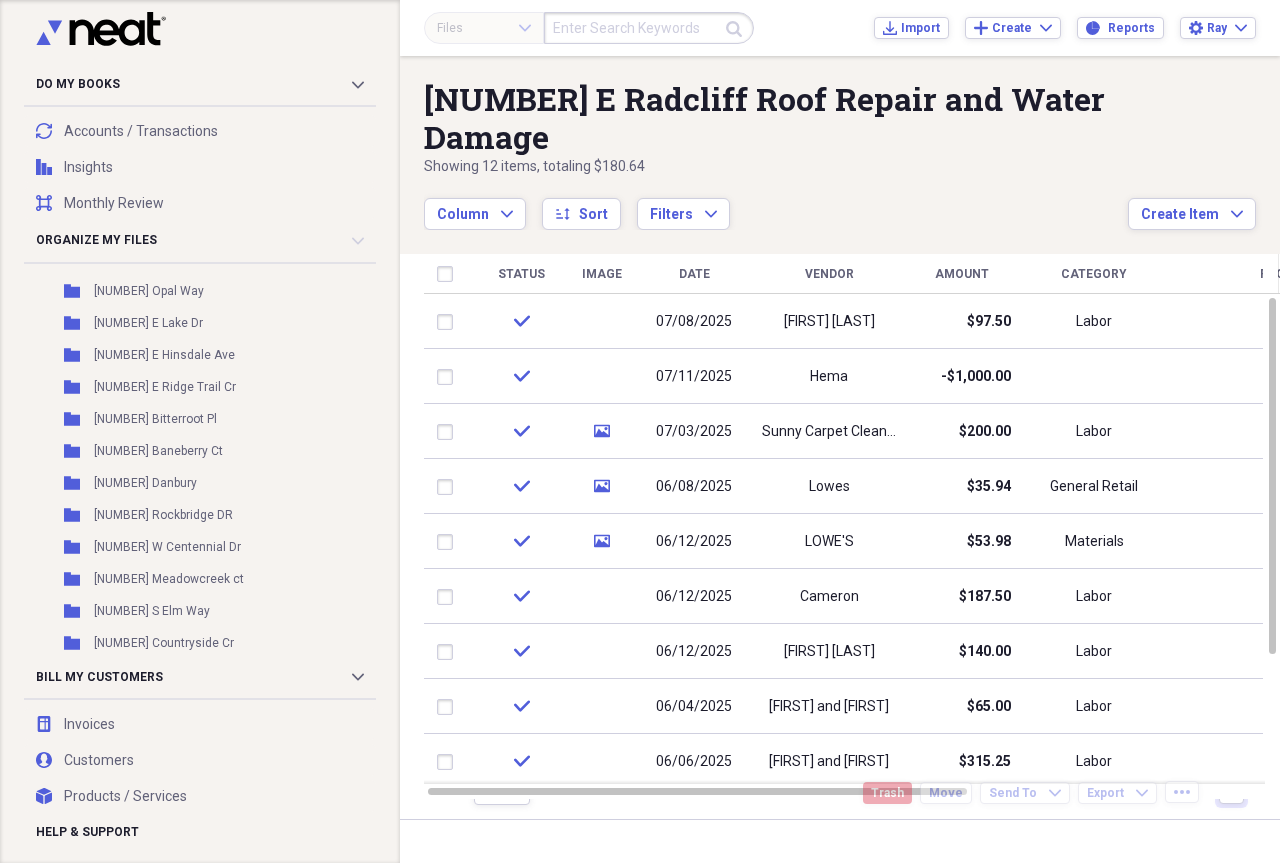 scroll, scrollTop: 1232, scrollLeft: 0, axis: vertical 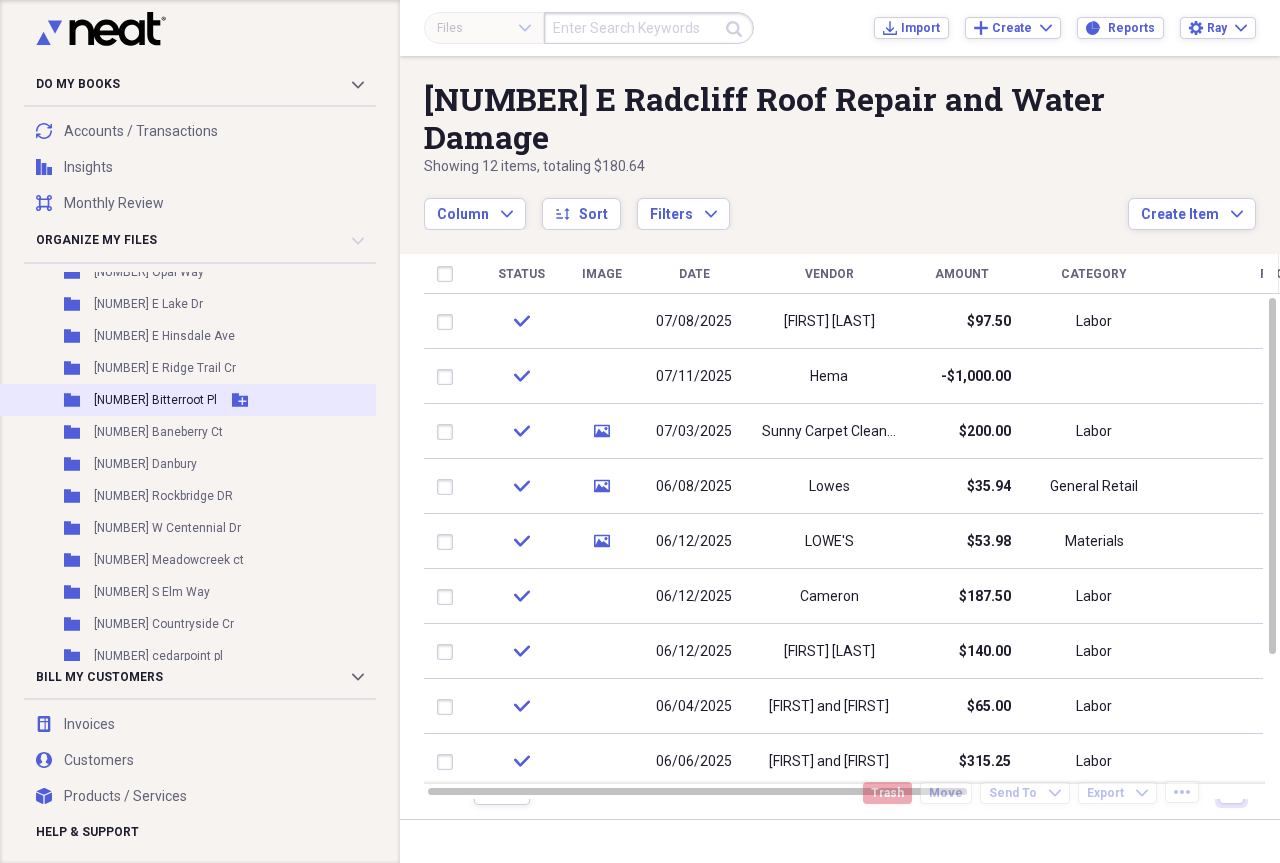 click on "[NUMBER] [STREET]" at bounding box center [155, 400] 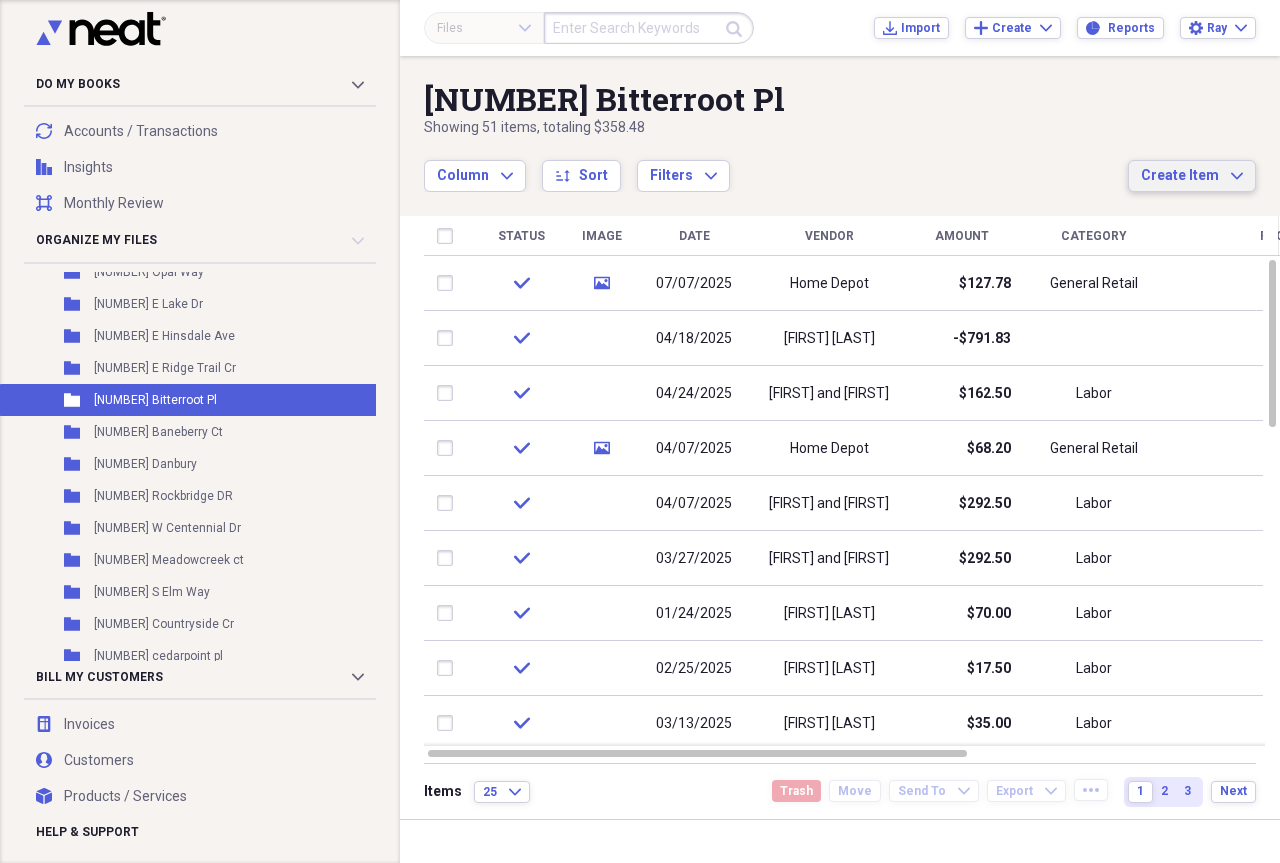 click on "Expand" 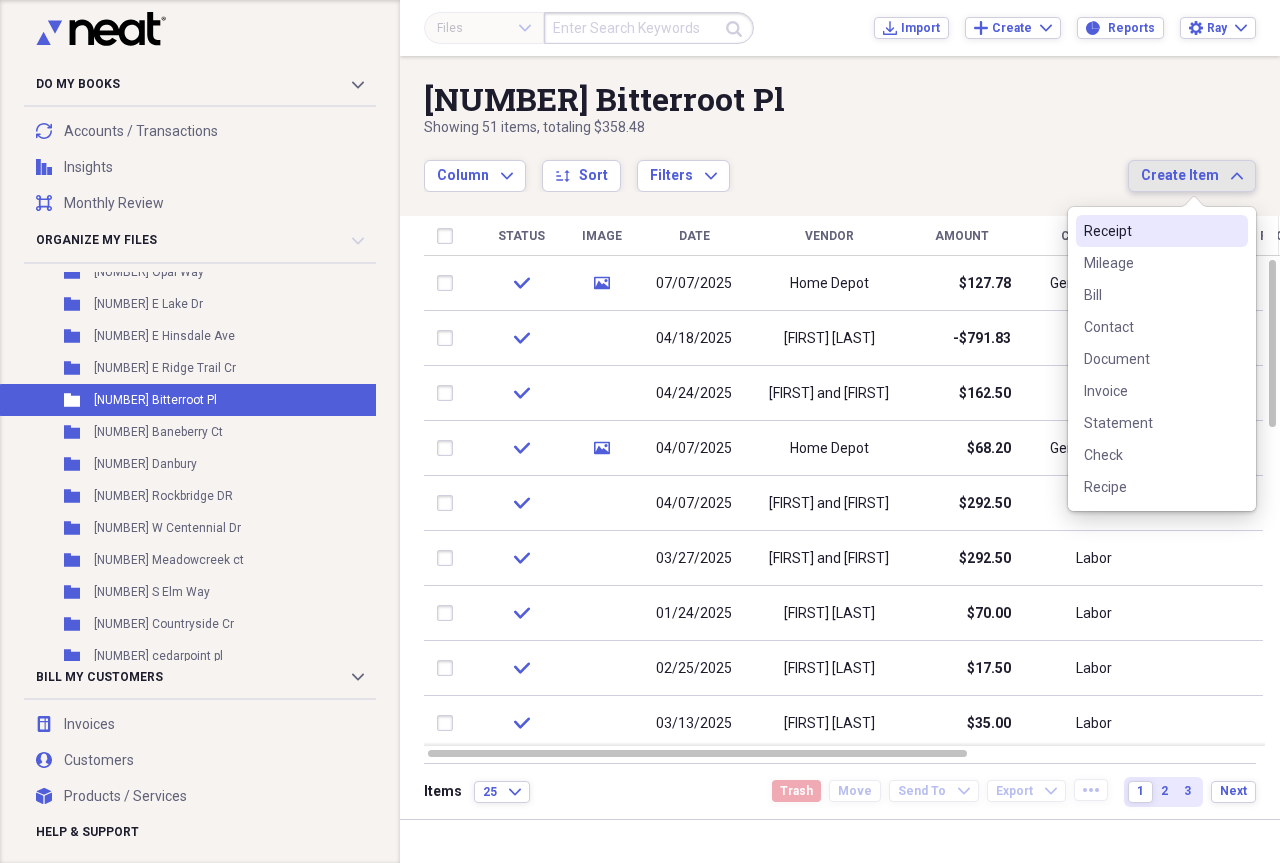 click on "Receipt" at bounding box center (1150, 231) 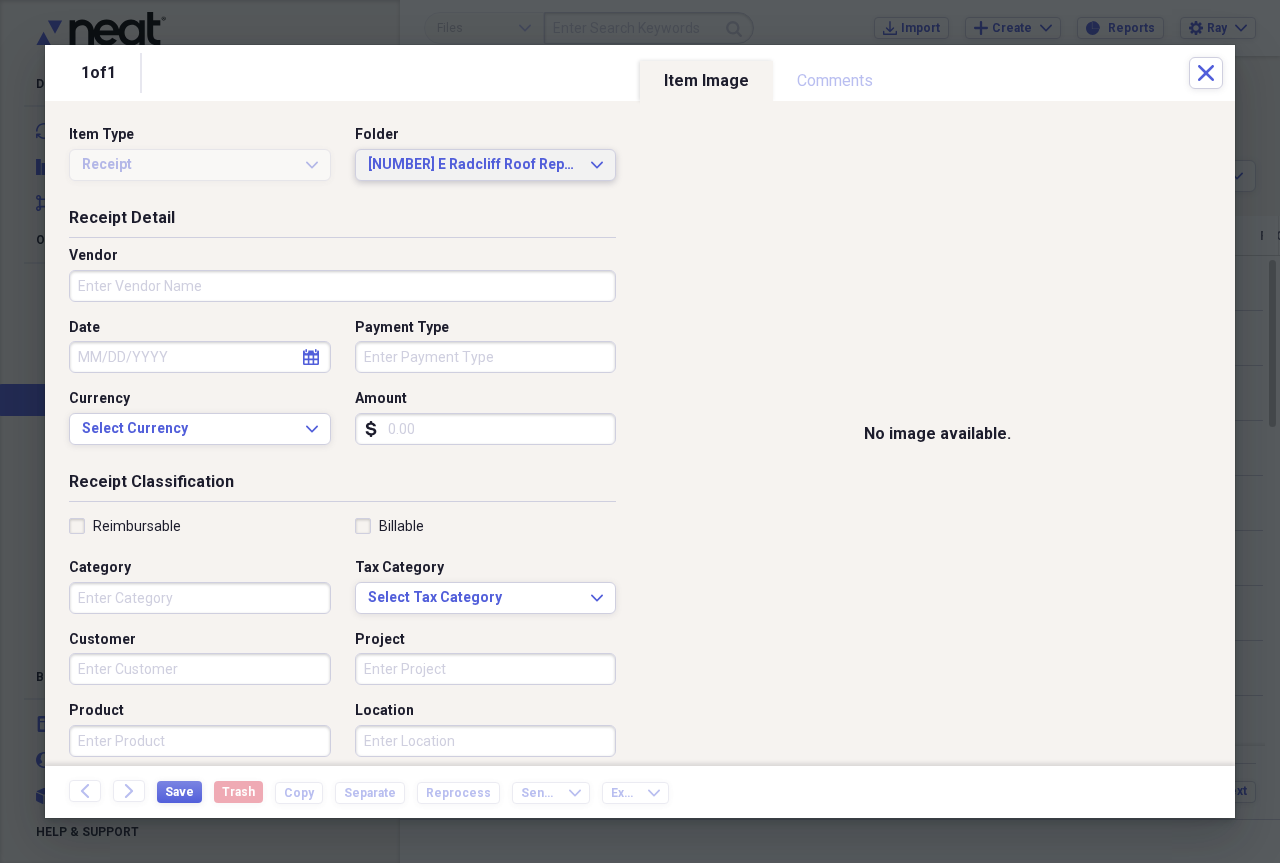 click on "Expand" 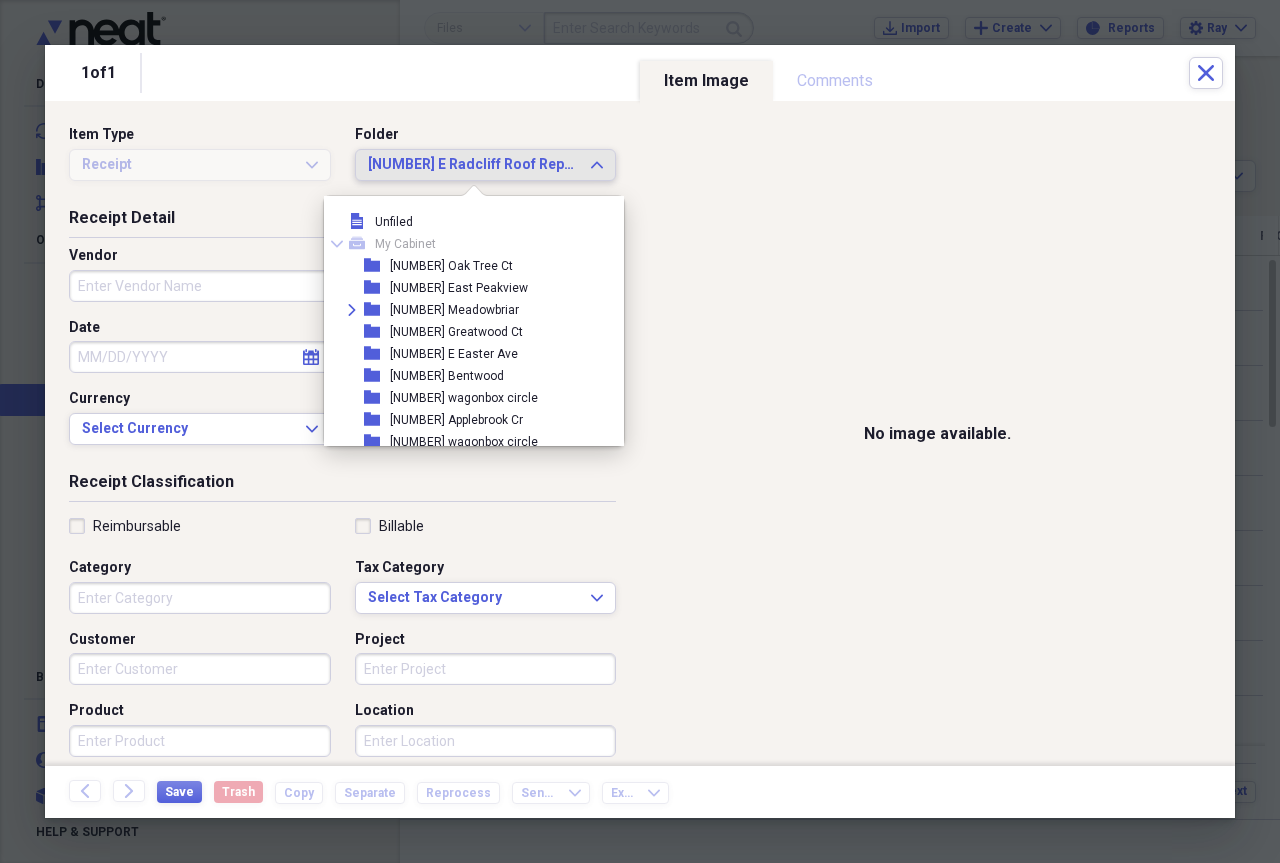 scroll, scrollTop: 1397, scrollLeft: 0, axis: vertical 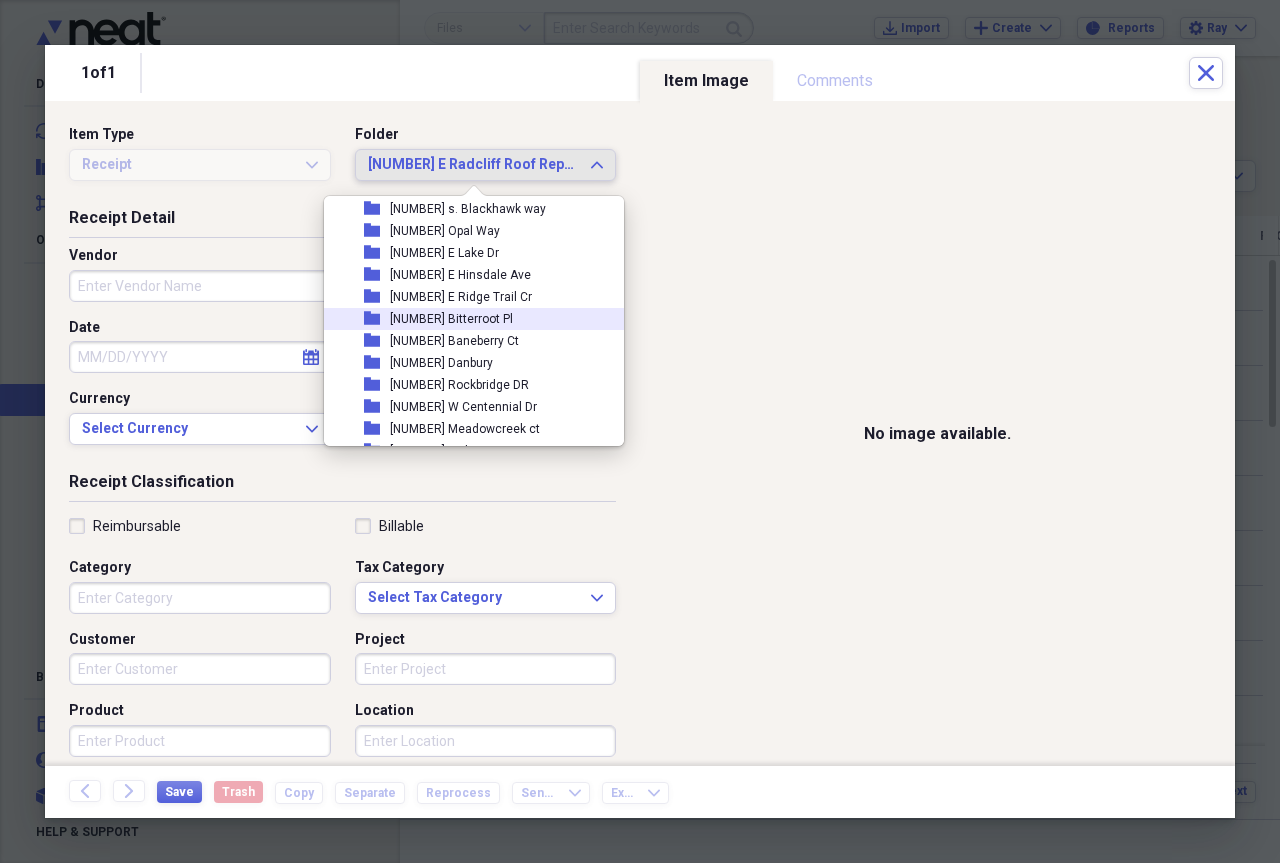 click on "[NUMBER] [STREET]" at bounding box center (451, 319) 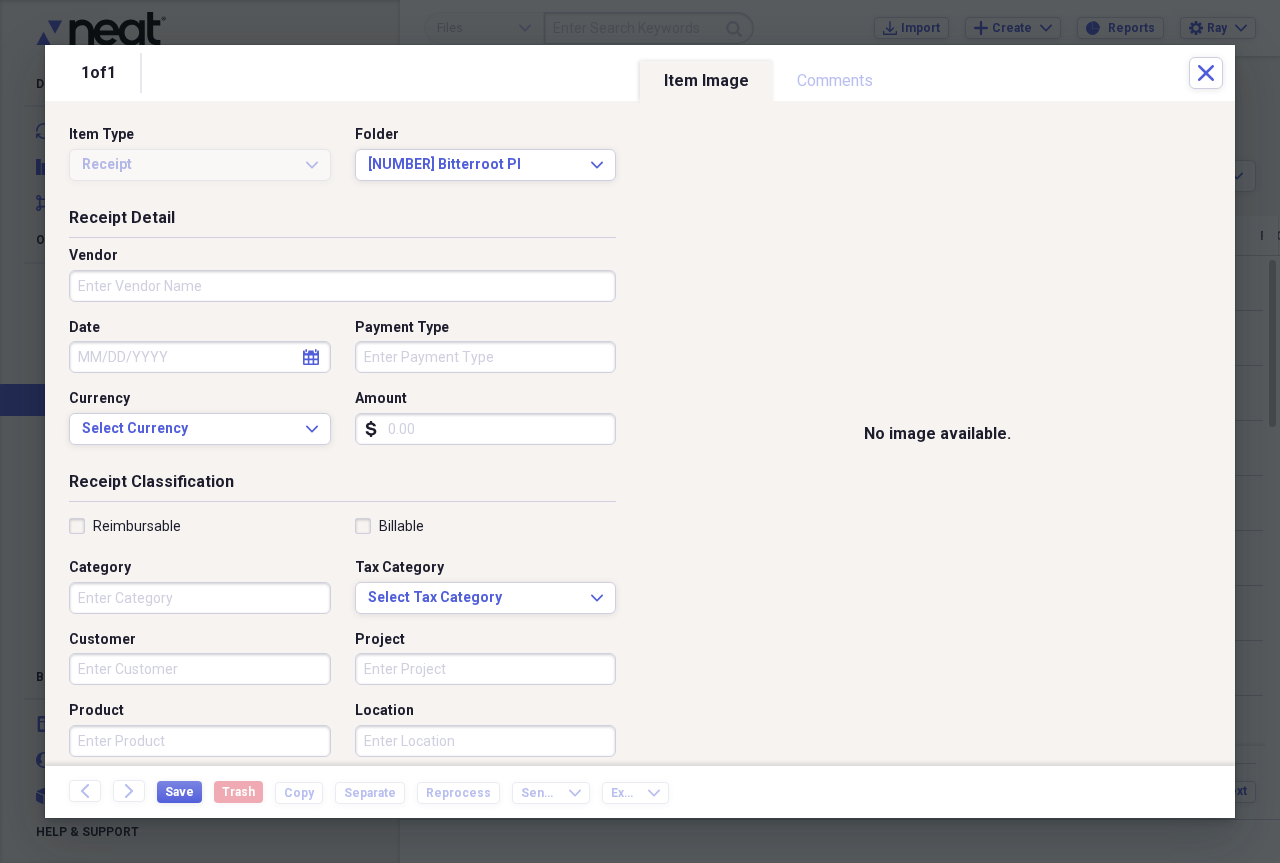 click on "Vendor" at bounding box center [342, 286] 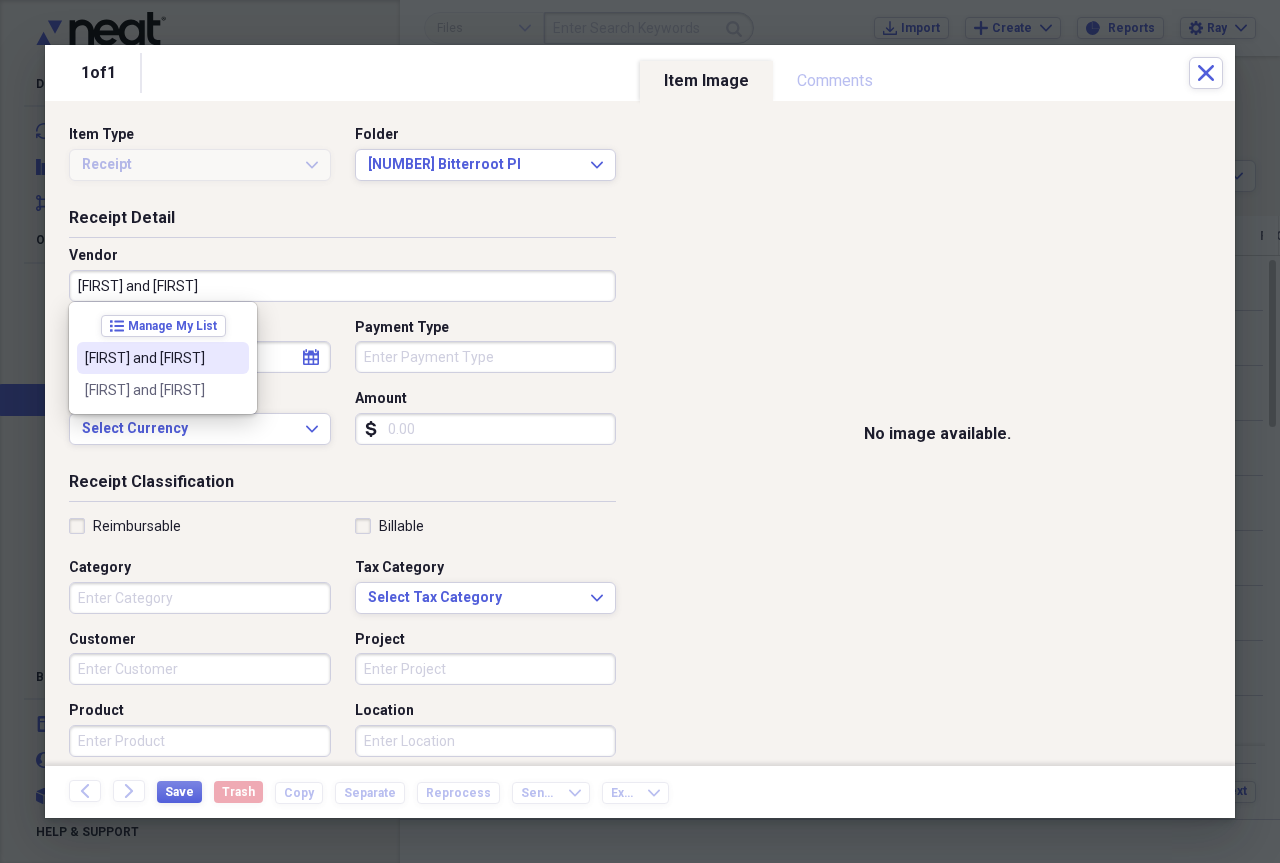 click on "[FIRST] and [FIRST]" at bounding box center [151, 358] 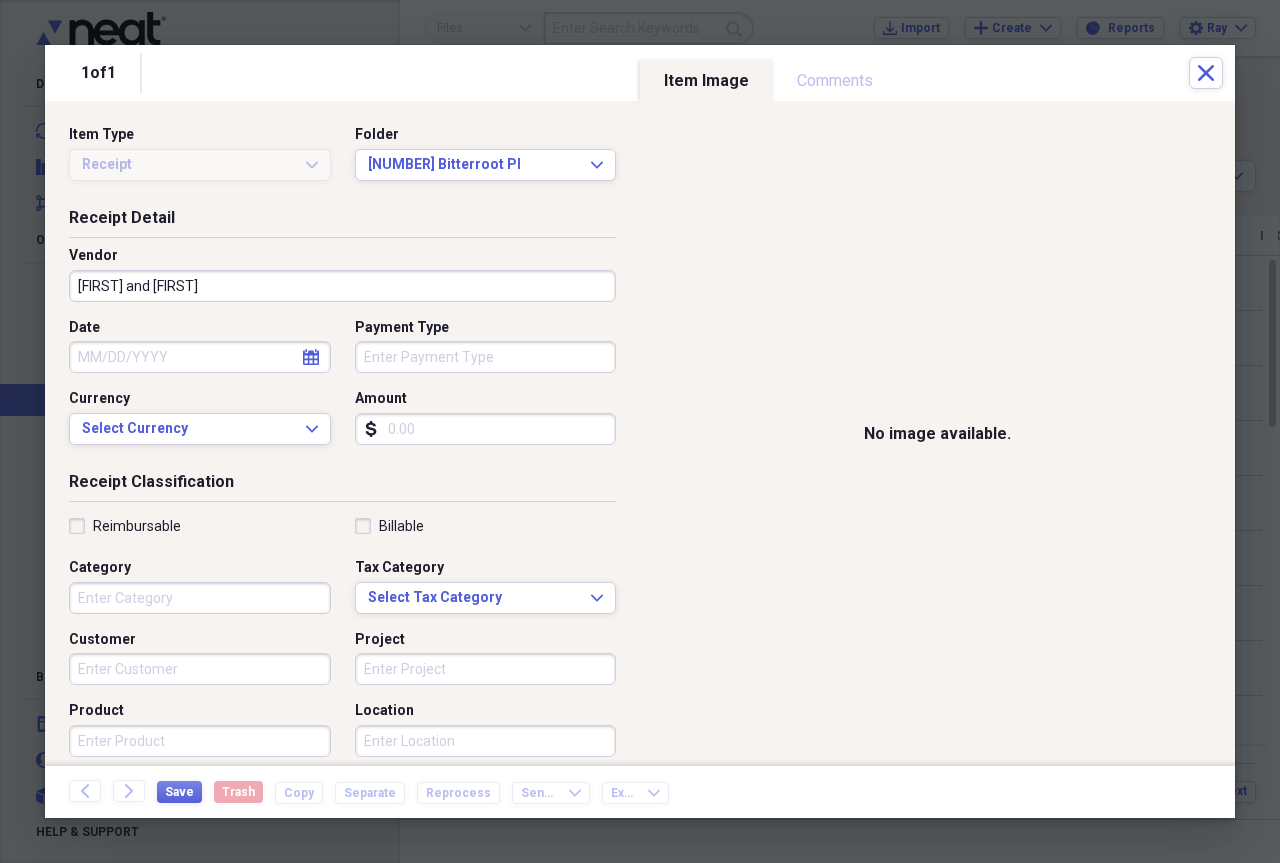 click on "calendar" 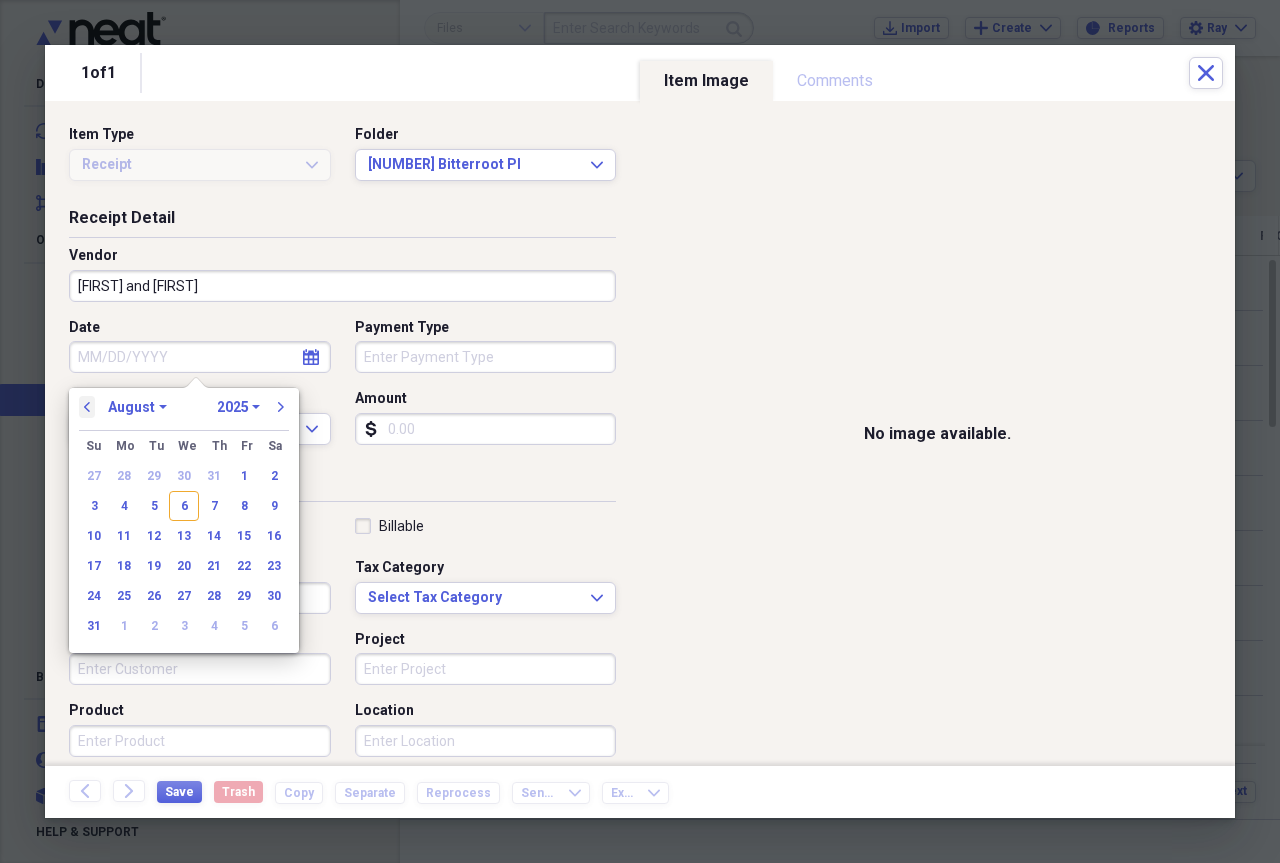 click on "previous" at bounding box center (87, 407) 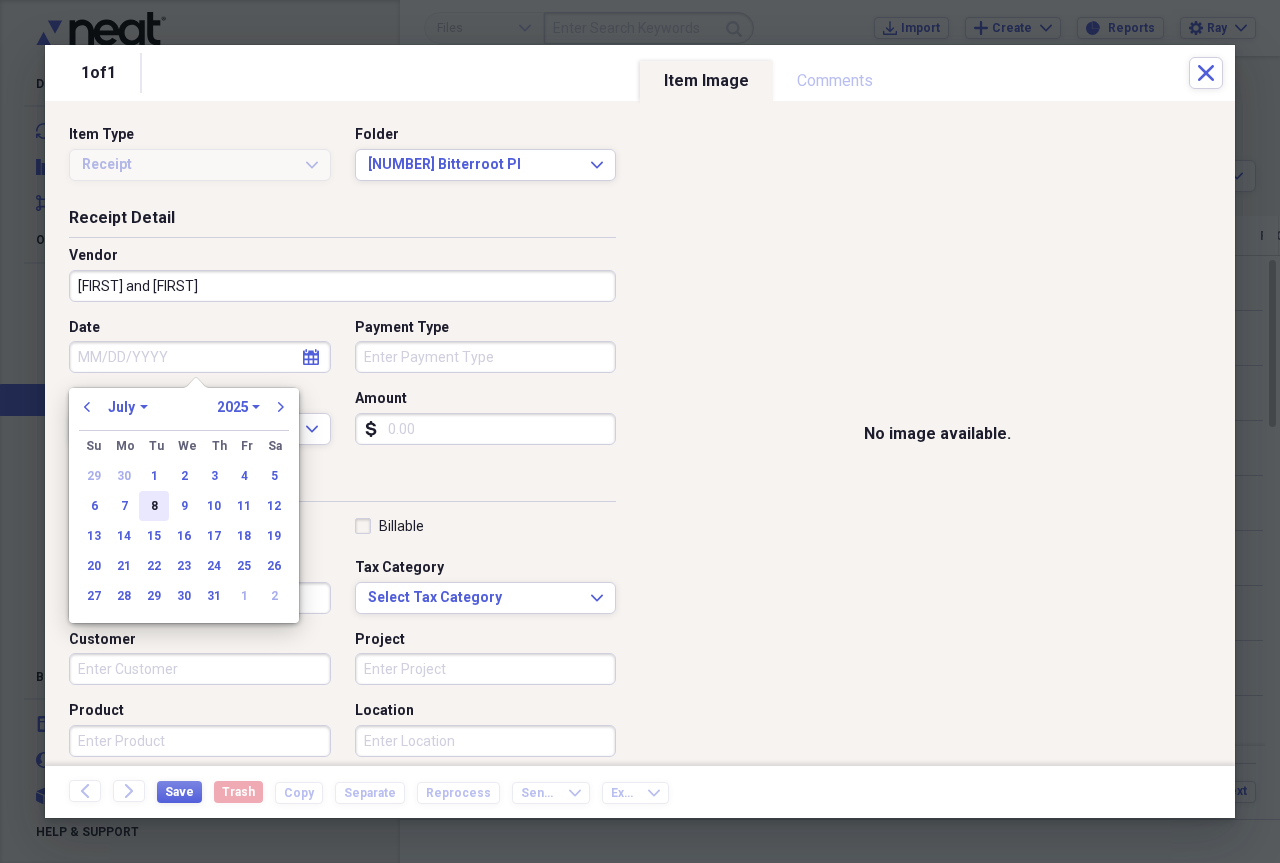 click on "8" at bounding box center [154, 506] 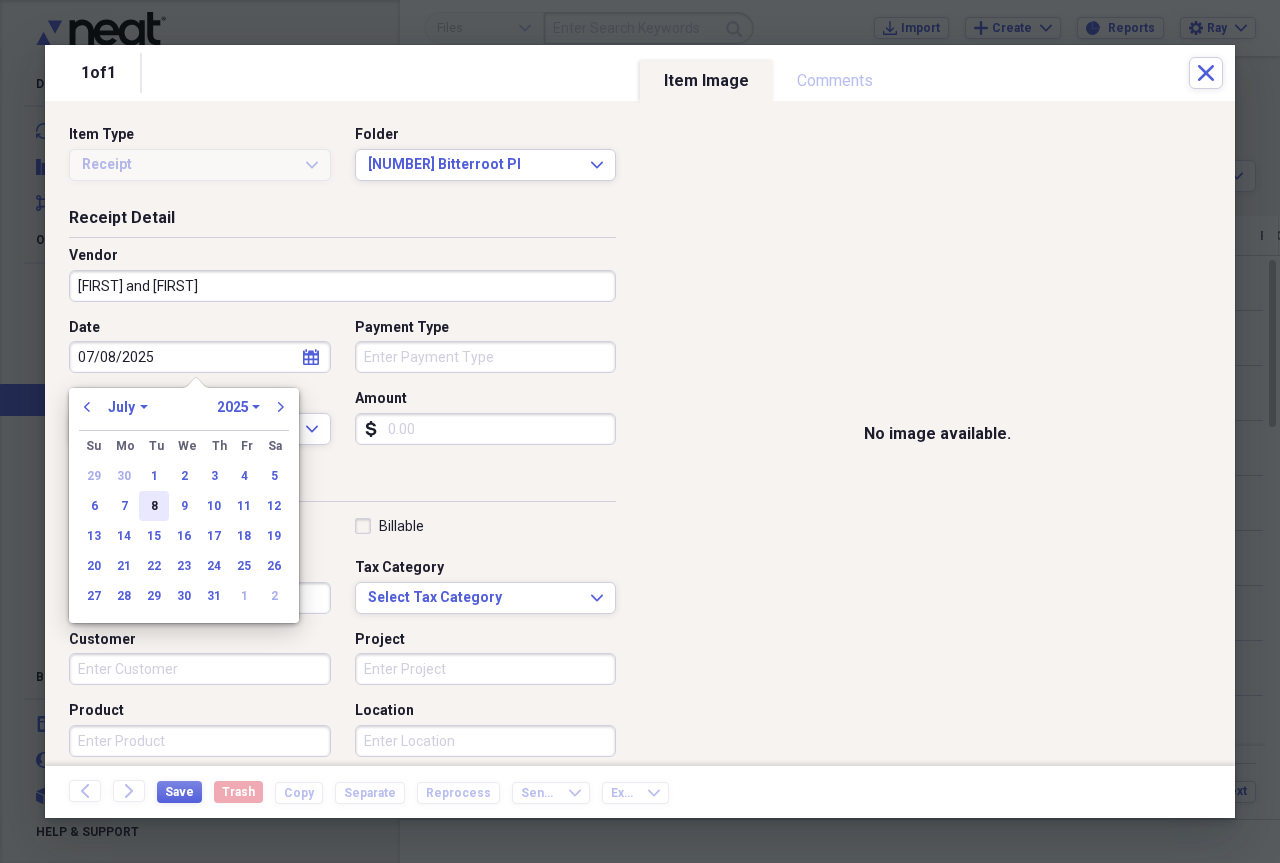 type on "07/08/2025" 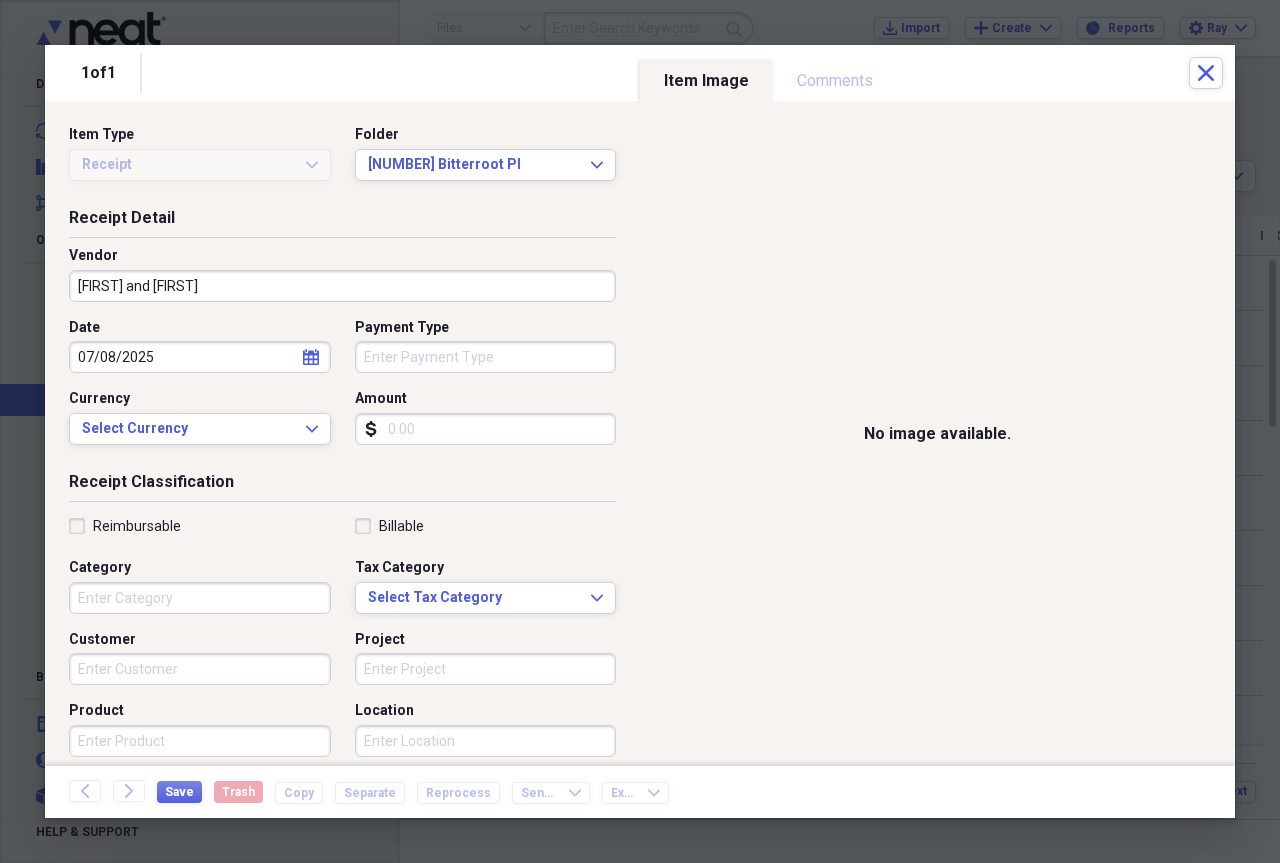 click on "Amount" at bounding box center (486, 429) 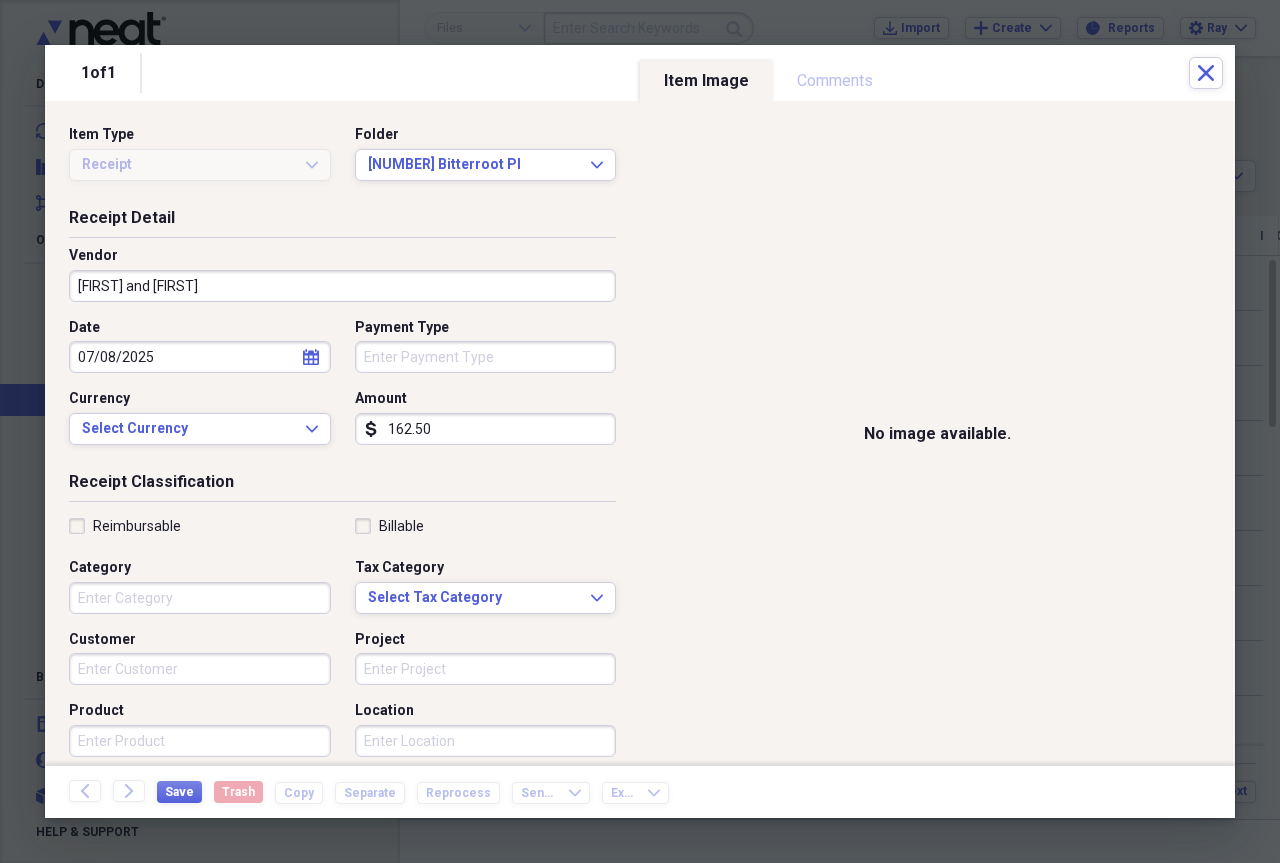 type on "162.50" 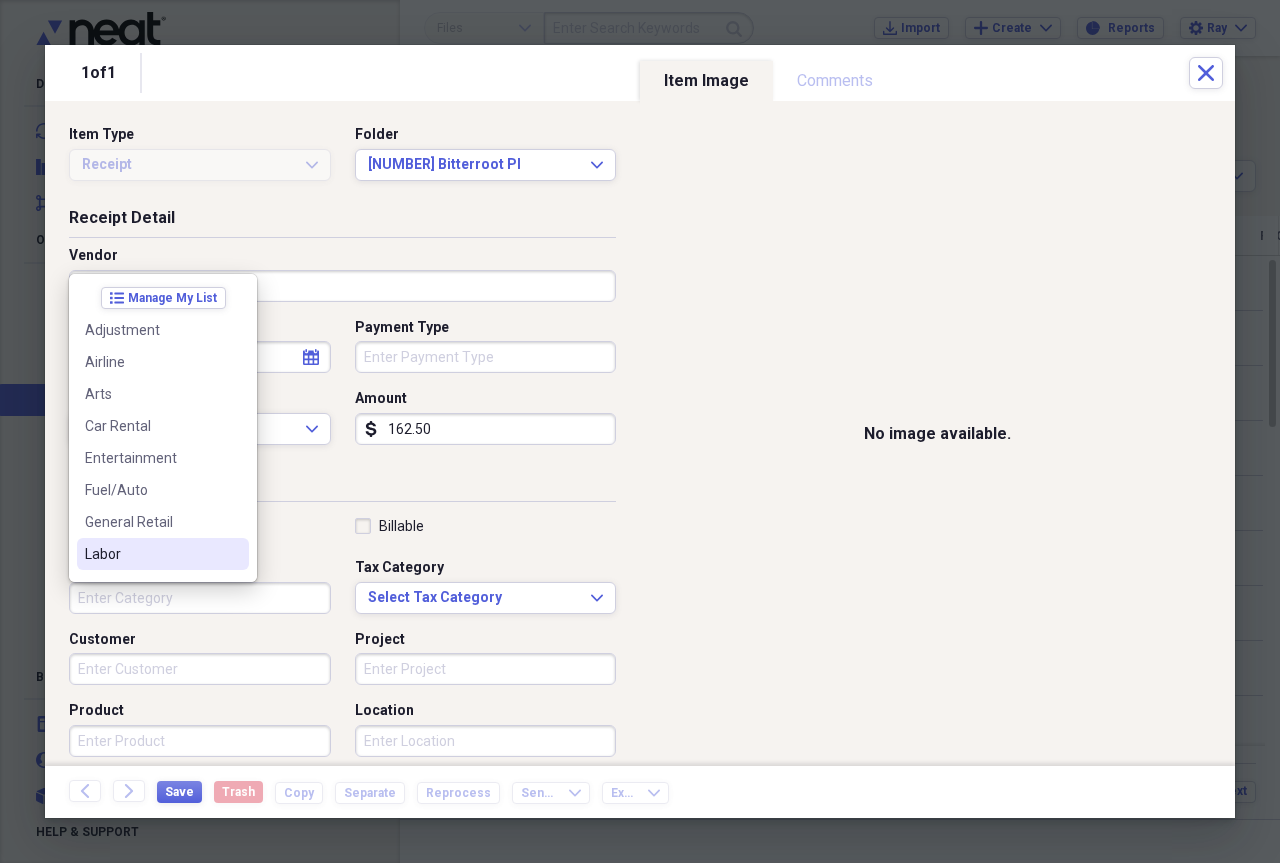 click on "Labor" at bounding box center [151, 554] 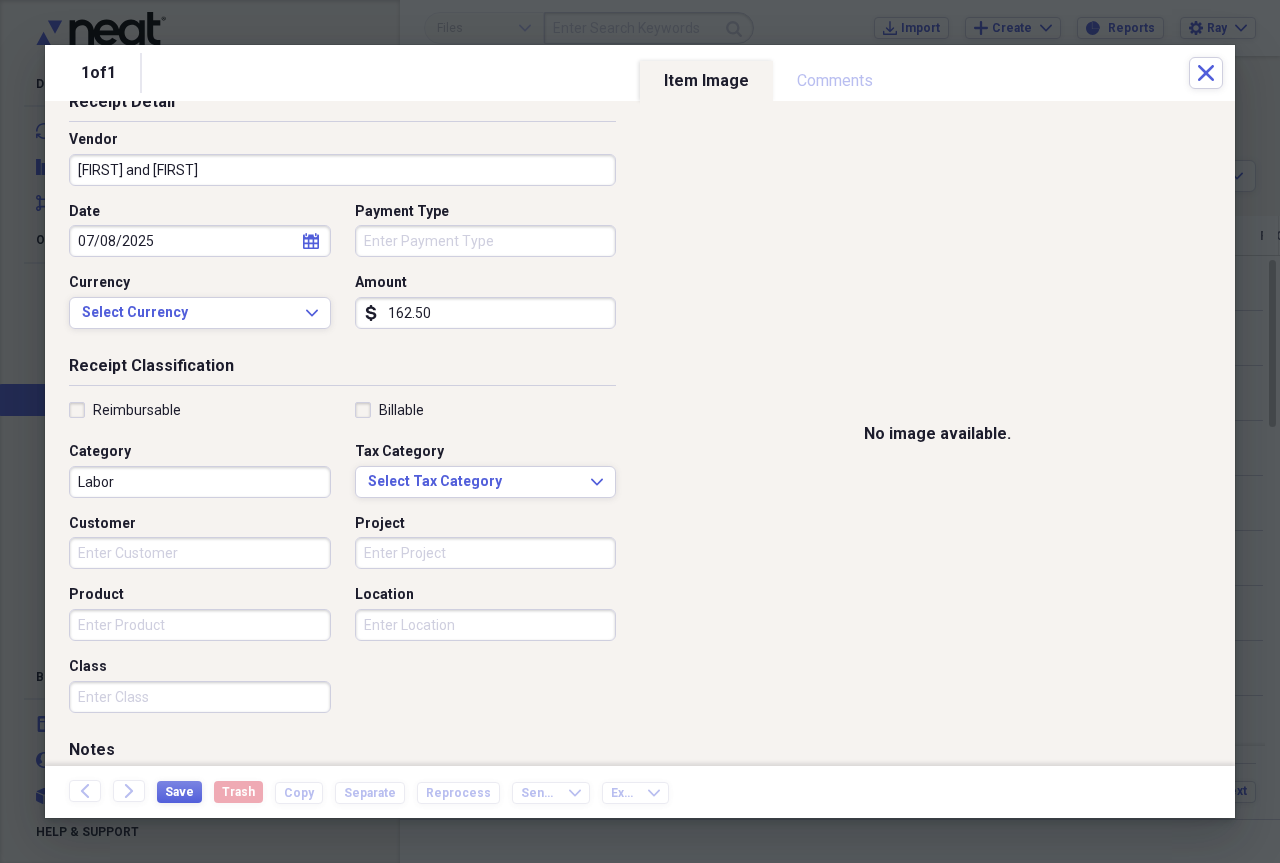 scroll, scrollTop: 284, scrollLeft: 0, axis: vertical 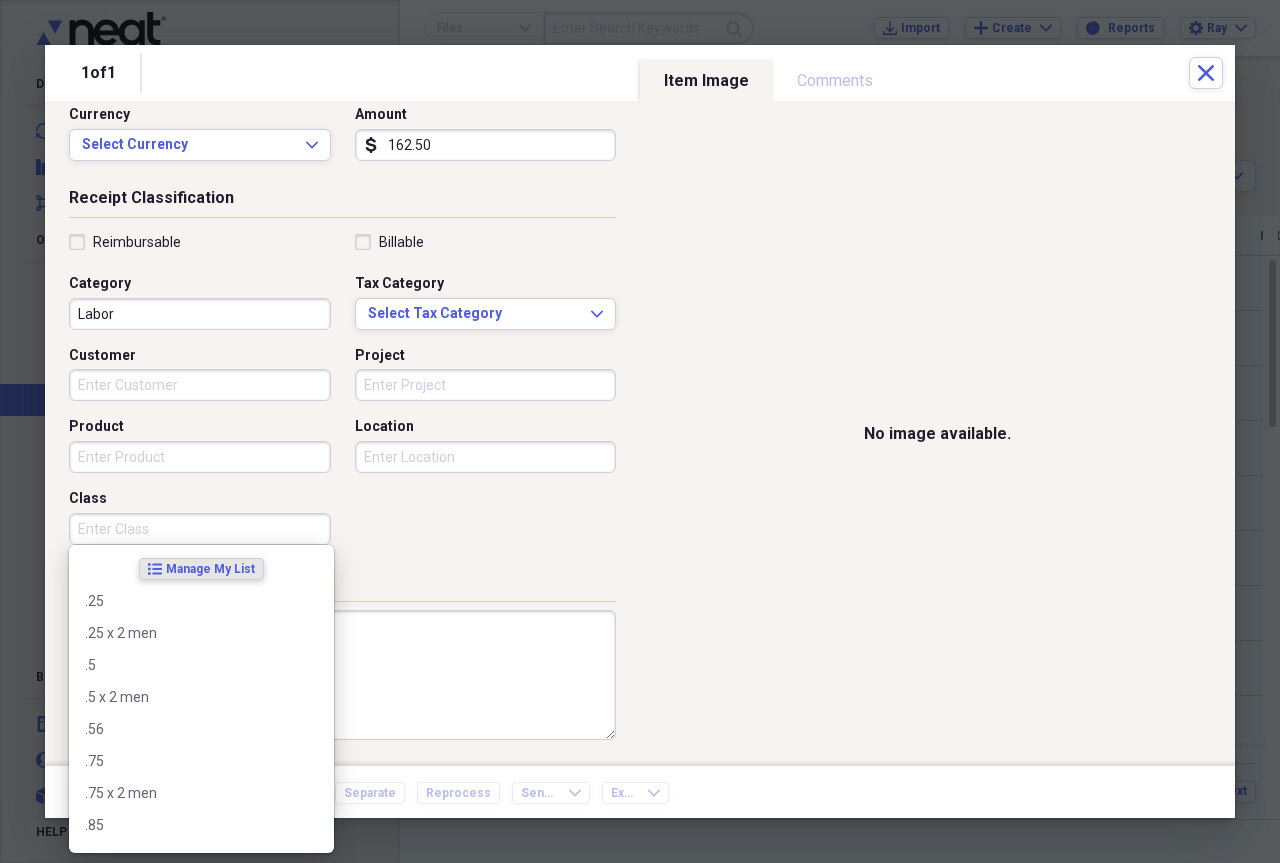 click on "Class" at bounding box center [200, 529] 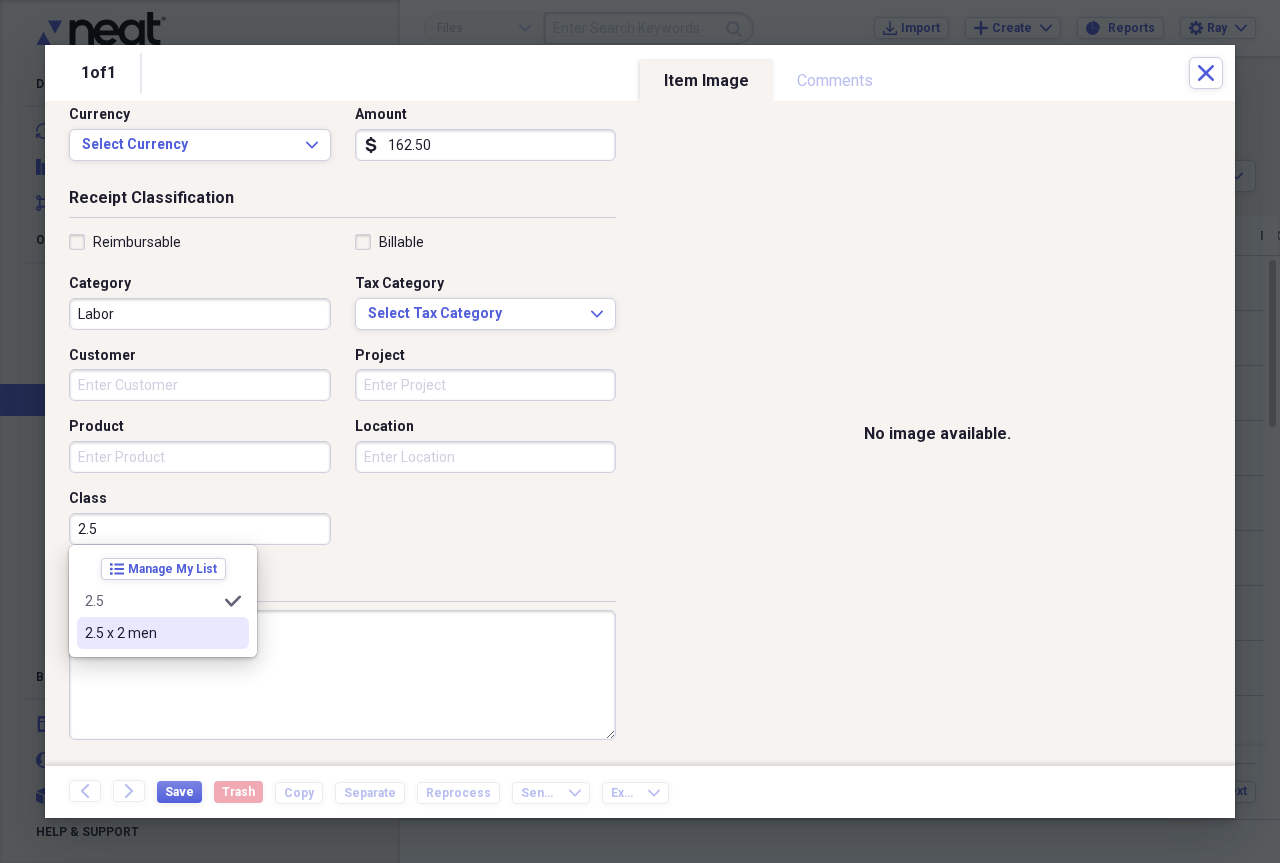 click on "2.5 x 2 men" at bounding box center [151, 633] 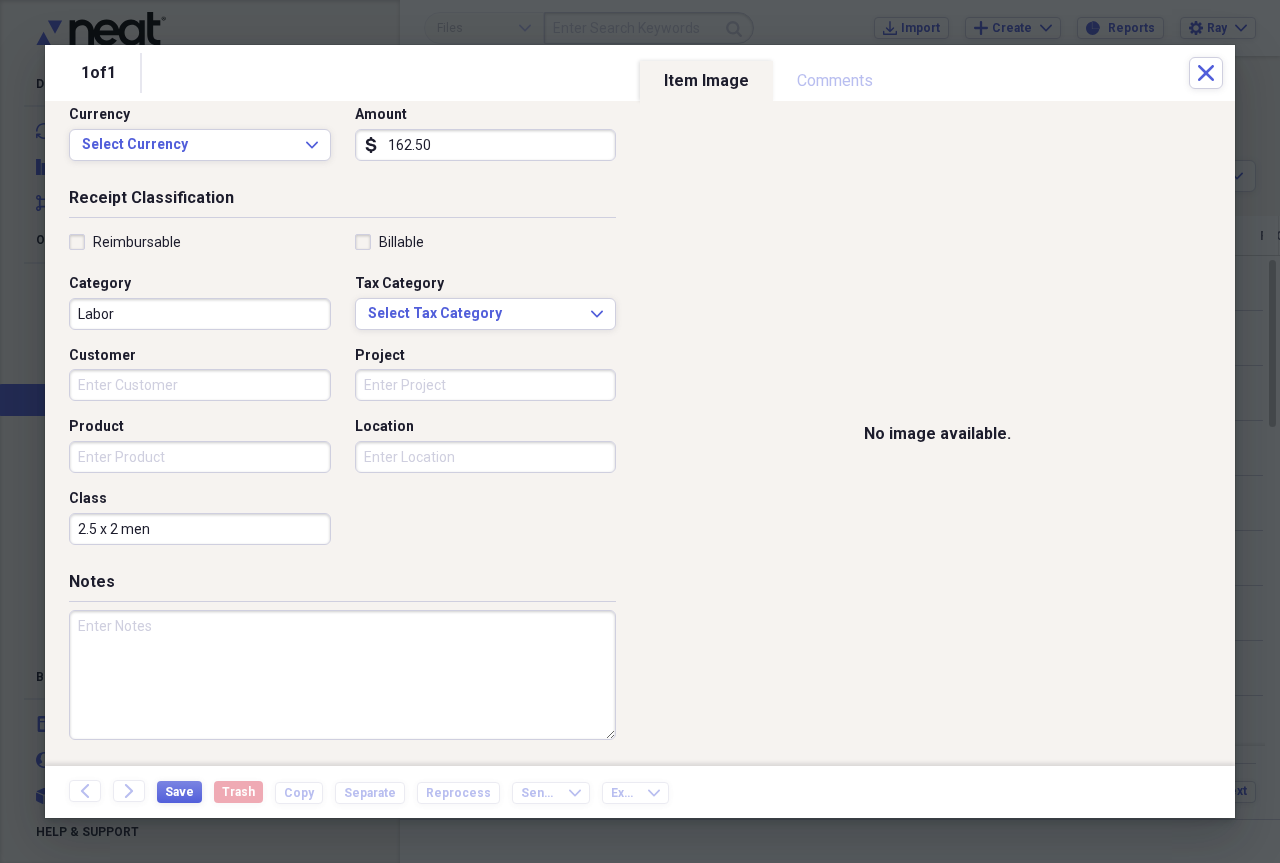 click at bounding box center (342, 675) 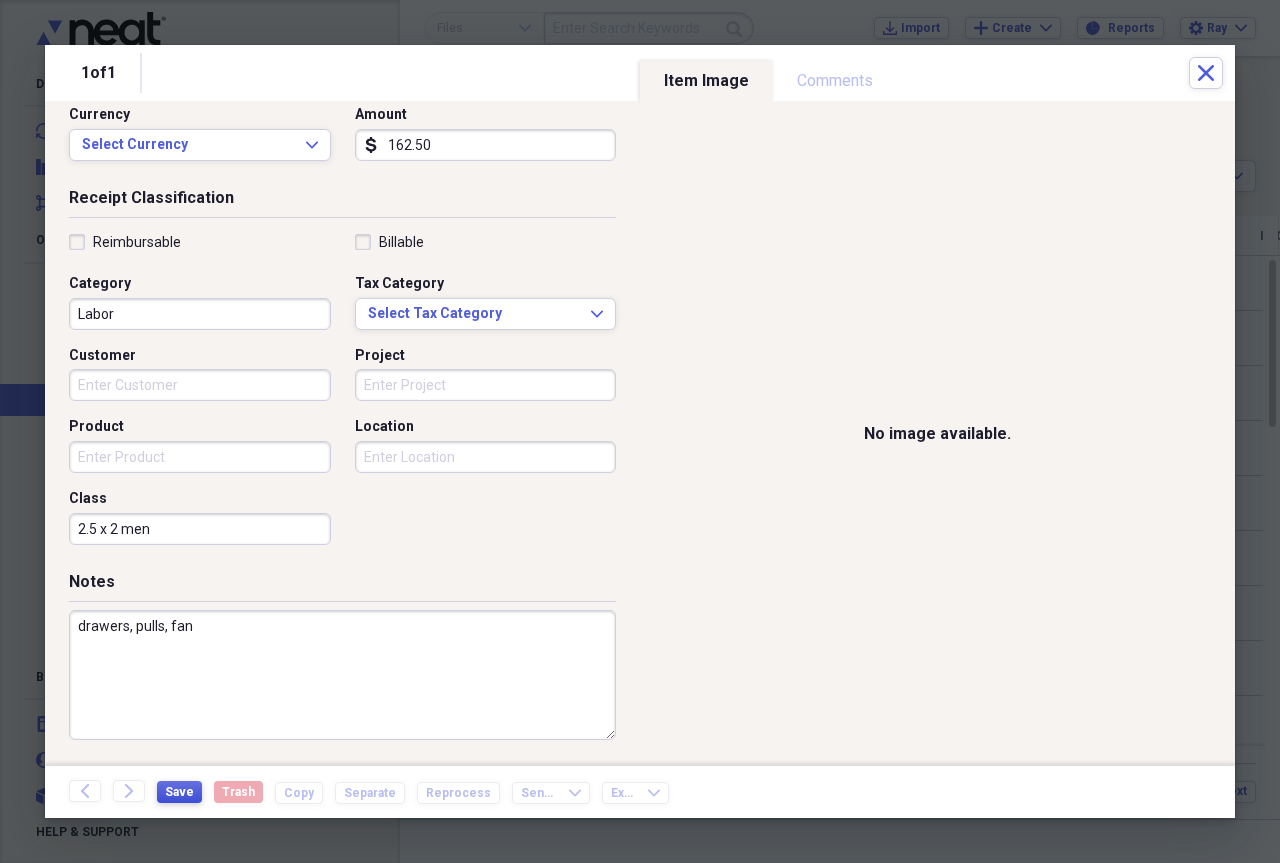 type on "drawers, pulls, fan" 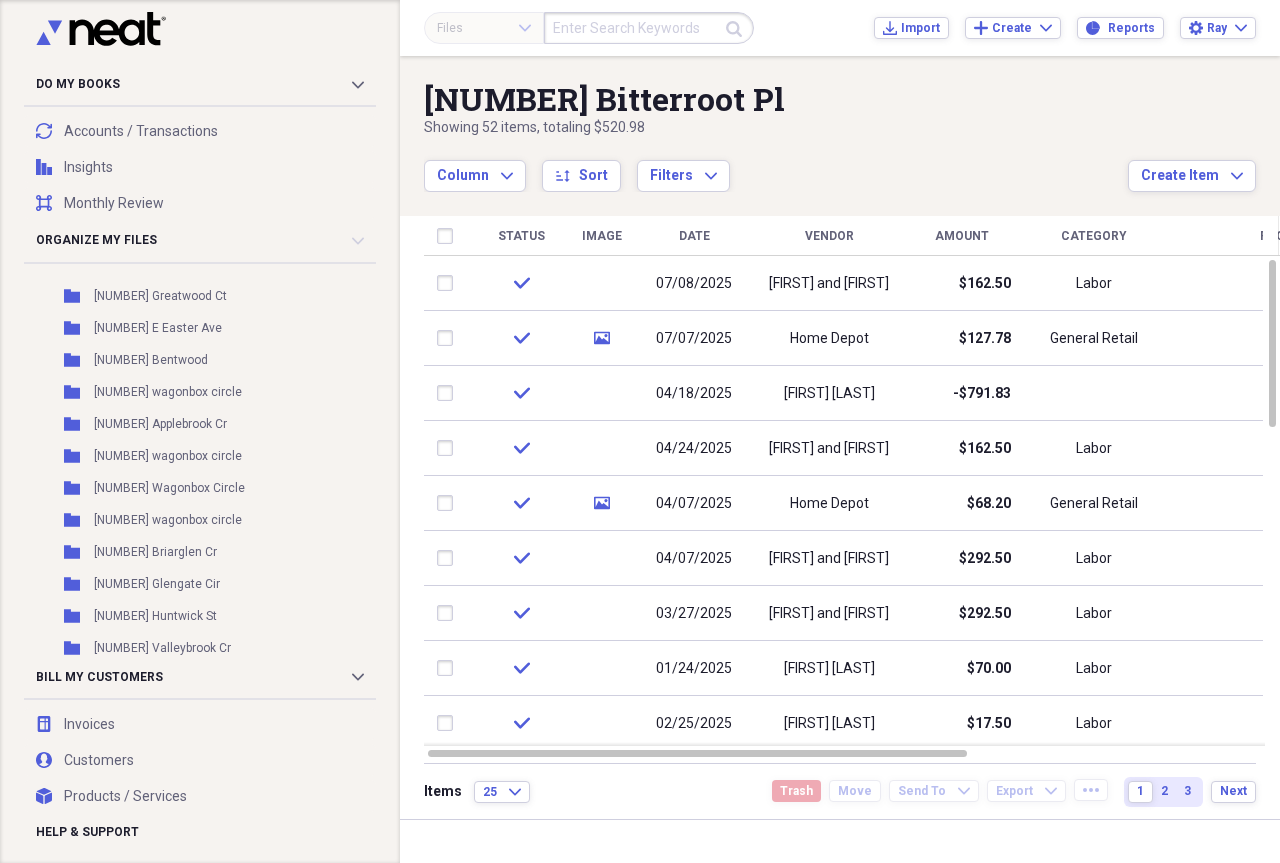 scroll, scrollTop: 0, scrollLeft: 0, axis: both 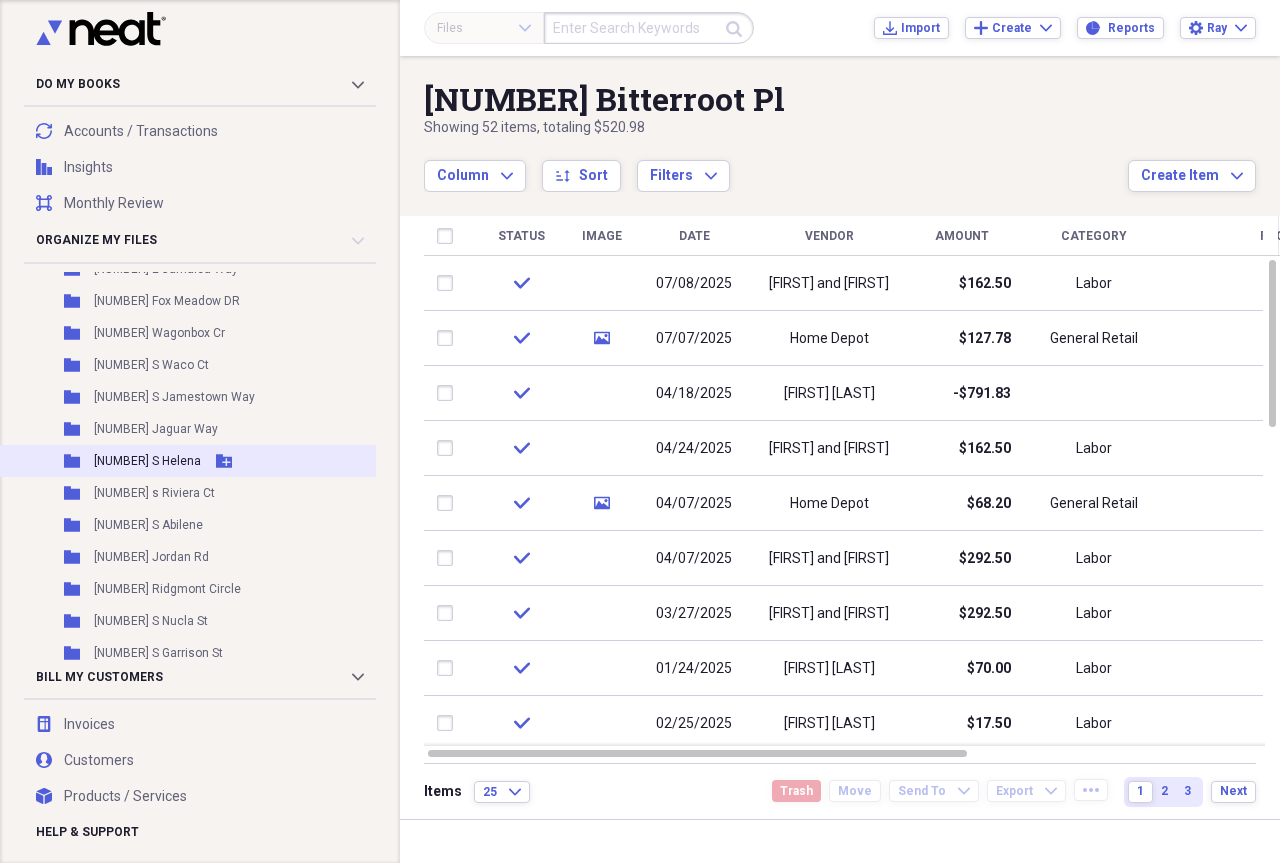 click on "[NUMBER] [STREET]" at bounding box center [147, 461] 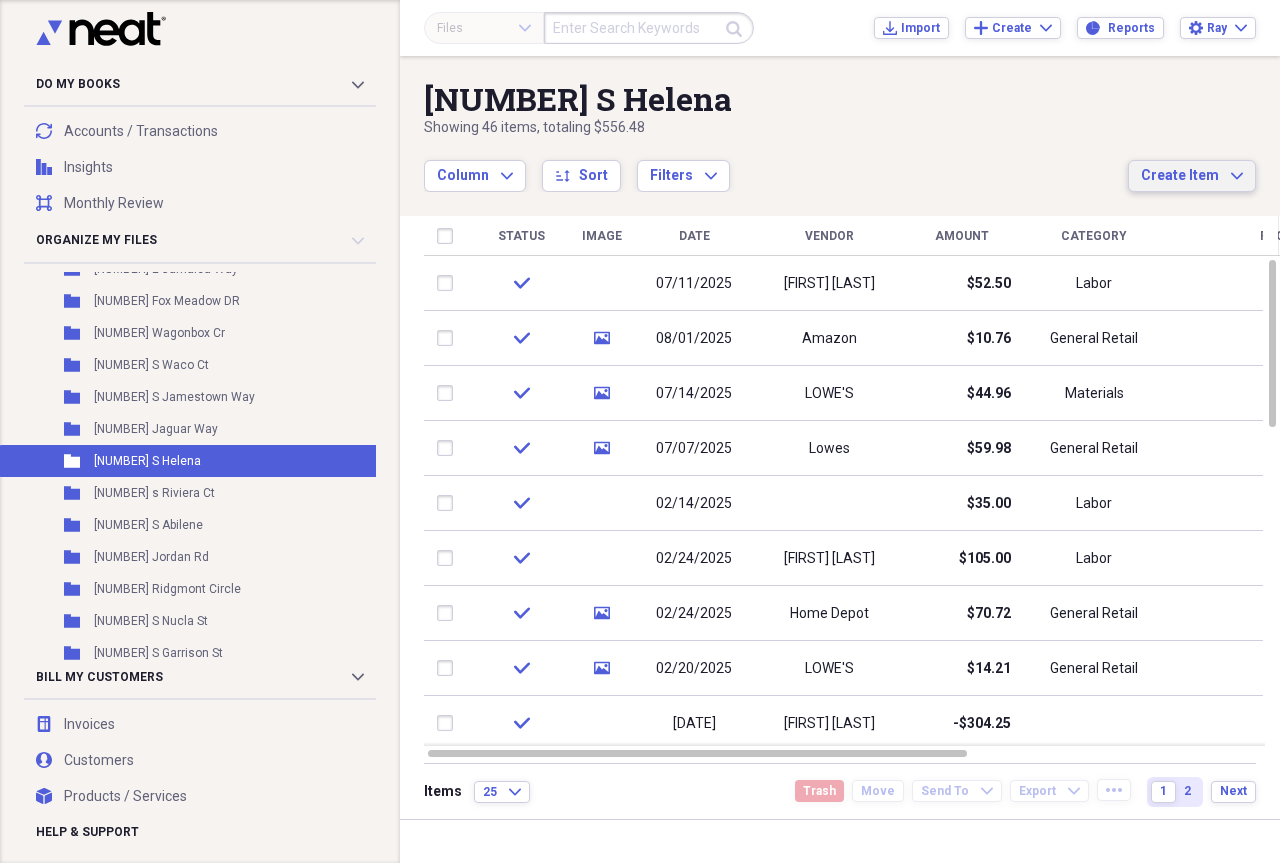click on "Expand" 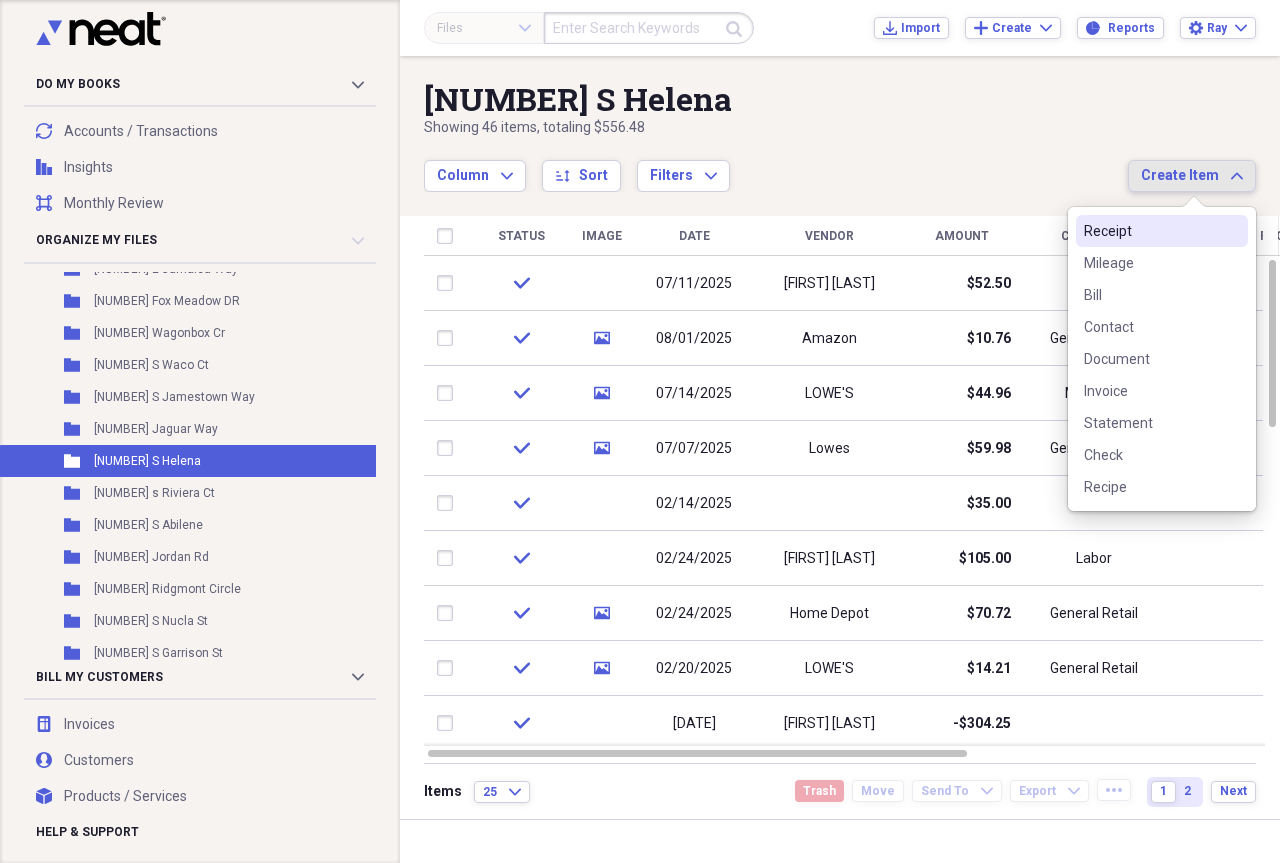click on "Receipt" at bounding box center [1150, 231] 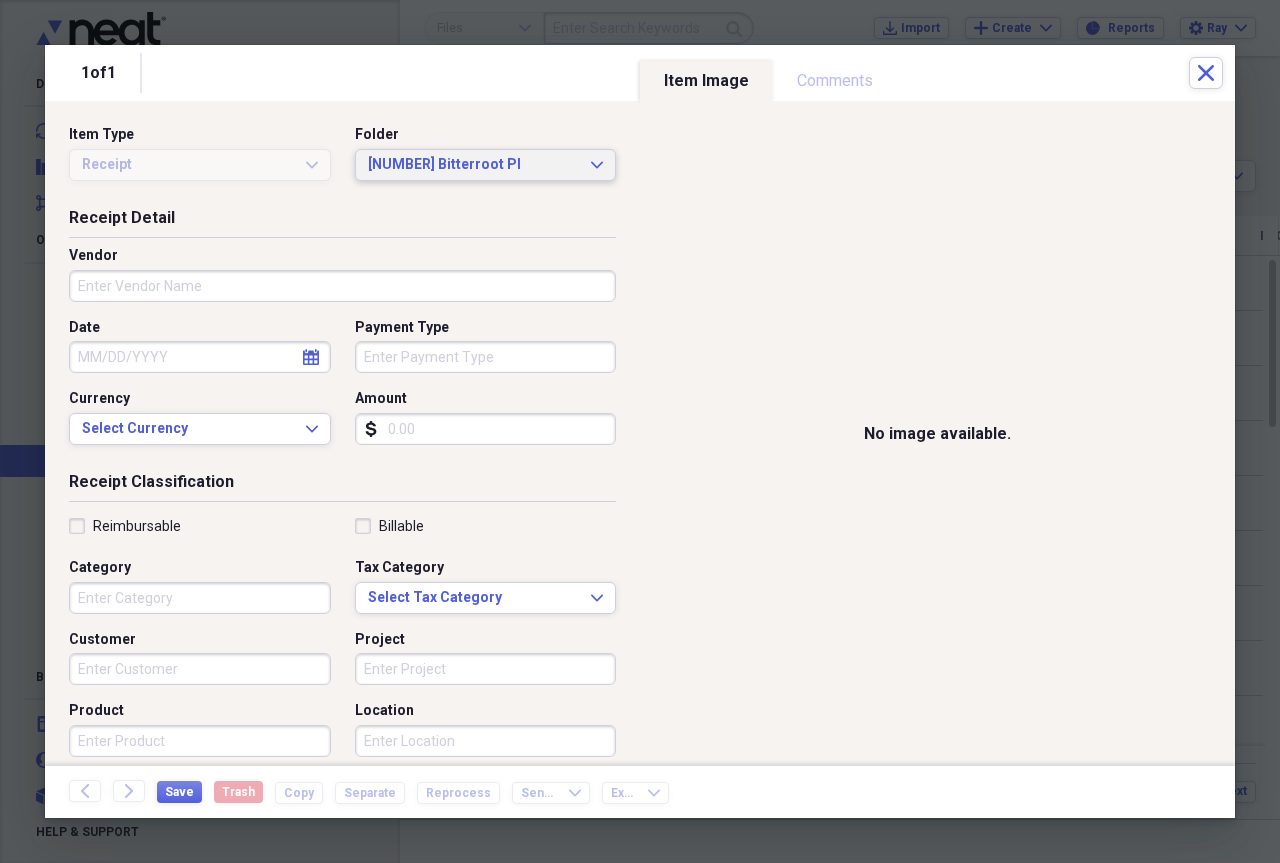click 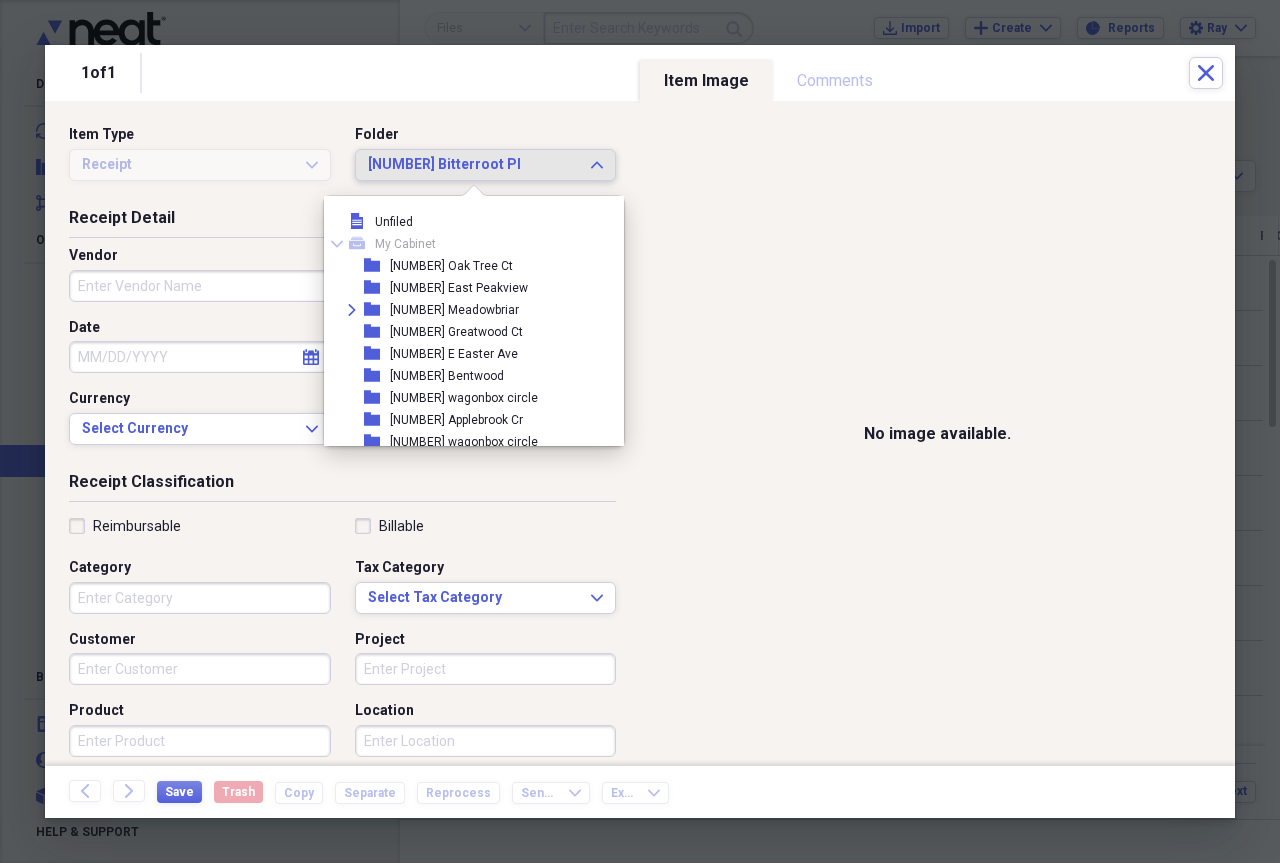 scroll, scrollTop: 759, scrollLeft: 0, axis: vertical 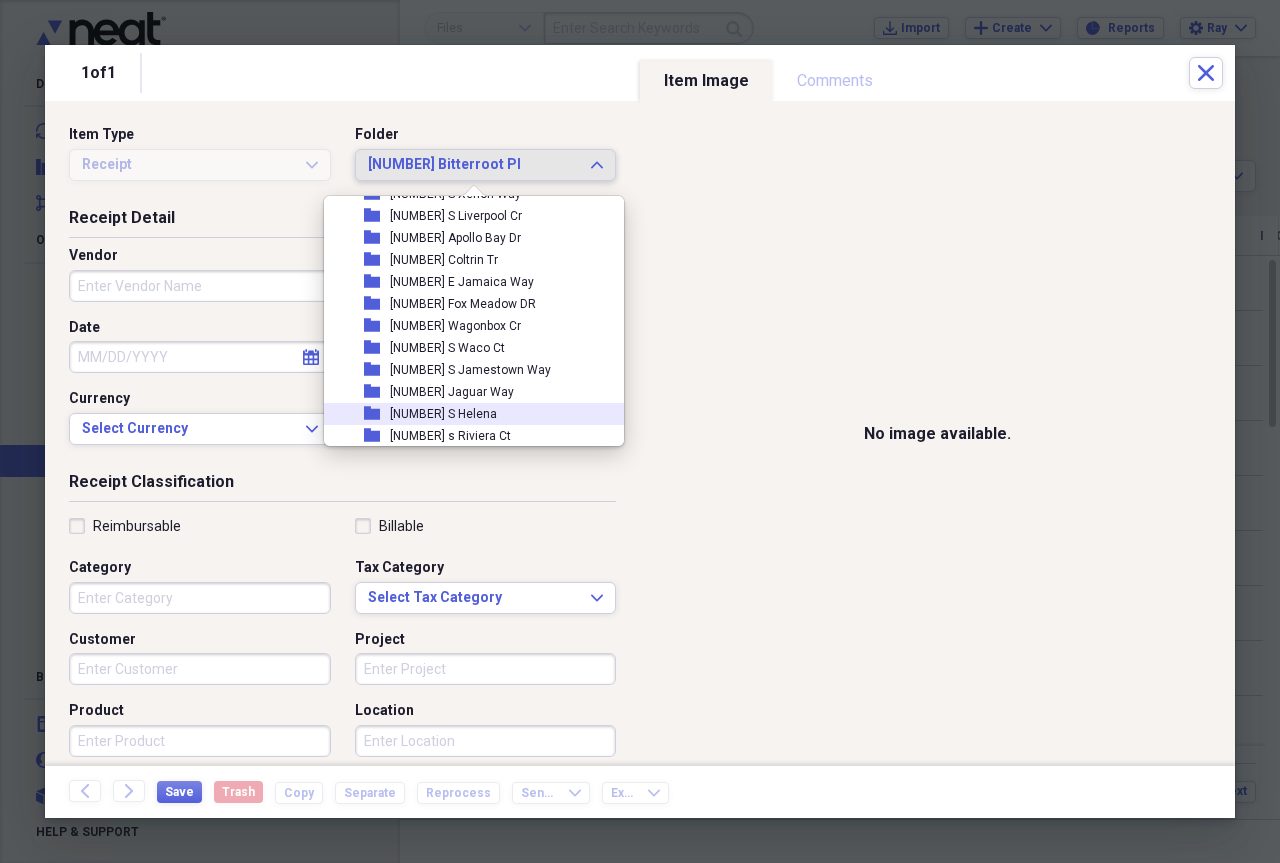 click on "[NUMBER] [STREET]" at bounding box center (443, 414) 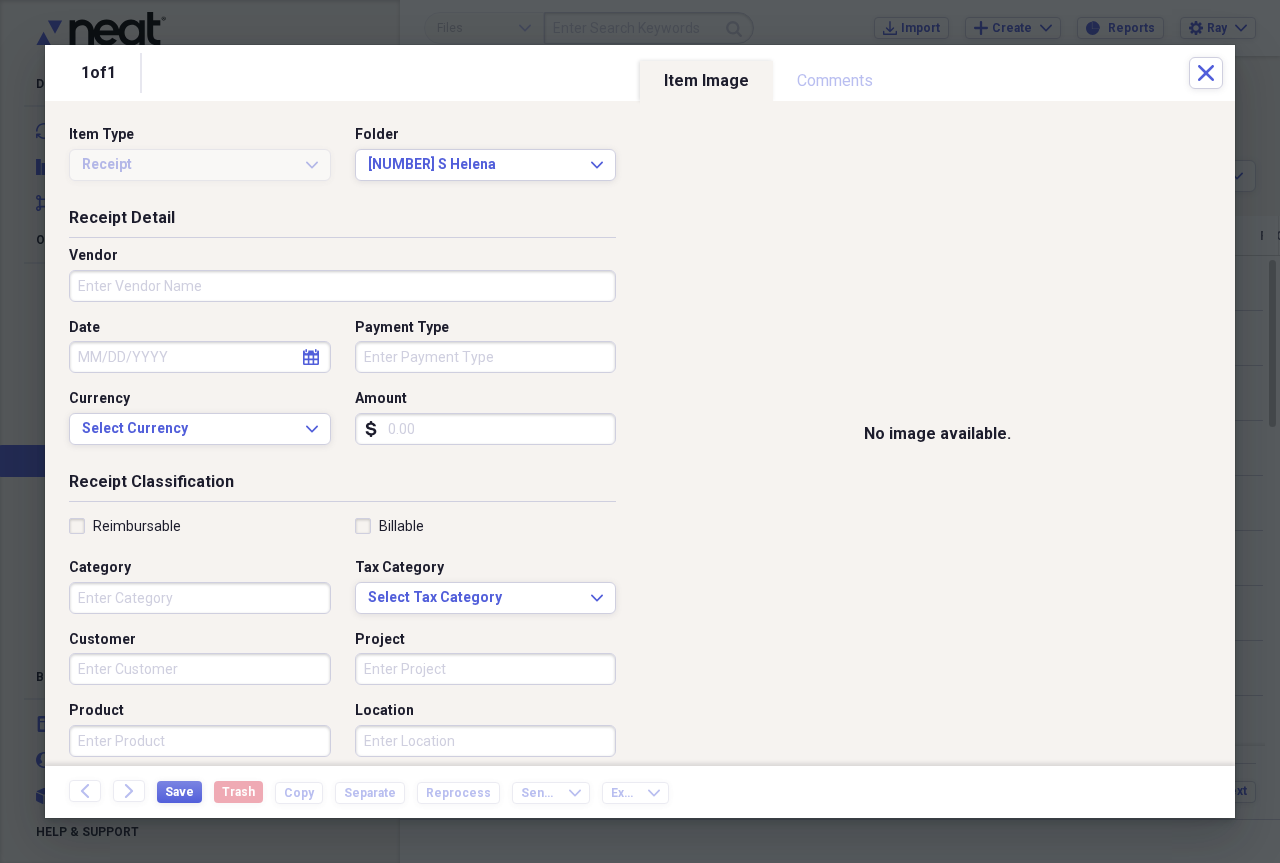 click 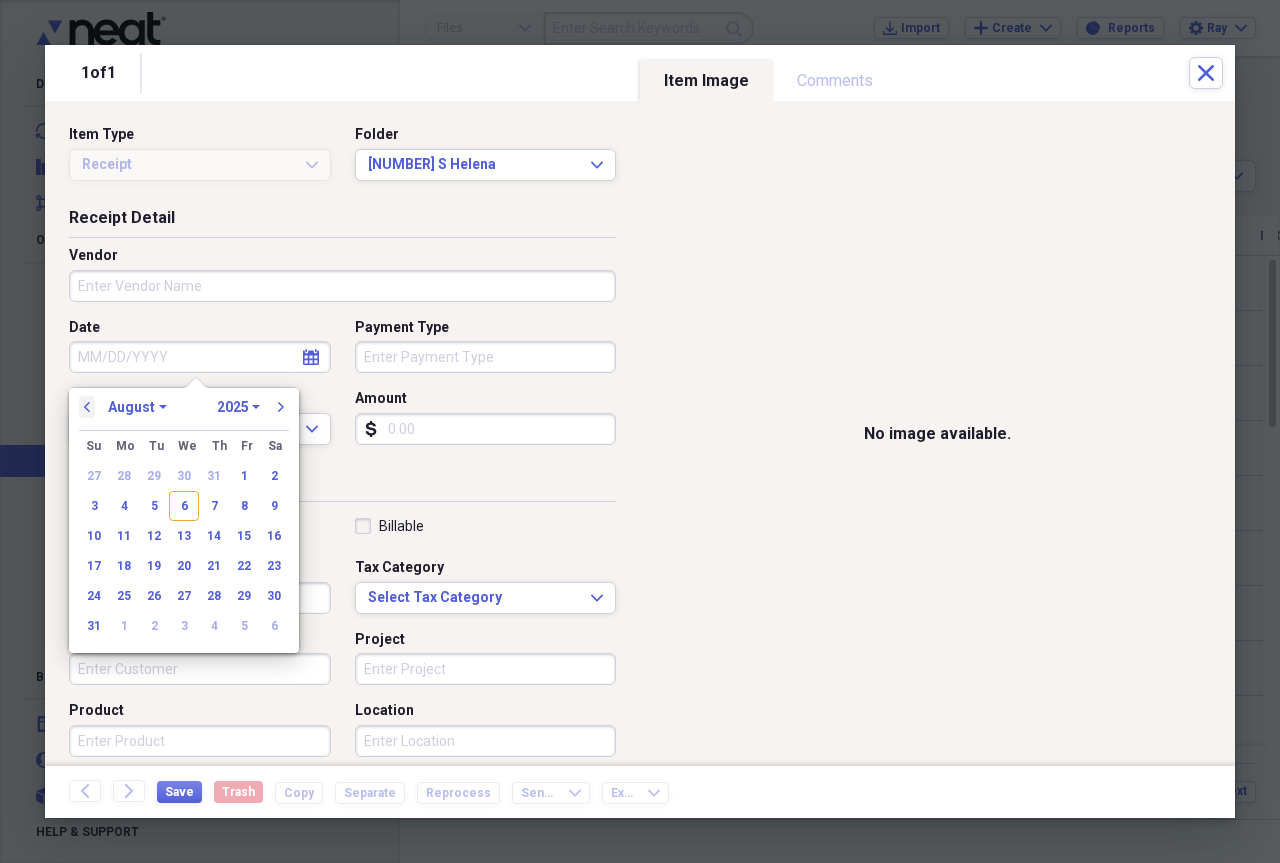 click on "previous" at bounding box center [87, 407] 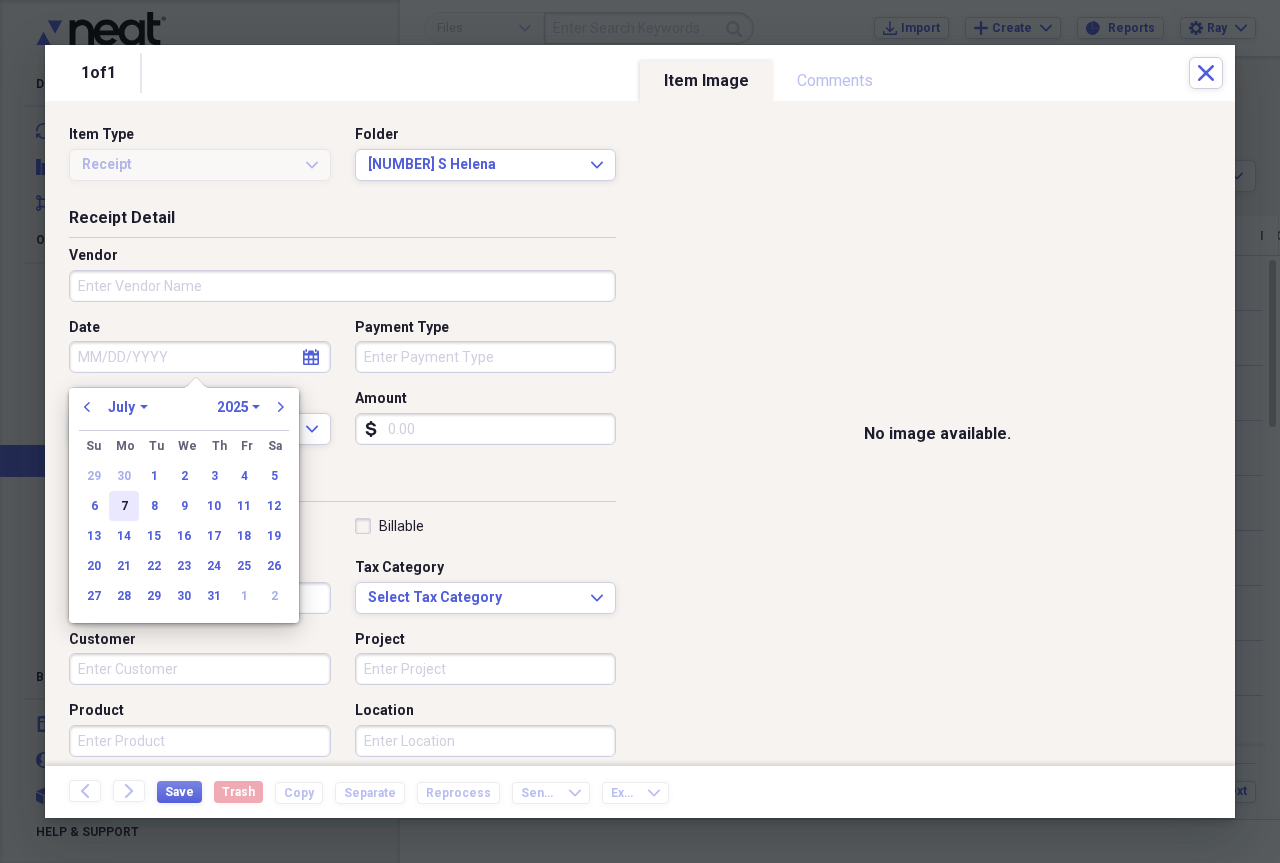 click on "7" at bounding box center [124, 506] 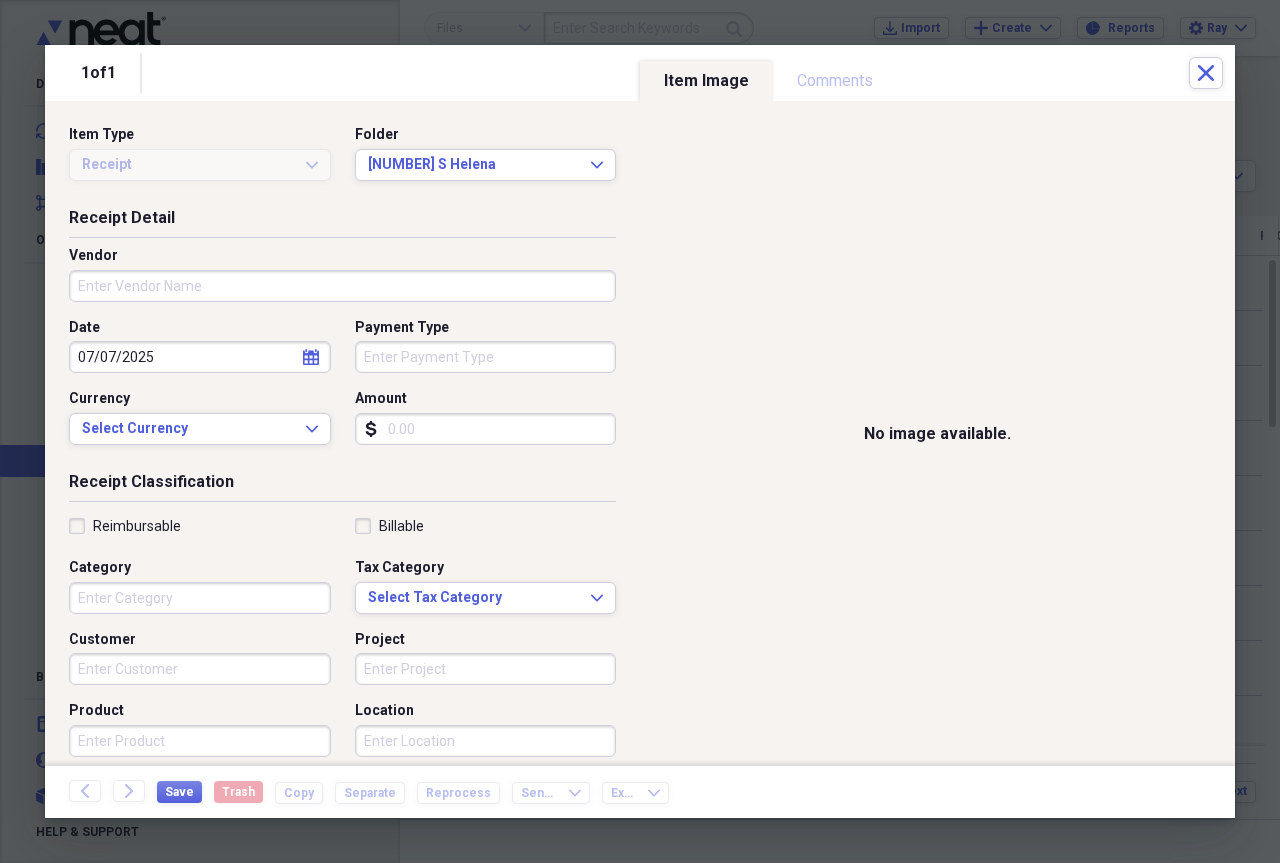 click on "Vendor" at bounding box center [342, 286] 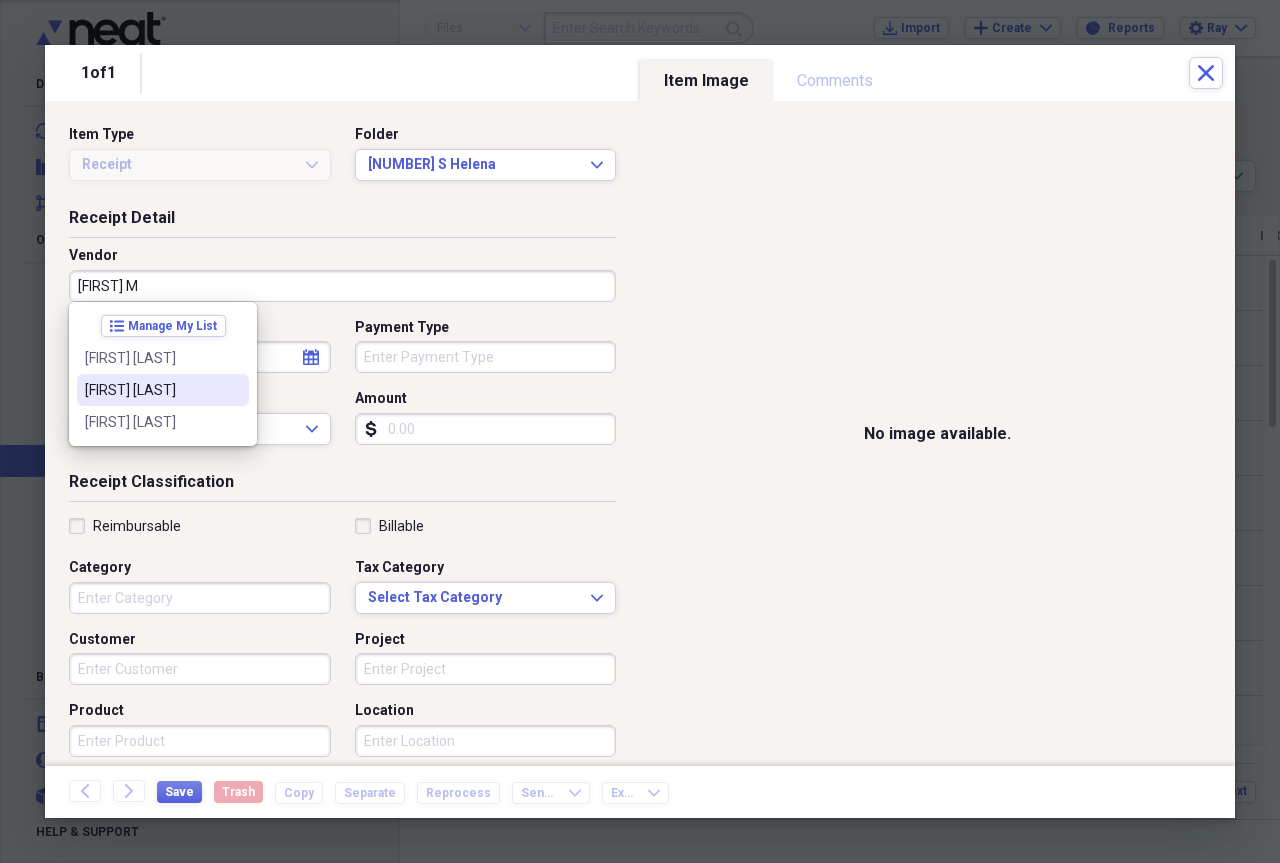 click on "[FIRST] [LAST]" at bounding box center [151, 390] 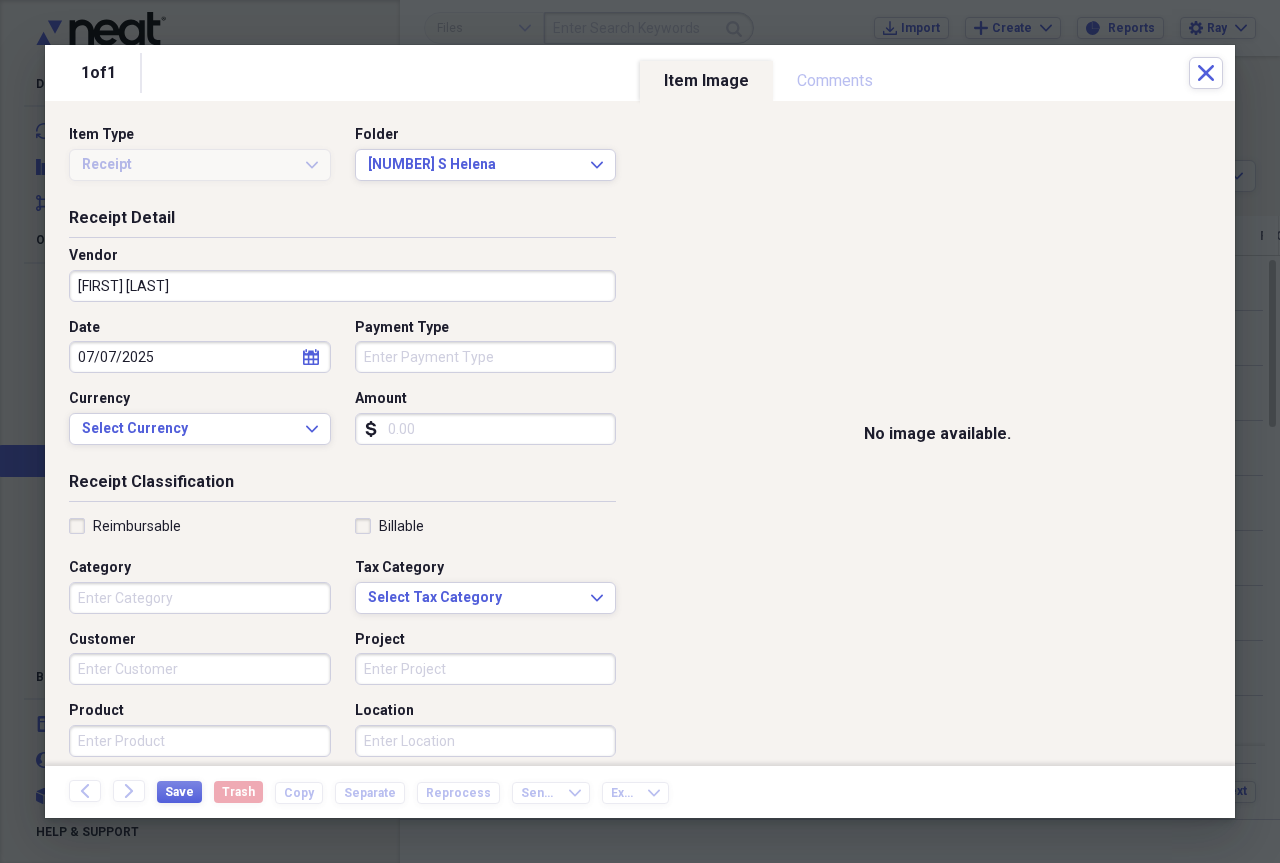 click on "Amount" at bounding box center (486, 429) 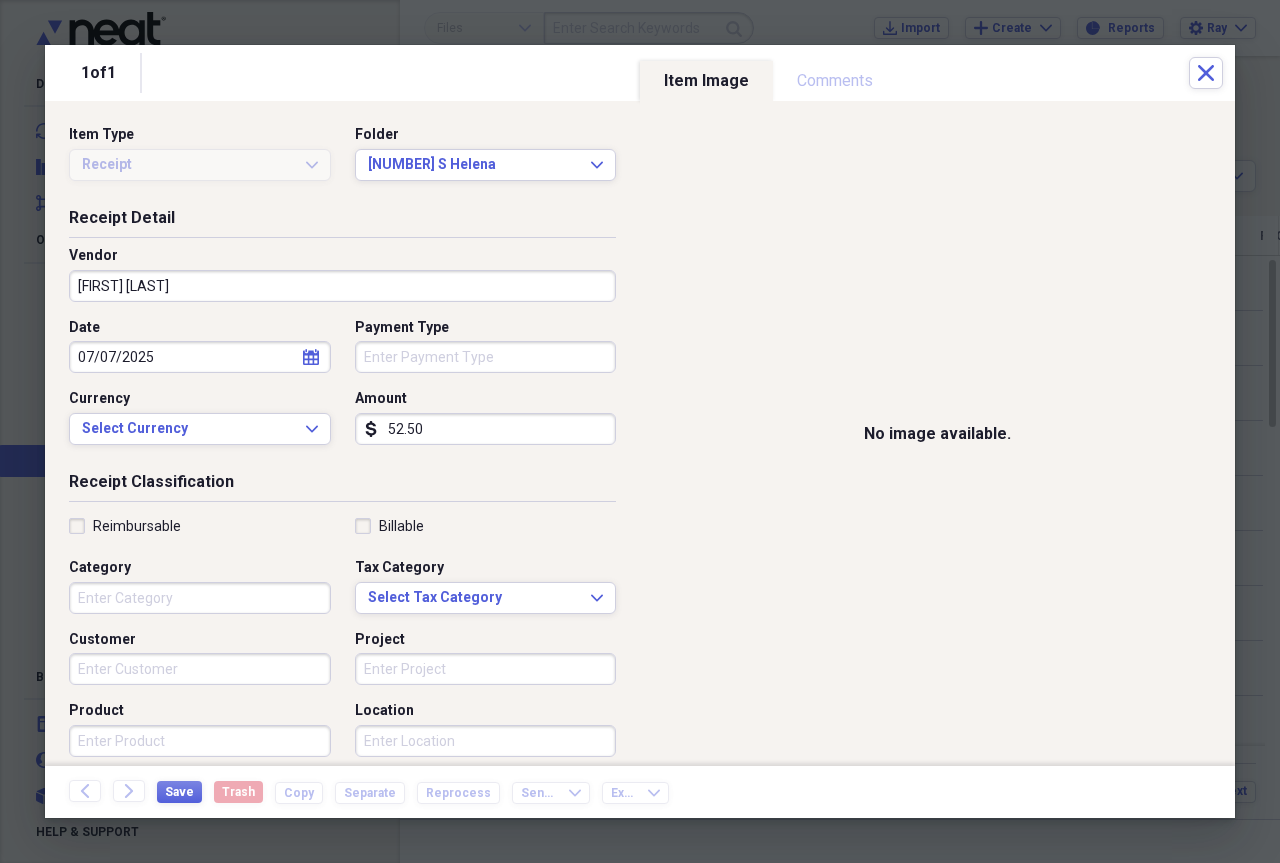 type on "52.50" 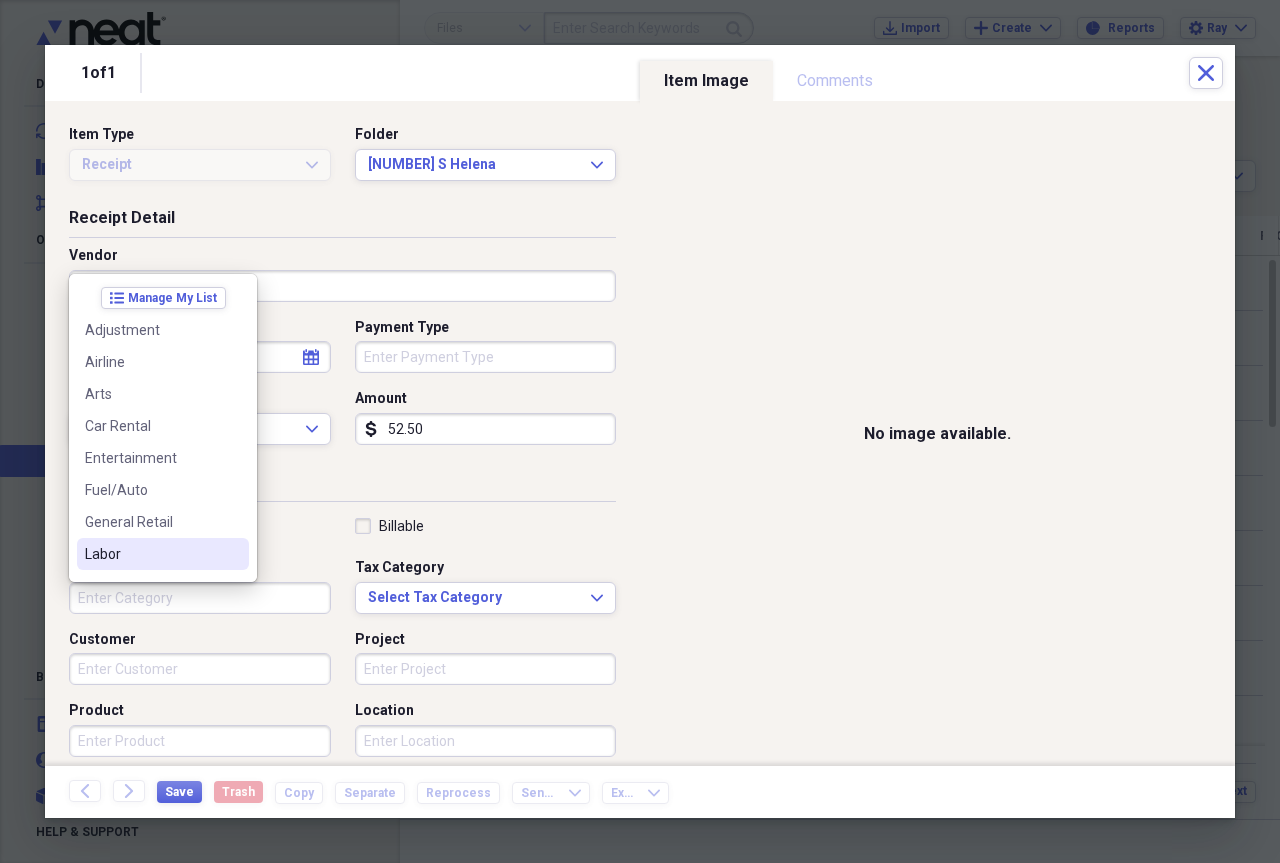 click on "Labor" at bounding box center (151, 554) 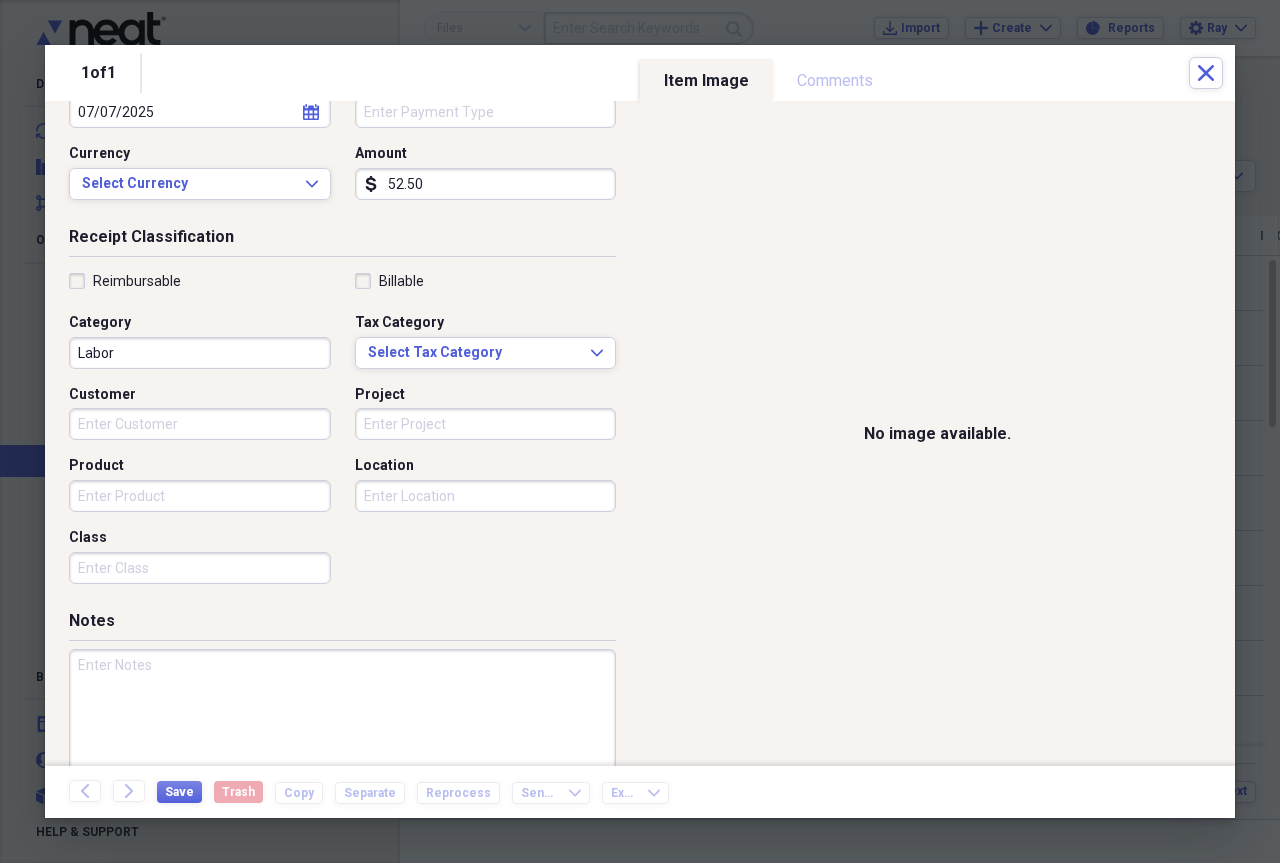 scroll, scrollTop: 284, scrollLeft: 0, axis: vertical 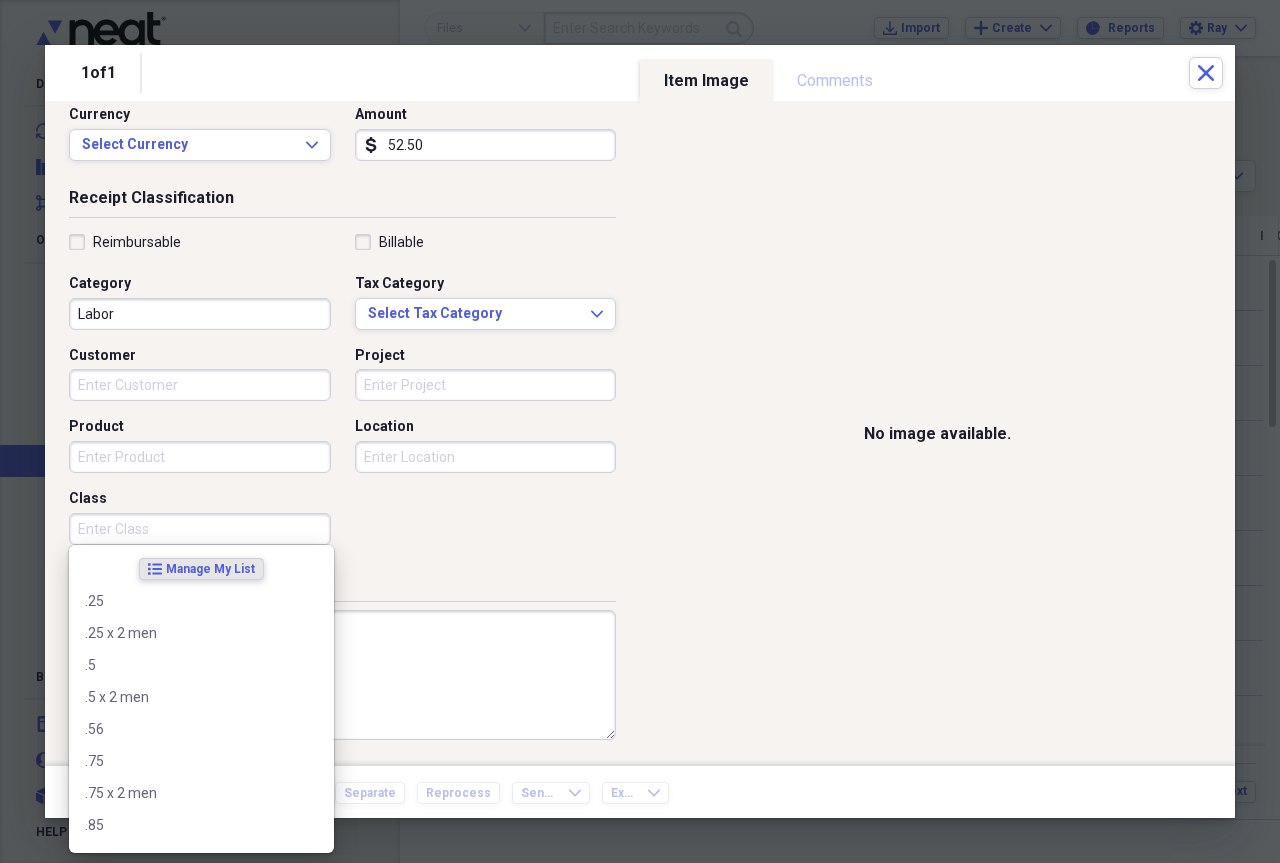 click on "Class" at bounding box center [200, 529] 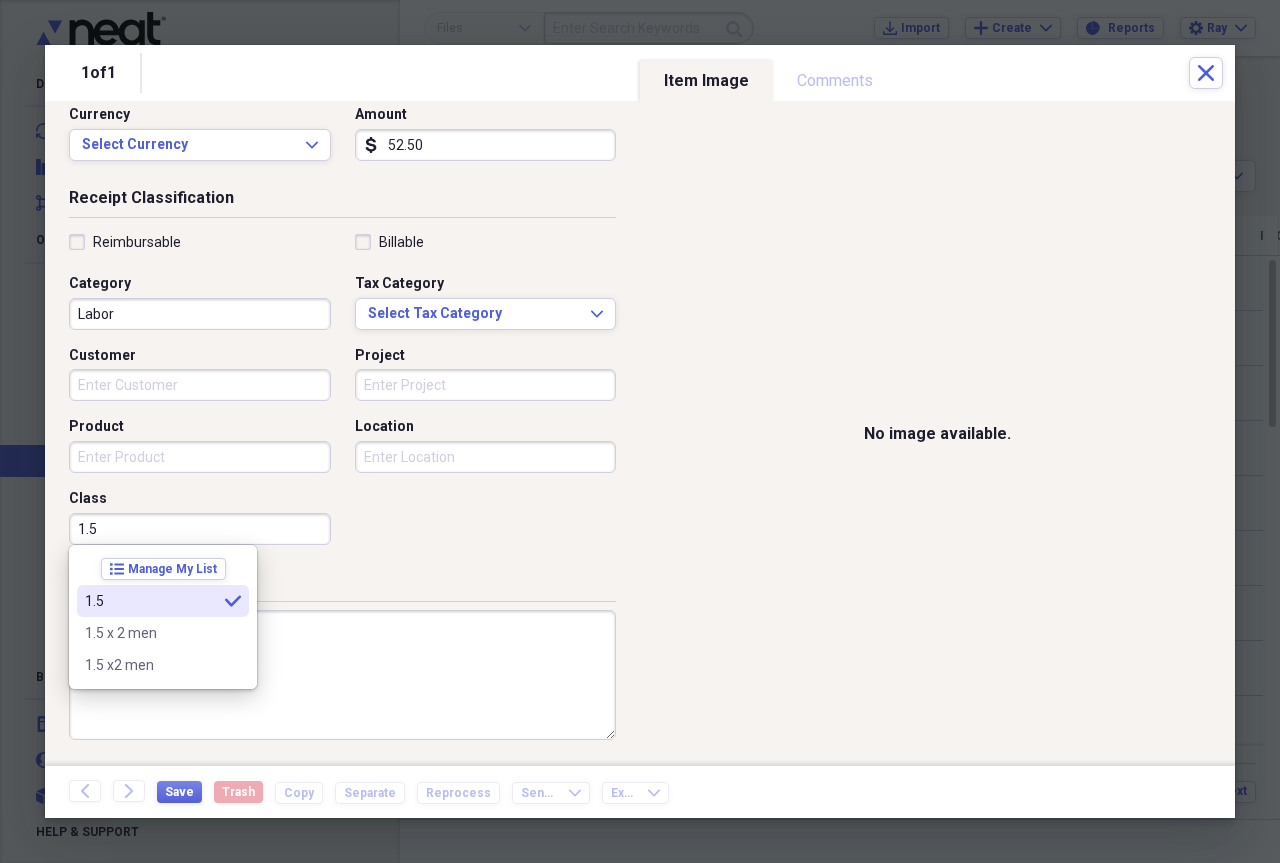 type on "1.5" 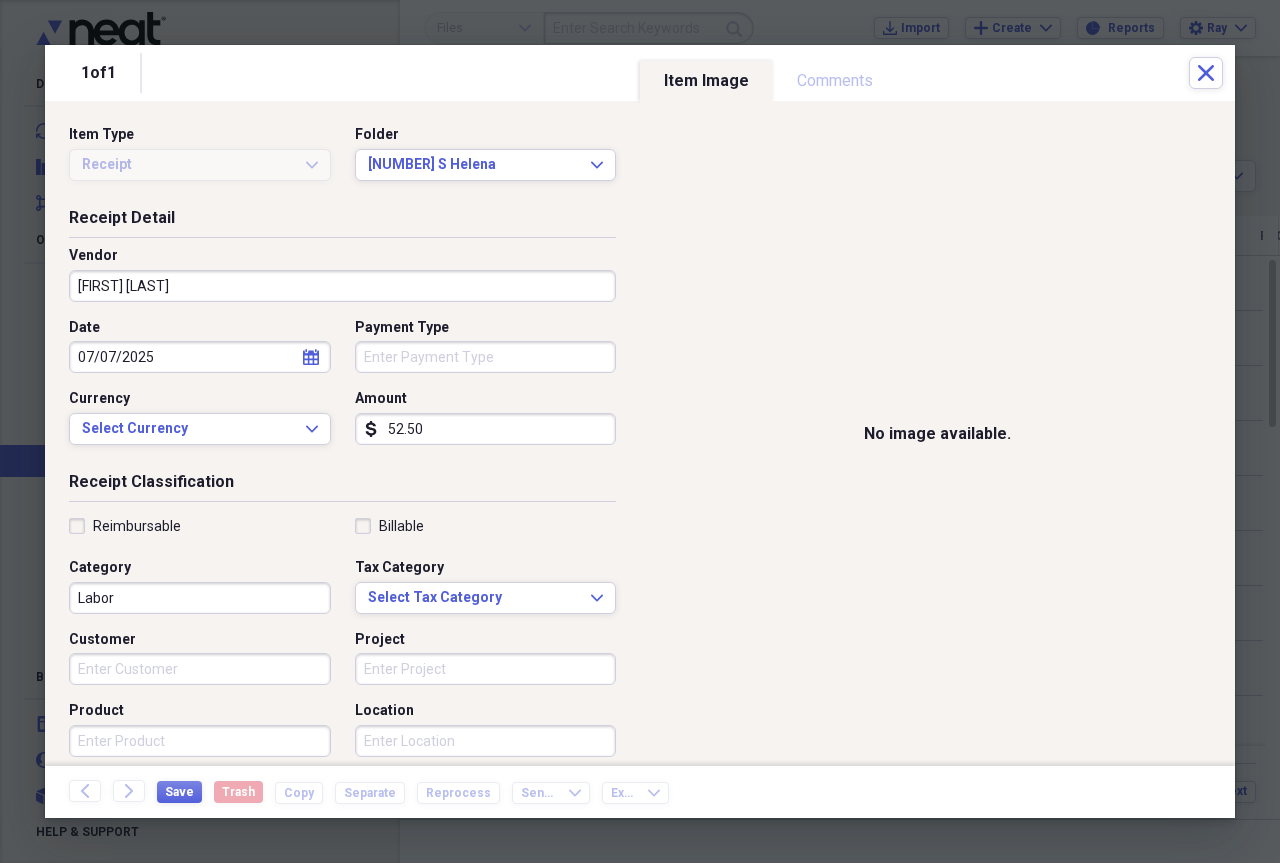 scroll, scrollTop: 284, scrollLeft: 0, axis: vertical 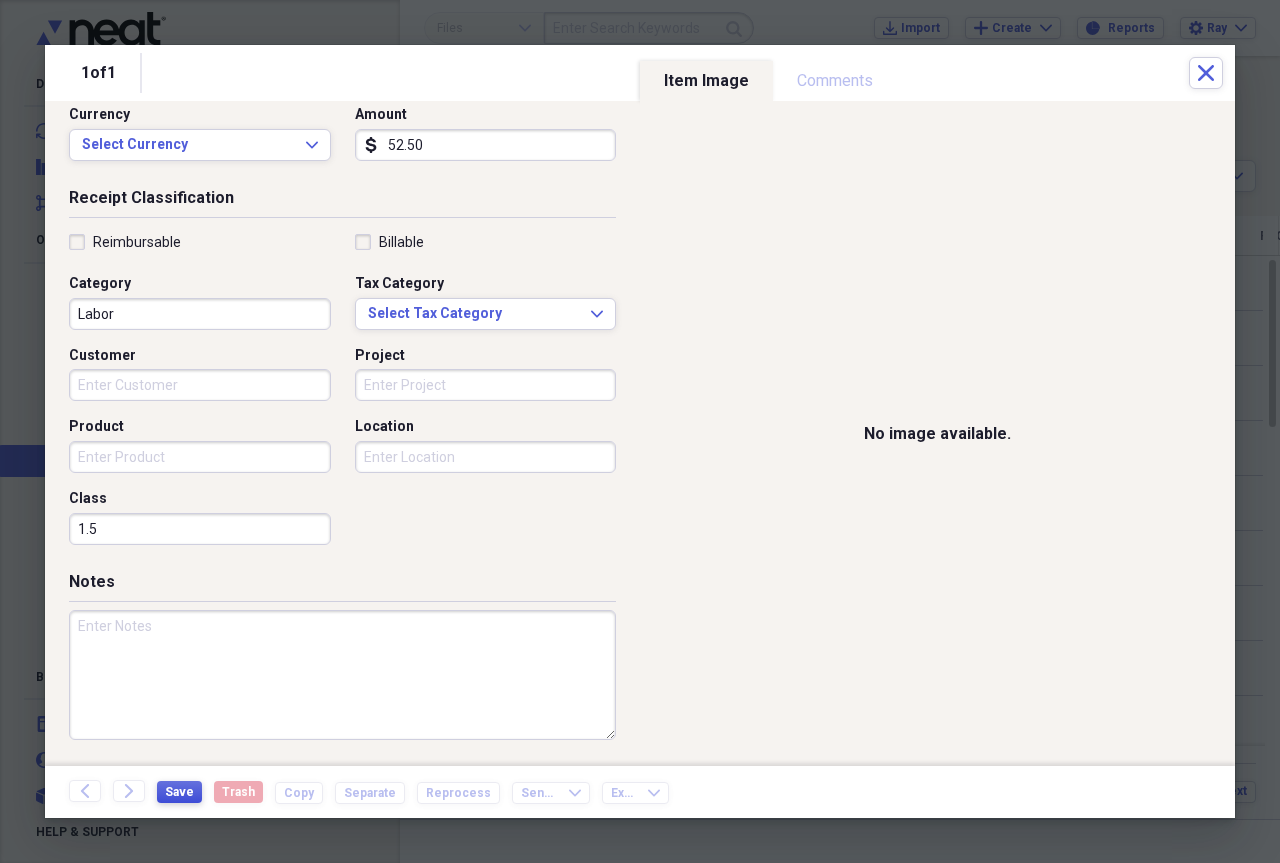 click on "Save" at bounding box center [179, 792] 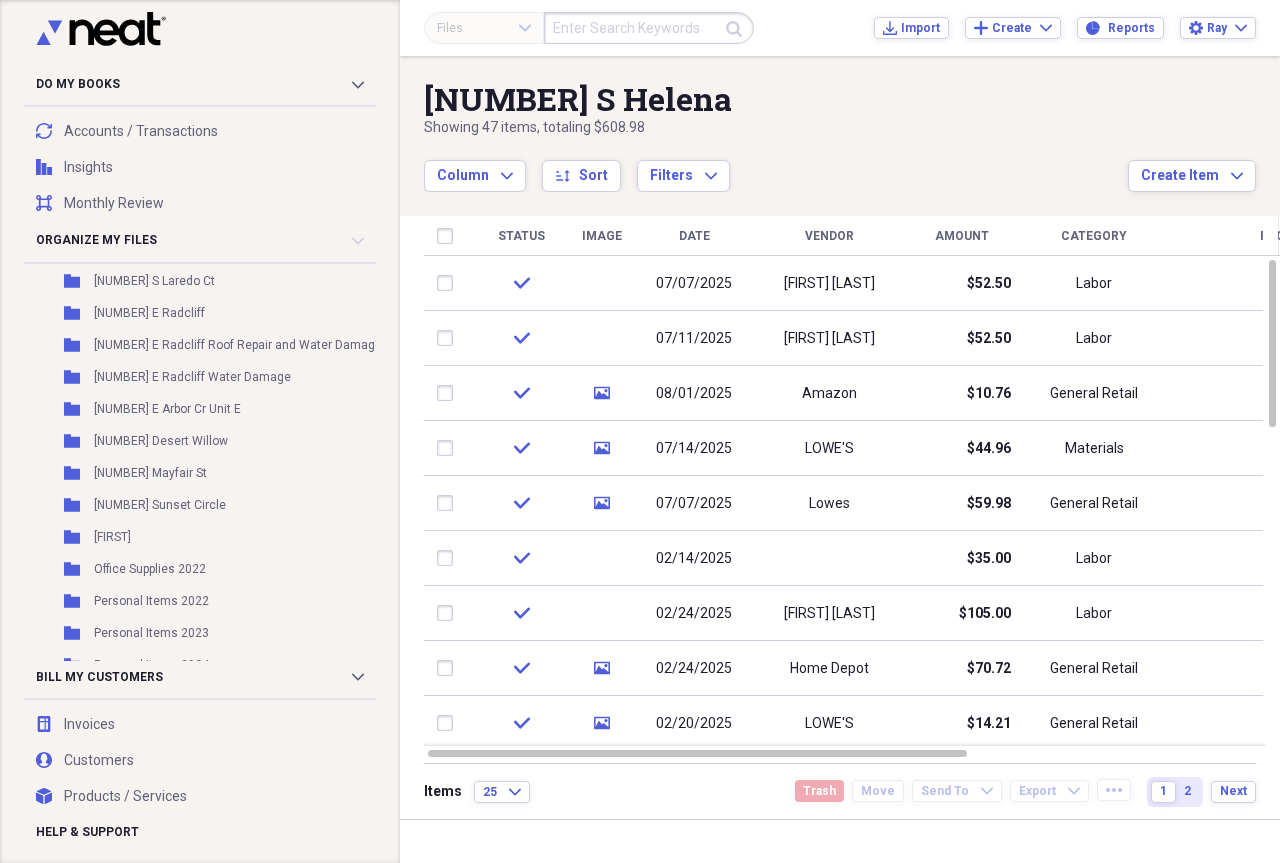 scroll, scrollTop: 2224, scrollLeft: 0, axis: vertical 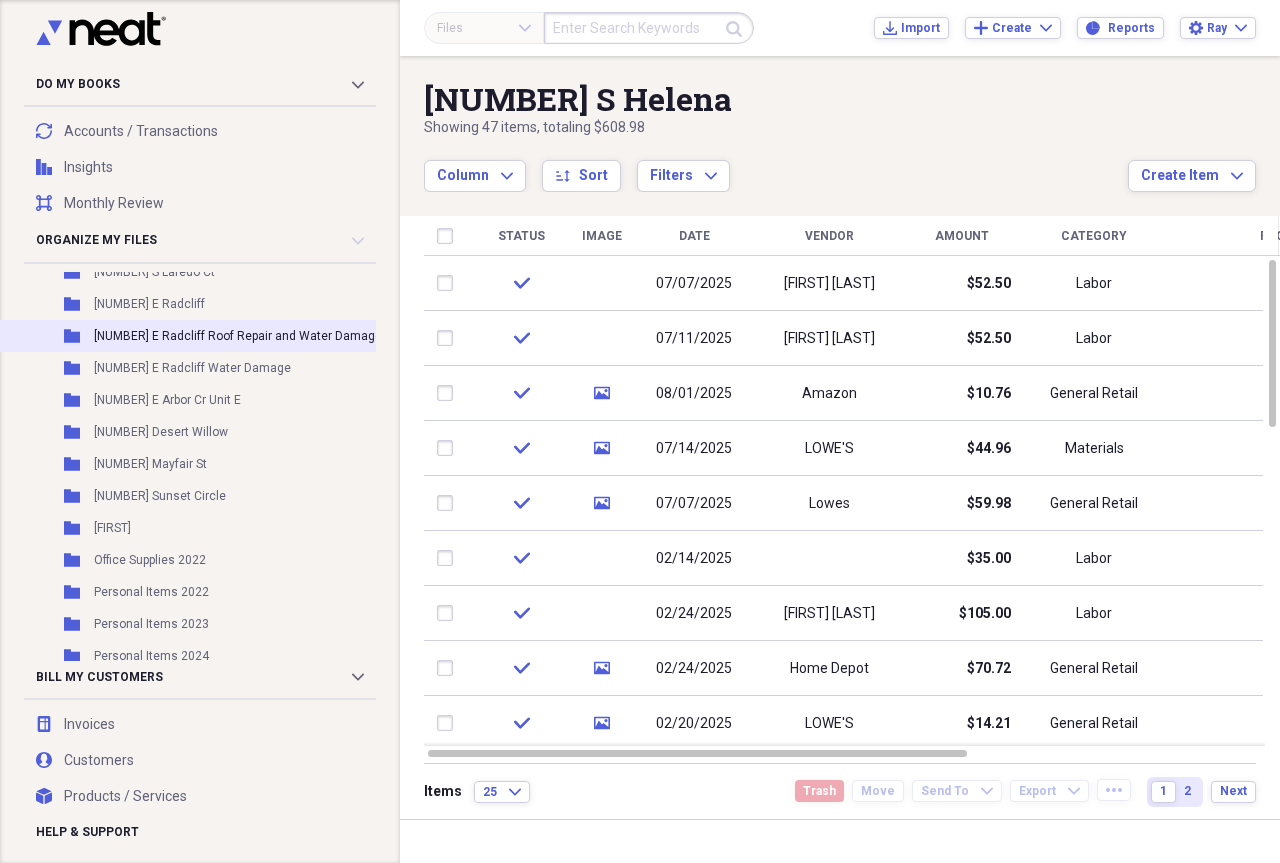 click on "[NUMBER] [STREET]" at bounding box center (238, 336) 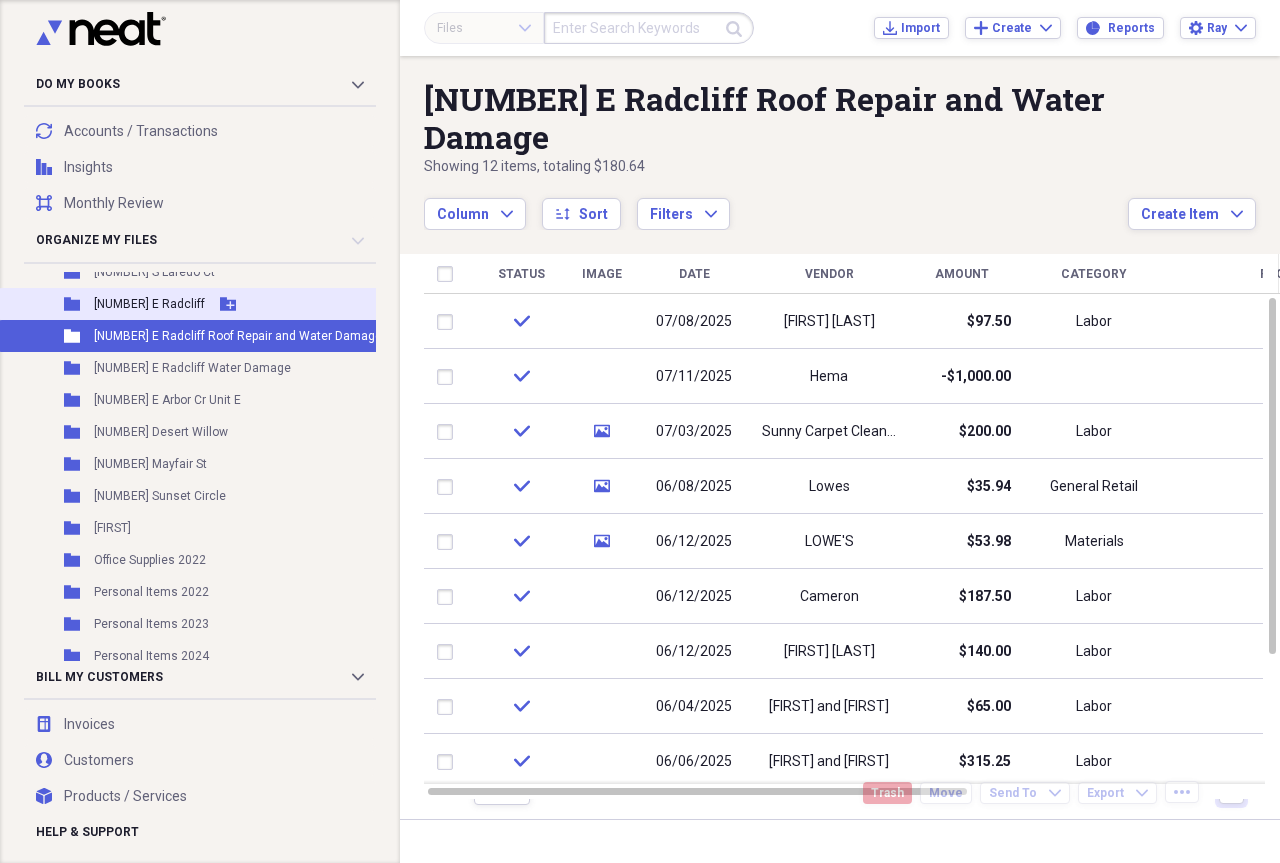 click on "[NUMBER] [STREET]" at bounding box center [149, 304] 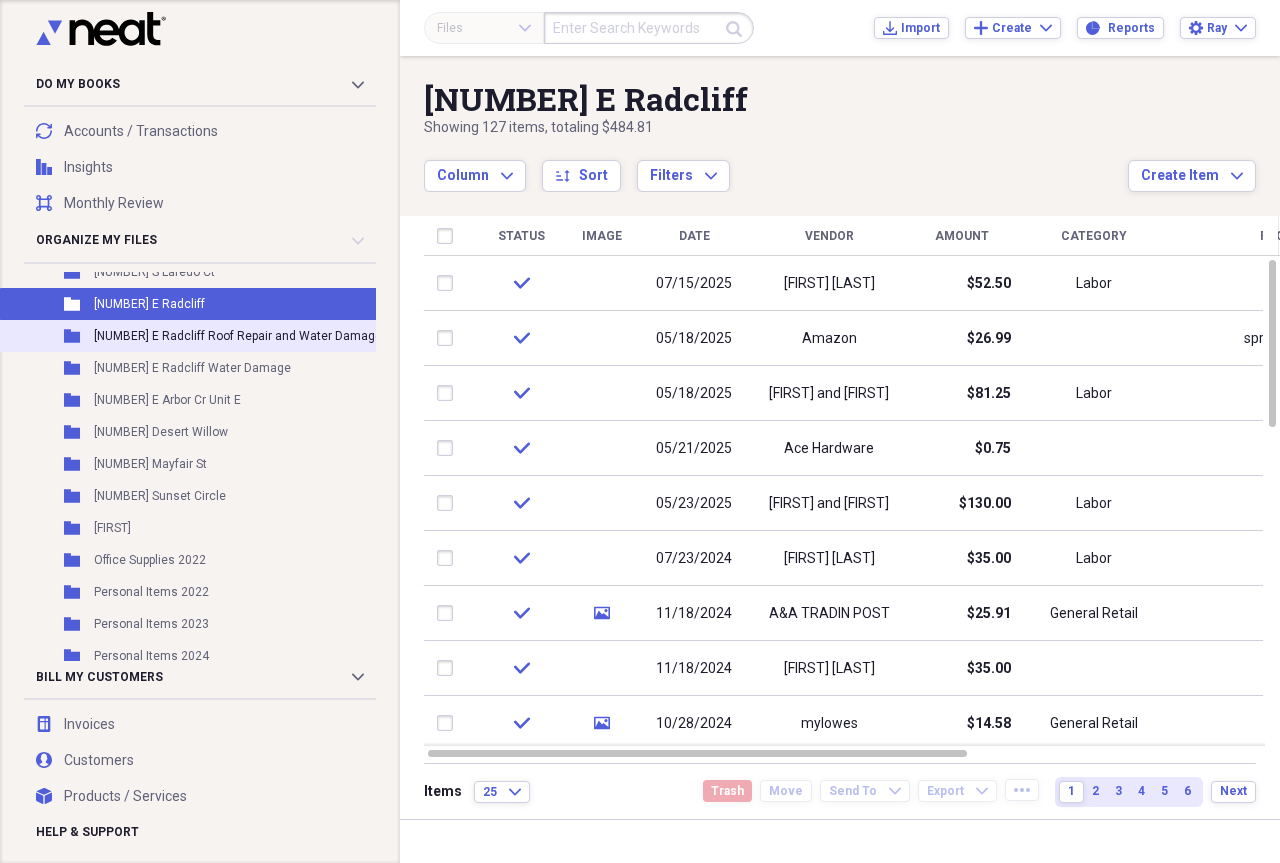 click on "[NUMBER] [STREET]" at bounding box center (238, 336) 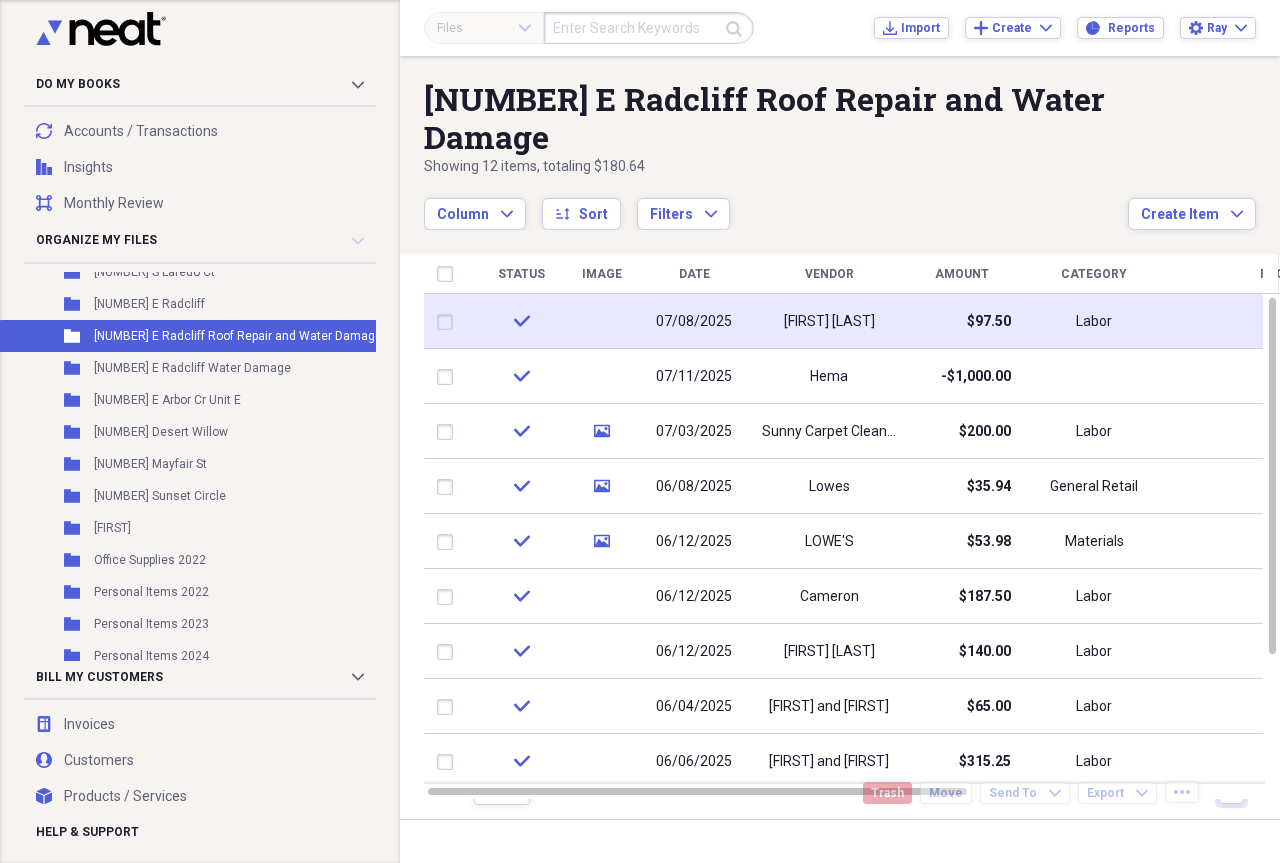 click on "[FIRST] [LAST]" at bounding box center (829, 322) 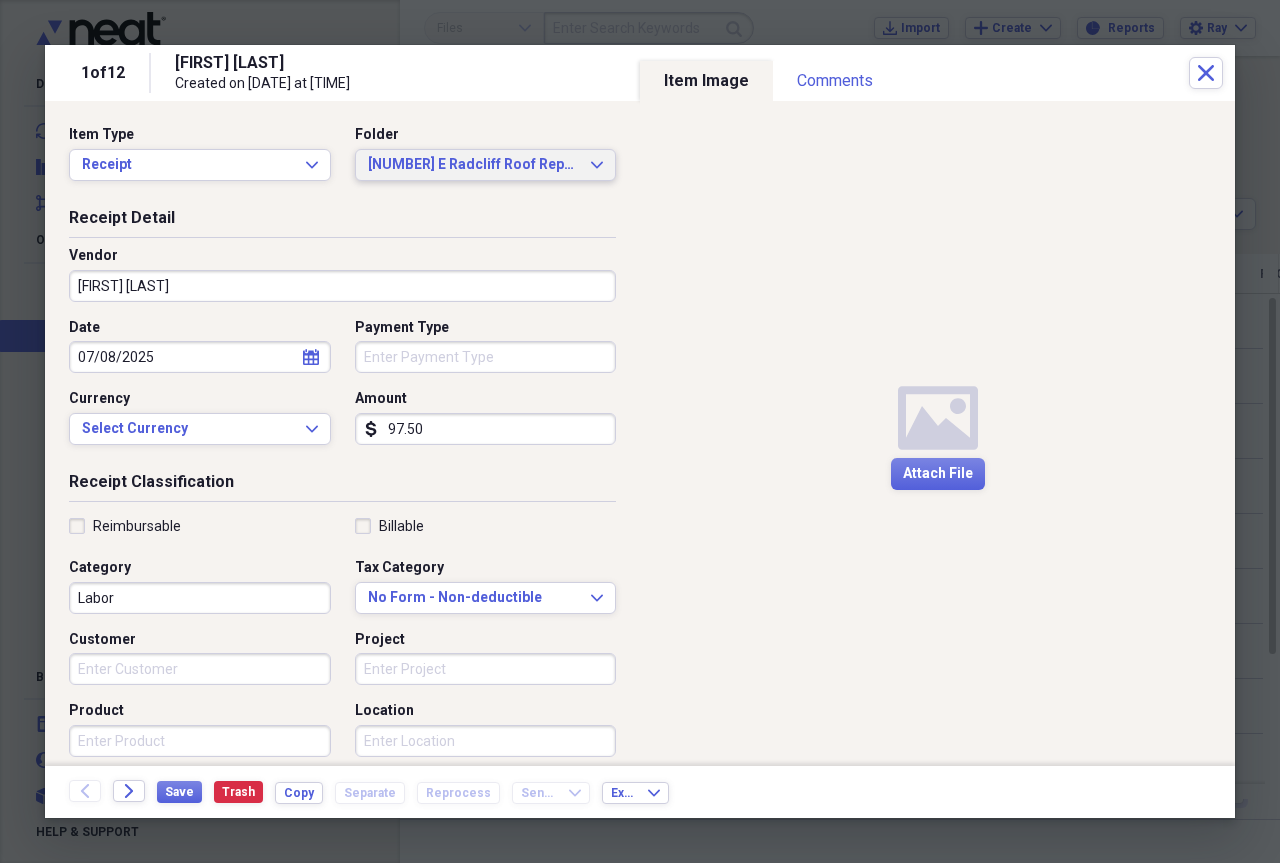 click on "Expand" 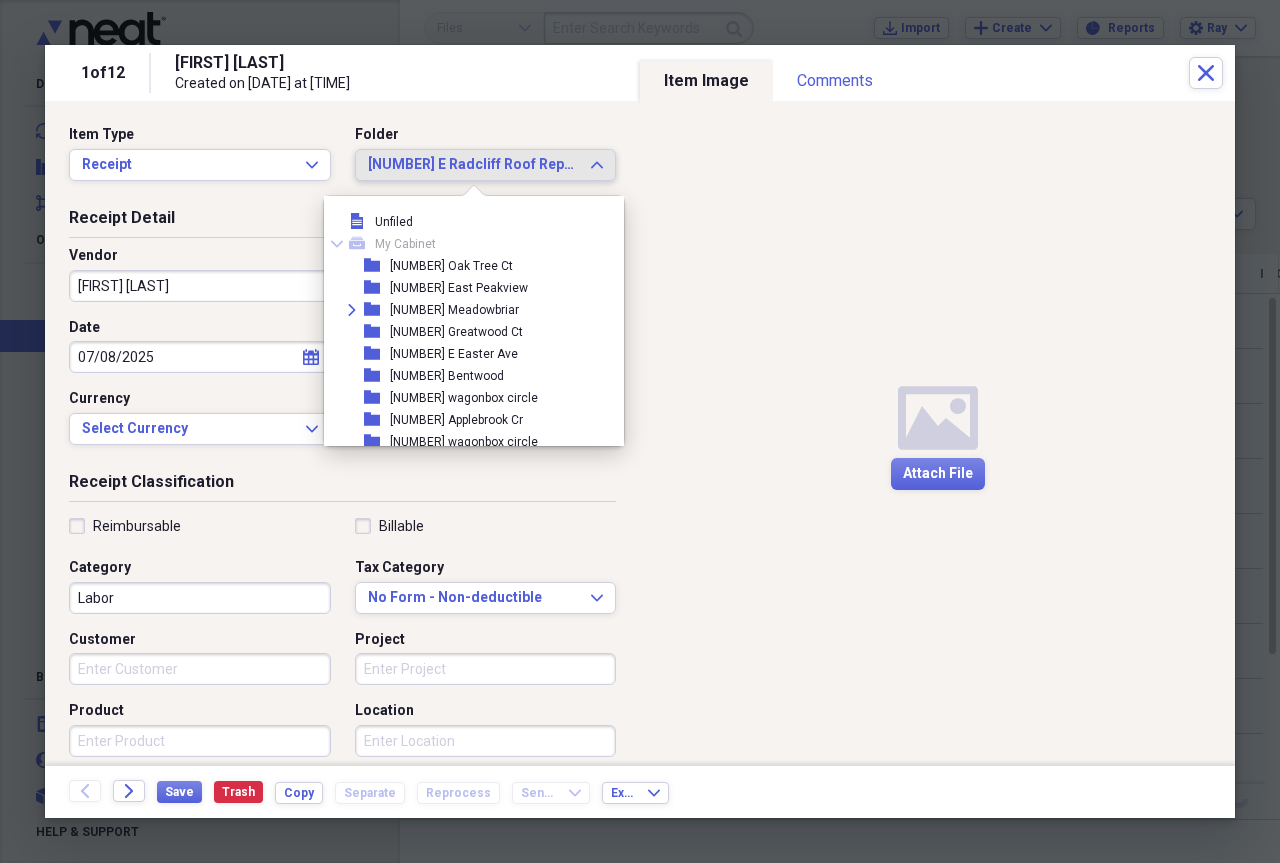 scroll, scrollTop: 1397, scrollLeft: 0, axis: vertical 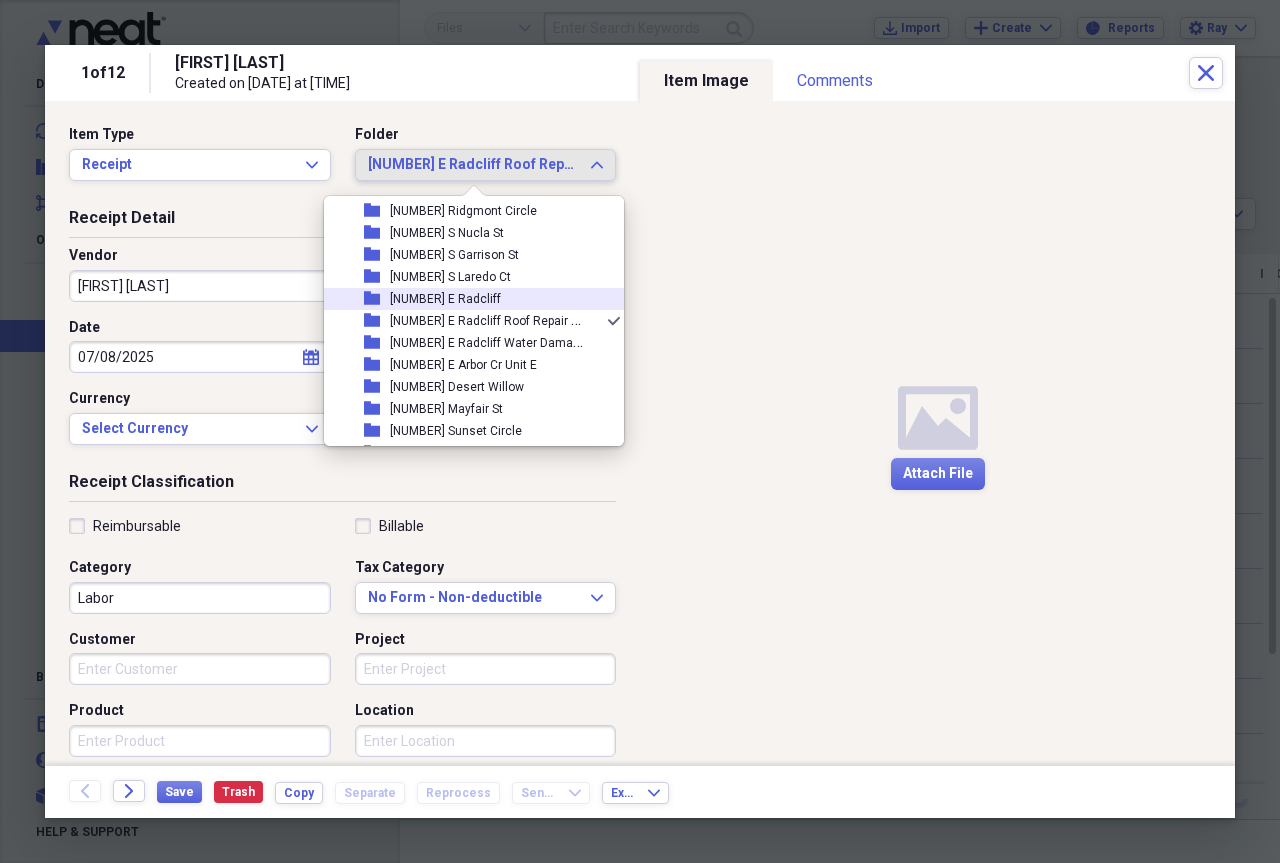 click on "[NUMBER] [STREET]" at bounding box center [445, 299] 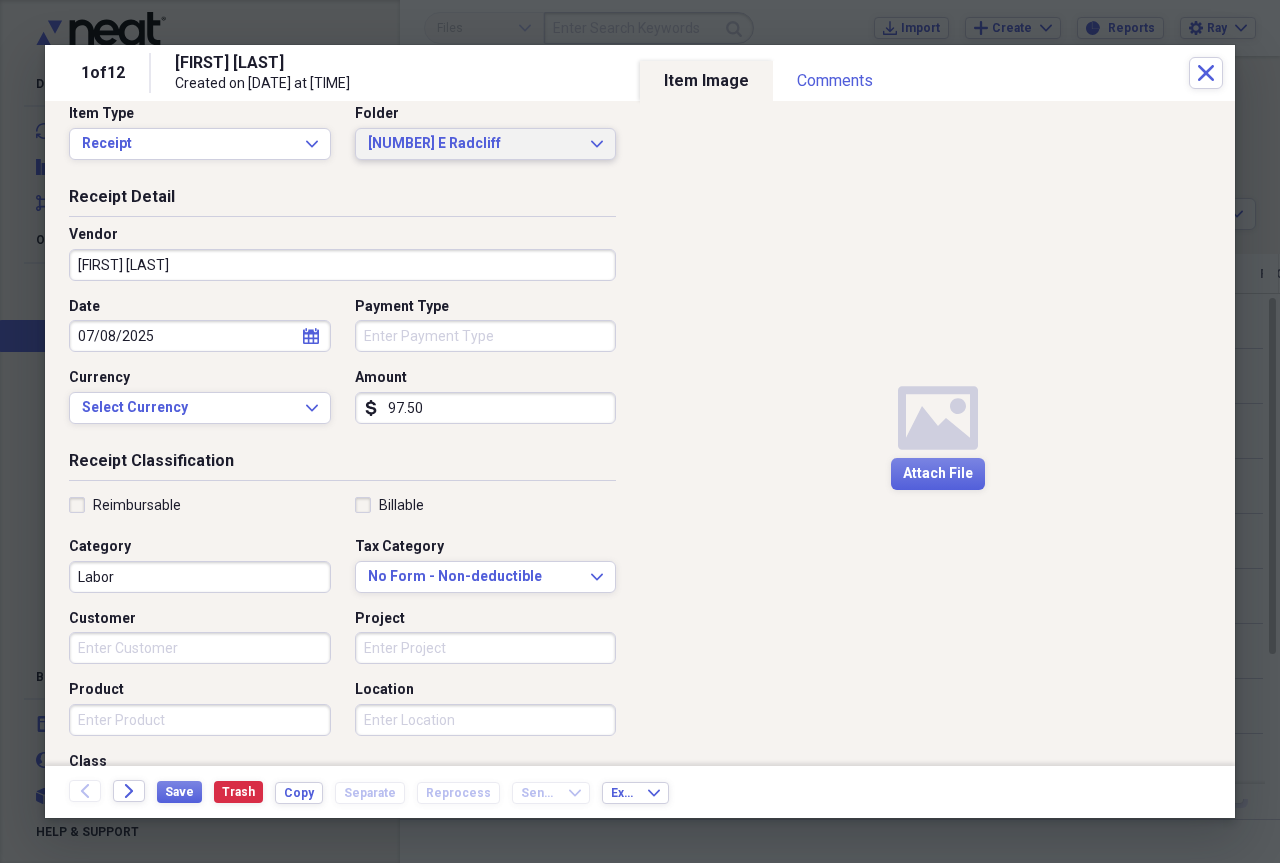 scroll, scrollTop: 6, scrollLeft: 0, axis: vertical 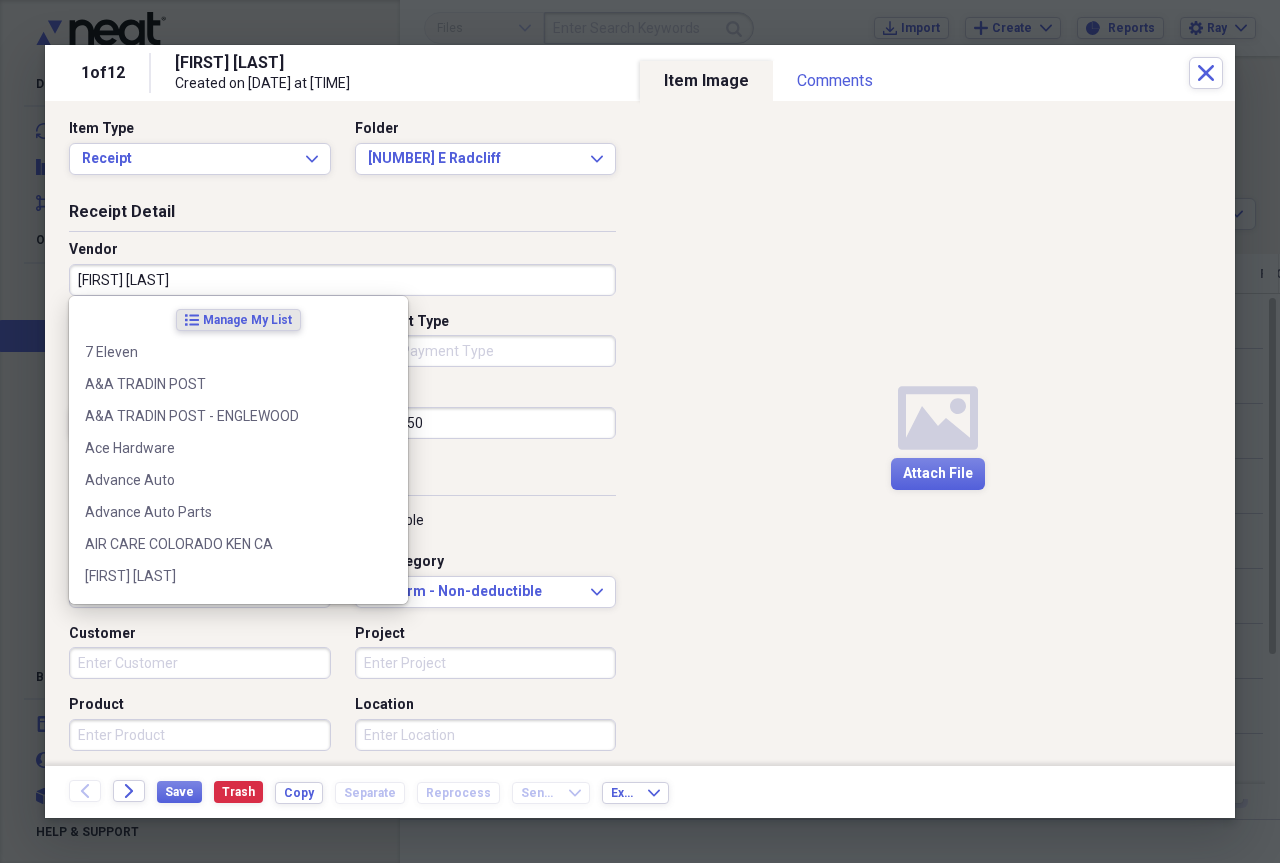 click on "[FIRST] [LAST]" at bounding box center (342, 280) 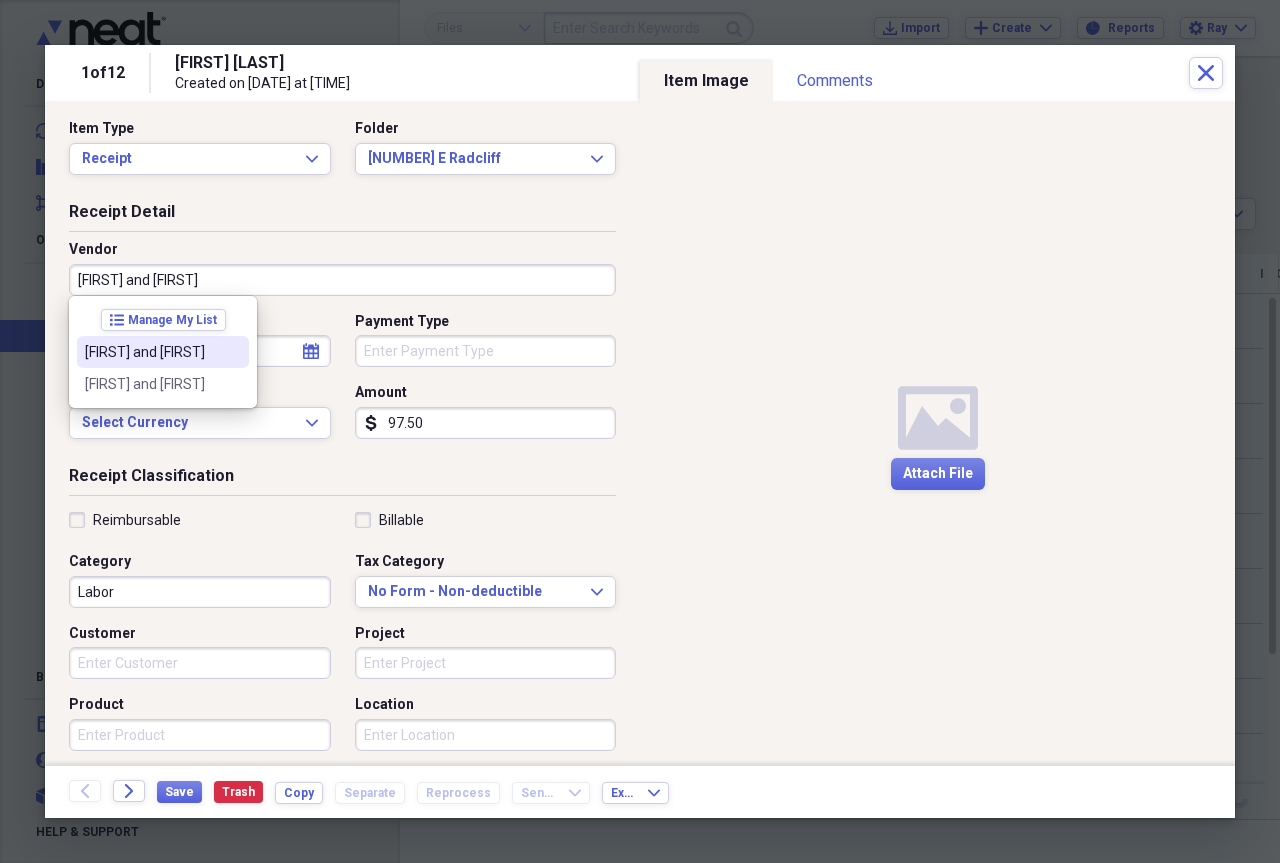 click on "[FIRST] and [FIRST]" at bounding box center (151, 352) 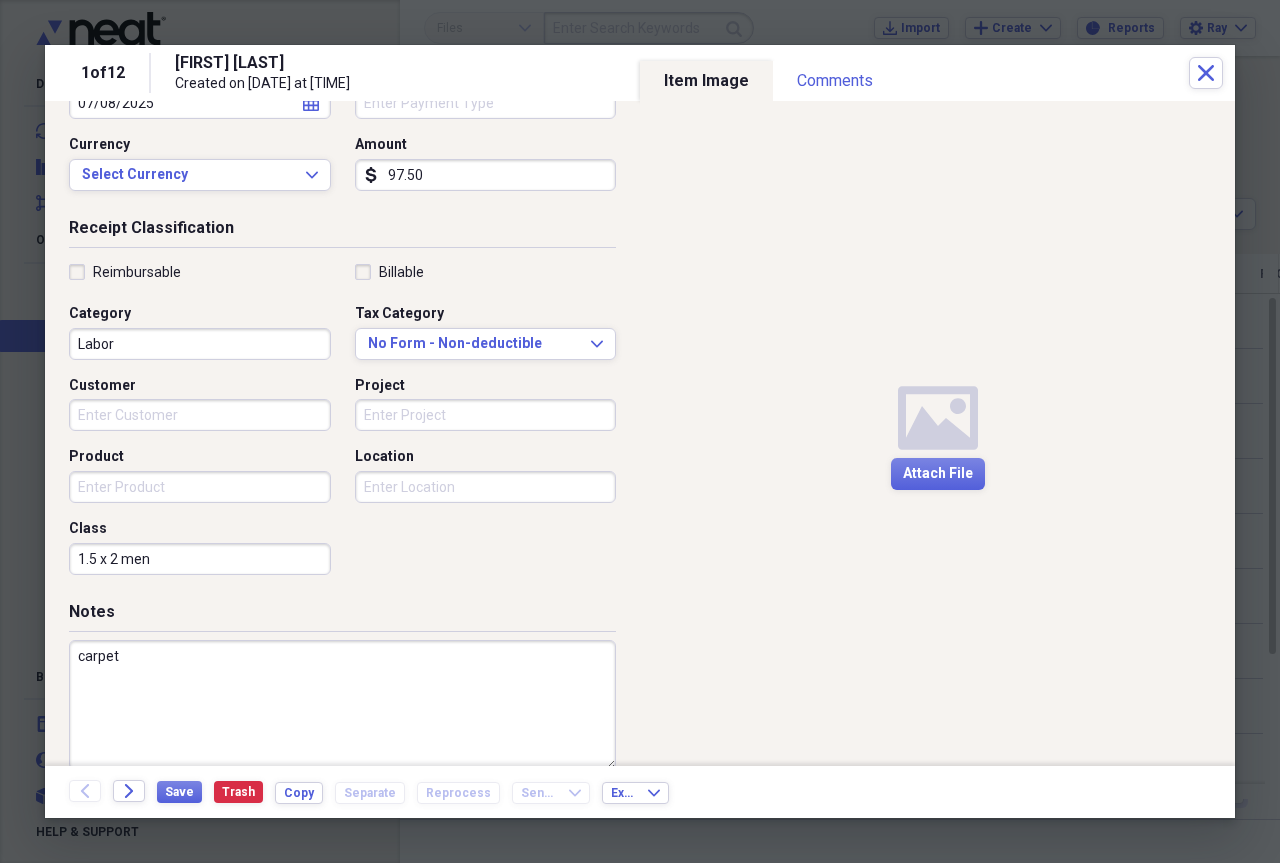 scroll, scrollTop: 284, scrollLeft: 0, axis: vertical 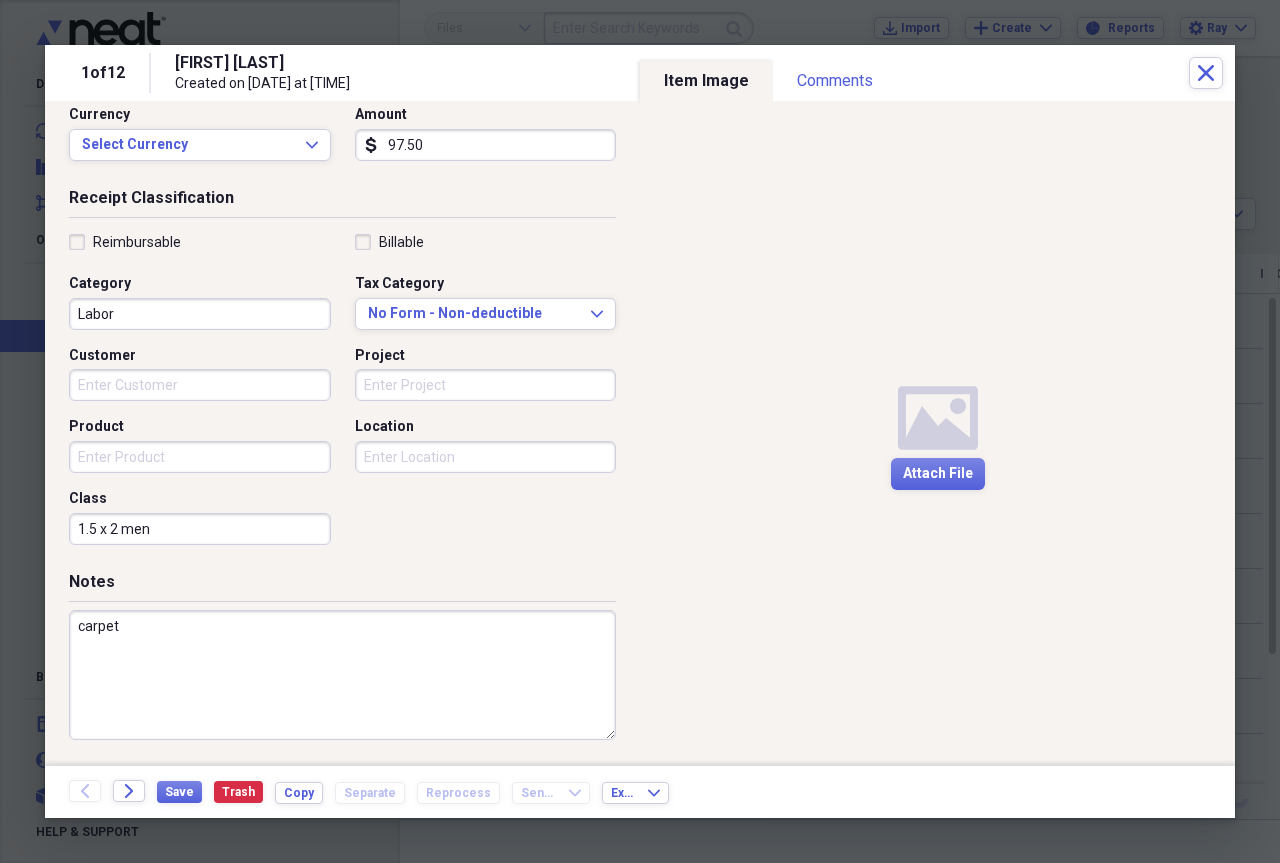 click on "carpet" at bounding box center (342, 675) 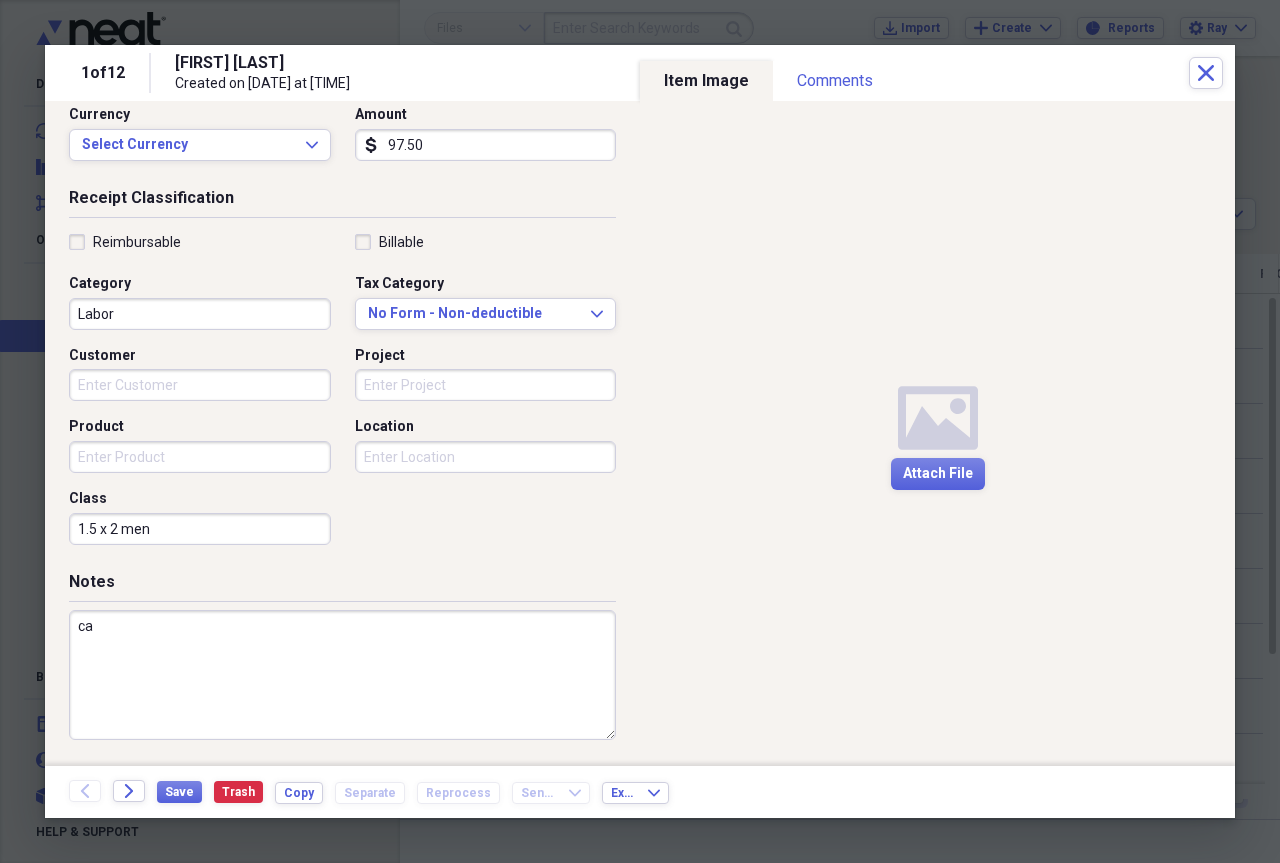 type on "c" 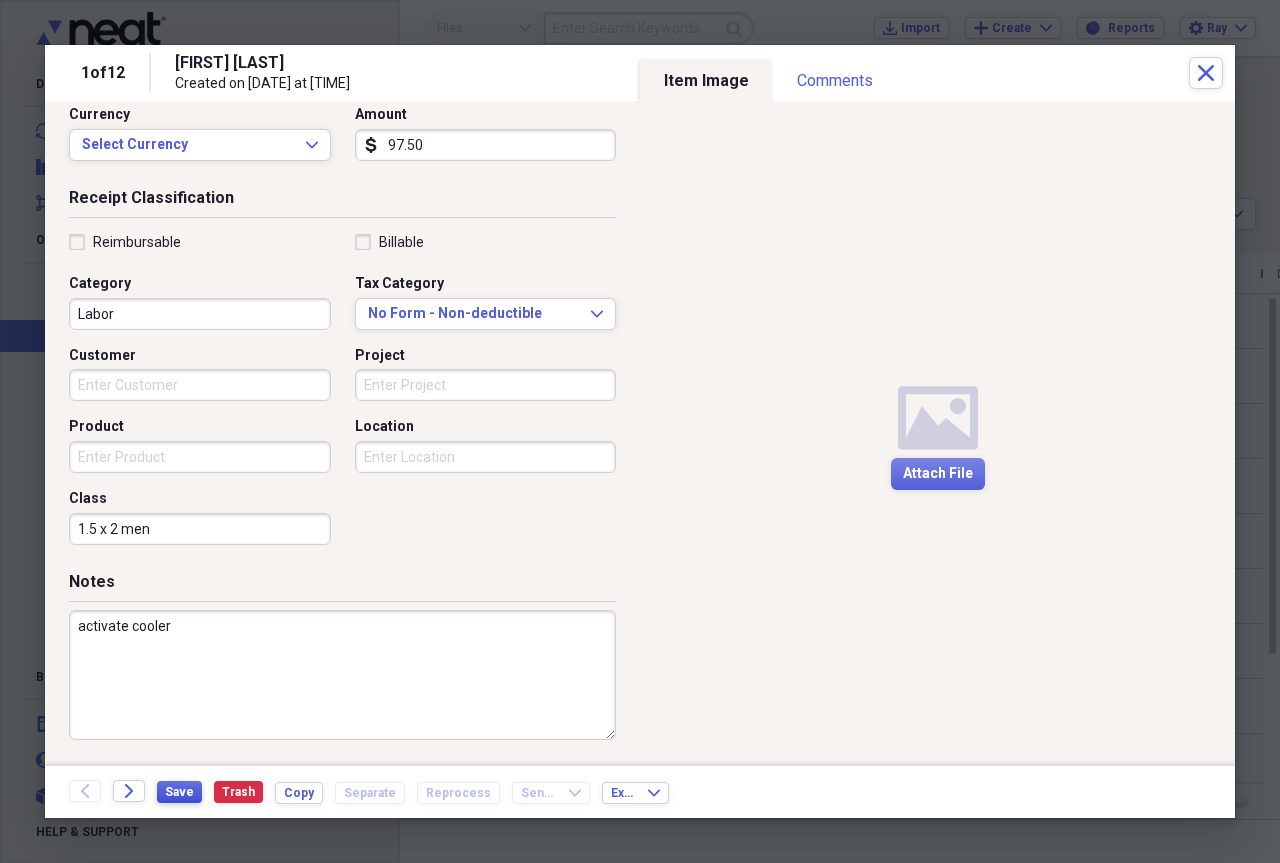 type on "activate cooler" 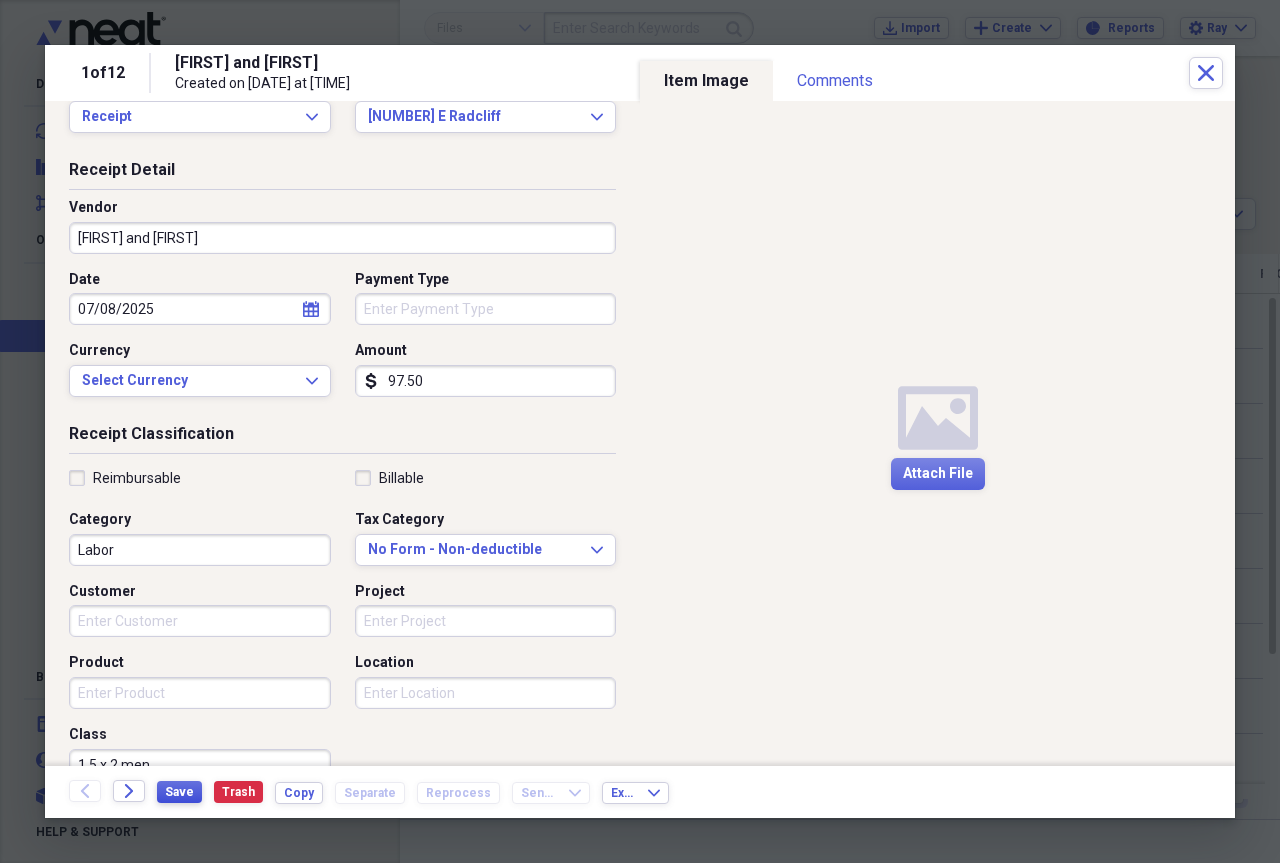 scroll, scrollTop: 0, scrollLeft: 0, axis: both 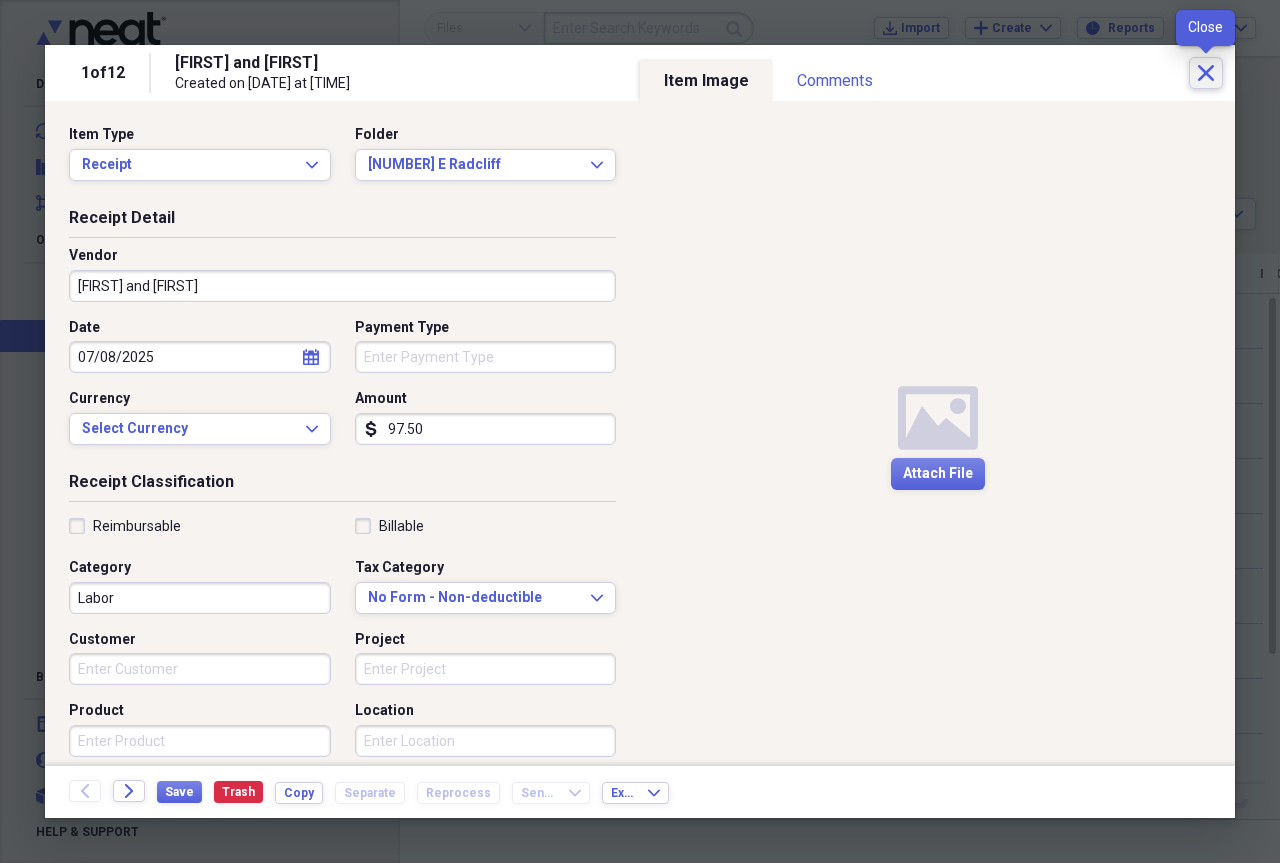 click 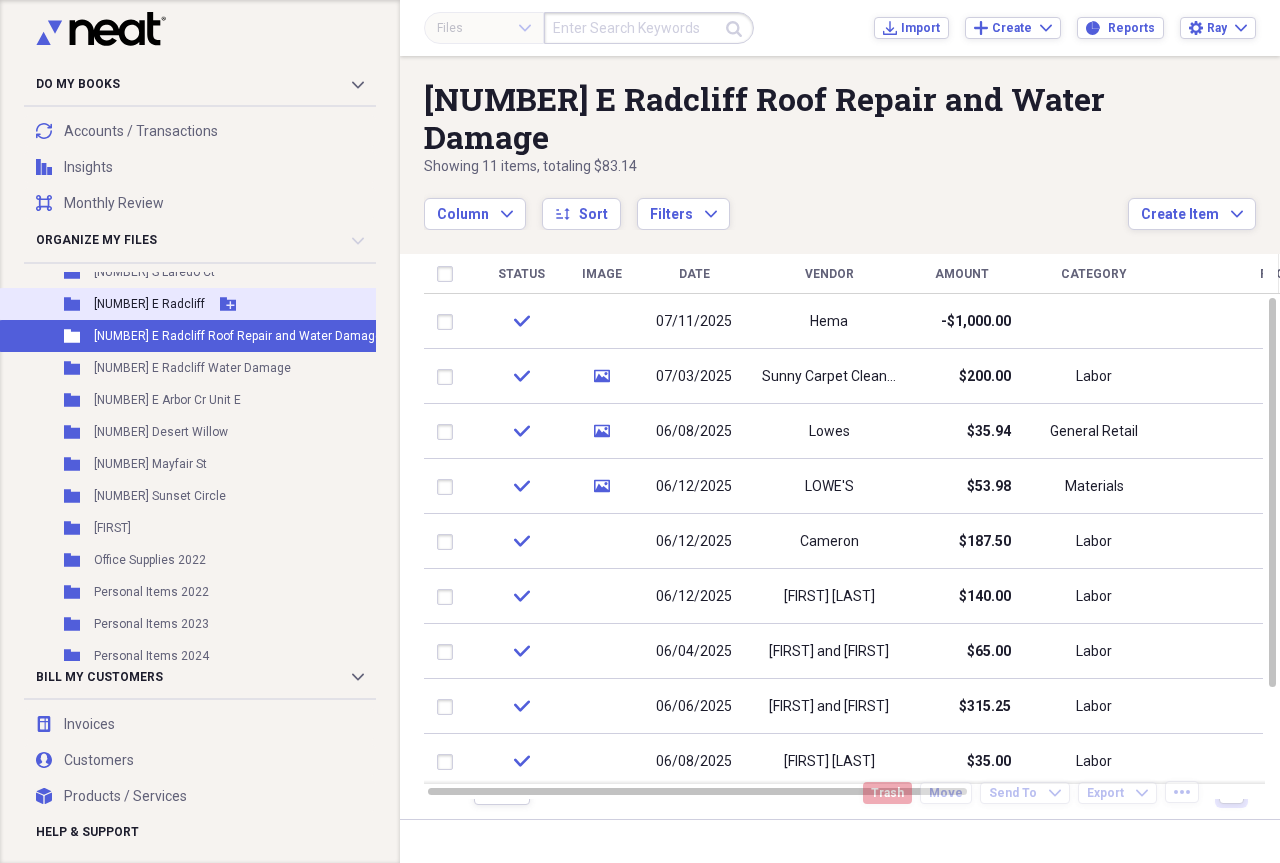 click on "[NUMBER] [STREET]" at bounding box center [149, 304] 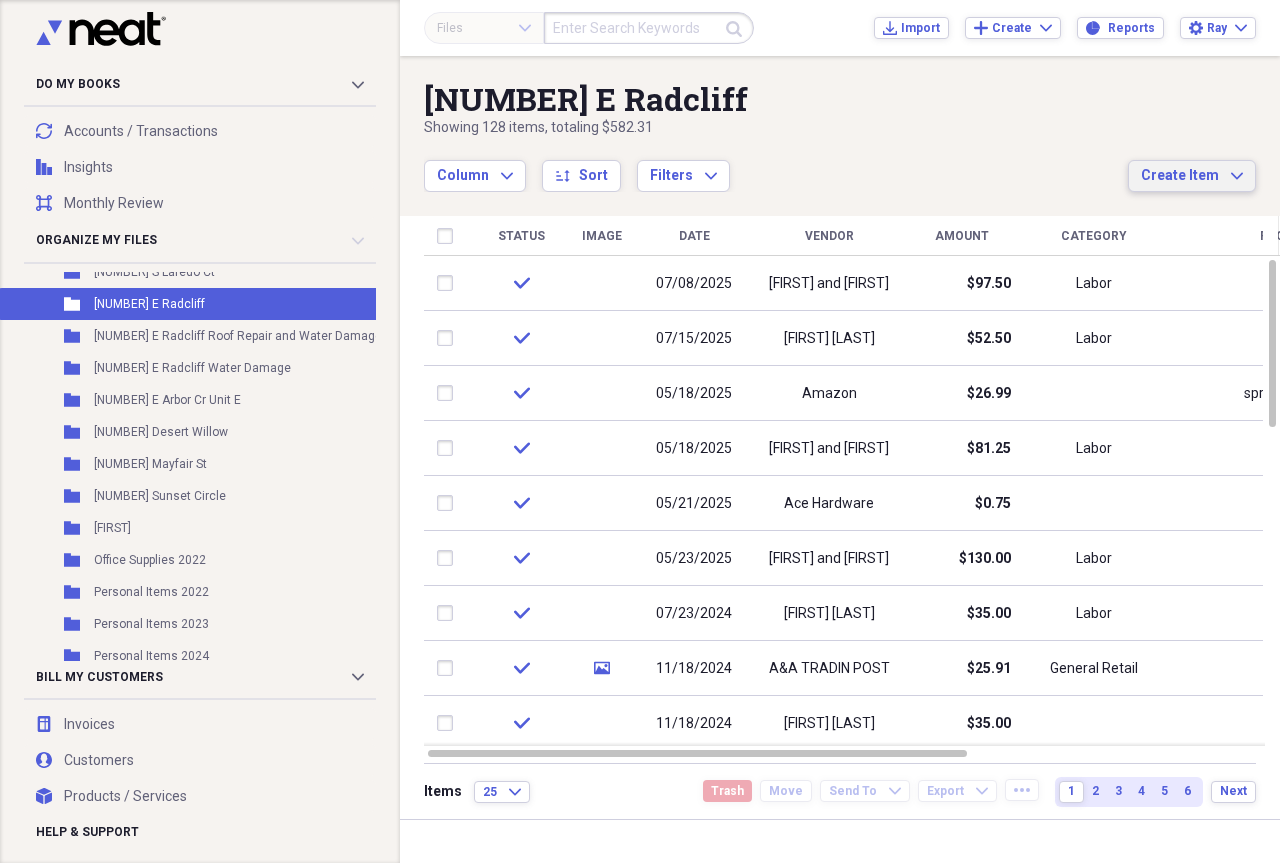 click on "Expand" 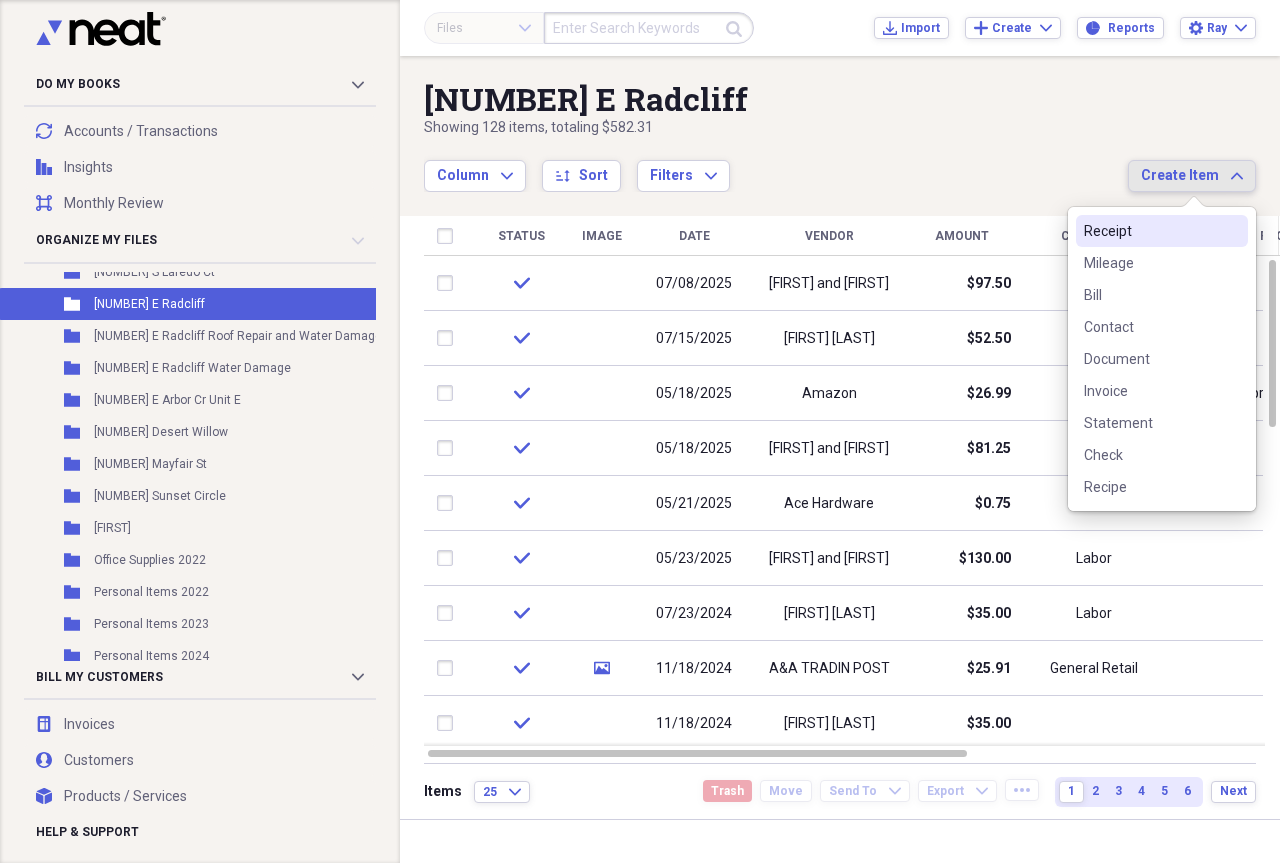 click on "Receipt" at bounding box center [1150, 231] 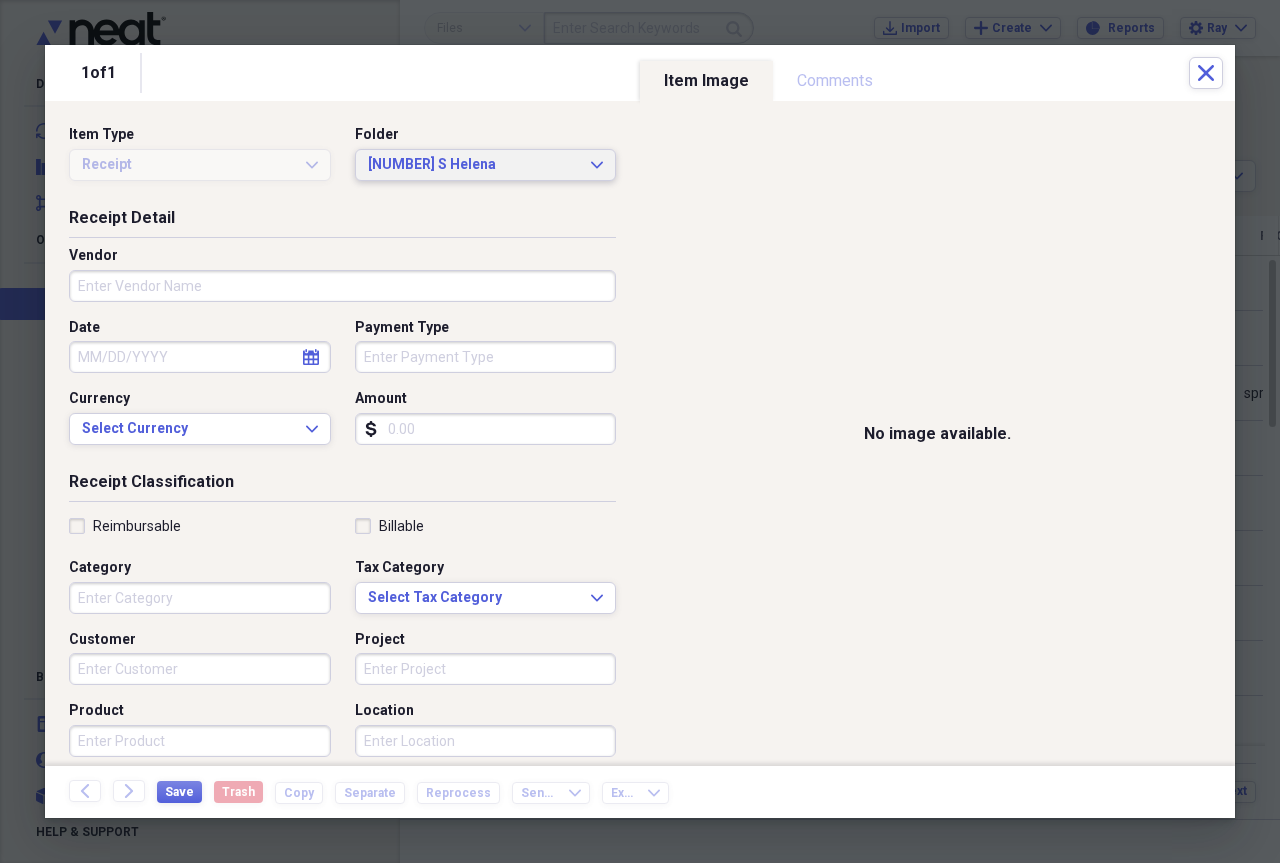 click on "Expand" 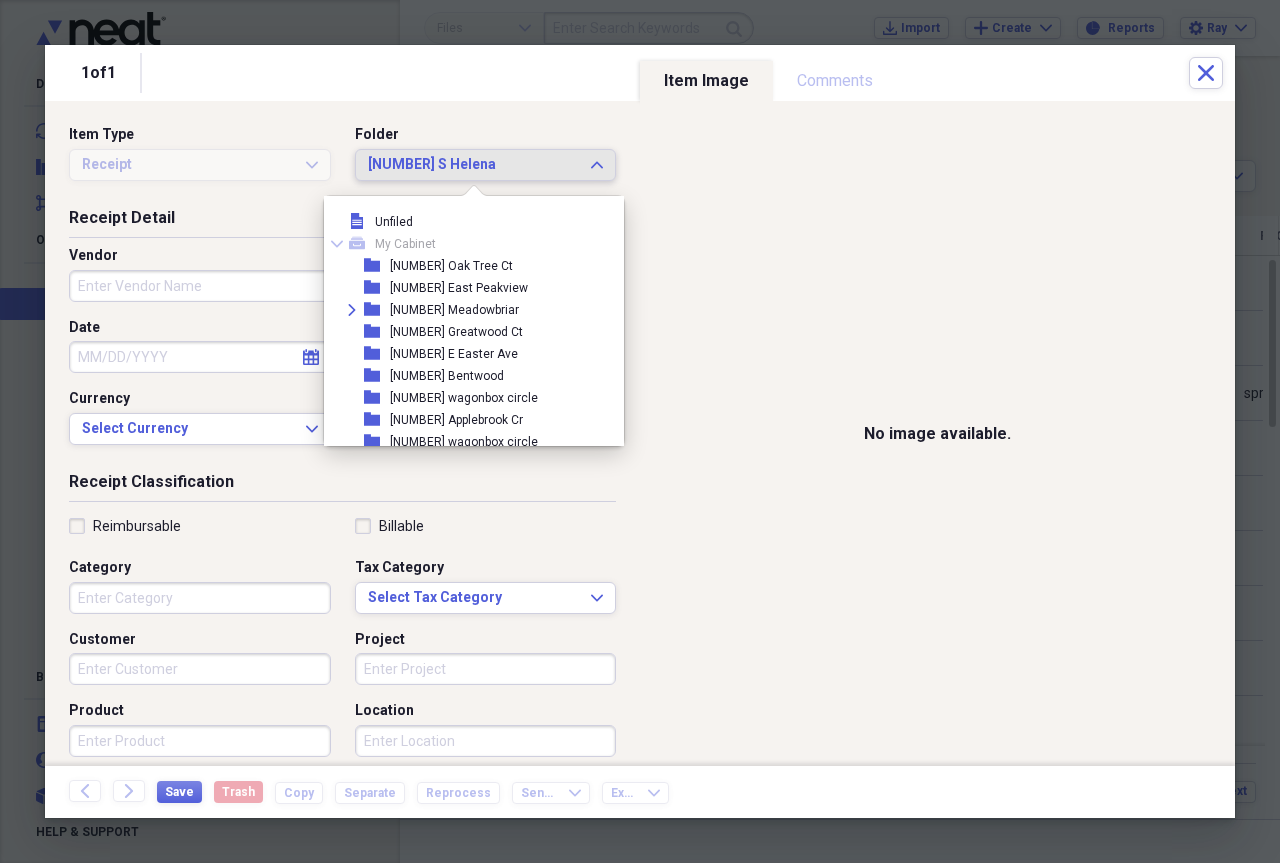 scroll, scrollTop: 1199, scrollLeft: 0, axis: vertical 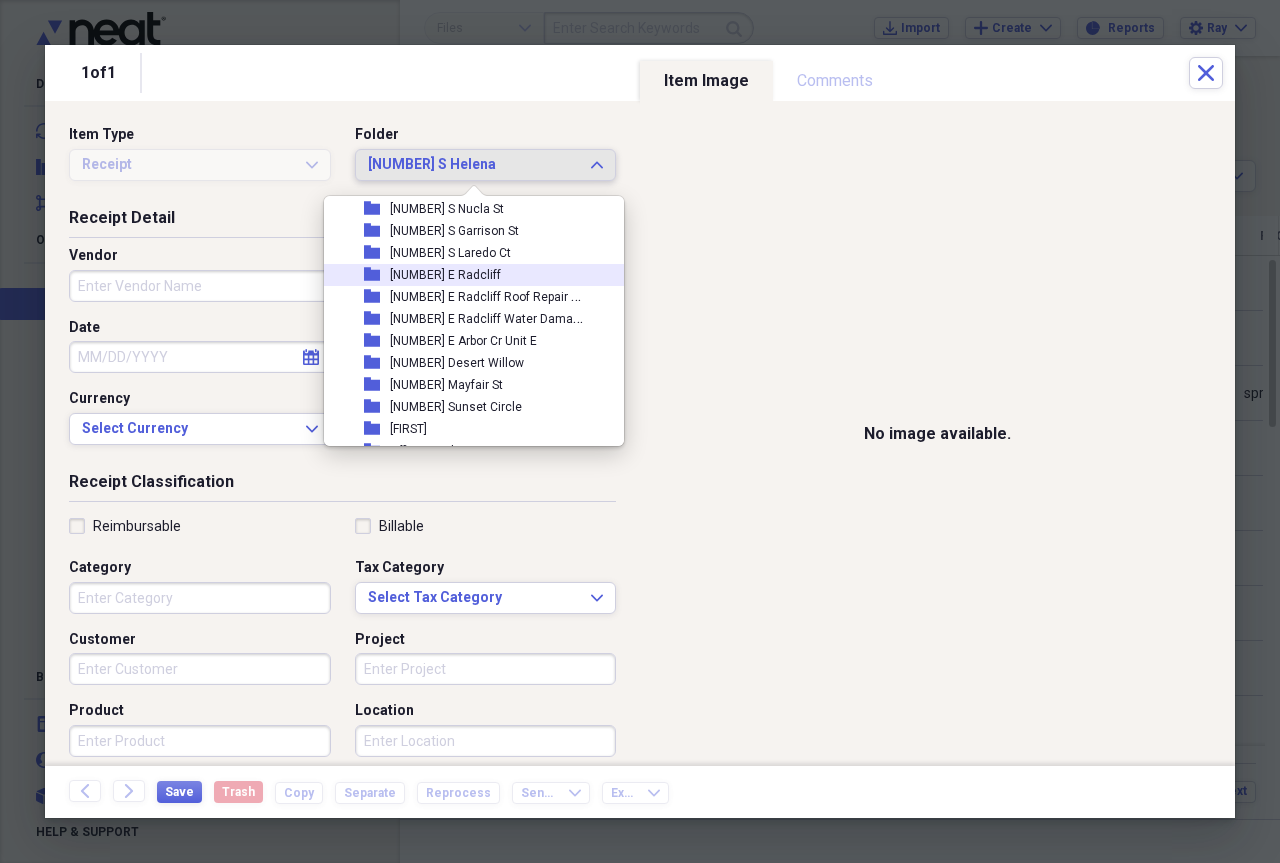 click on "[NUMBER] [STREET]" at bounding box center [445, 275] 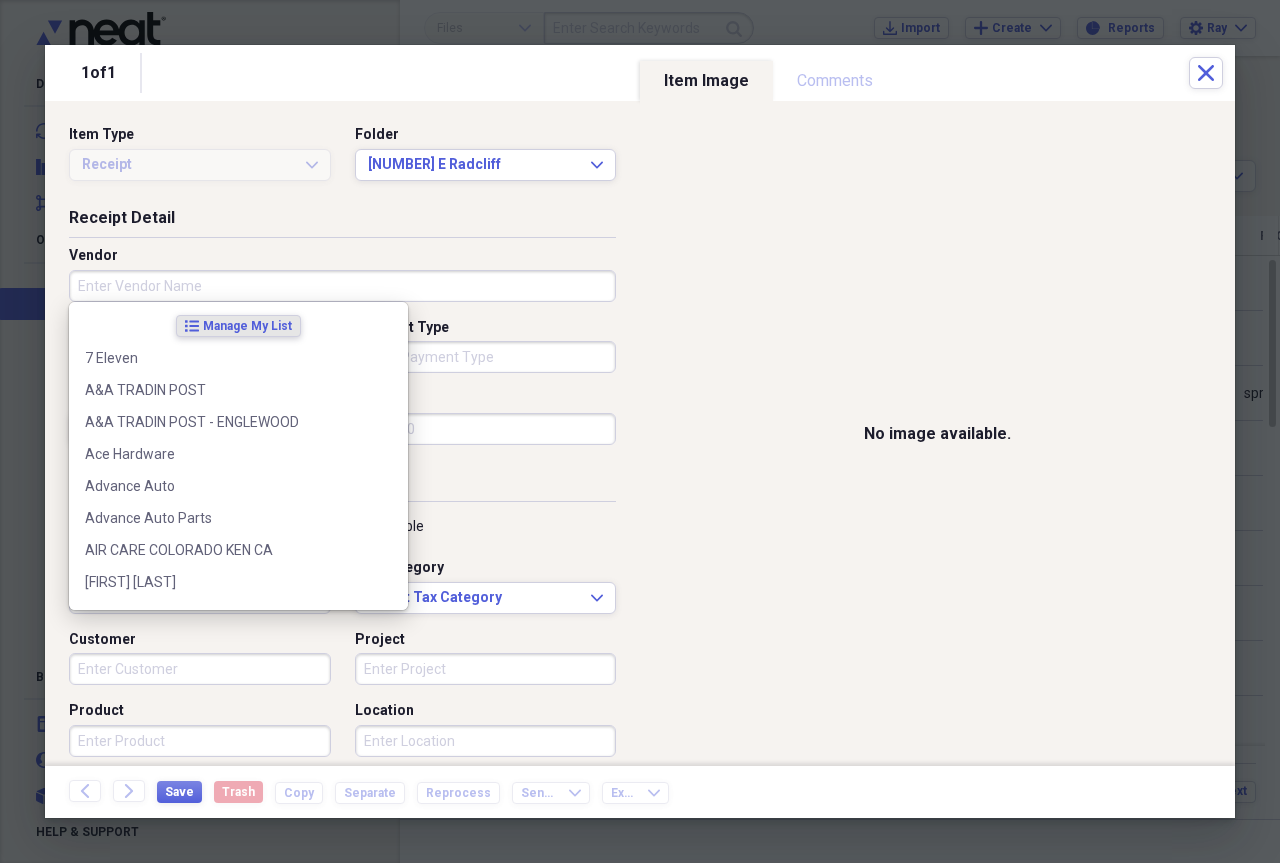 click on "Vendor" at bounding box center (342, 286) 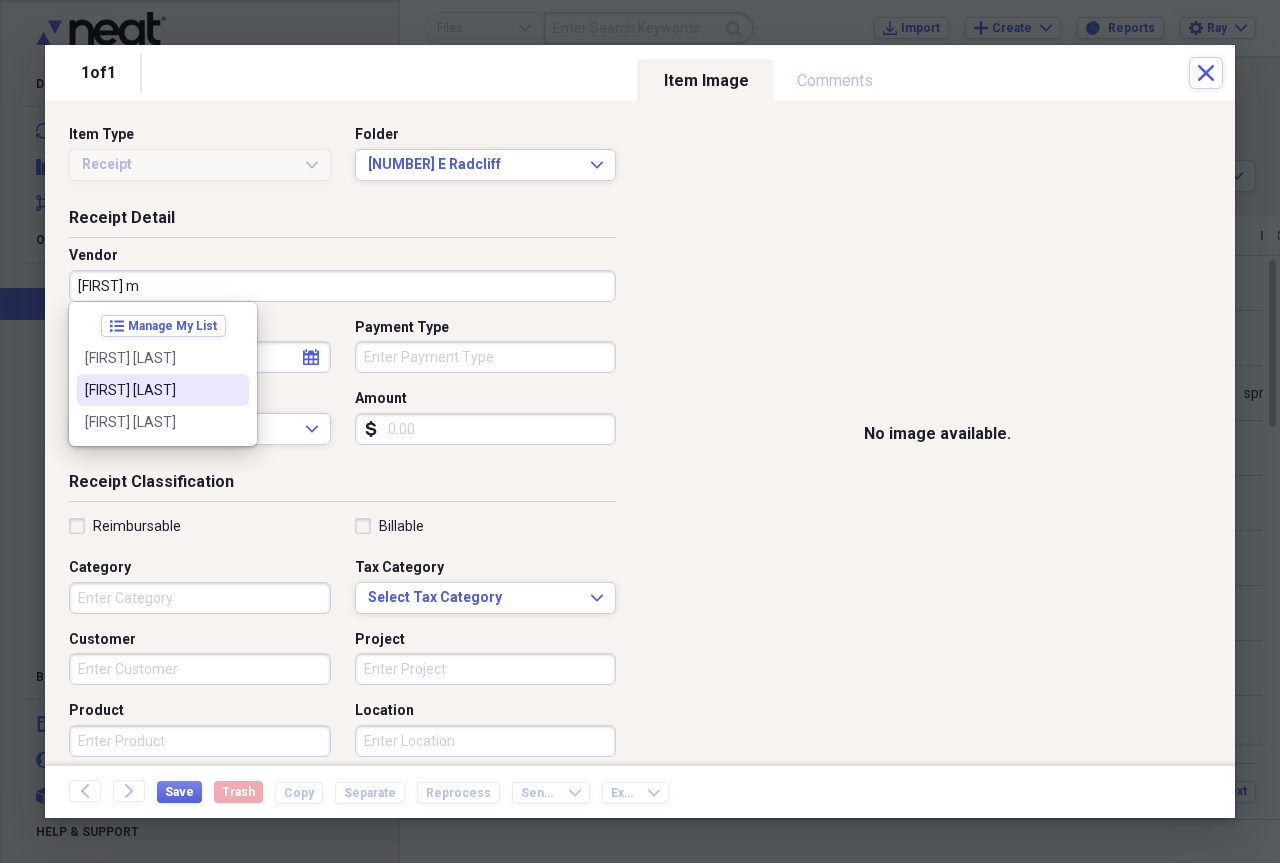 click on "[FIRST] [LAST]" at bounding box center (151, 390) 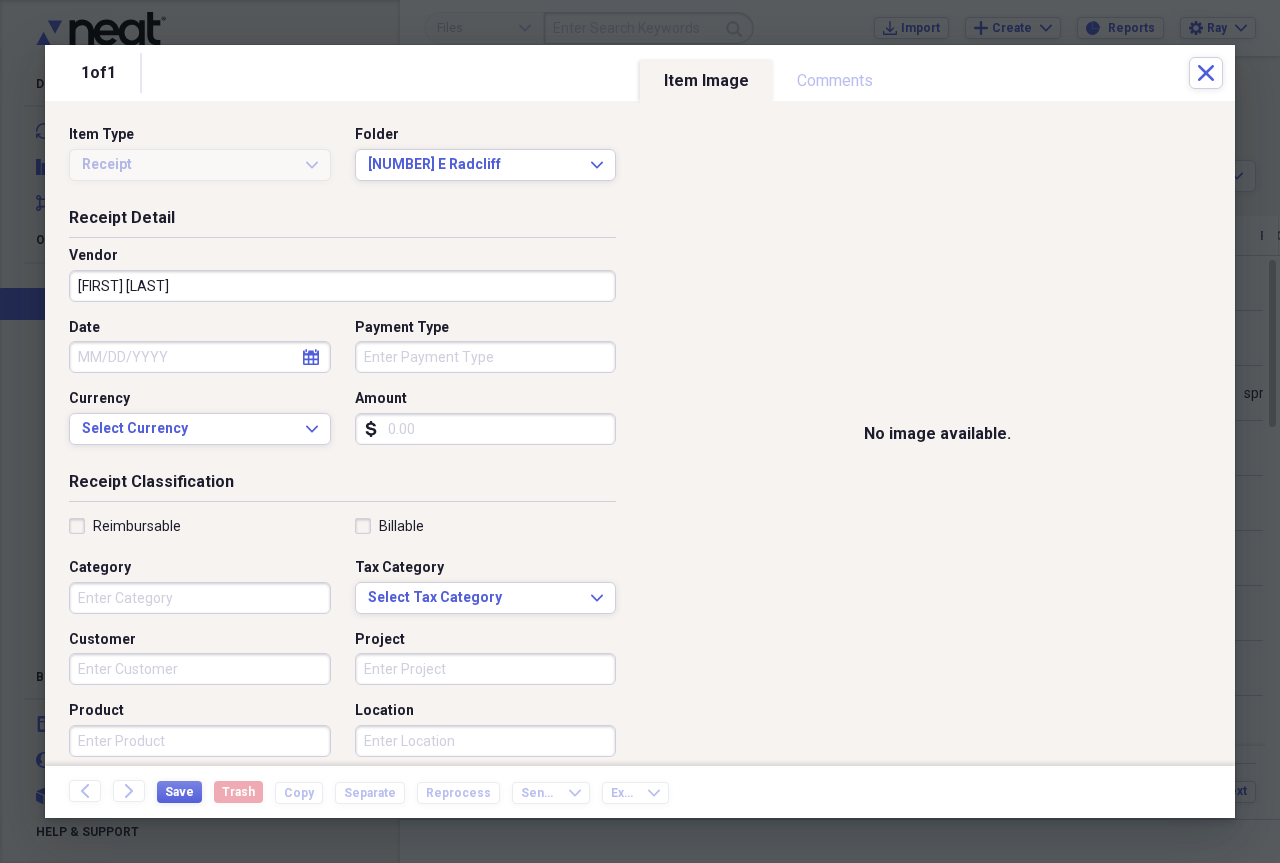 click 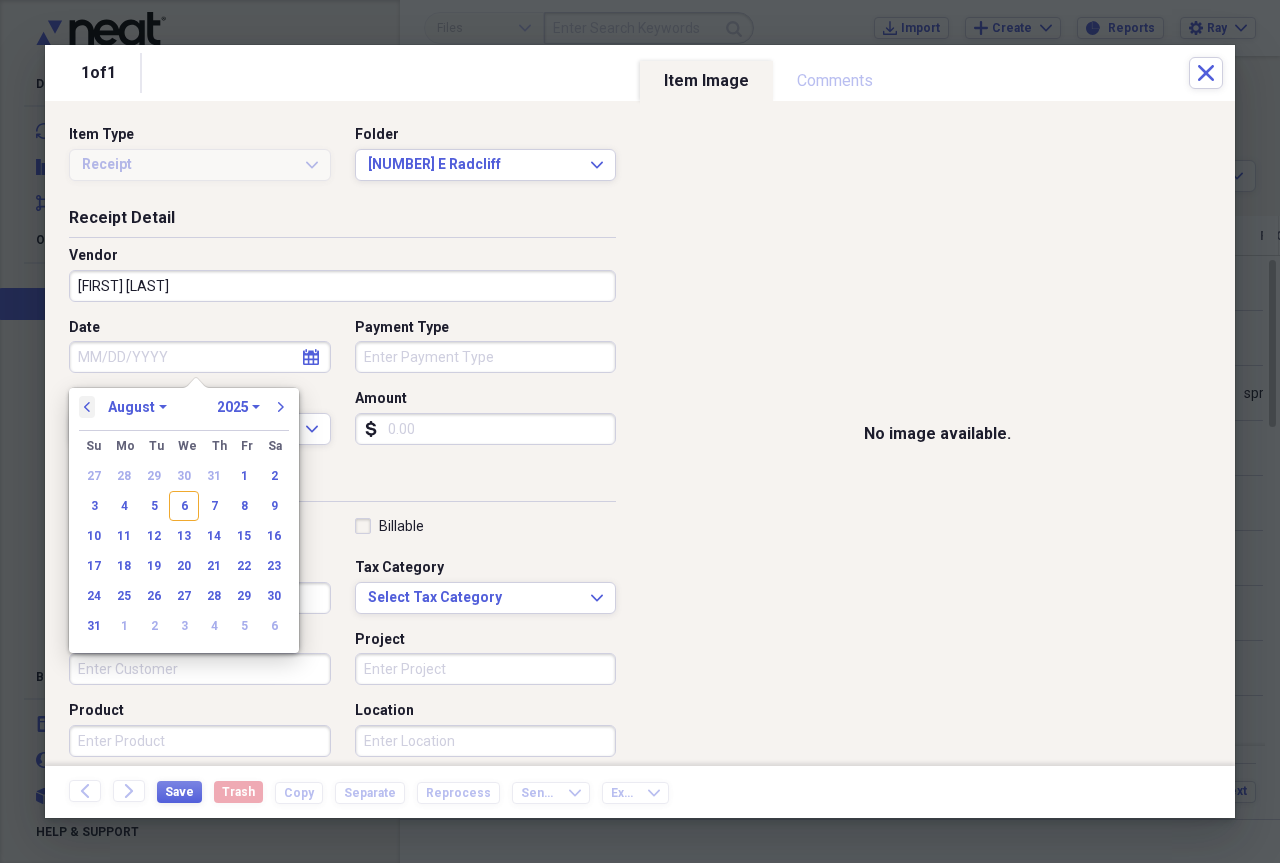click on "previous" at bounding box center (87, 407) 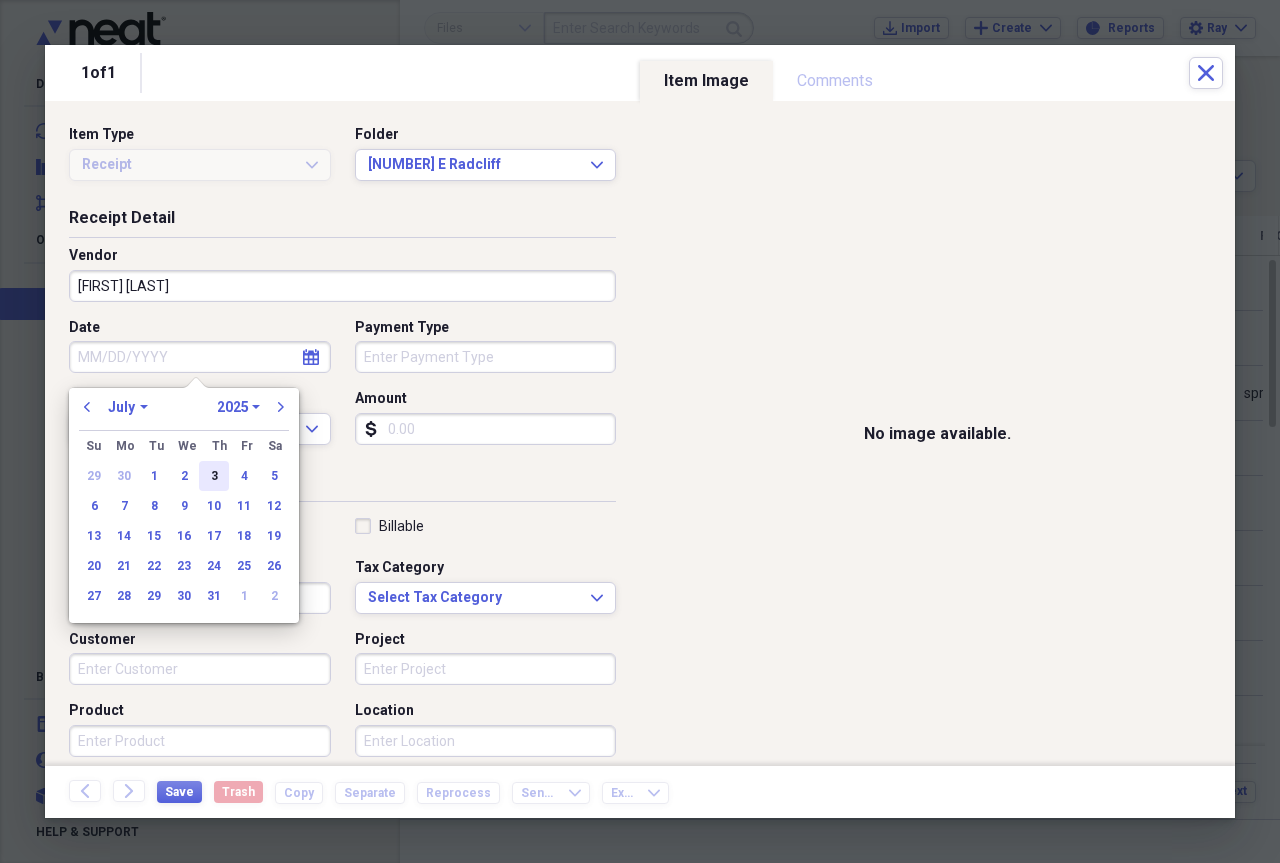 click on "3" at bounding box center (214, 476) 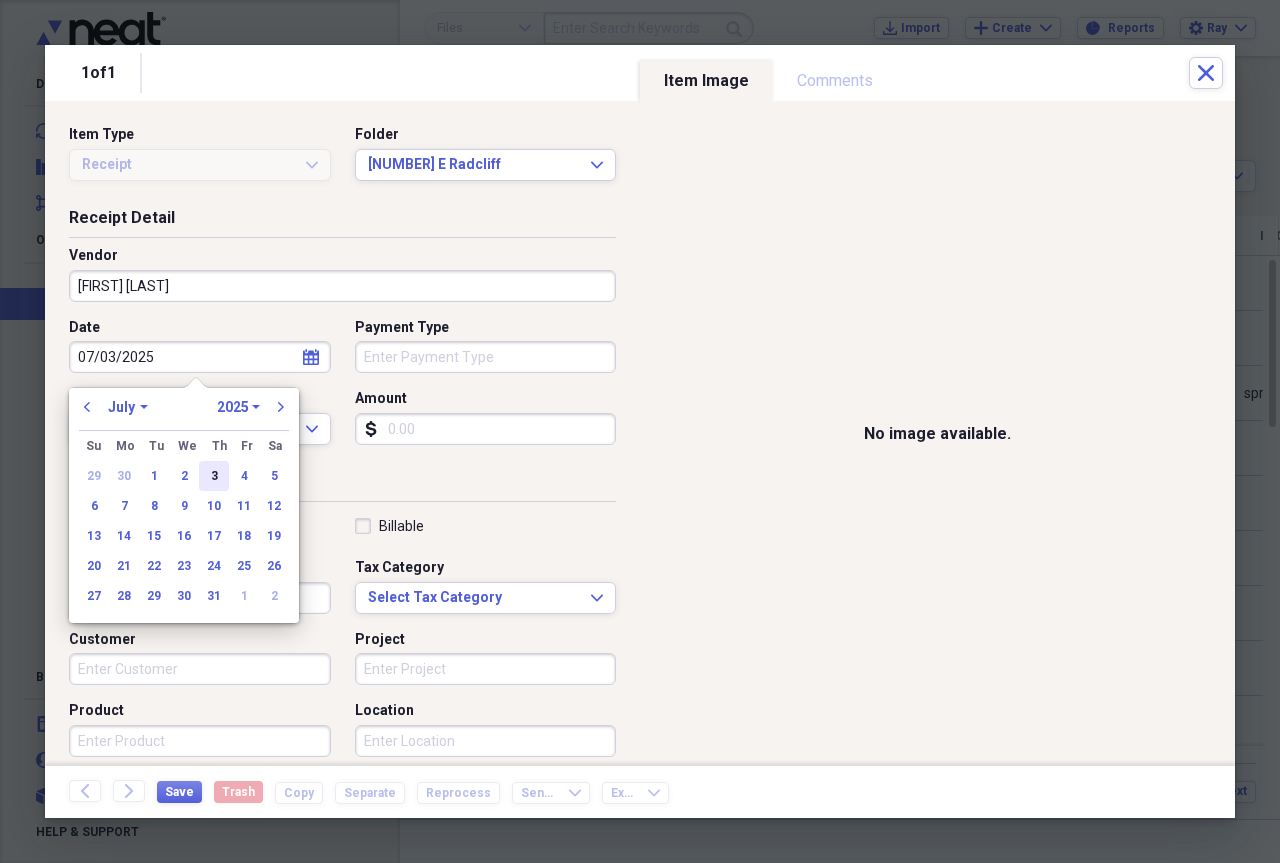 type on "07/03/2025" 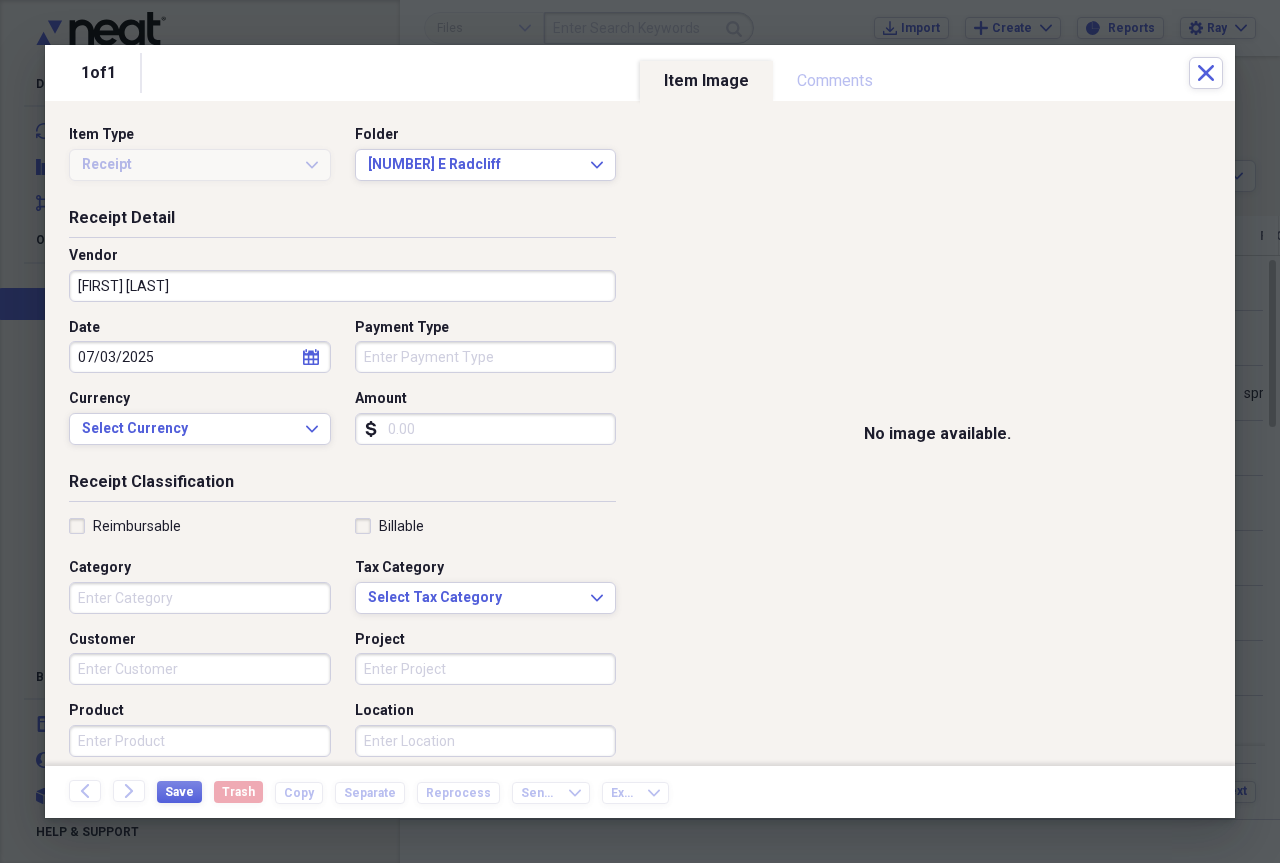 click on "Amount" at bounding box center [486, 429] 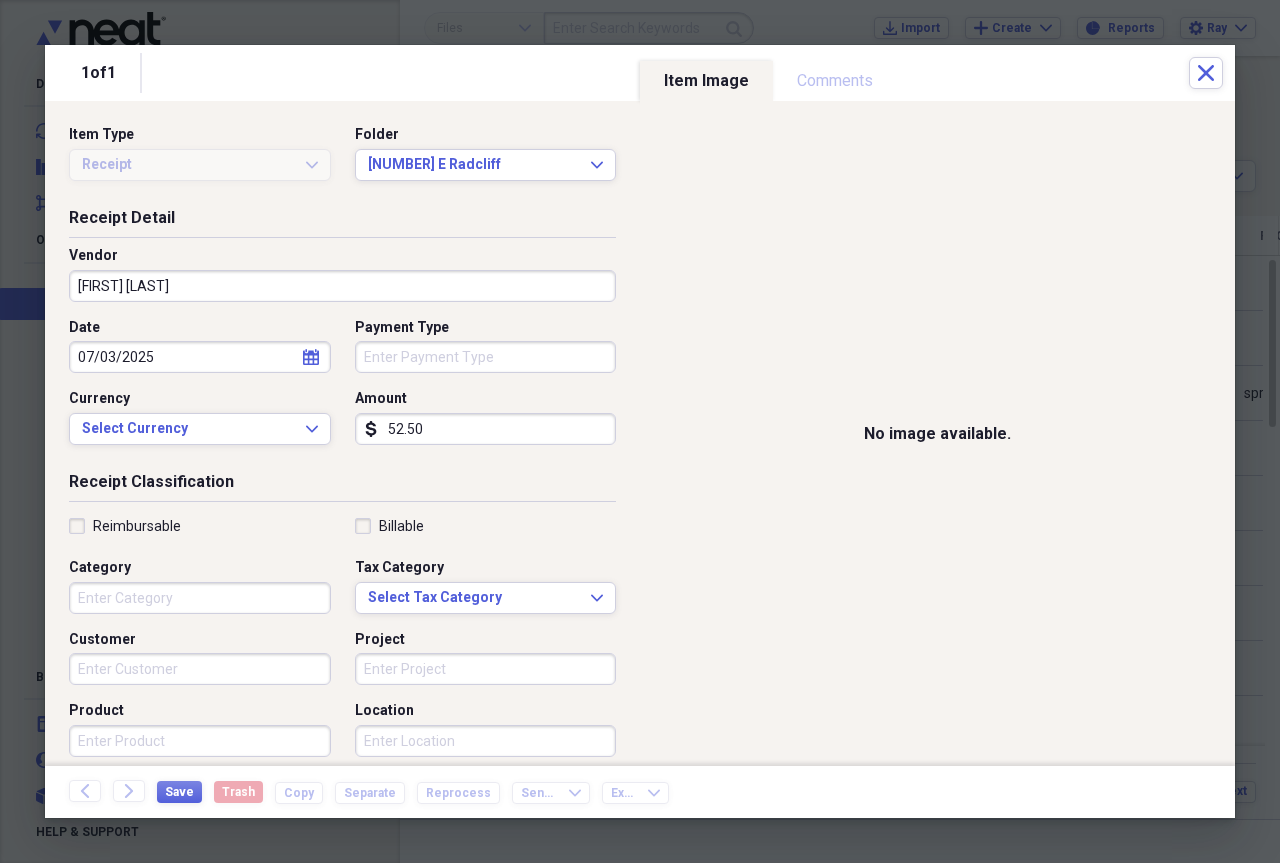 type on "52.50" 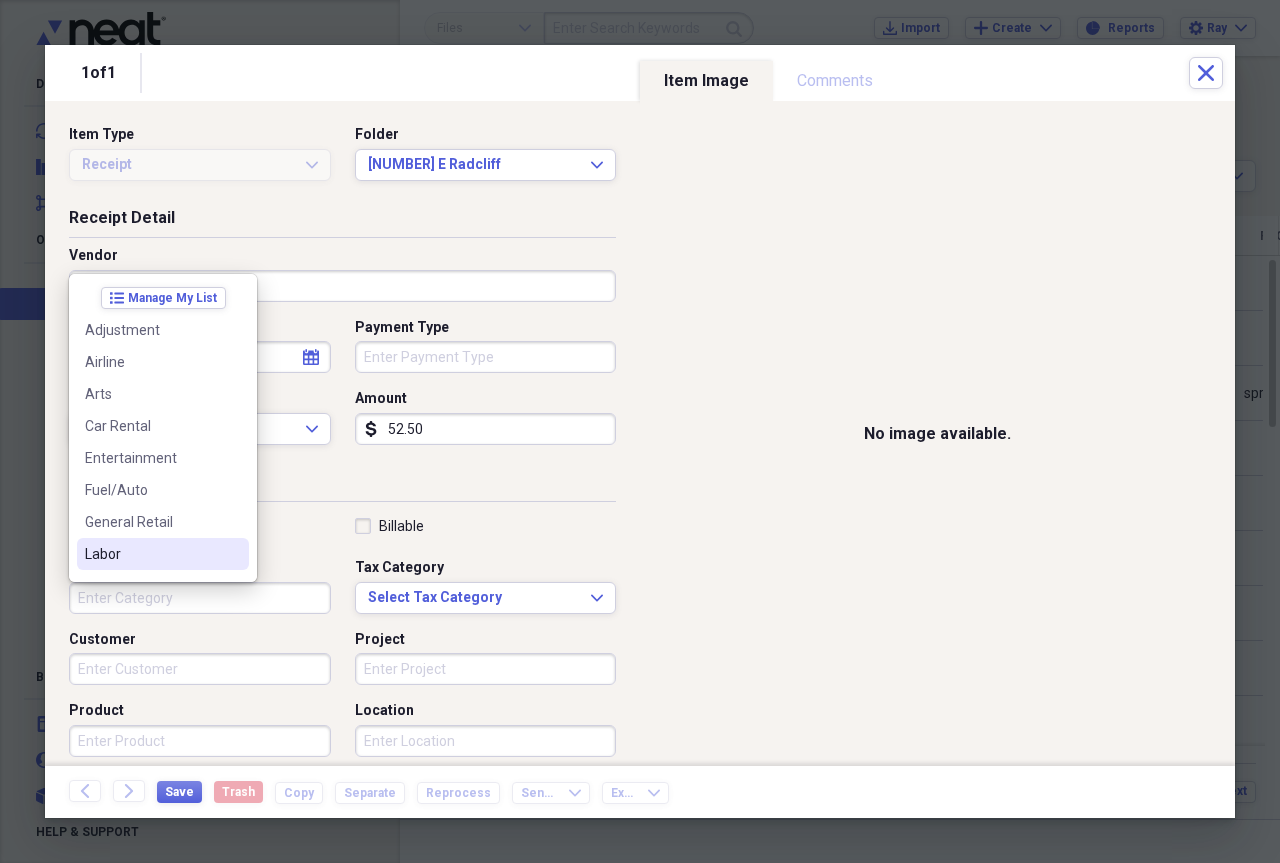 click on "Labor" at bounding box center (151, 554) 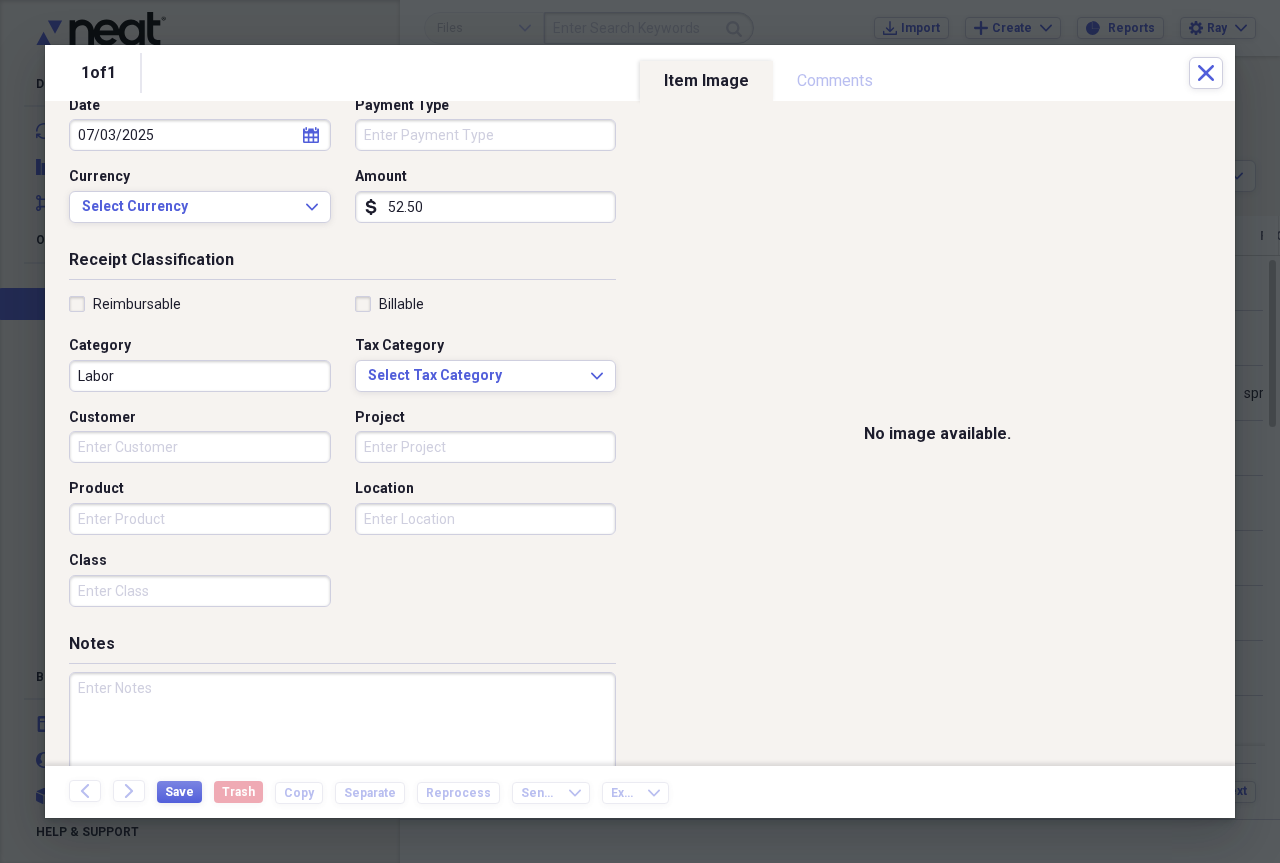 scroll, scrollTop: 272, scrollLeft: 0, axis: vertical 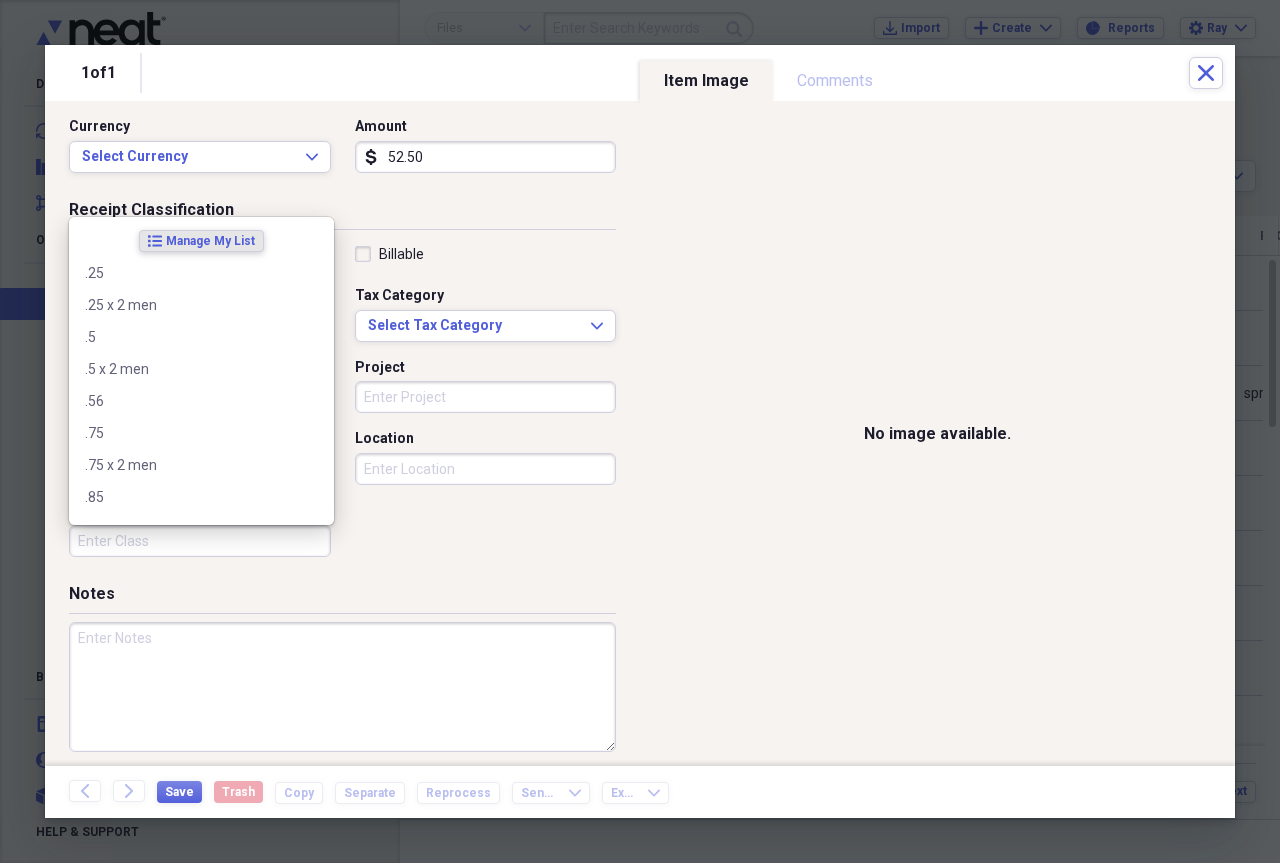 click on "Class" at bounding box center [200, 541] 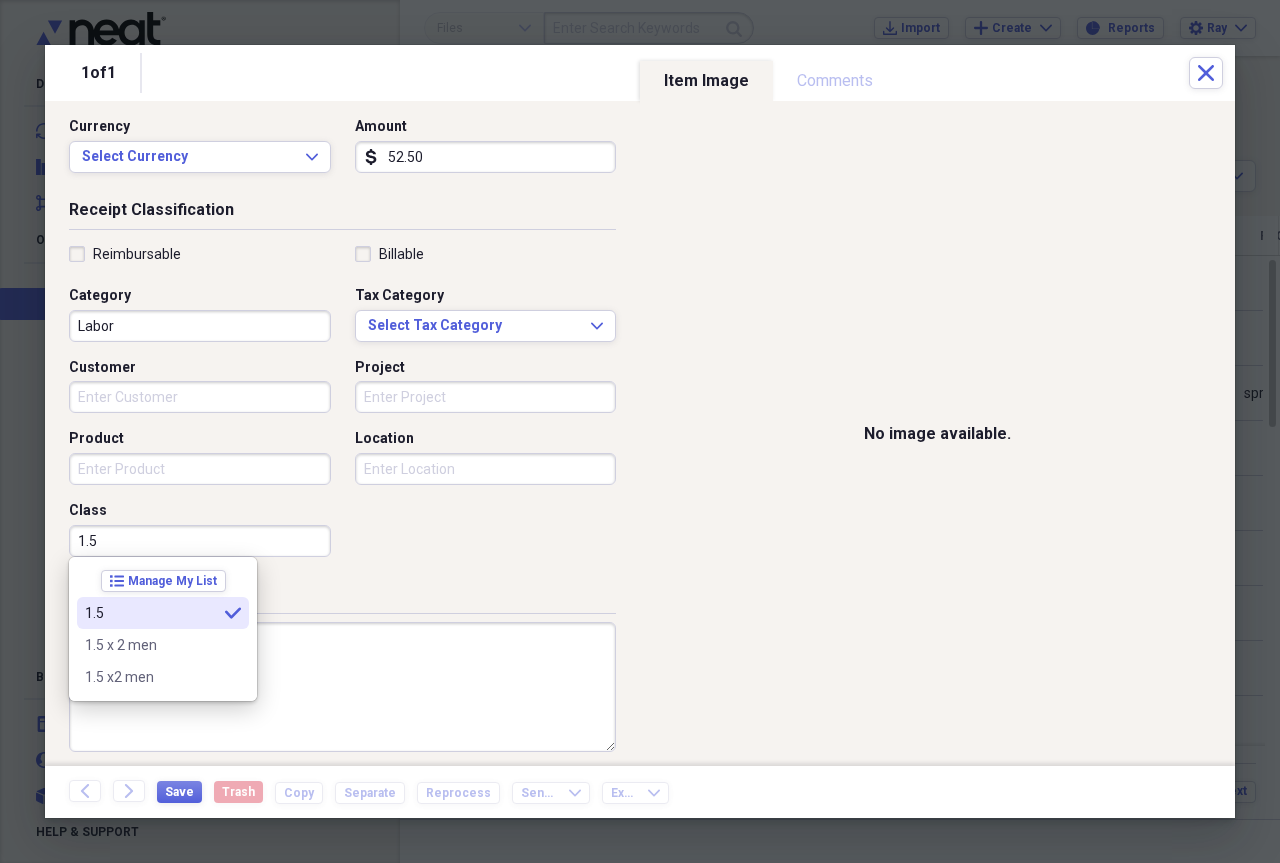 type on "1.5" 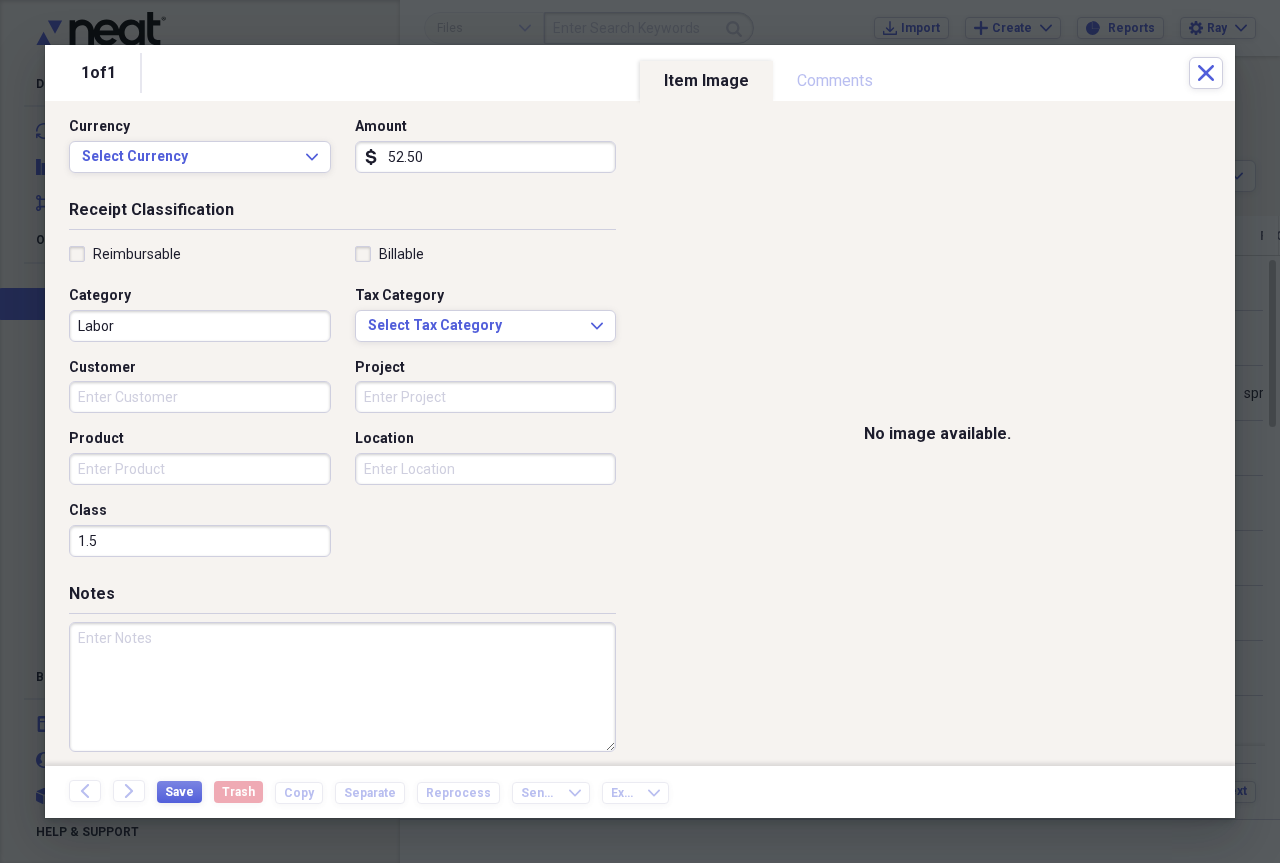 click at bounding box center (342, 687) 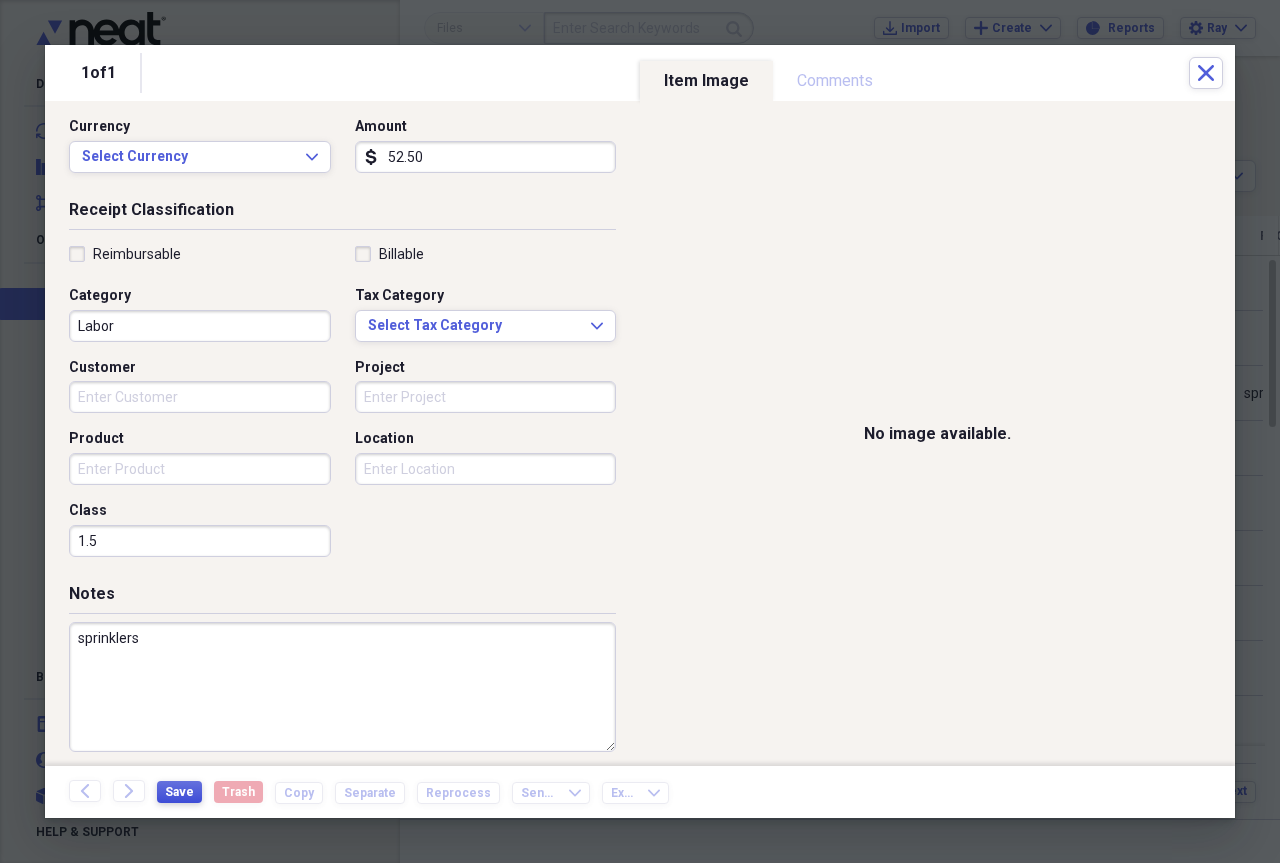 type on "sprinklers" 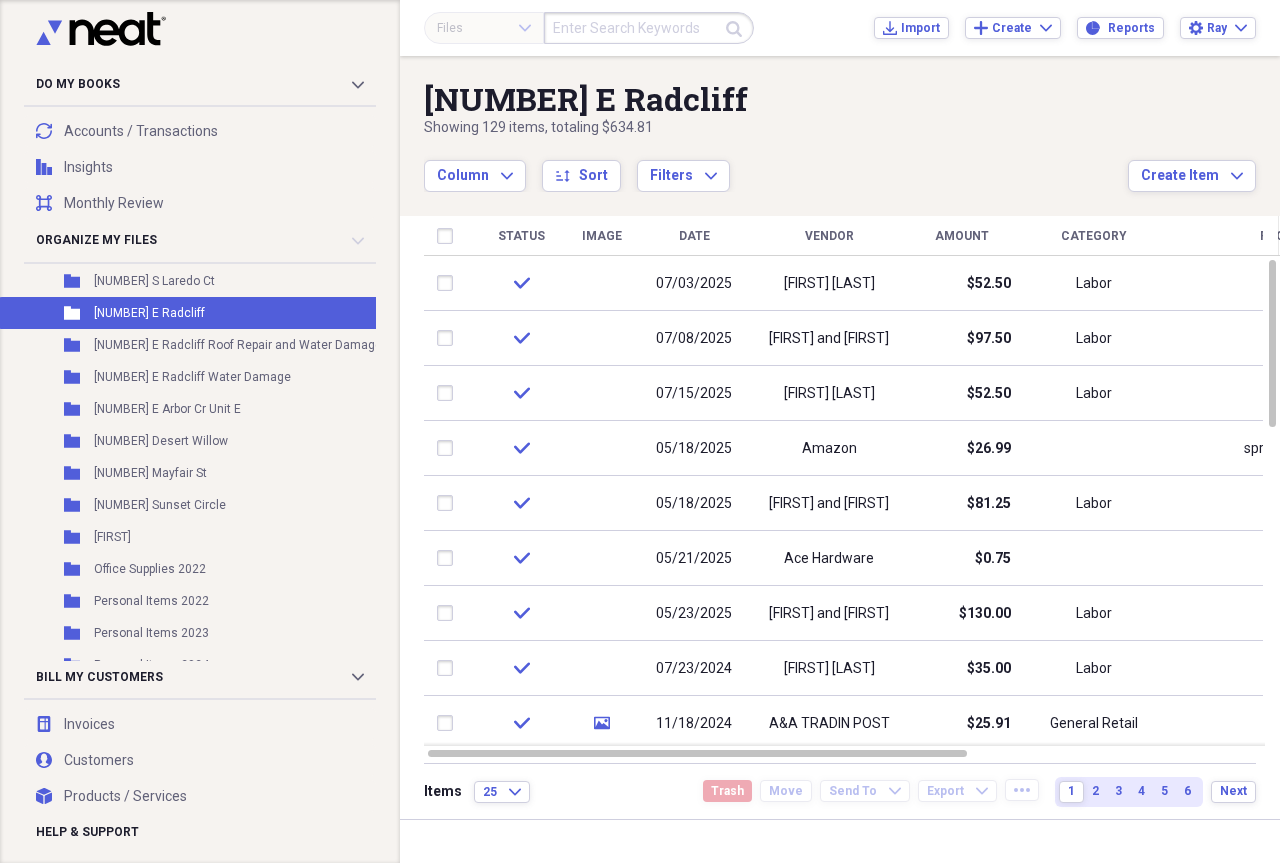 scroll, scrollTop: 2178, scrollLeft: 0, axis: vertical 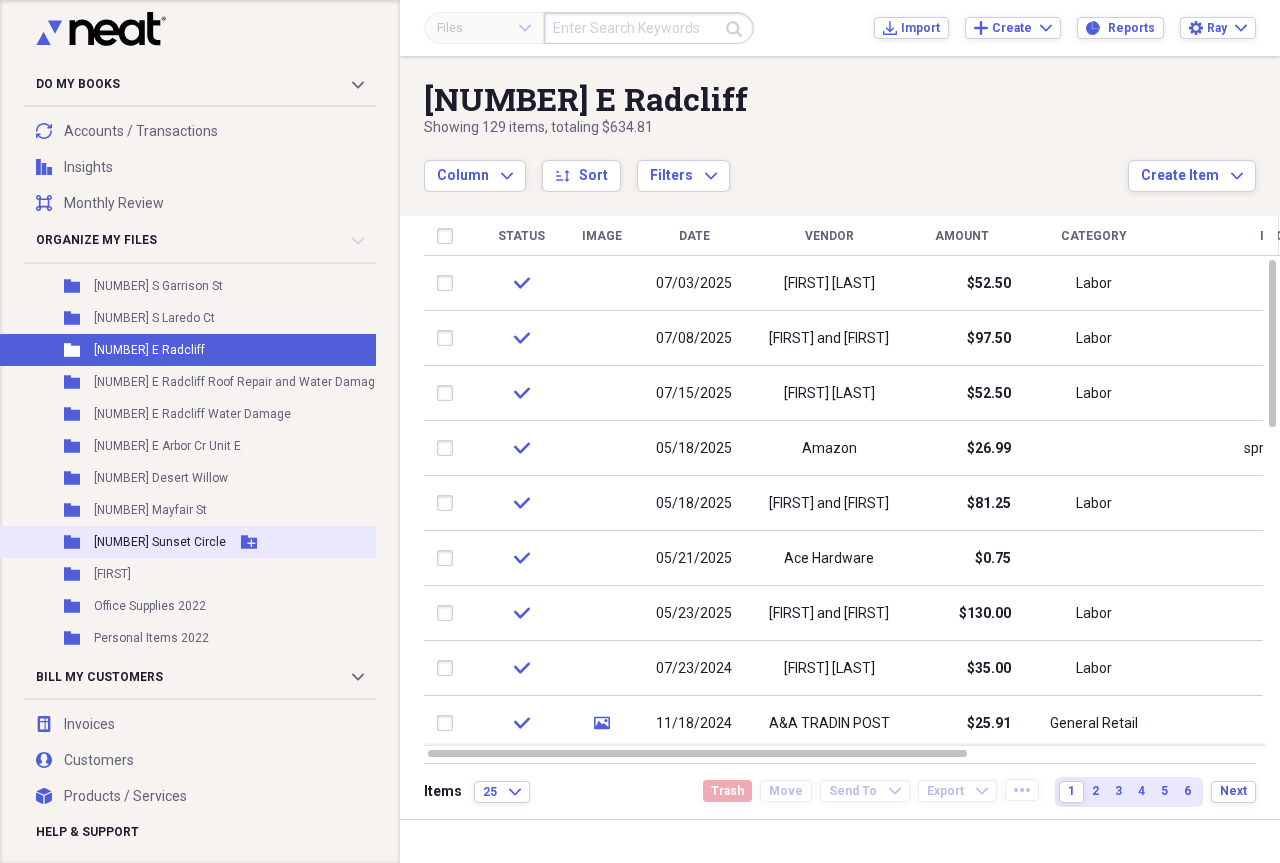 click on "[NUMBER] [STREET]" at bounding box center (160, 542) 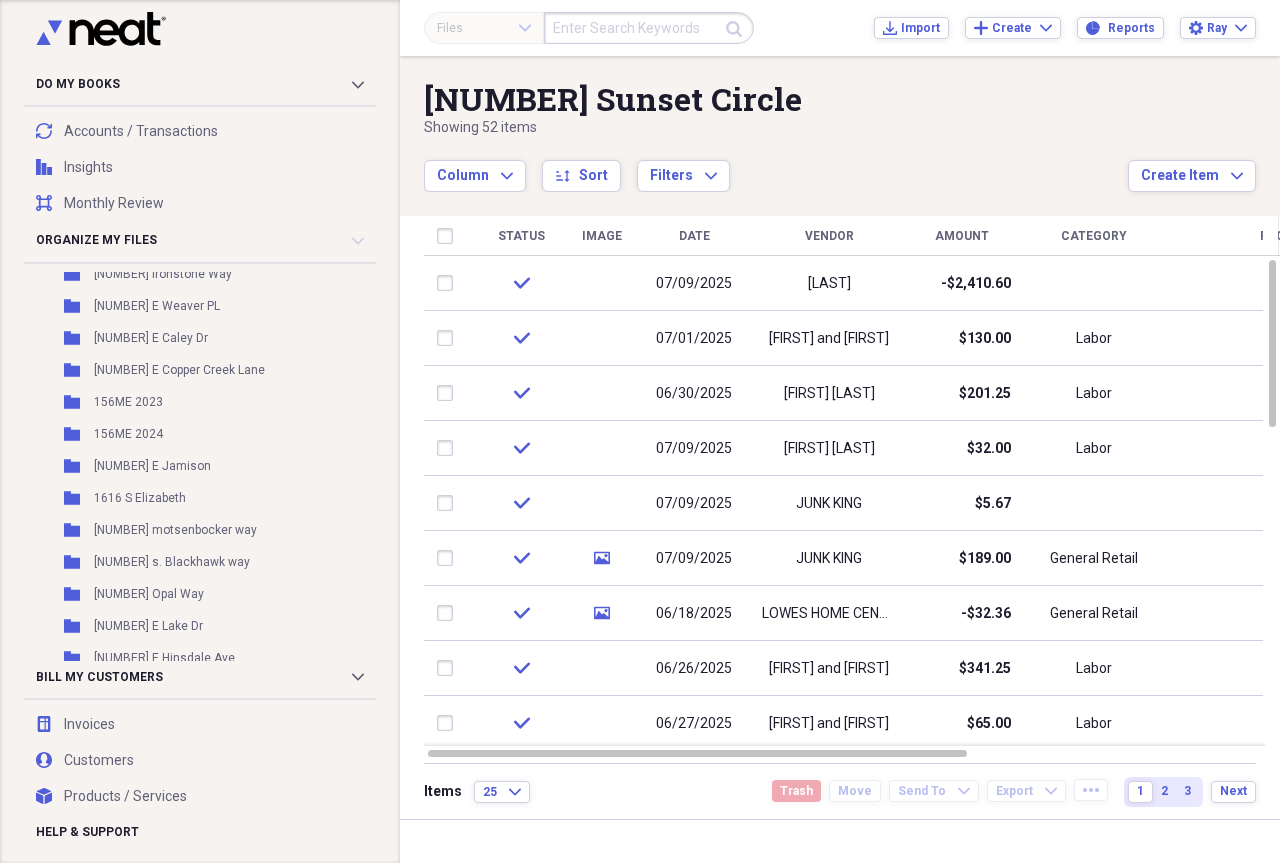 scroll, scrollTop: 855, scrollLeft: 0, axis: vertical 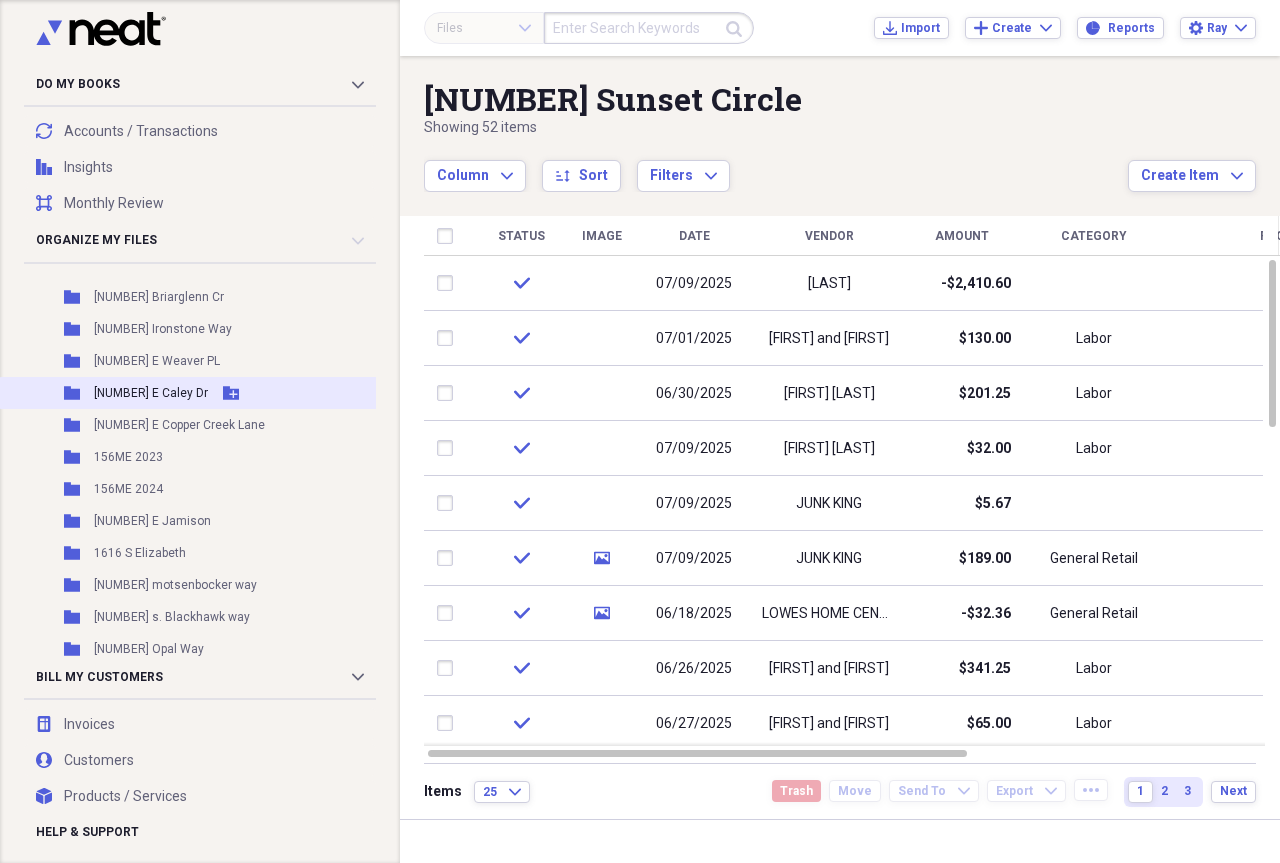 click on "[NUMBER] [STREET]" at bounding box center [151, 393] 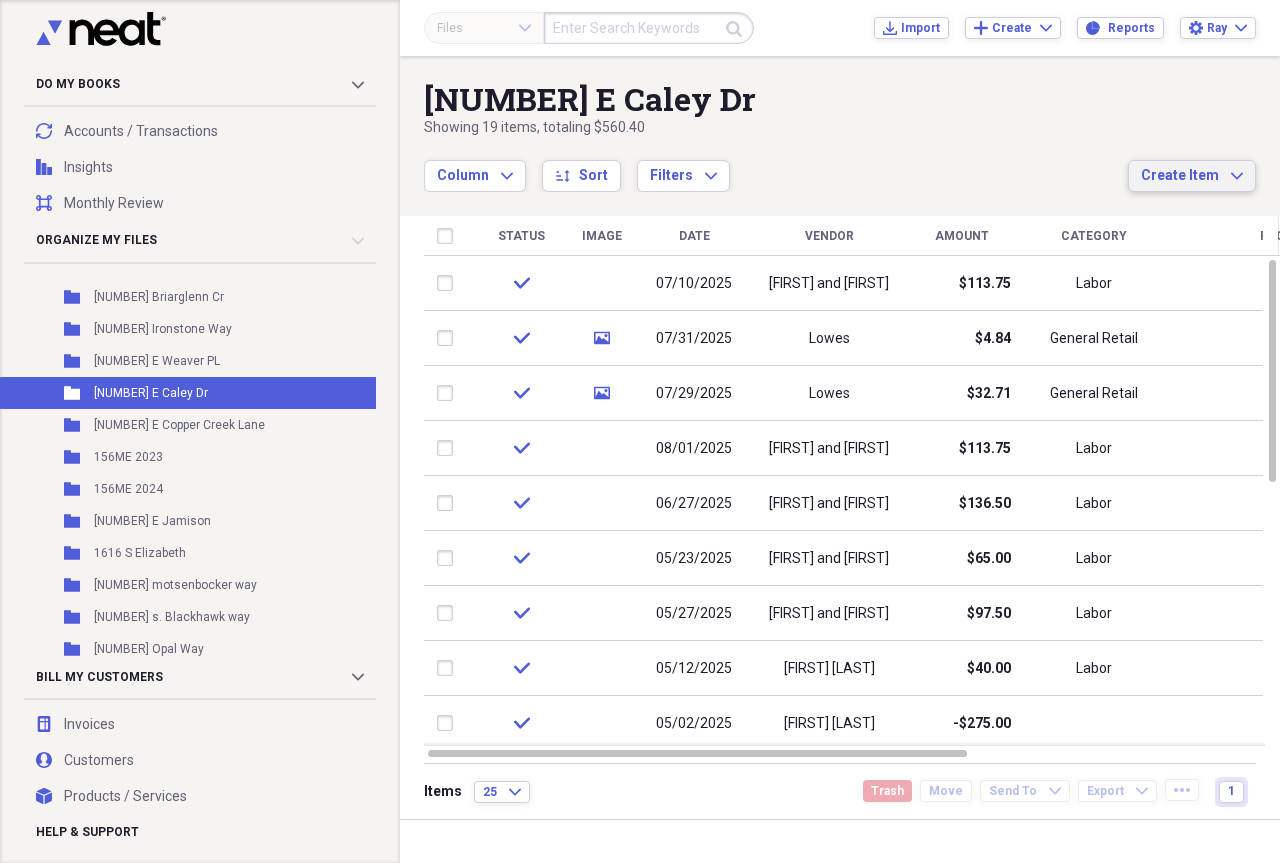 click on "Expand" 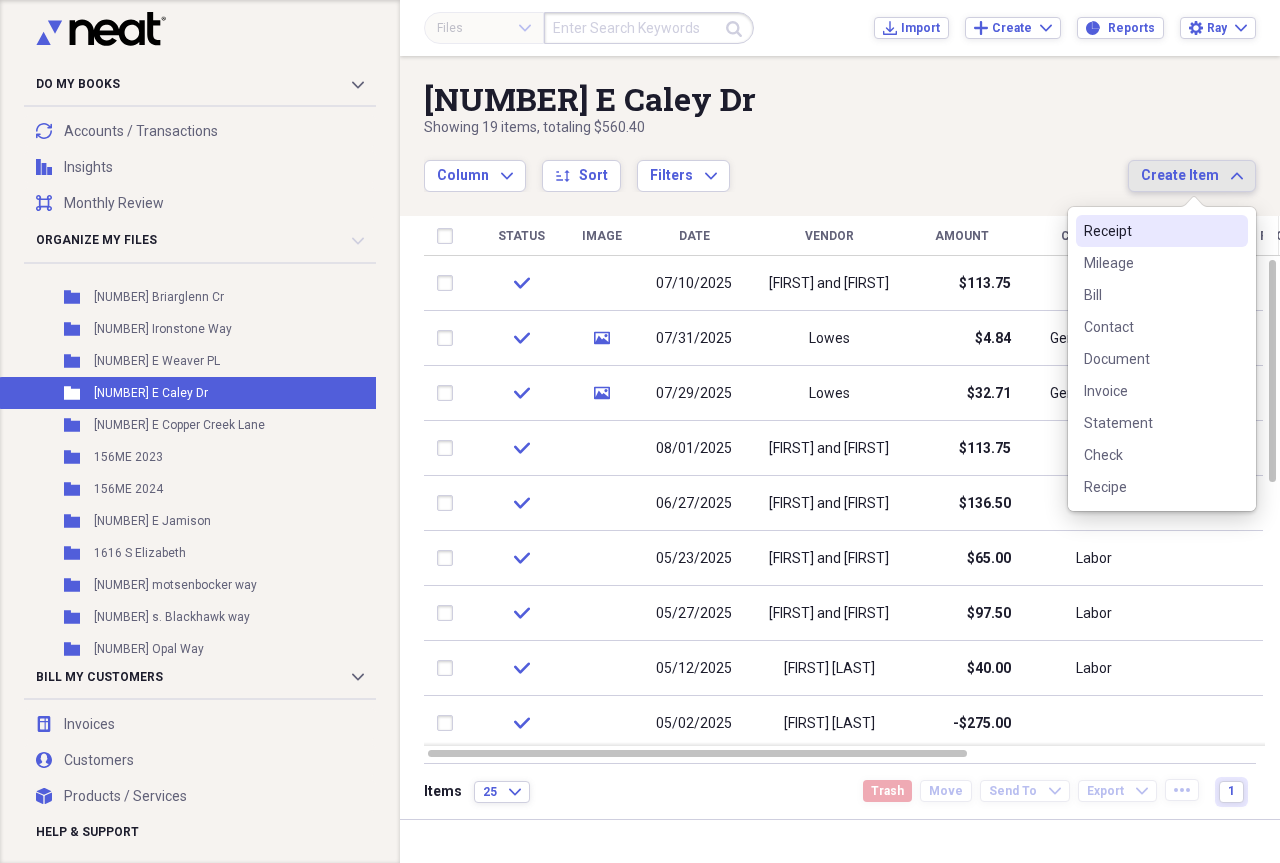 click on "Receipt" at bounding box center [1150, 231] 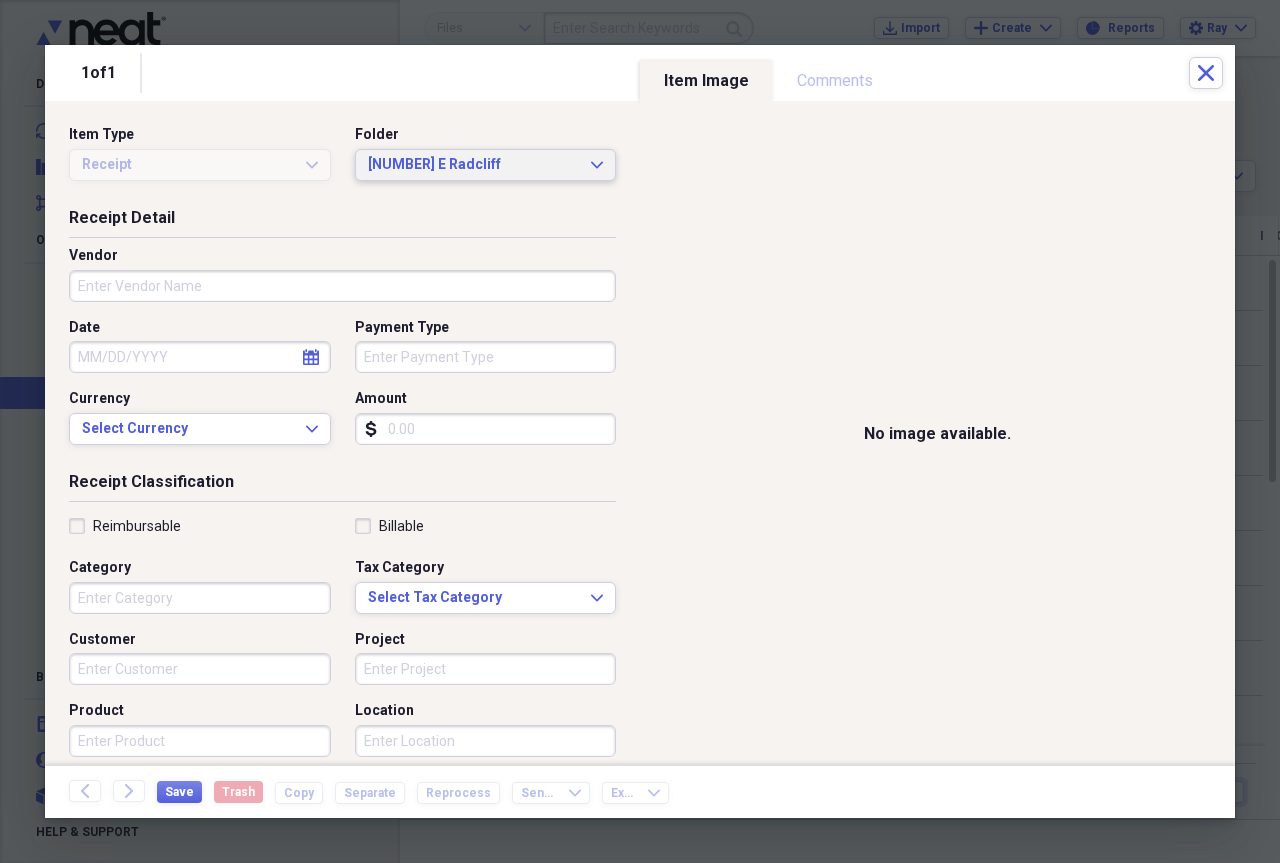 click on "Expand" 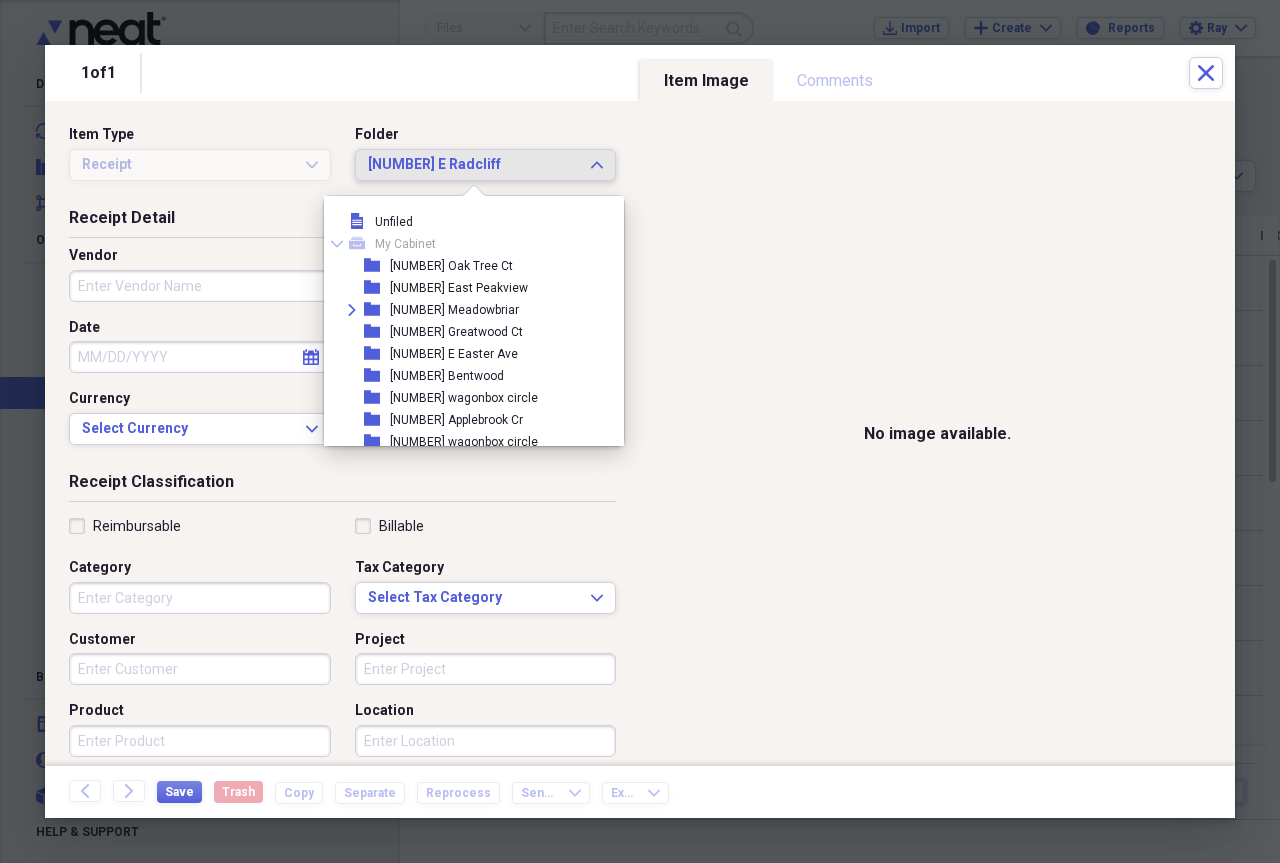 scroll, scrollTop: 1375, scrollLeft: 0, axis: vertical 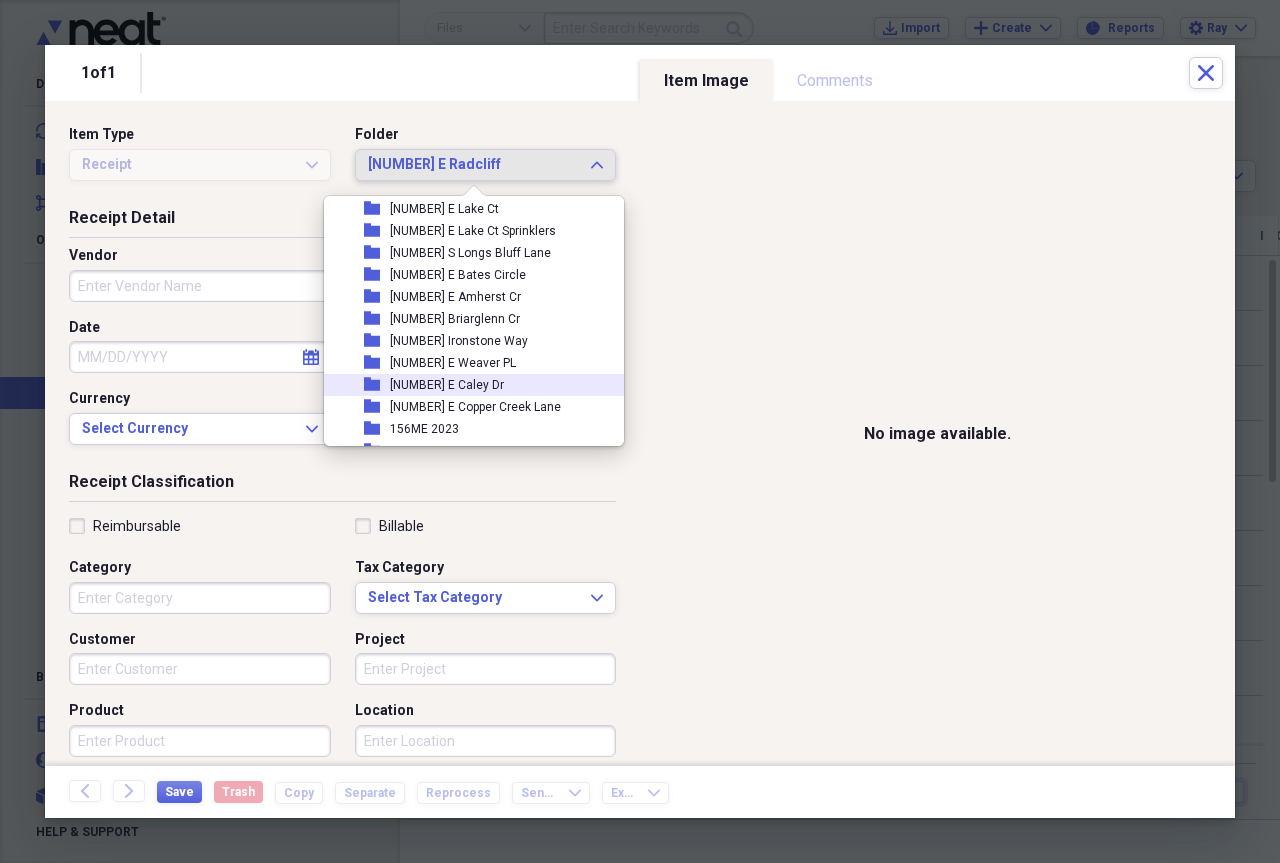 click on "[NUMBER] [STREET]" at bounding box center [447, 385] 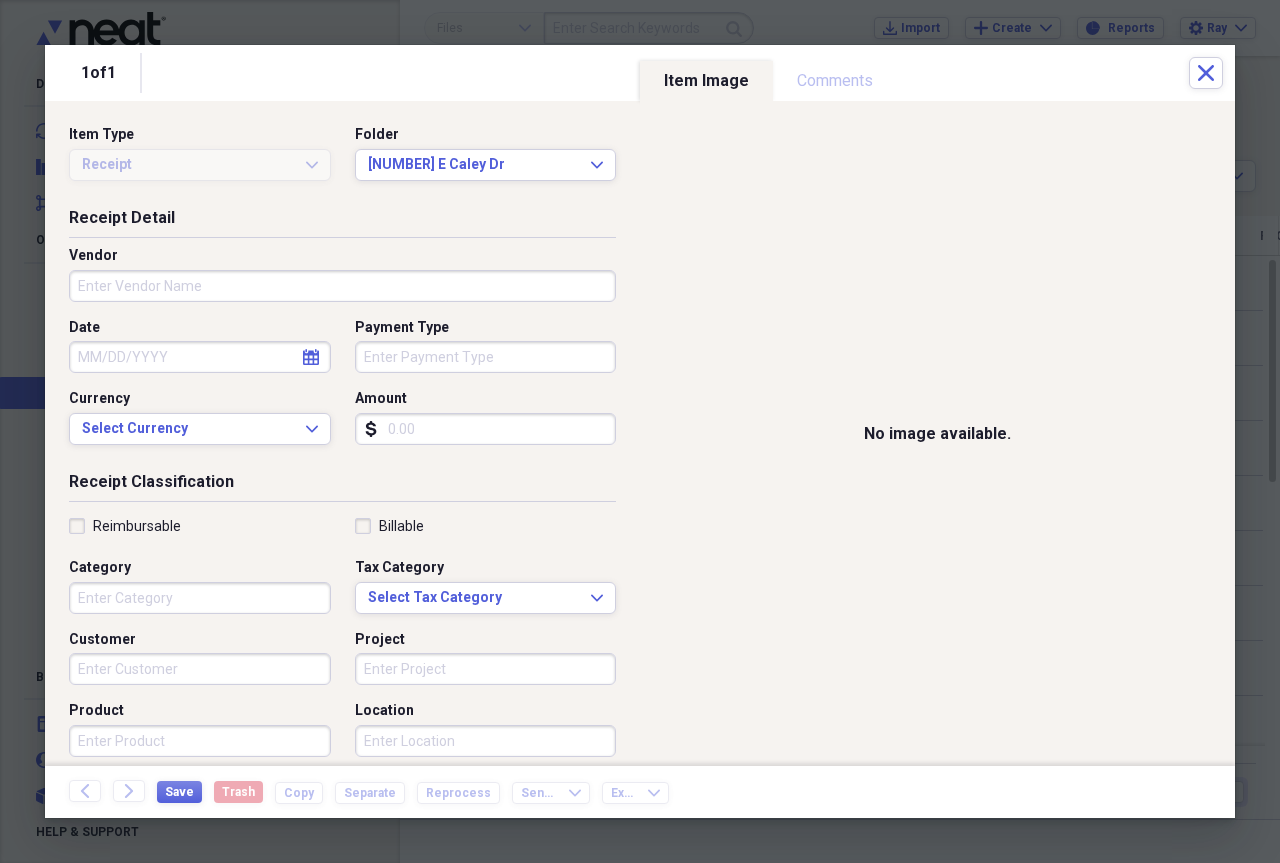 click on "Vendor" at bounding box center (342, 286) 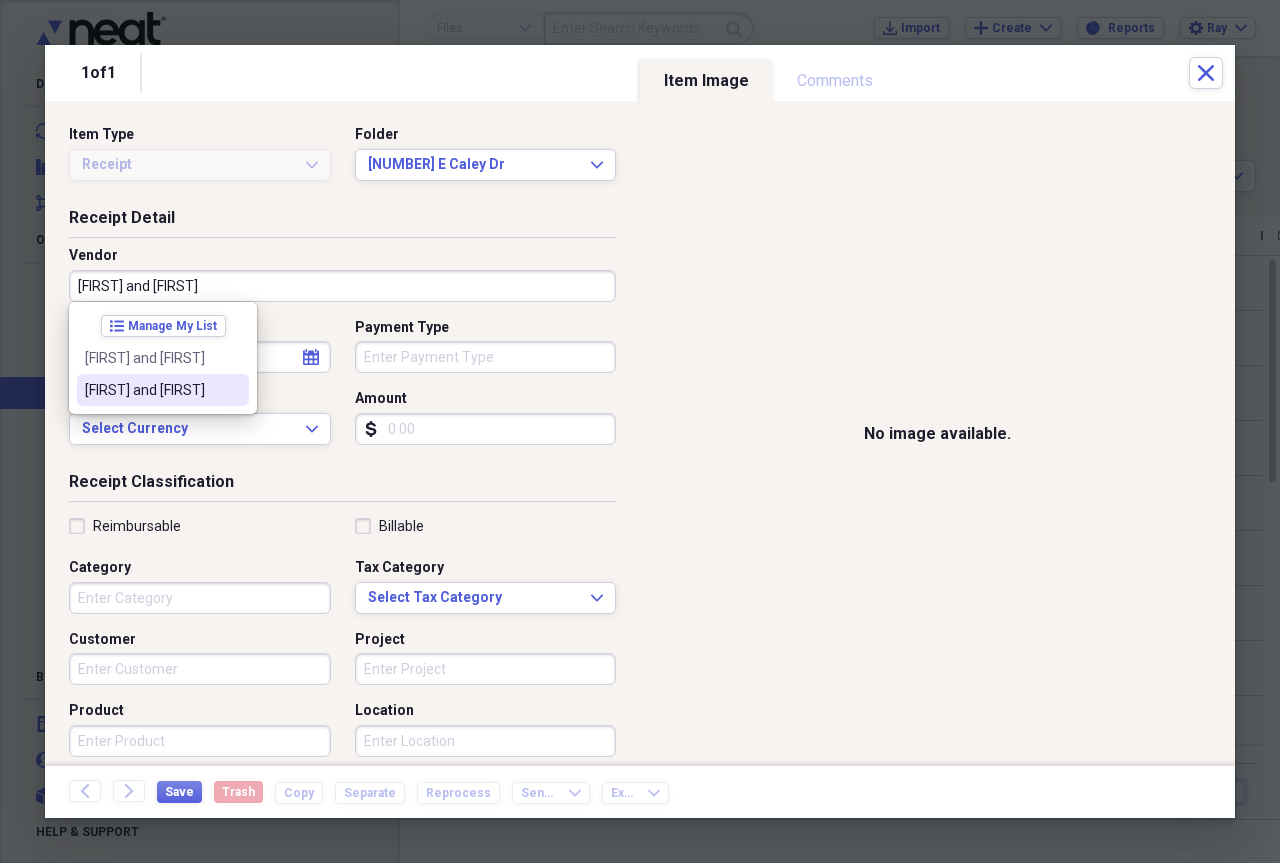 click on "[FIRST] and [FIRST]" at bounding box center [151, 390] 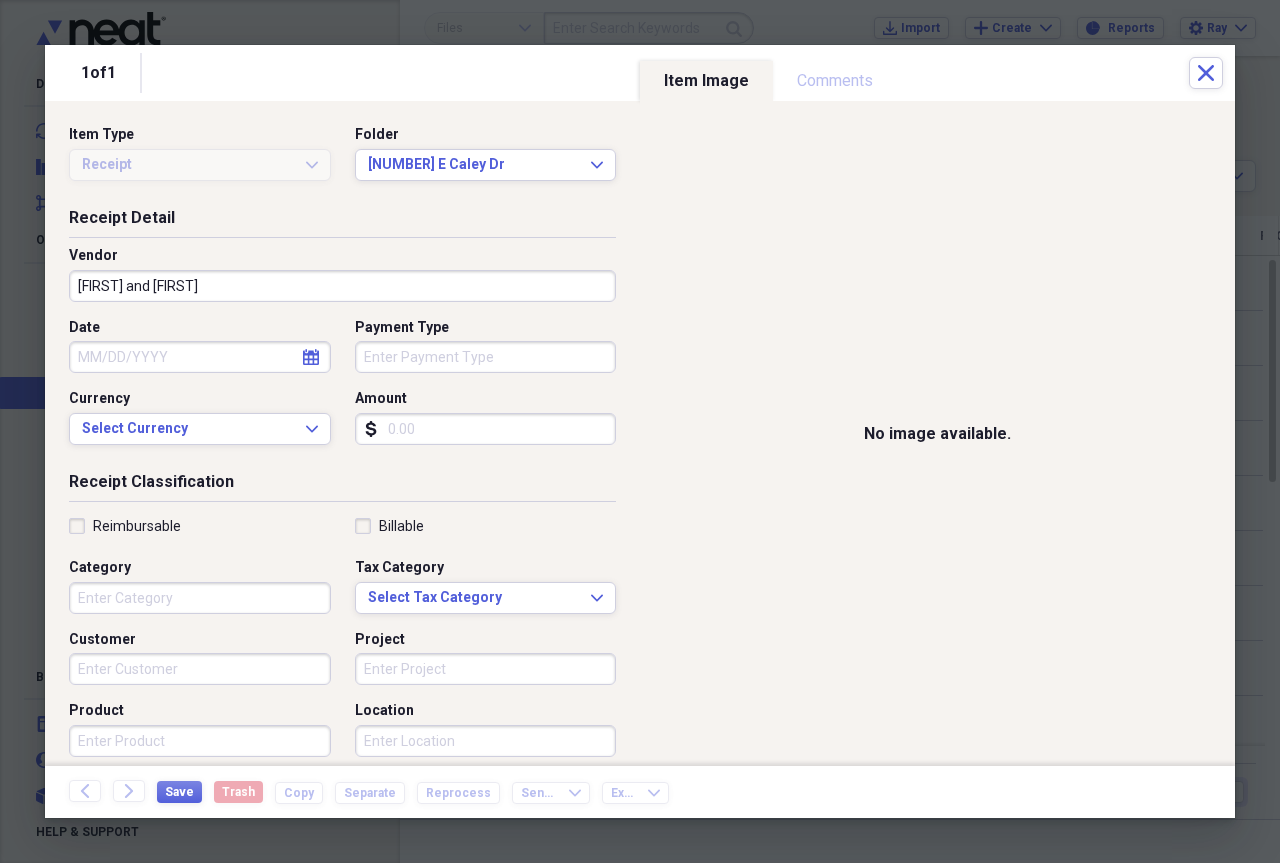 click on "calendar" 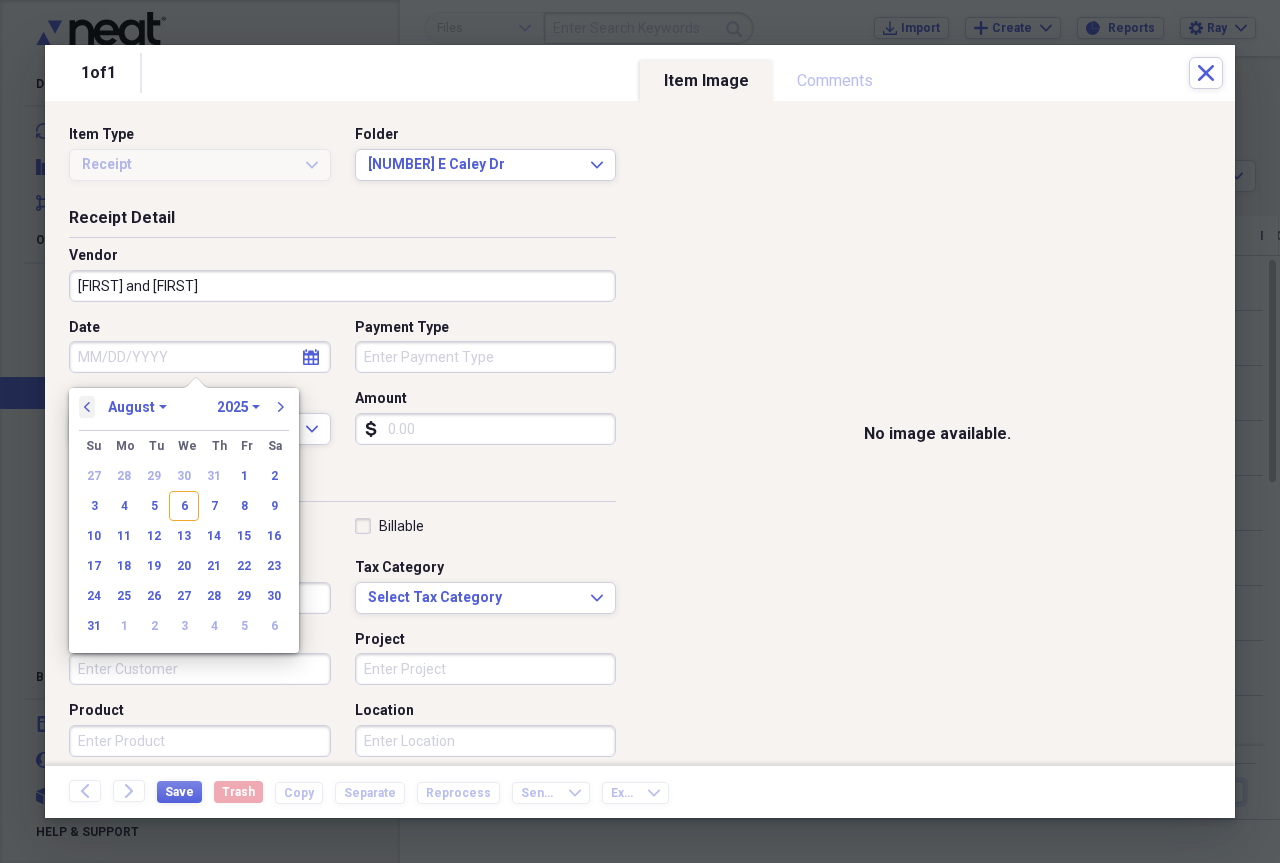 click on "previous" at bounding box center [87, 407] 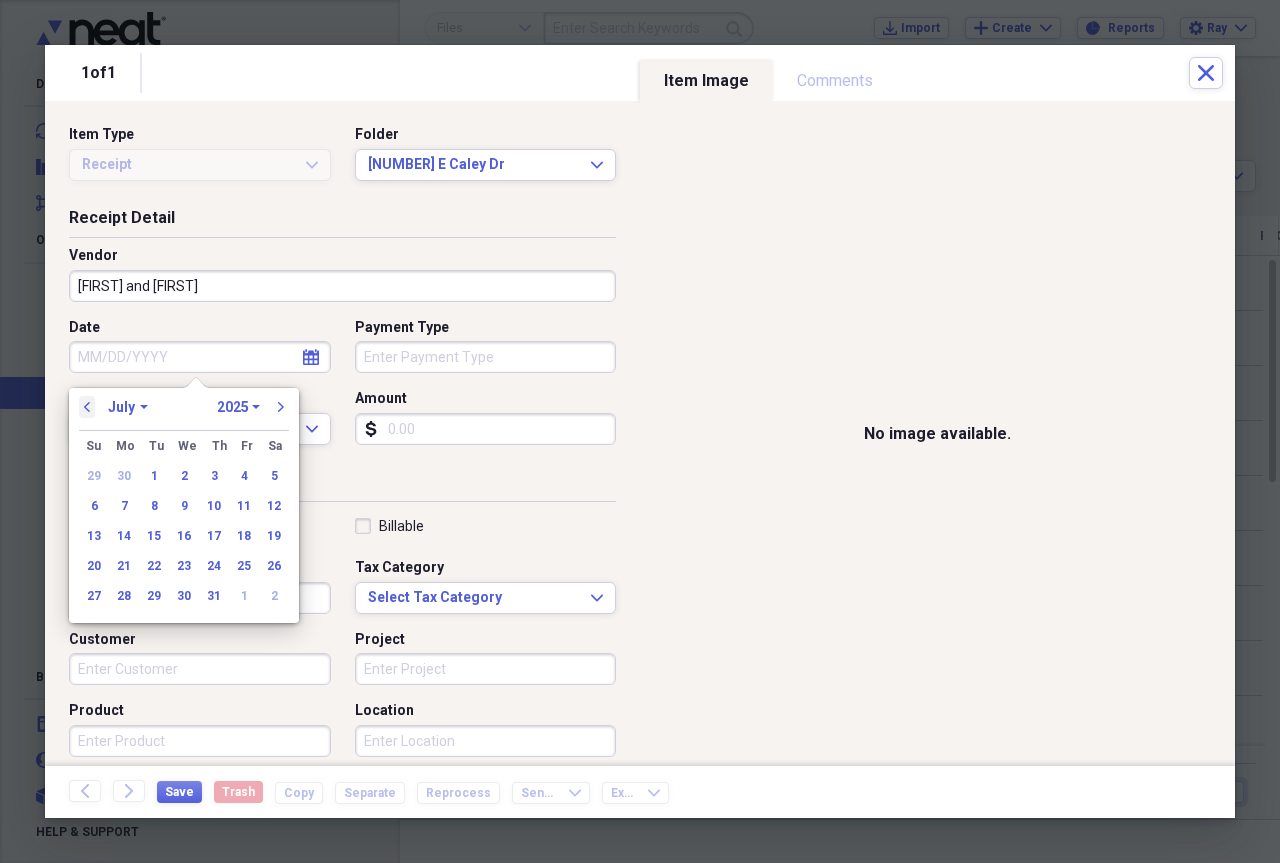 click on "previous" at bounding box center (87, 407) 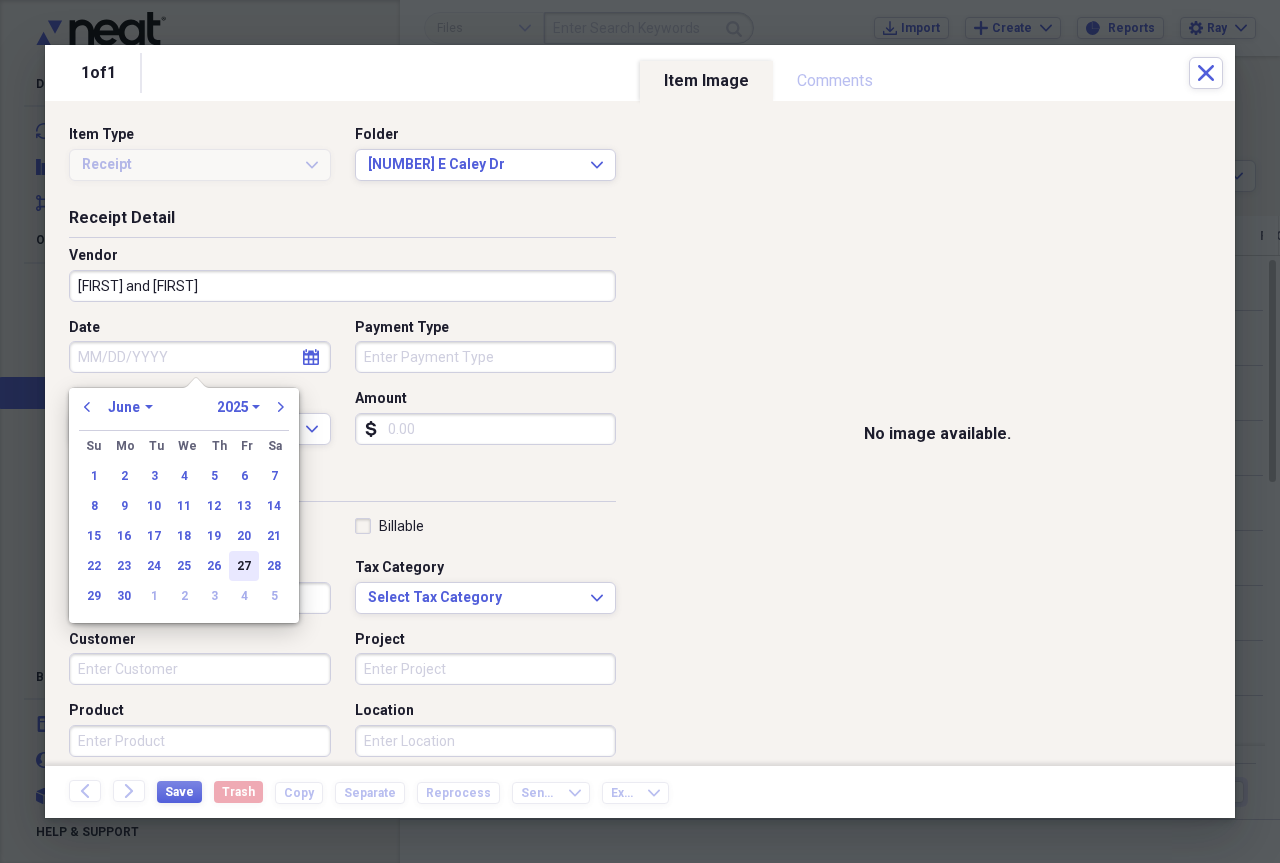 click on "27" at bounding box center (244, 566) 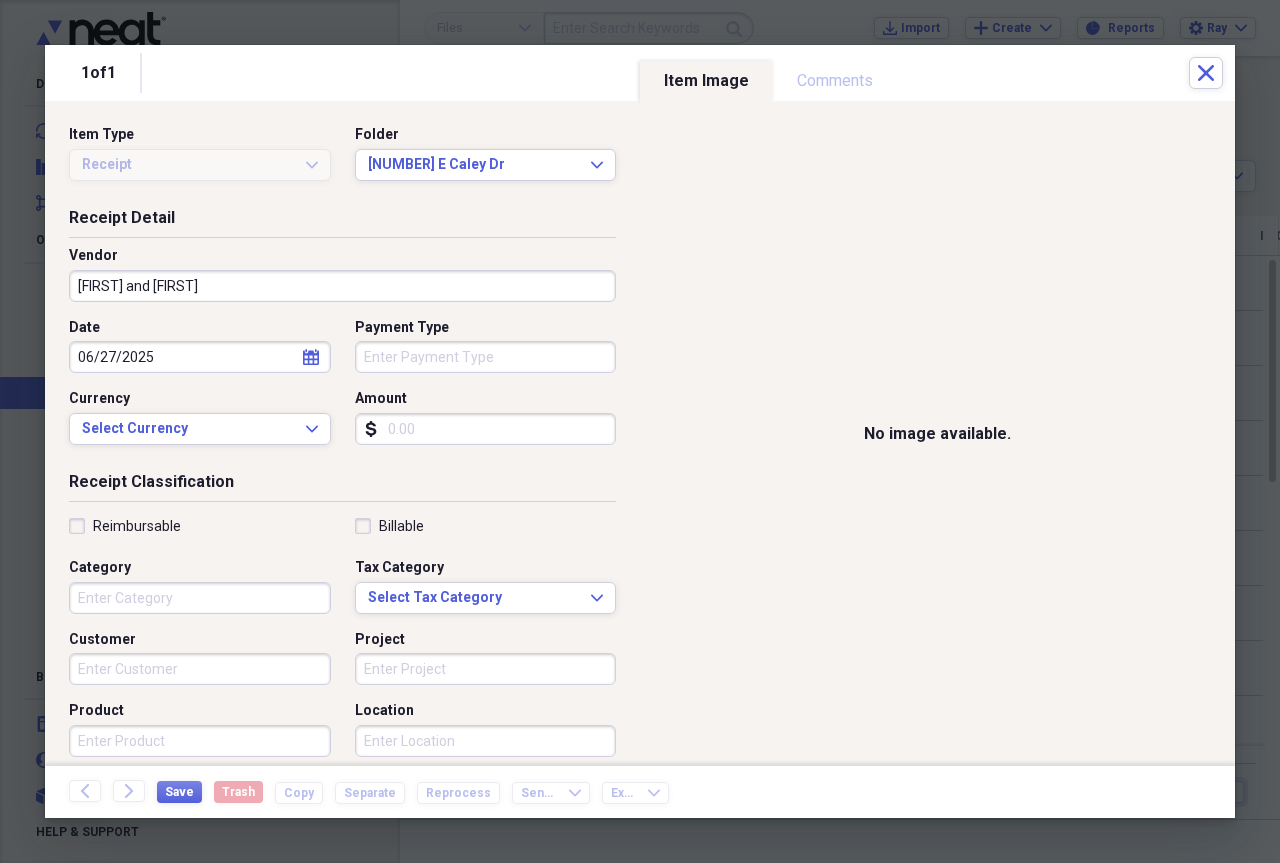 click on "Amount" at bounding box center (486, 429) 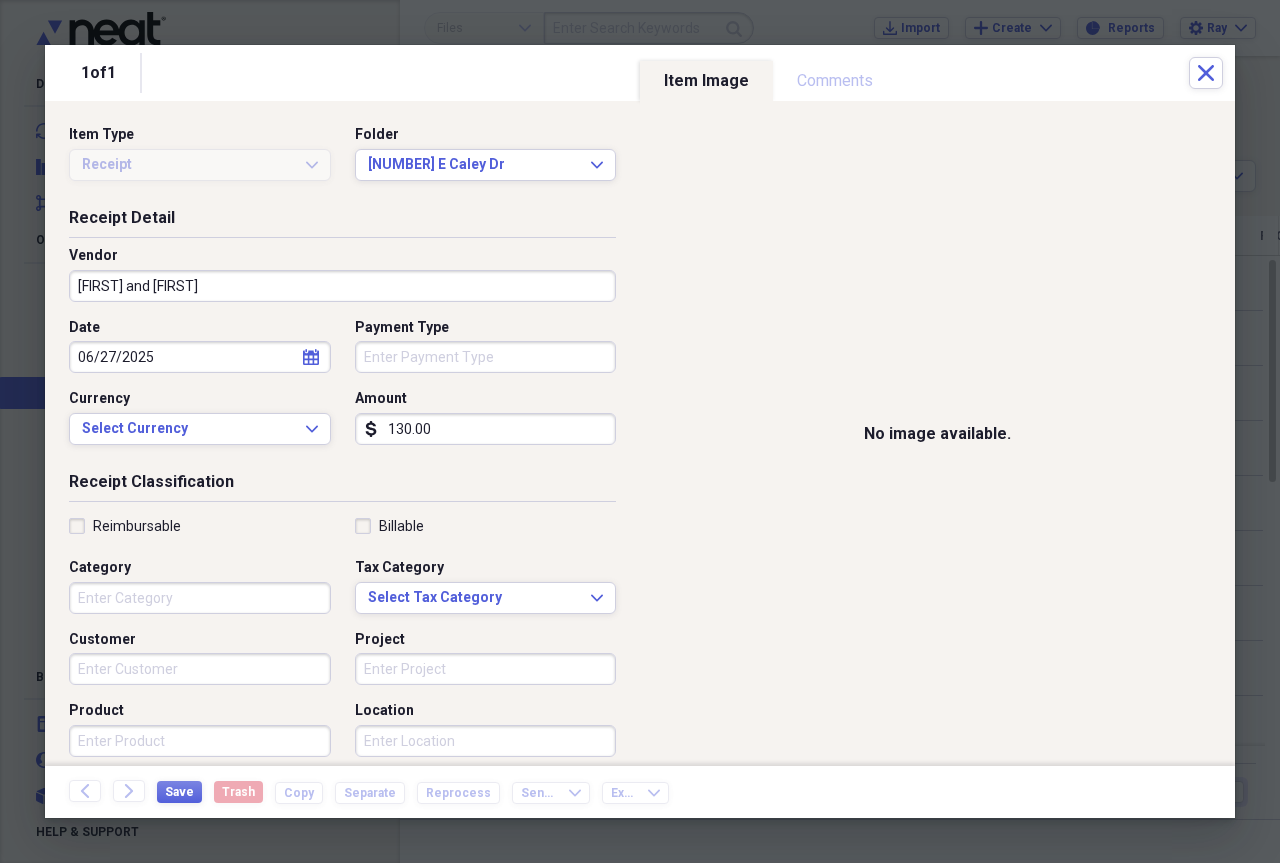 type on "130.00" 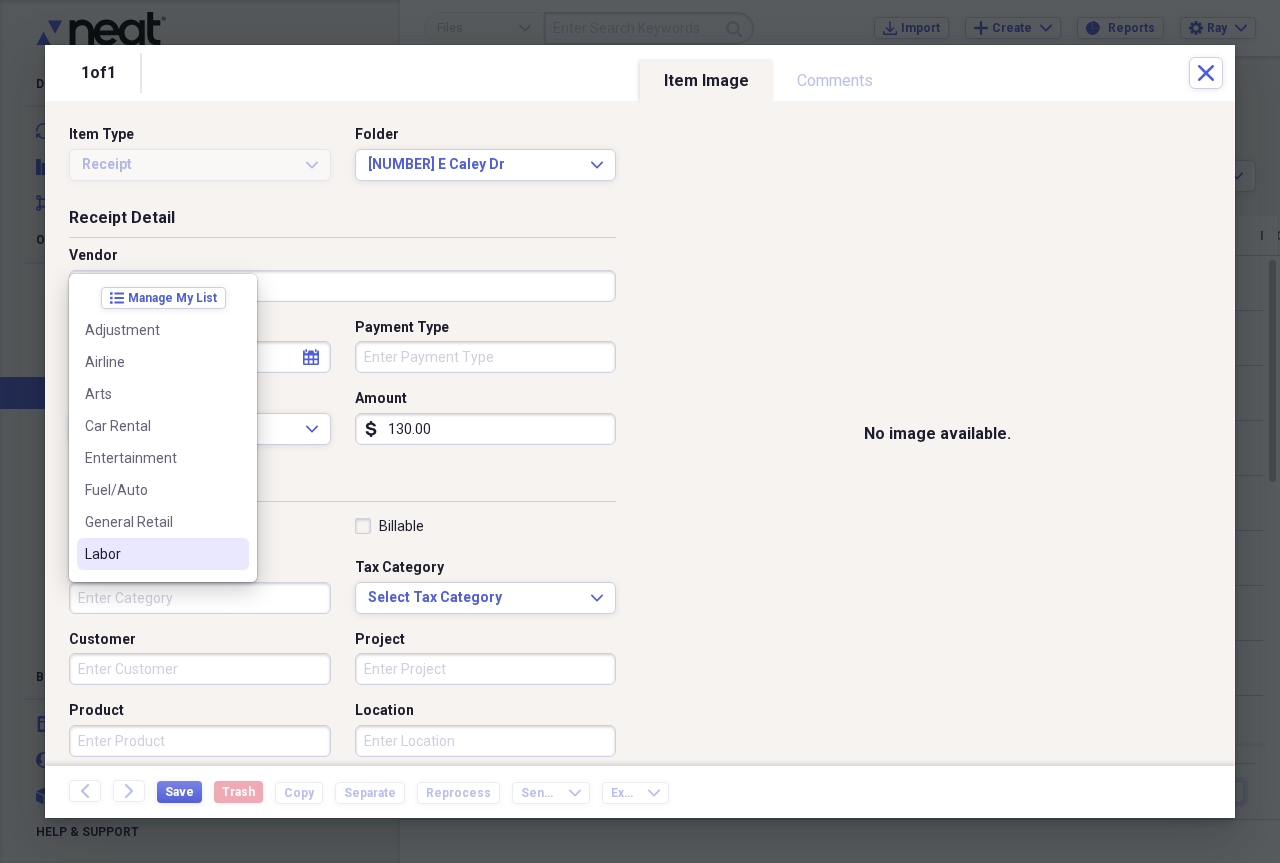 click on "Labor" at bounding box center (151, 554) 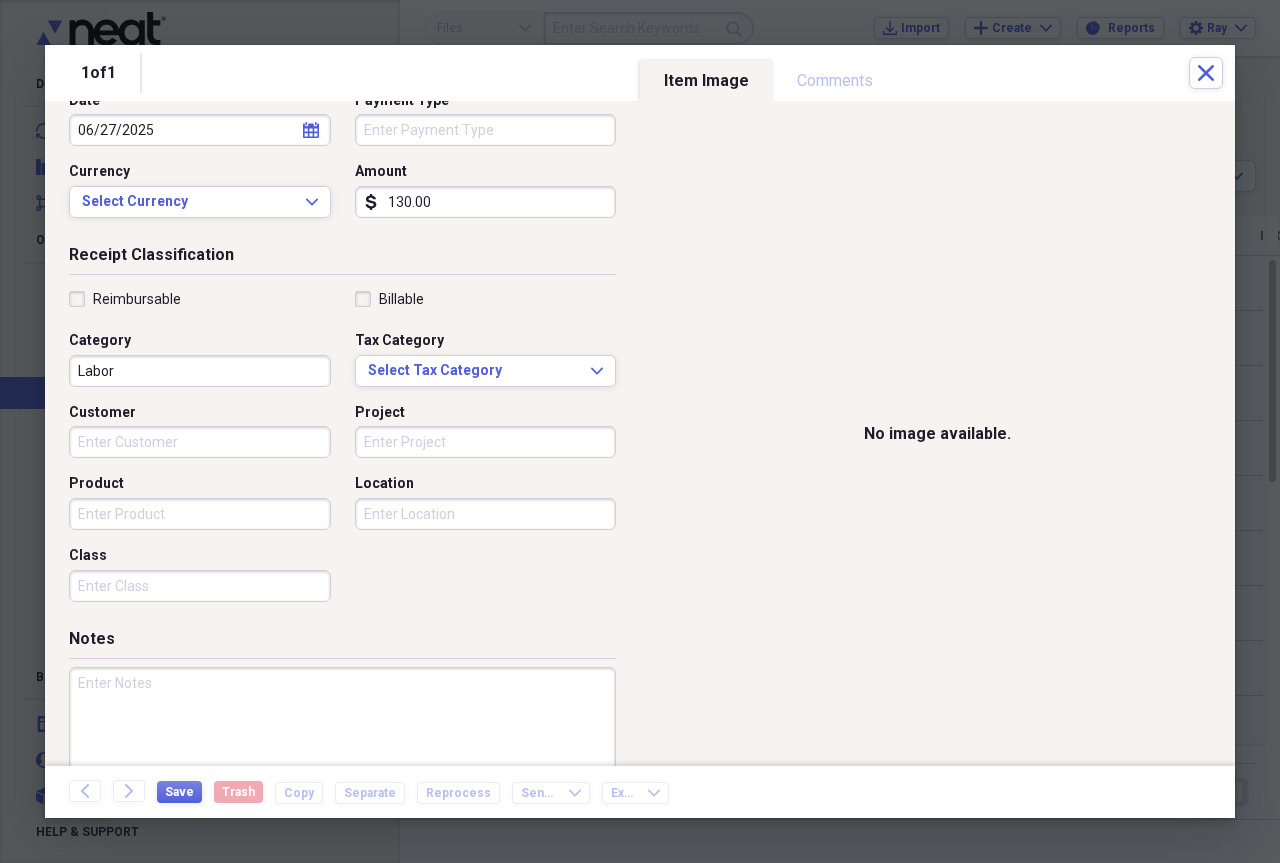 scroll, scrollTop: 257, scrollLeft: 0, axis: vertical 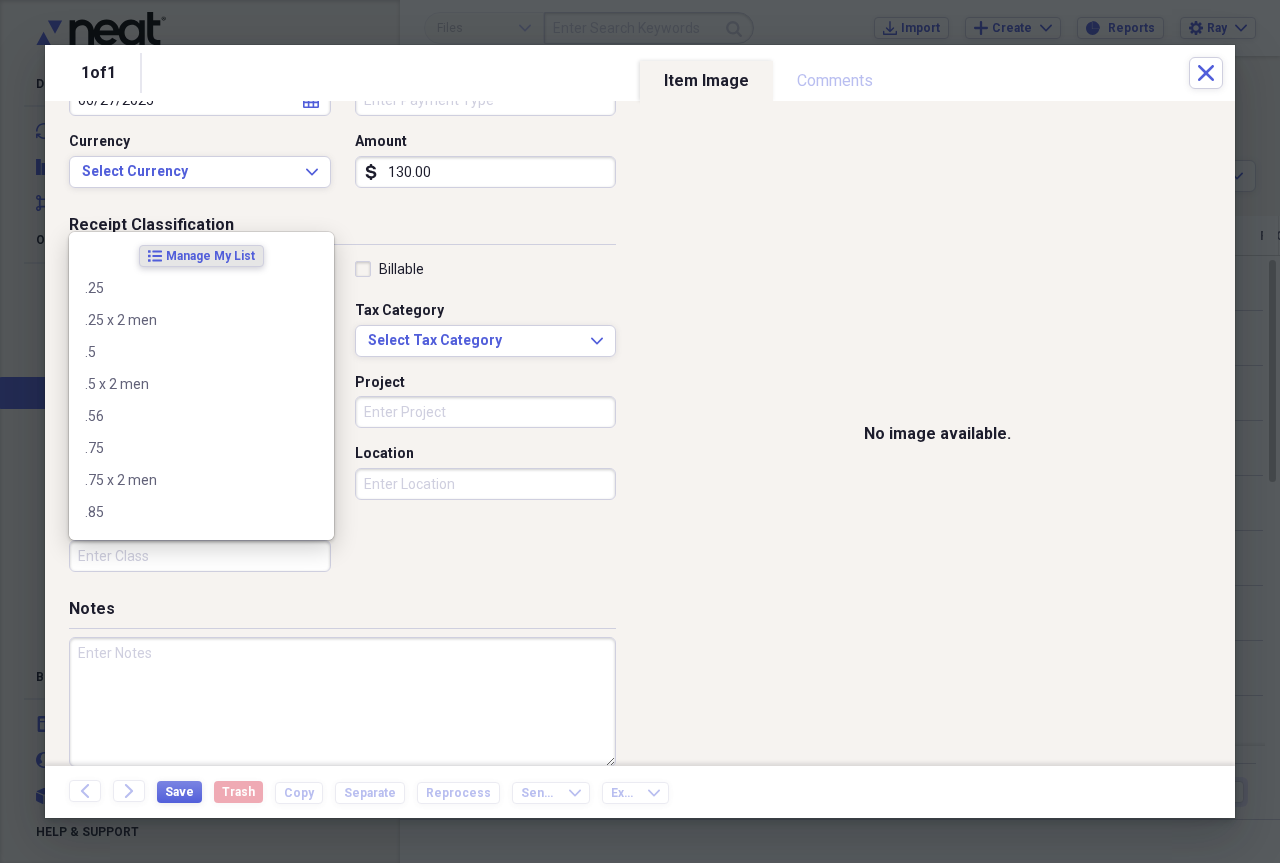 click on "Class" at bounding box center (200, 556) 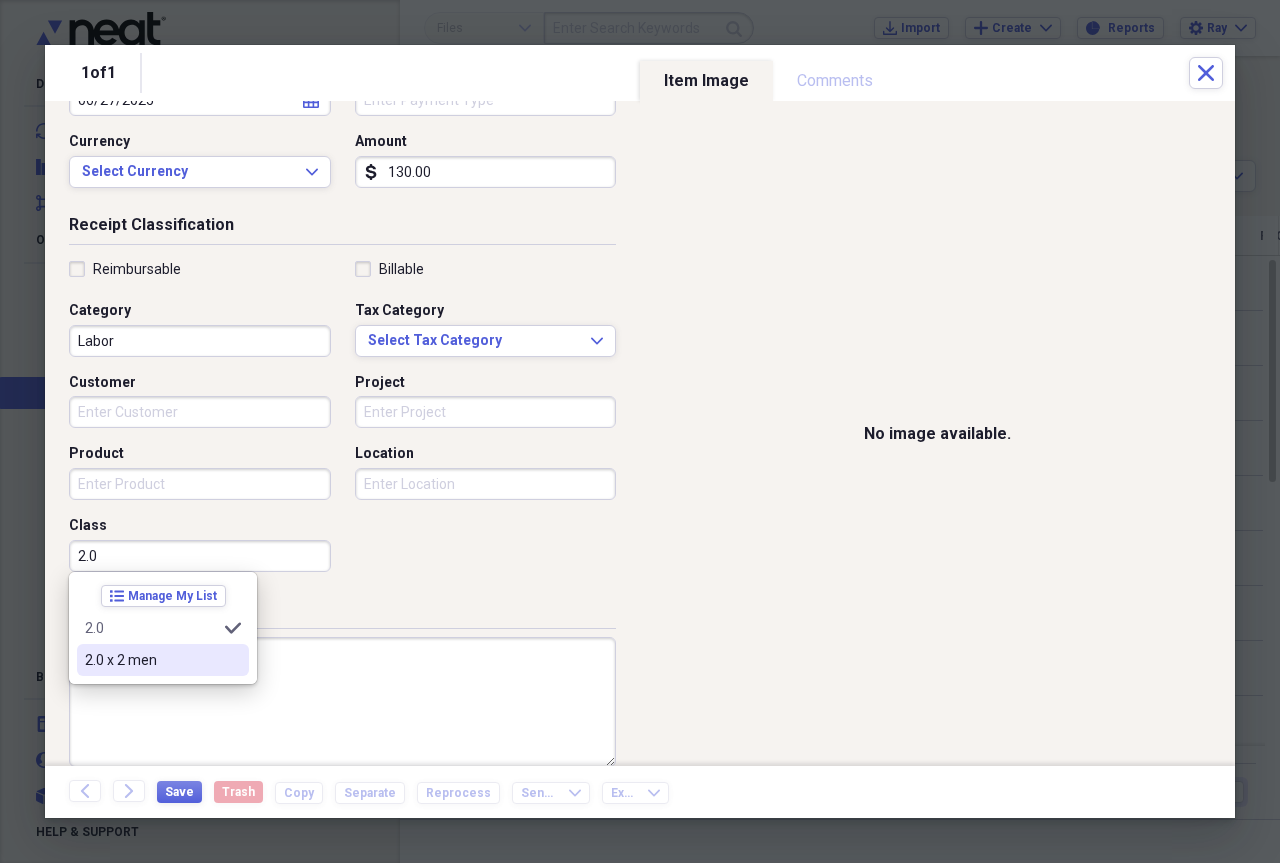 click on "2.0 x 2 men" at bounding box center (151, 660) 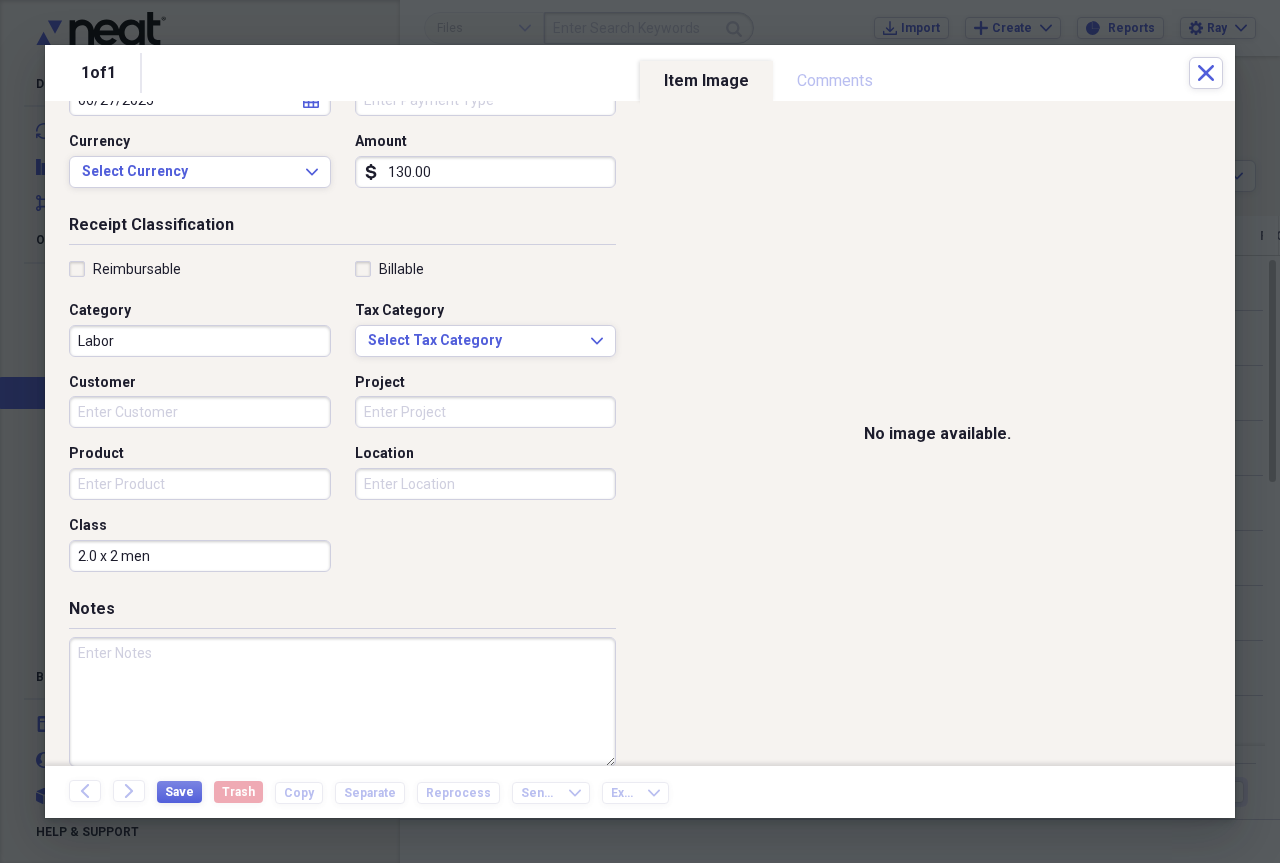 click at bounding box center [342, 702] 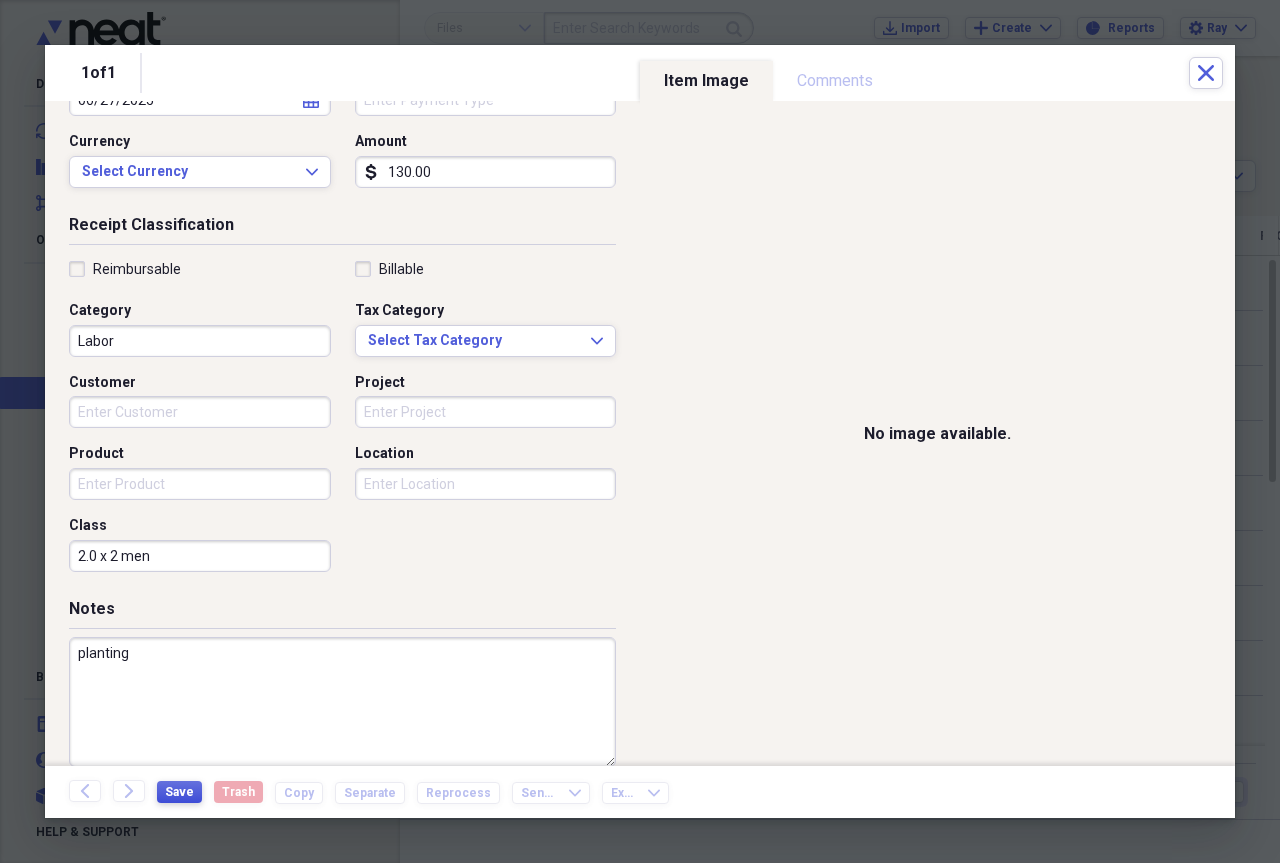 type on "planting" 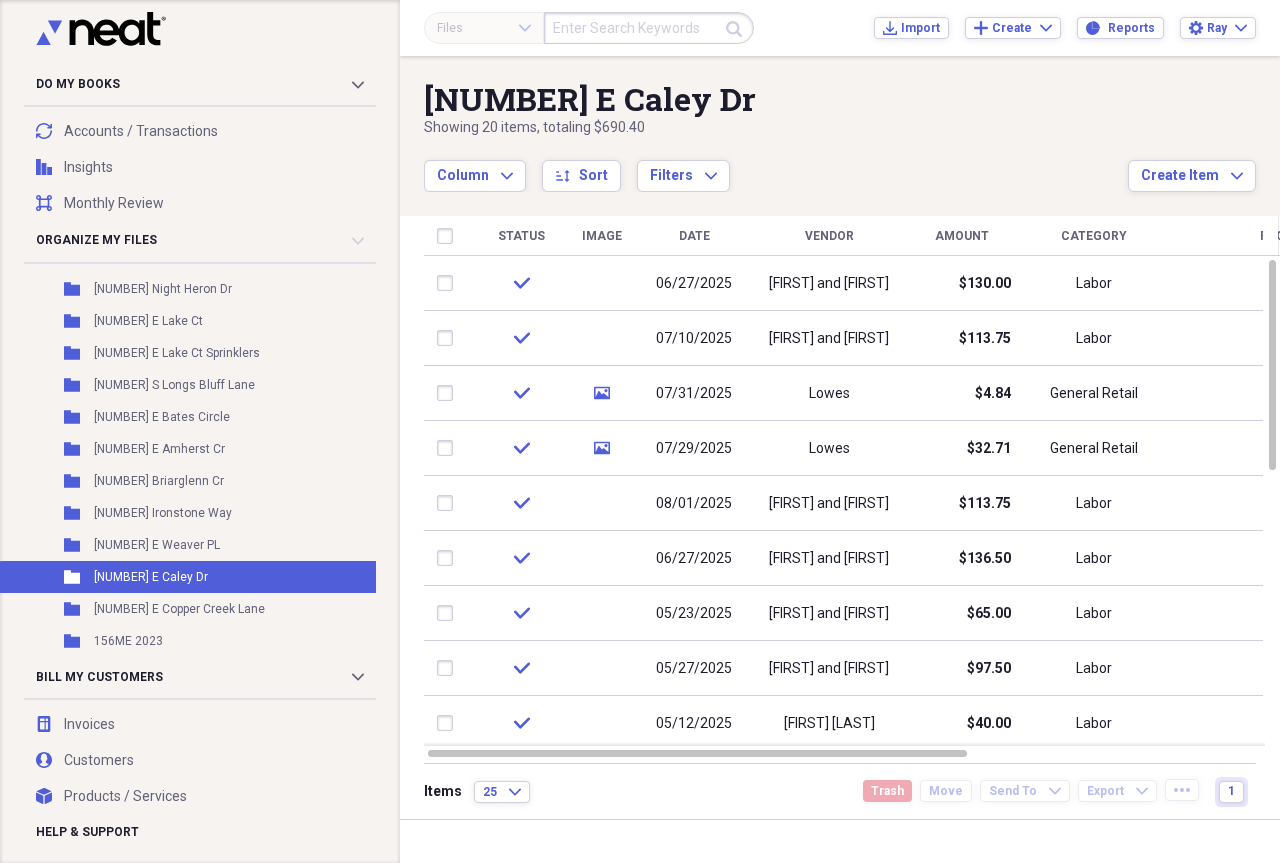scroll, scrollTop: 662, scrollLeft: 0, axis: vertical 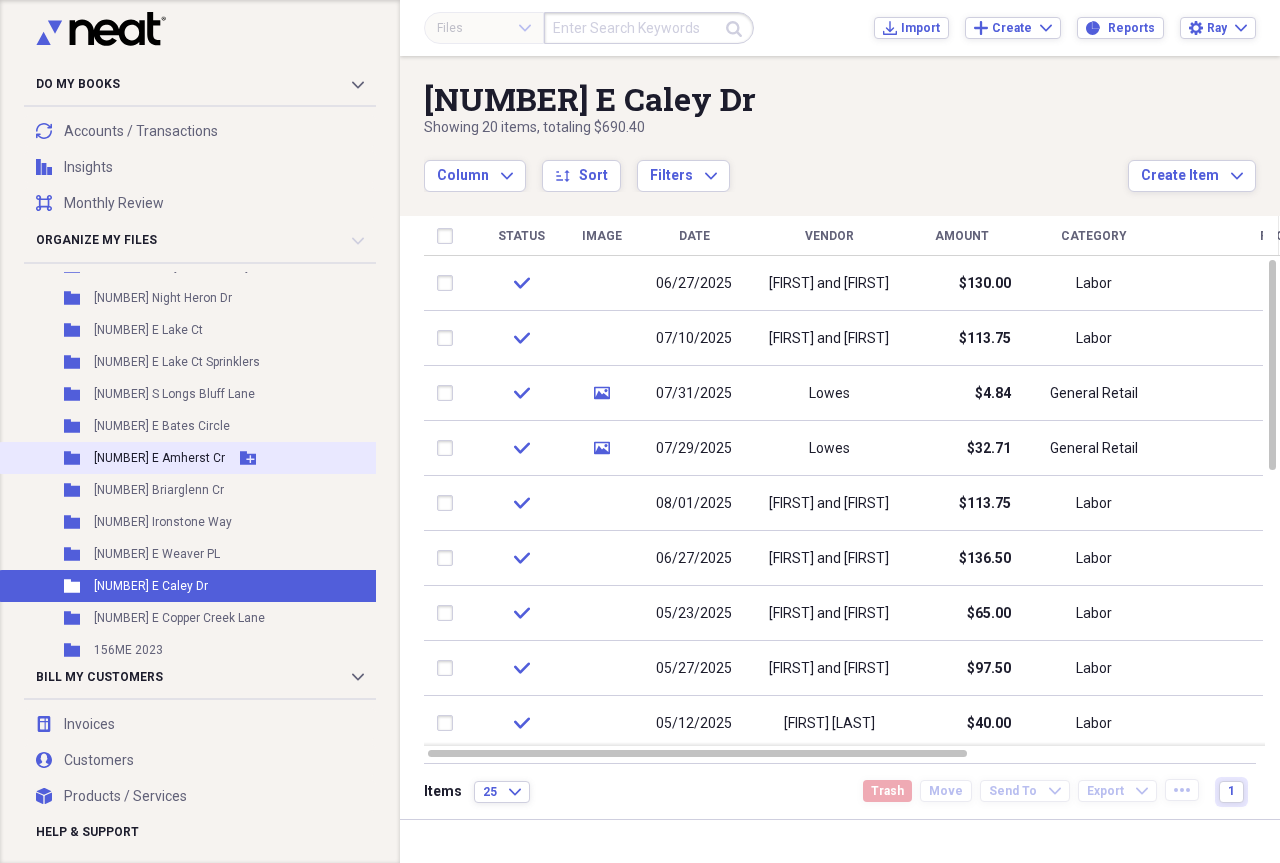 click on "[NUMBER] [STREET]" at bounding box center [159, 458] 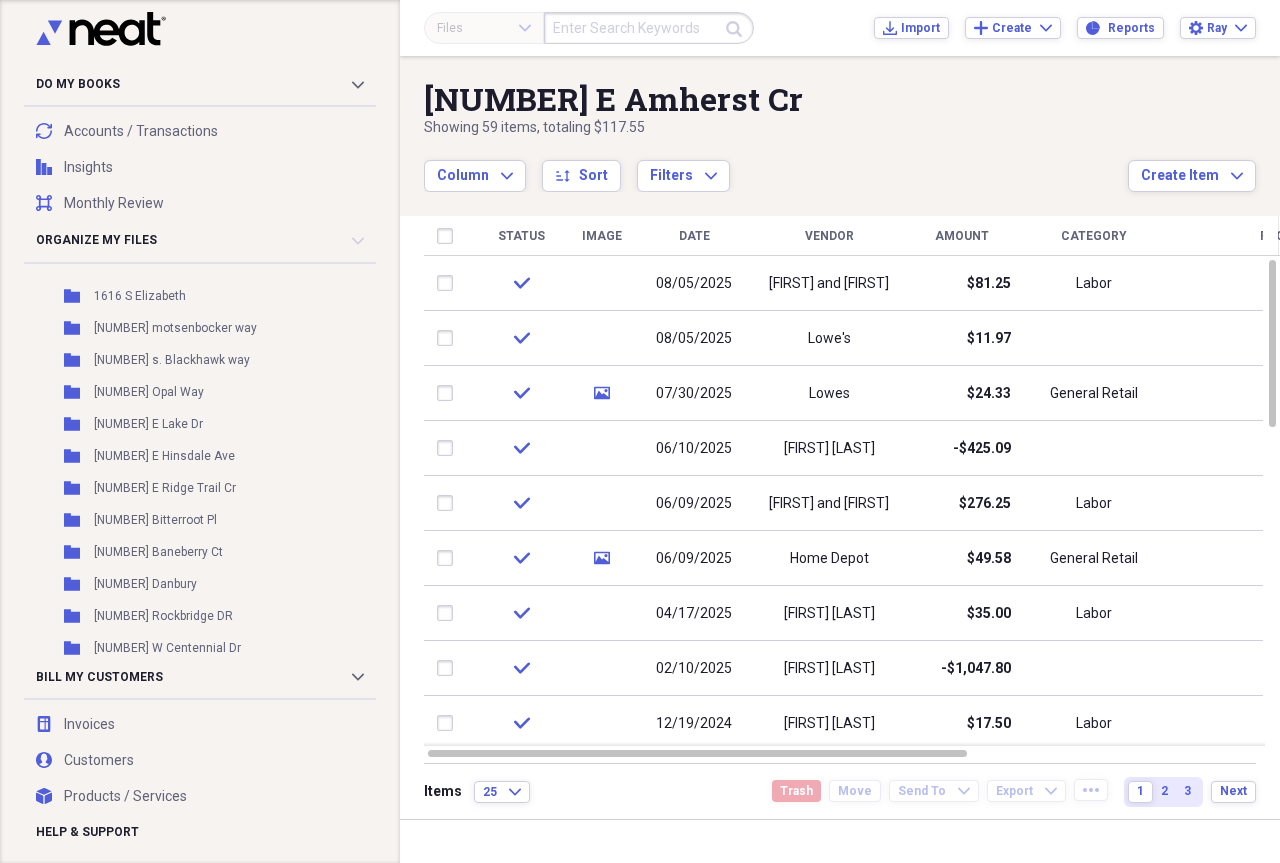 scroll, scrollTop: 1121, scrollLeft: 0, axis: vertical 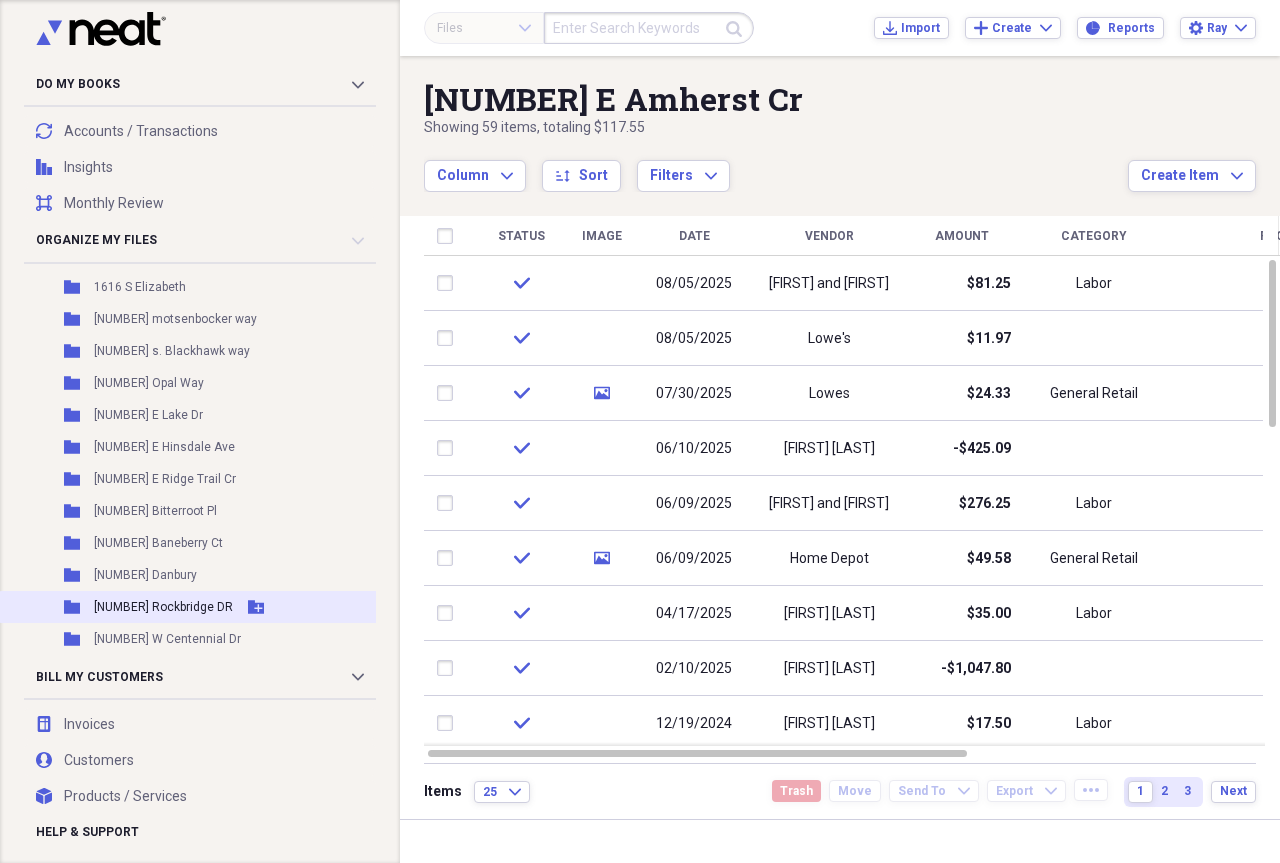click on "[NUMBER] [STREET]" at bounding box center [163, 607] 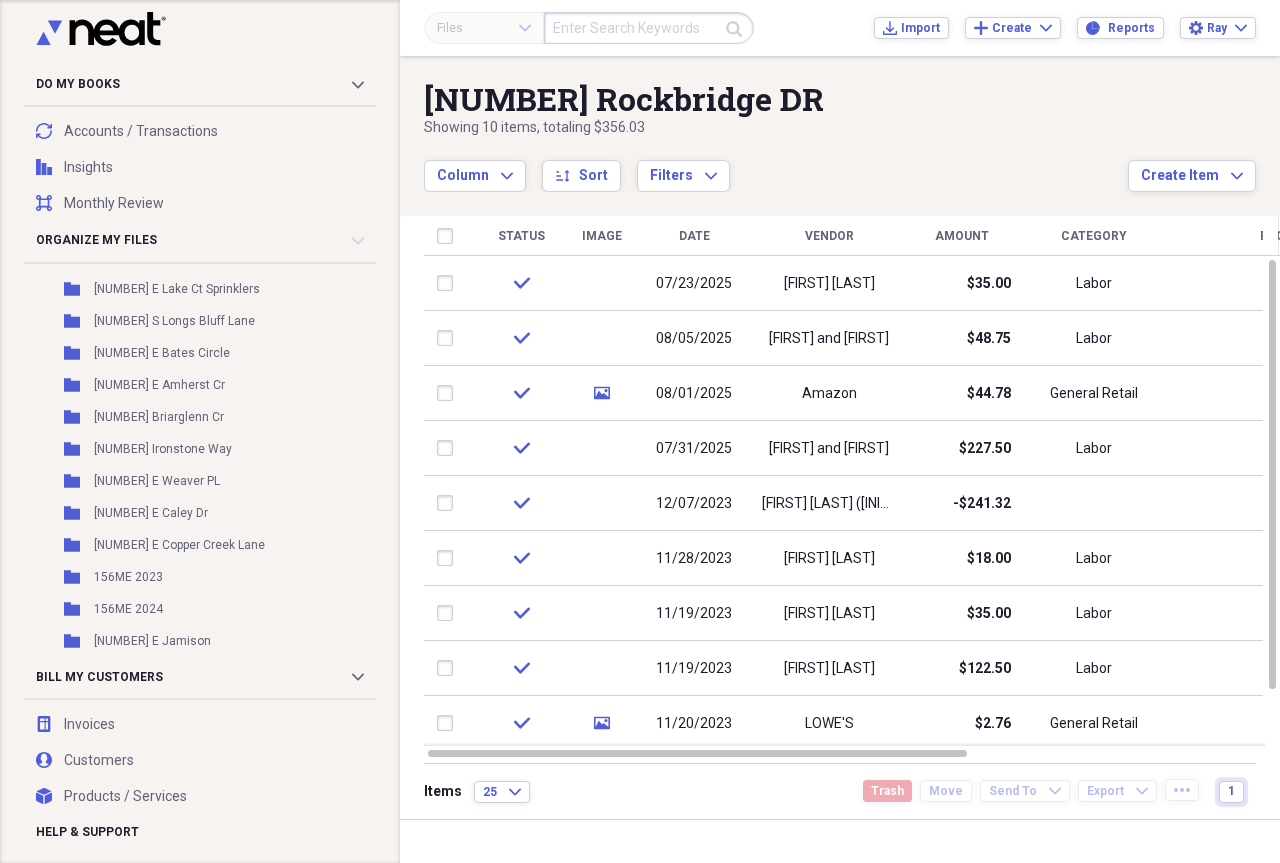scroll, scrollTop: 745, scrollLeft: 0, axis: vertical 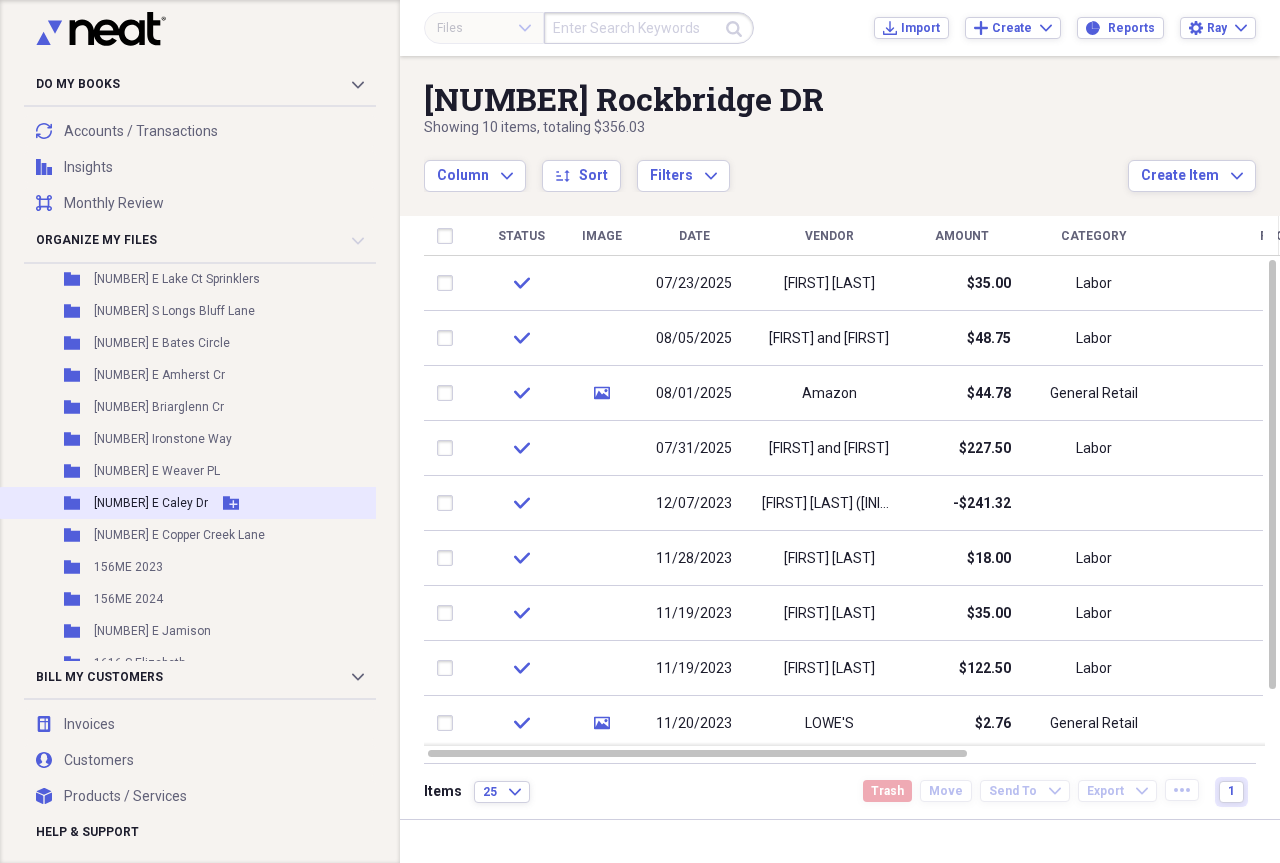 click on "[NUMBER] [STREET]" at bounding box center [151, 503] 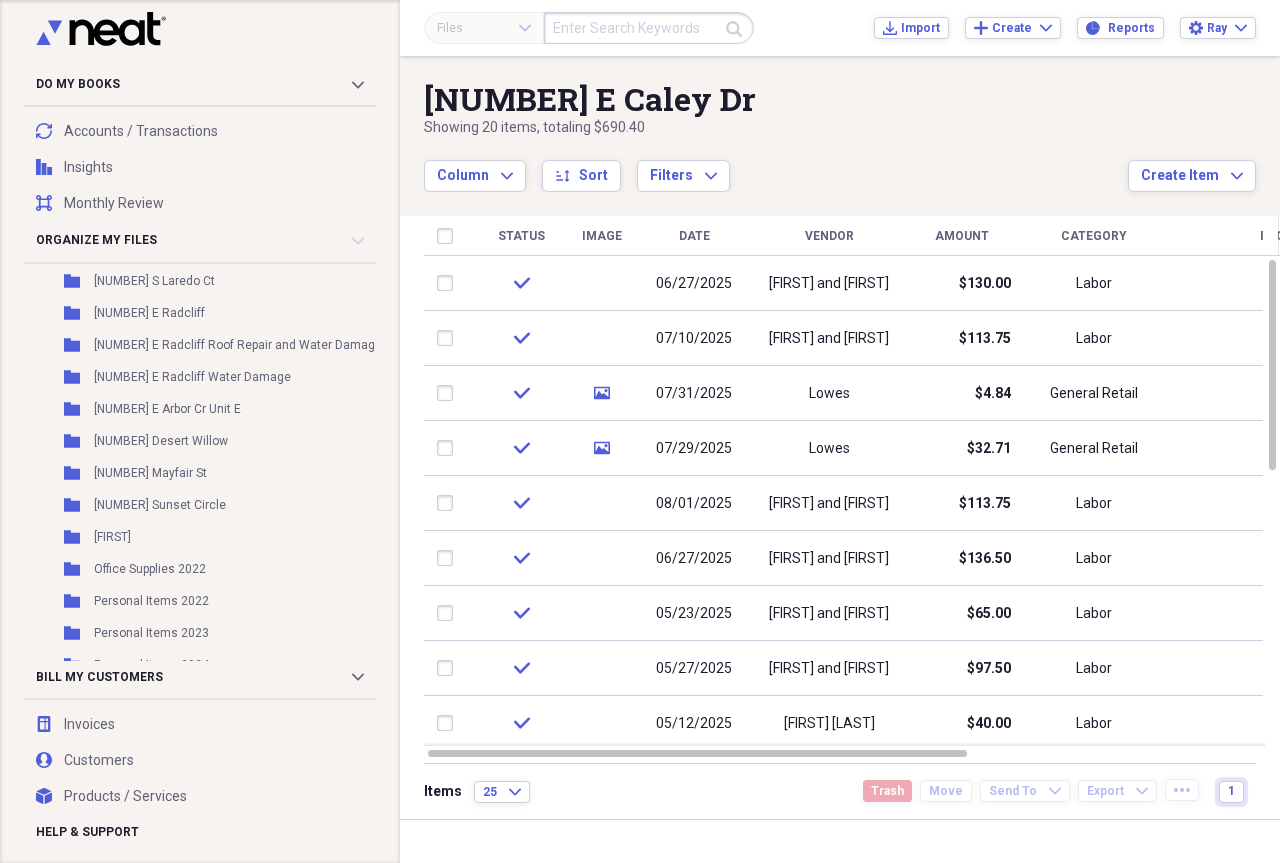 scroll, scrollTop: 2243, scrollLeft: 0, axis: vertical 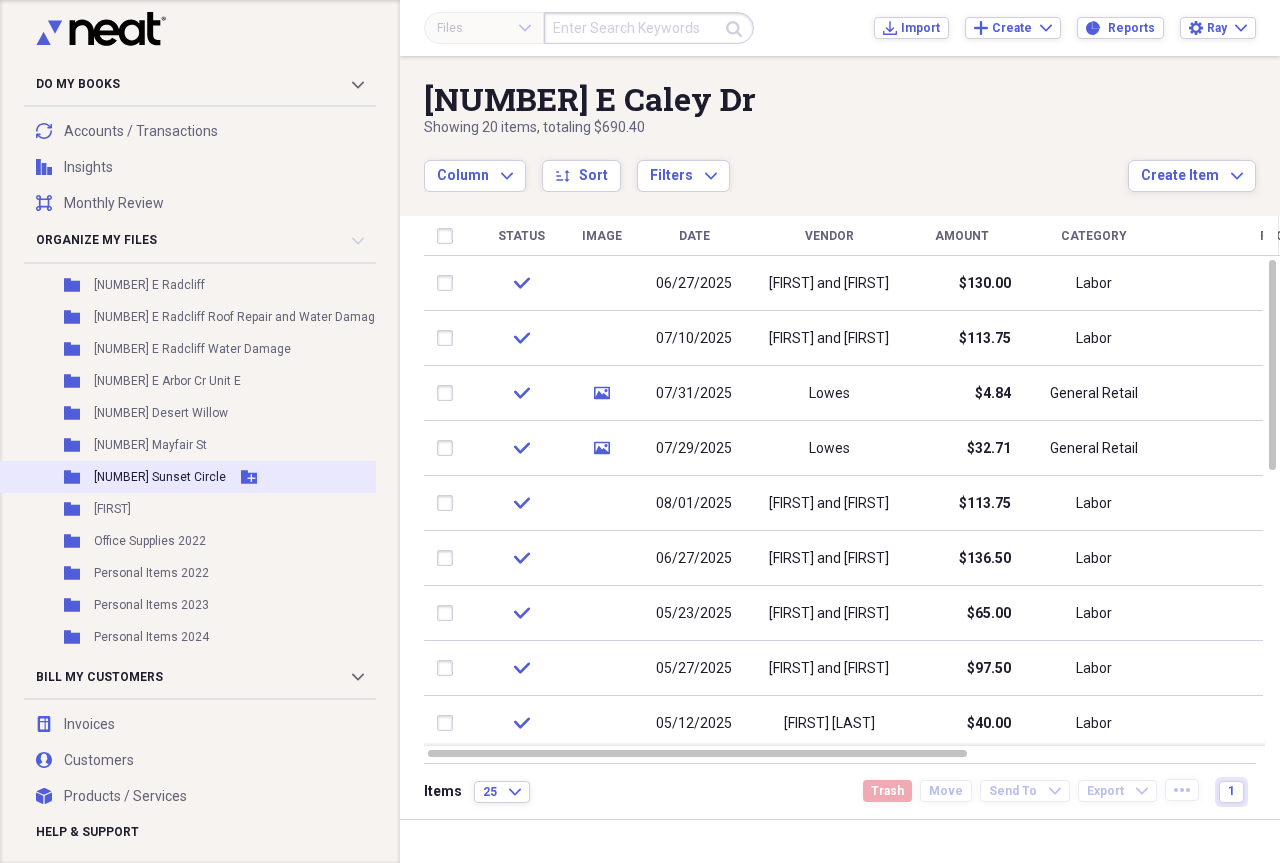 click on "[NUMBER] [STREET]" at bounding box center [160, 477] 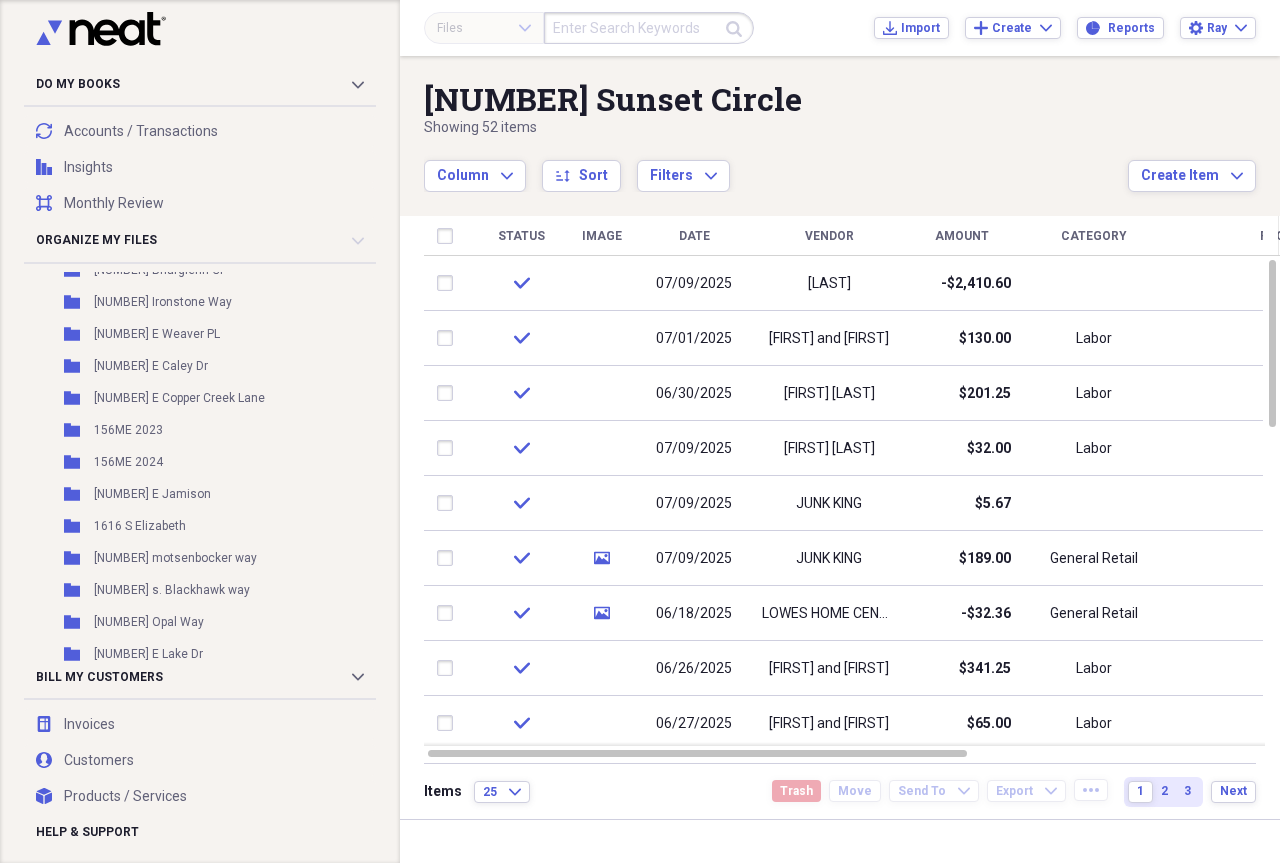 scroll, scrollTop: 699, scrollLeft: 0, axis: vertical 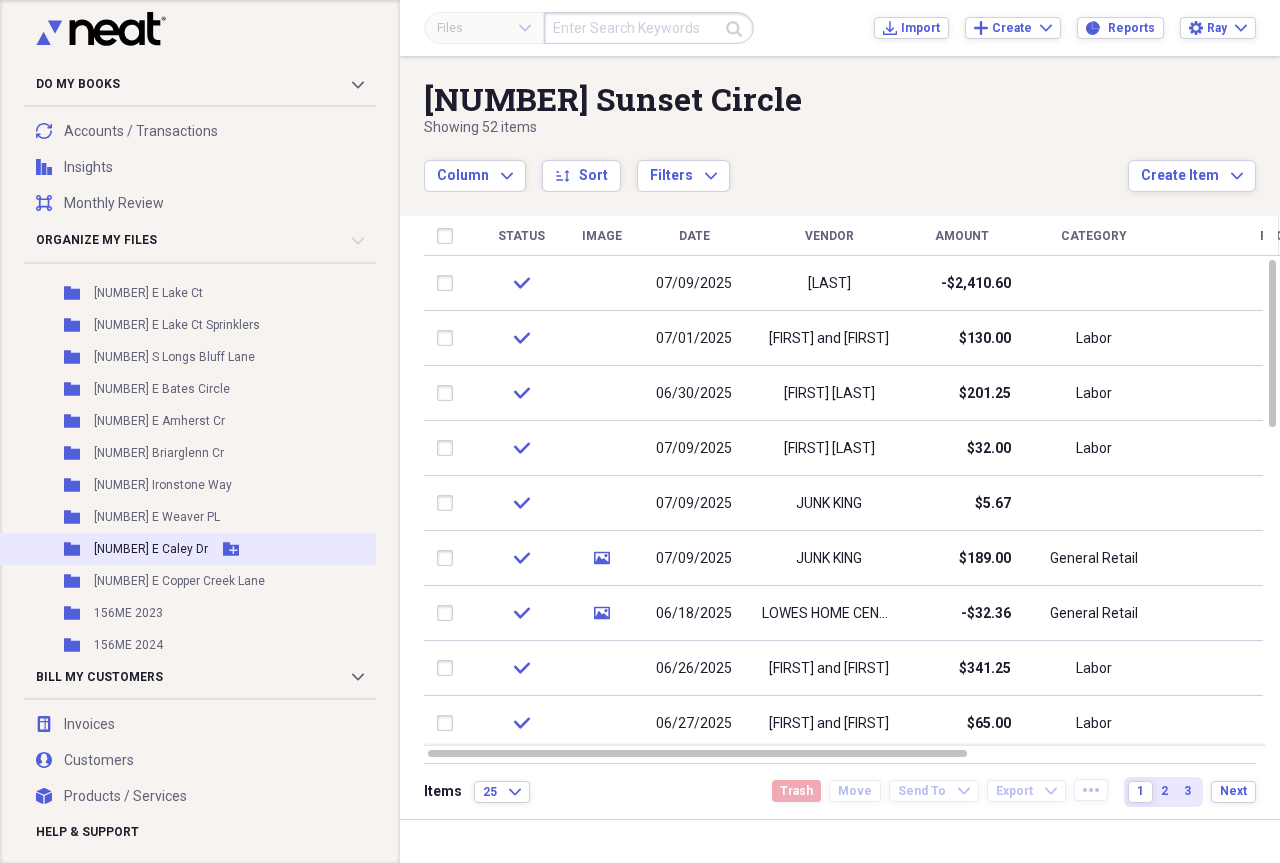 click on "[NUMBER] [STREET]" at bounding box center [151, 549] 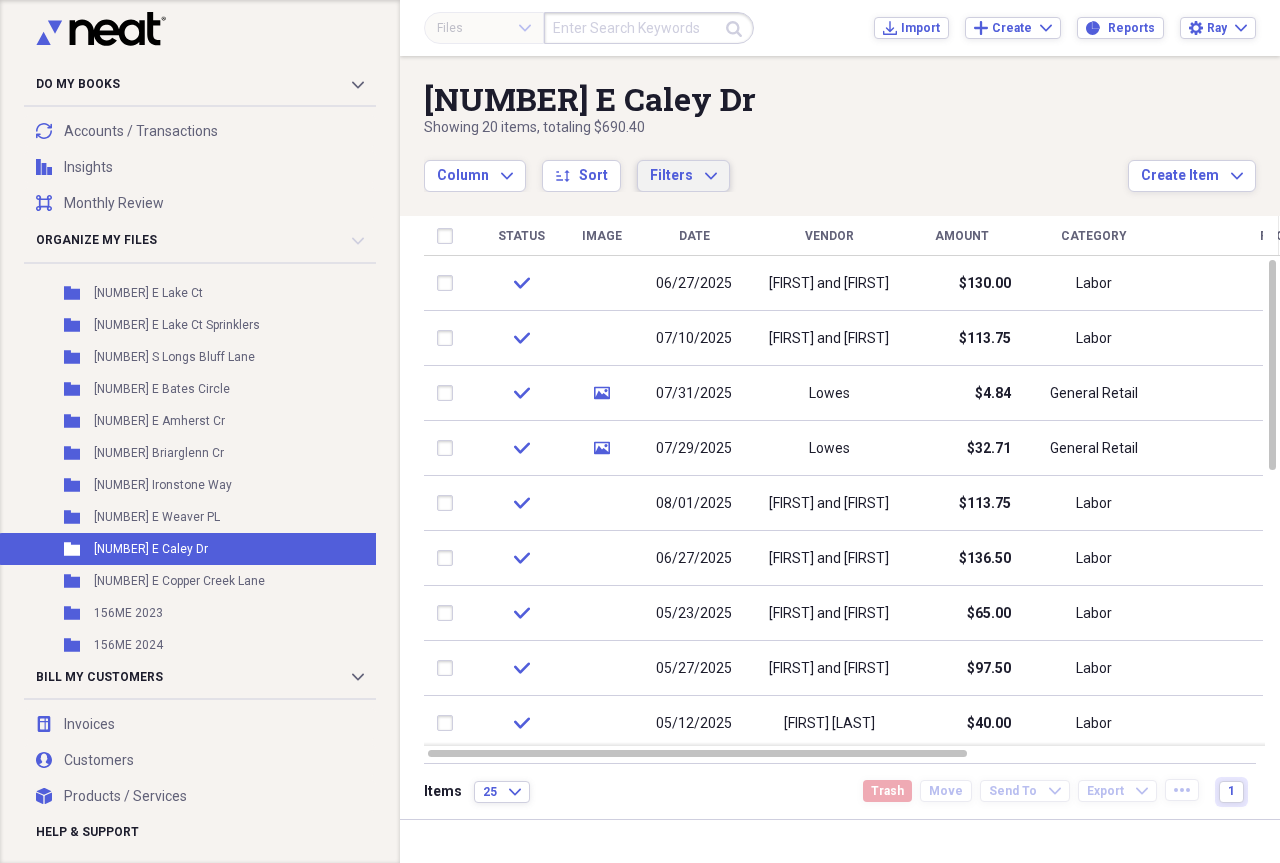 click on "Expand" 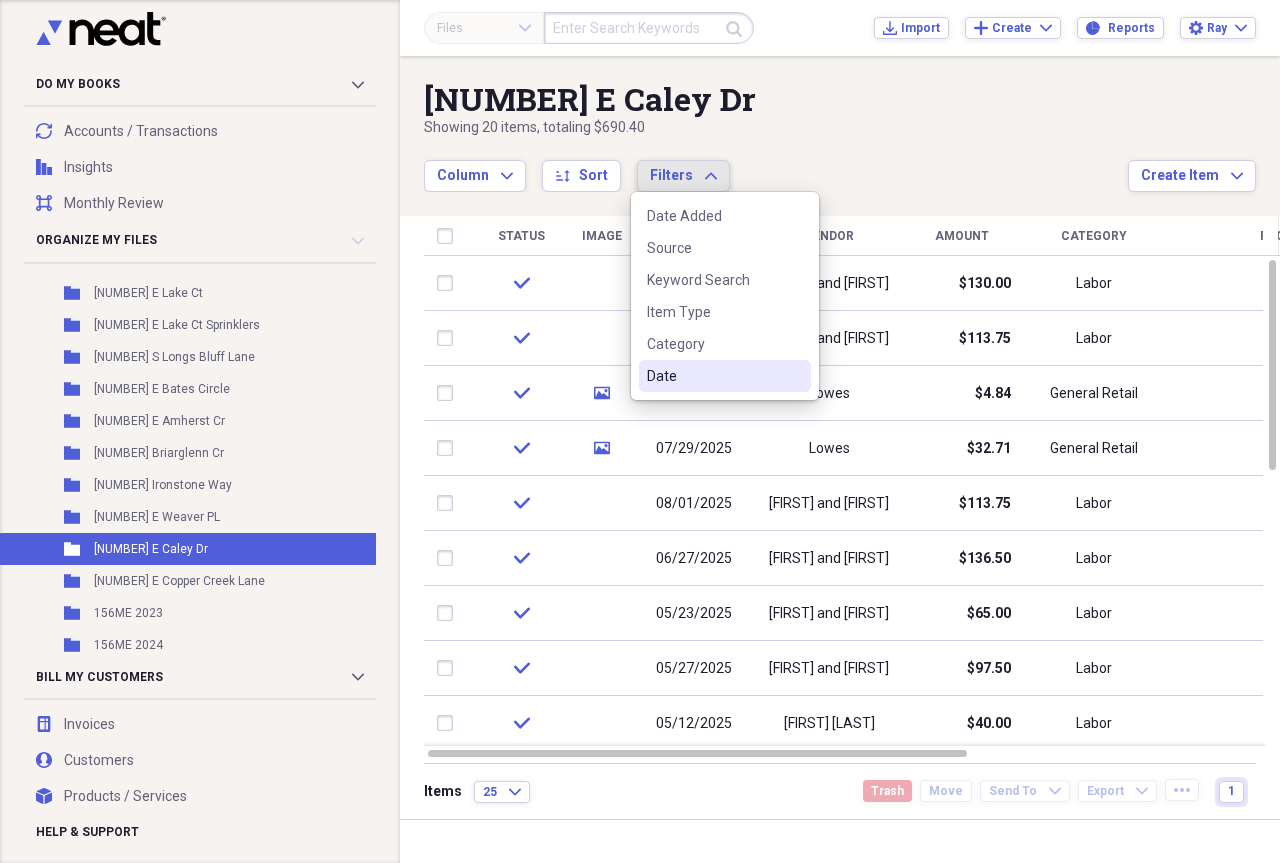 click on "Date" at bounding box center [713, 376] 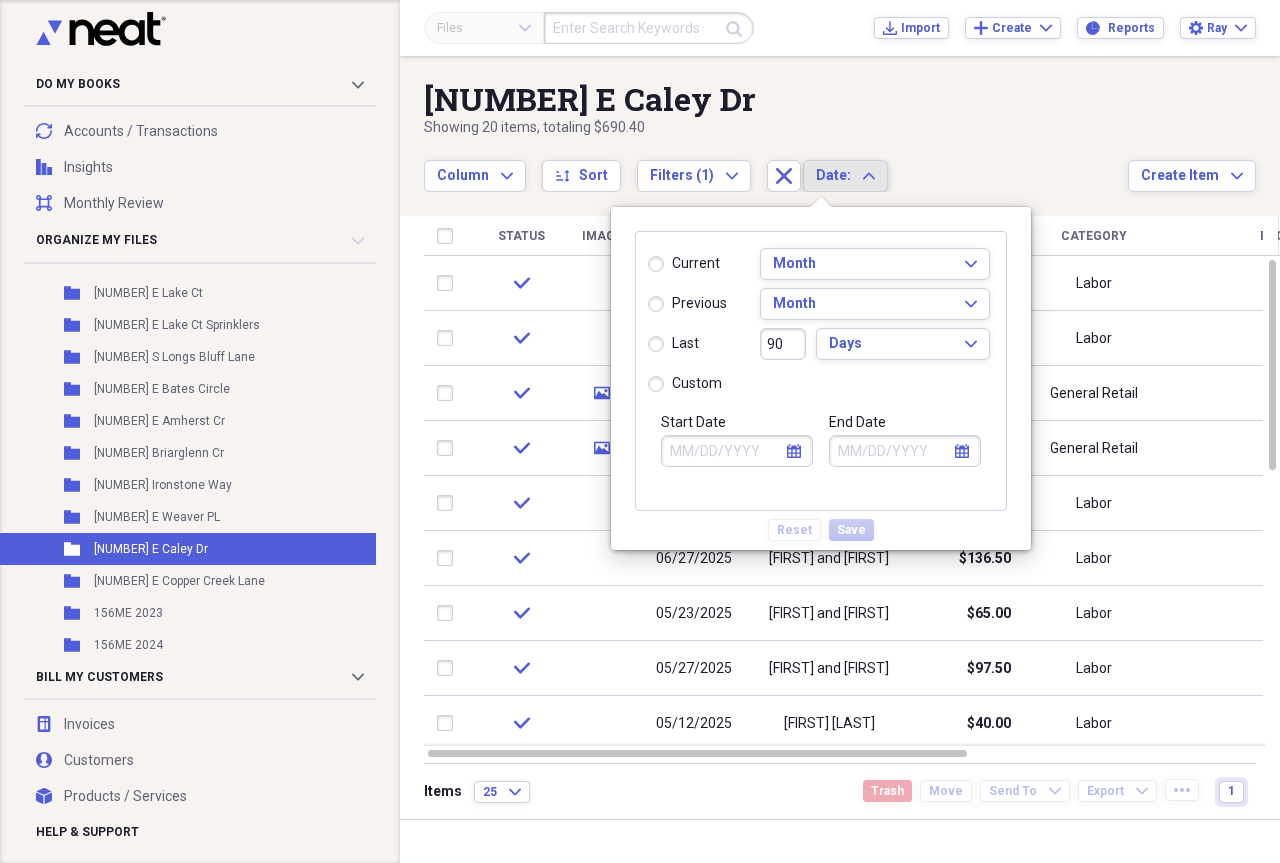 click 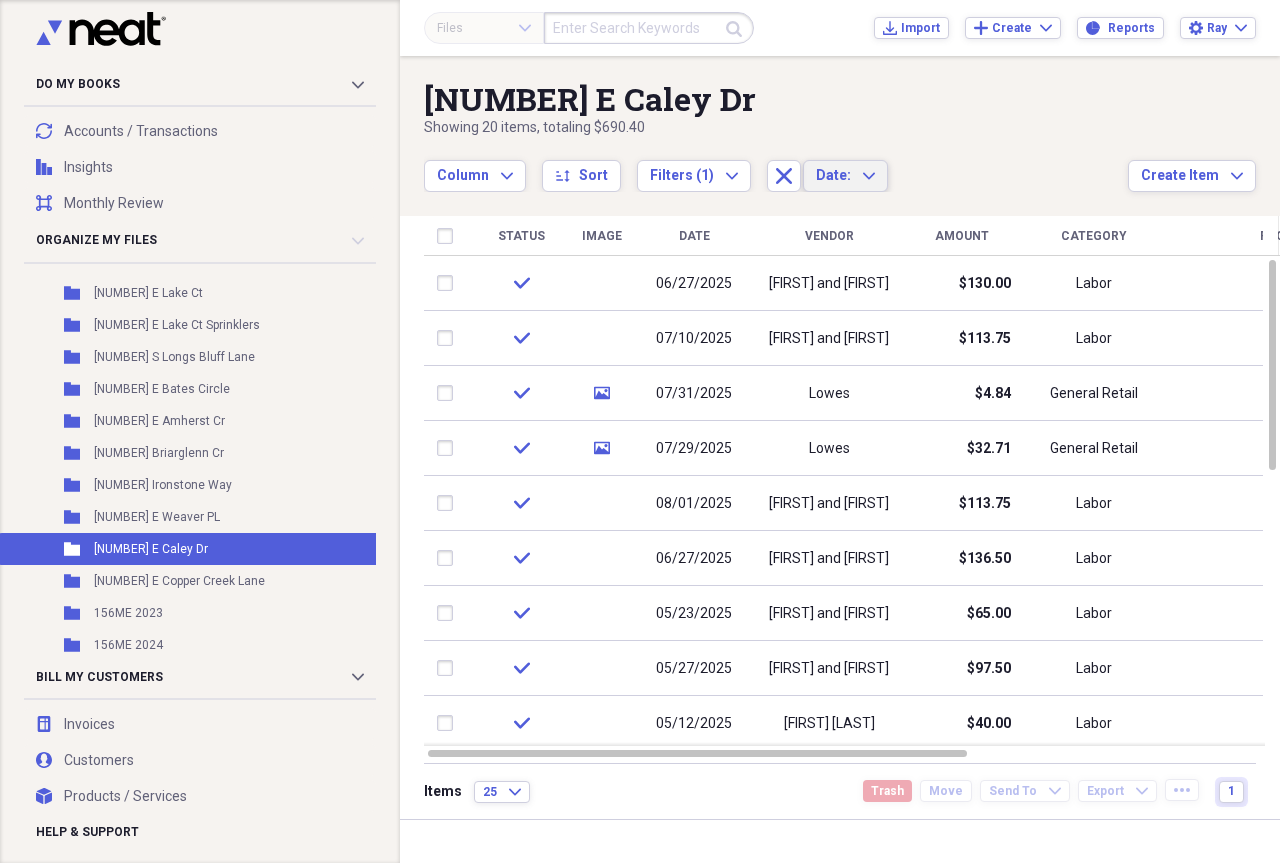 click on "Expand" 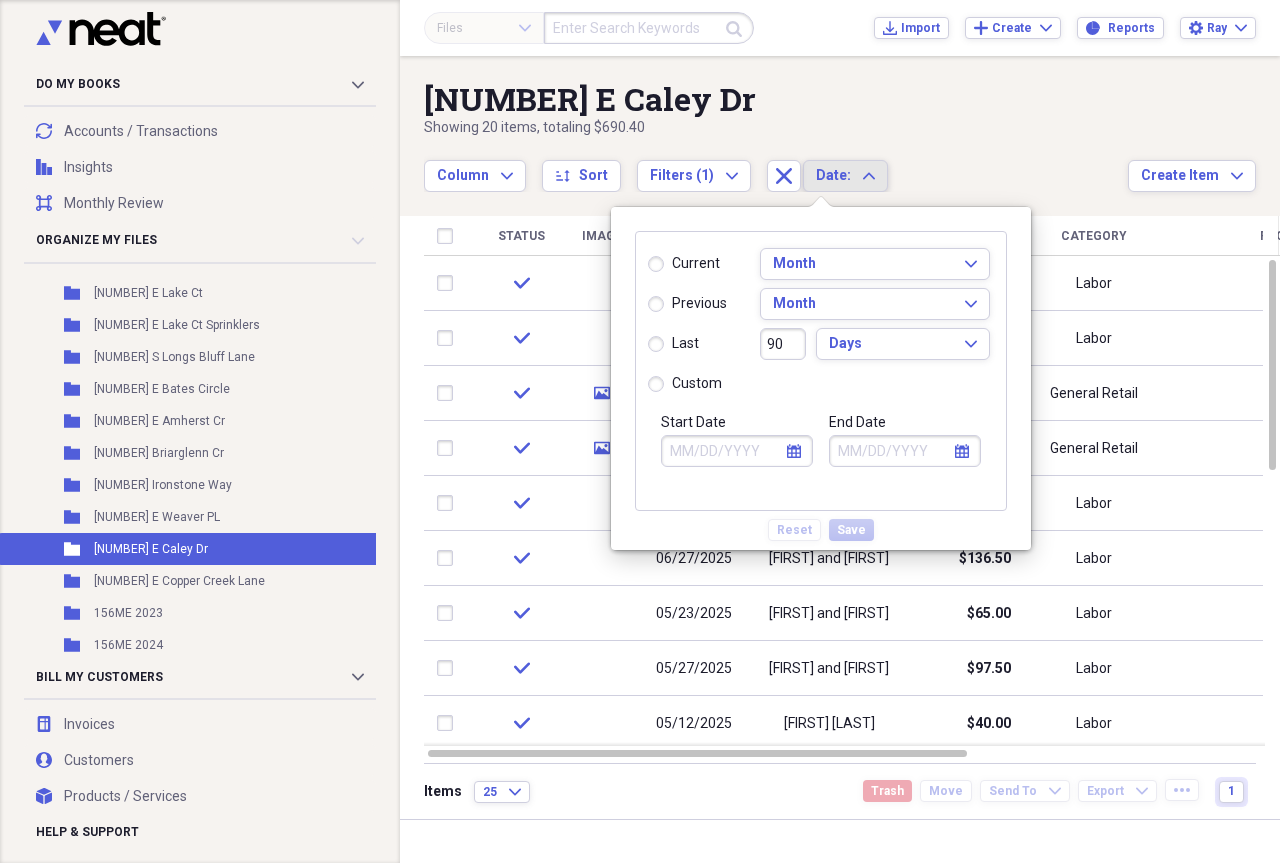 click on "Expand" 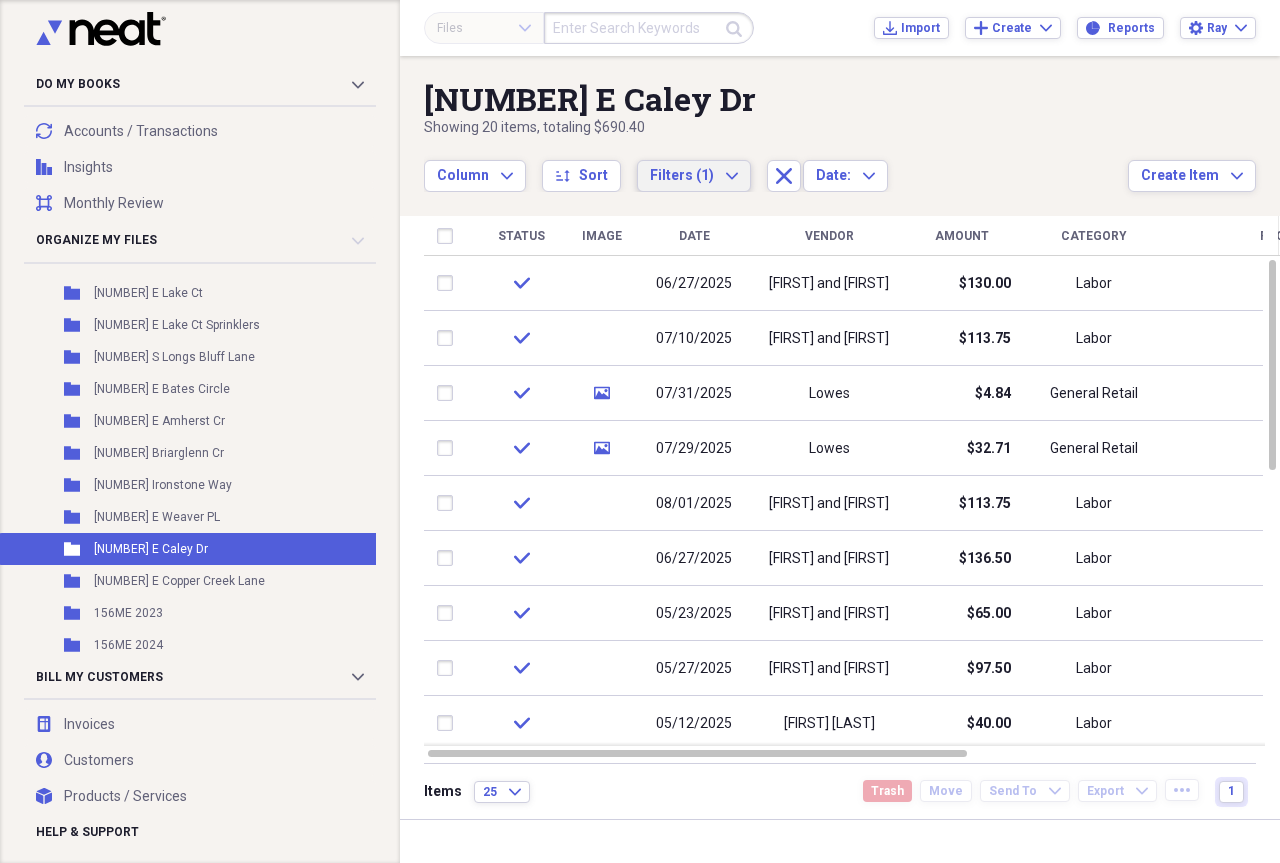 click on "Filters (1)" at bounding box center [682, 175] 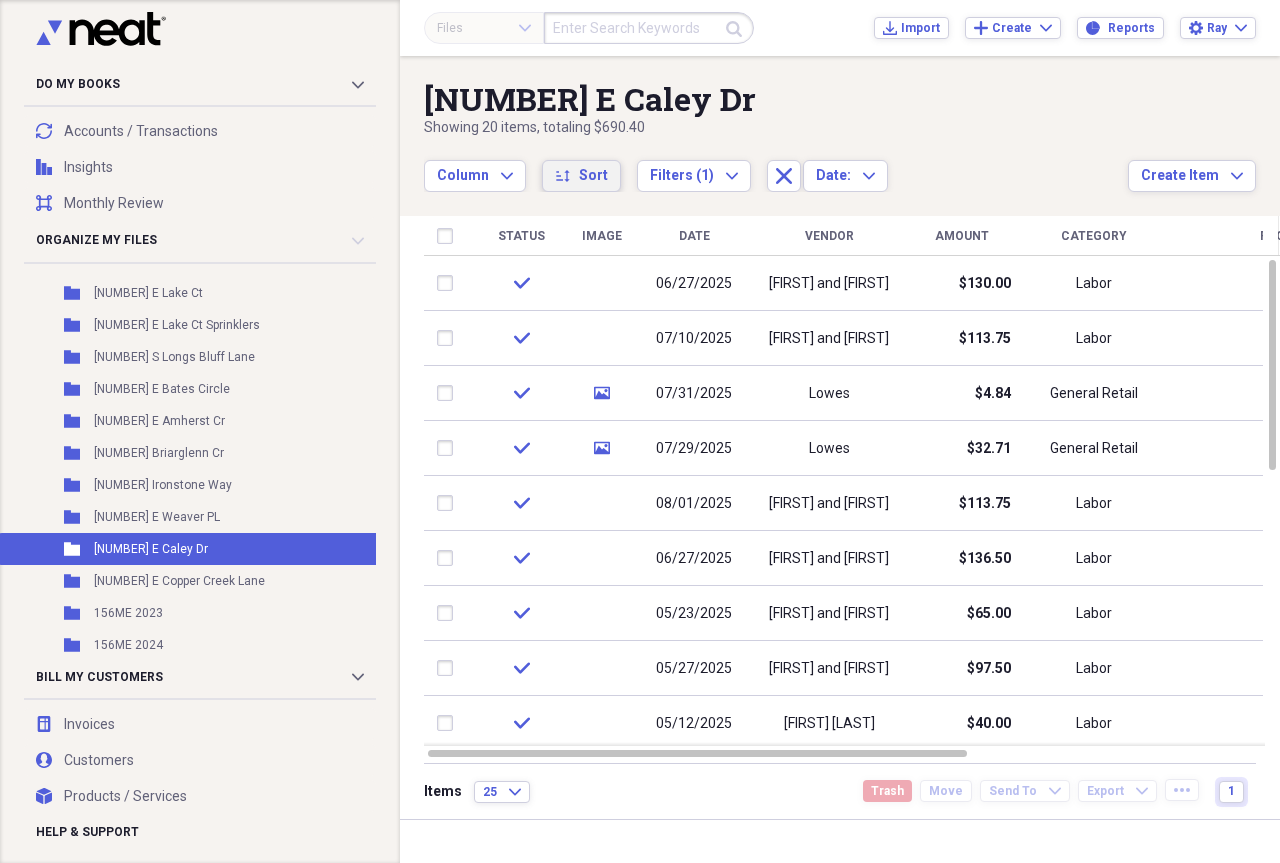 click on "Sort" at bounding box center [593, 176] 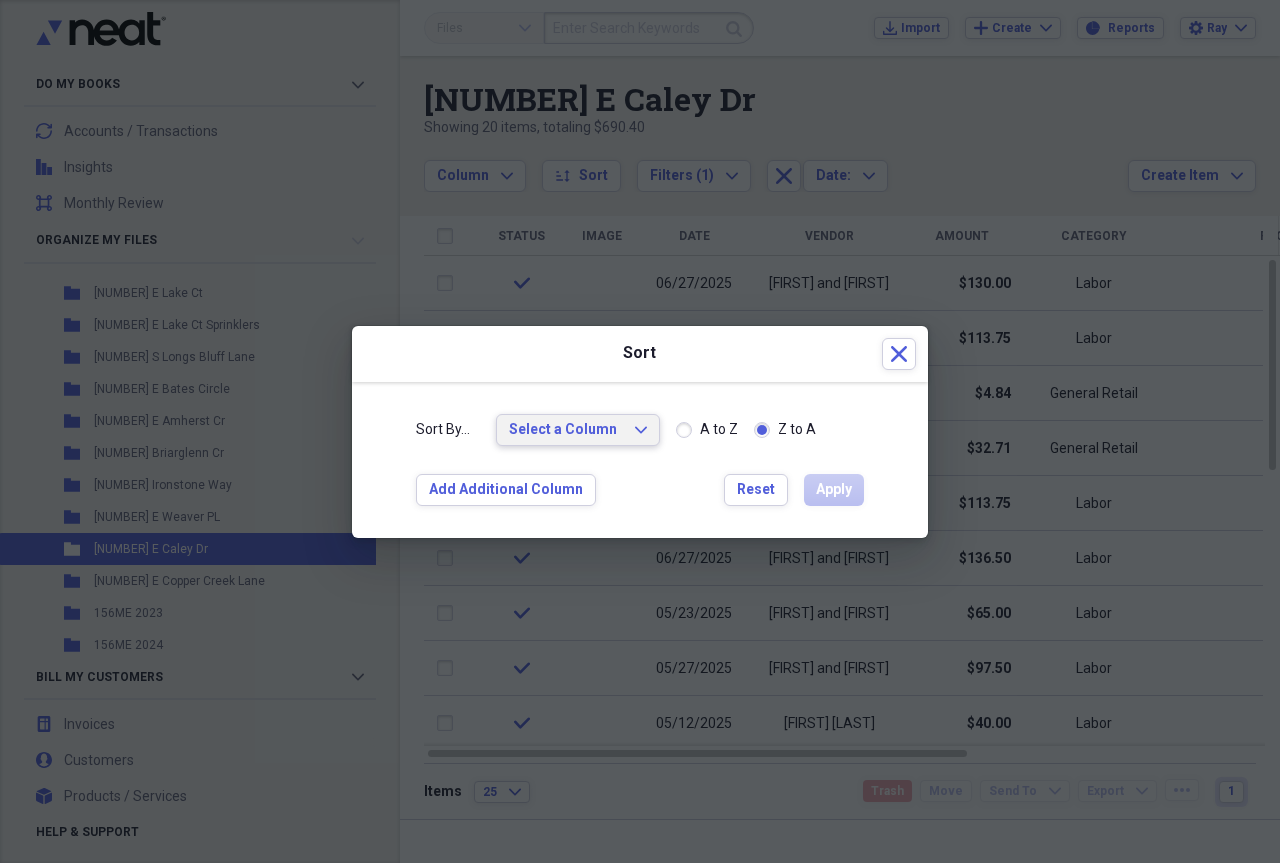 click on "Expand" 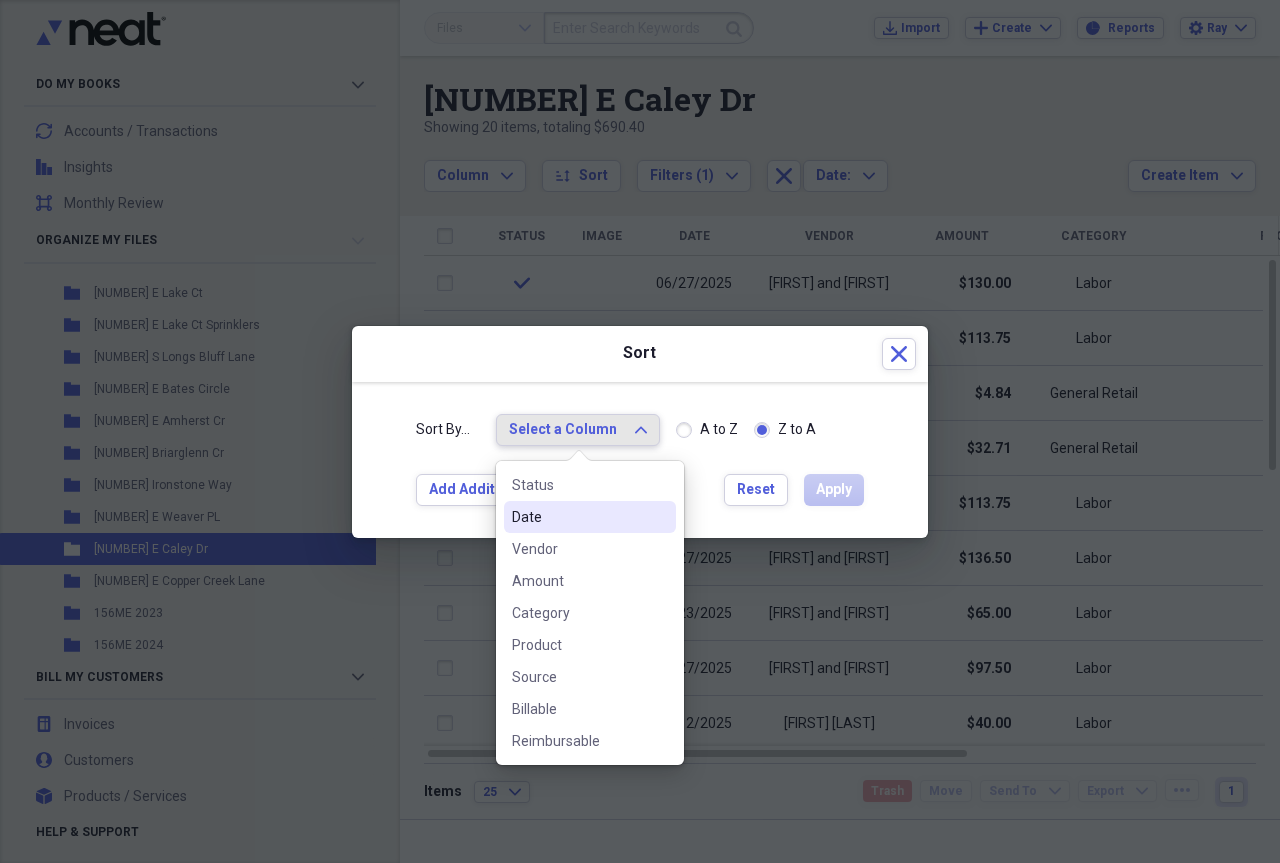 click on "Date" at bounding box center (578, 517) 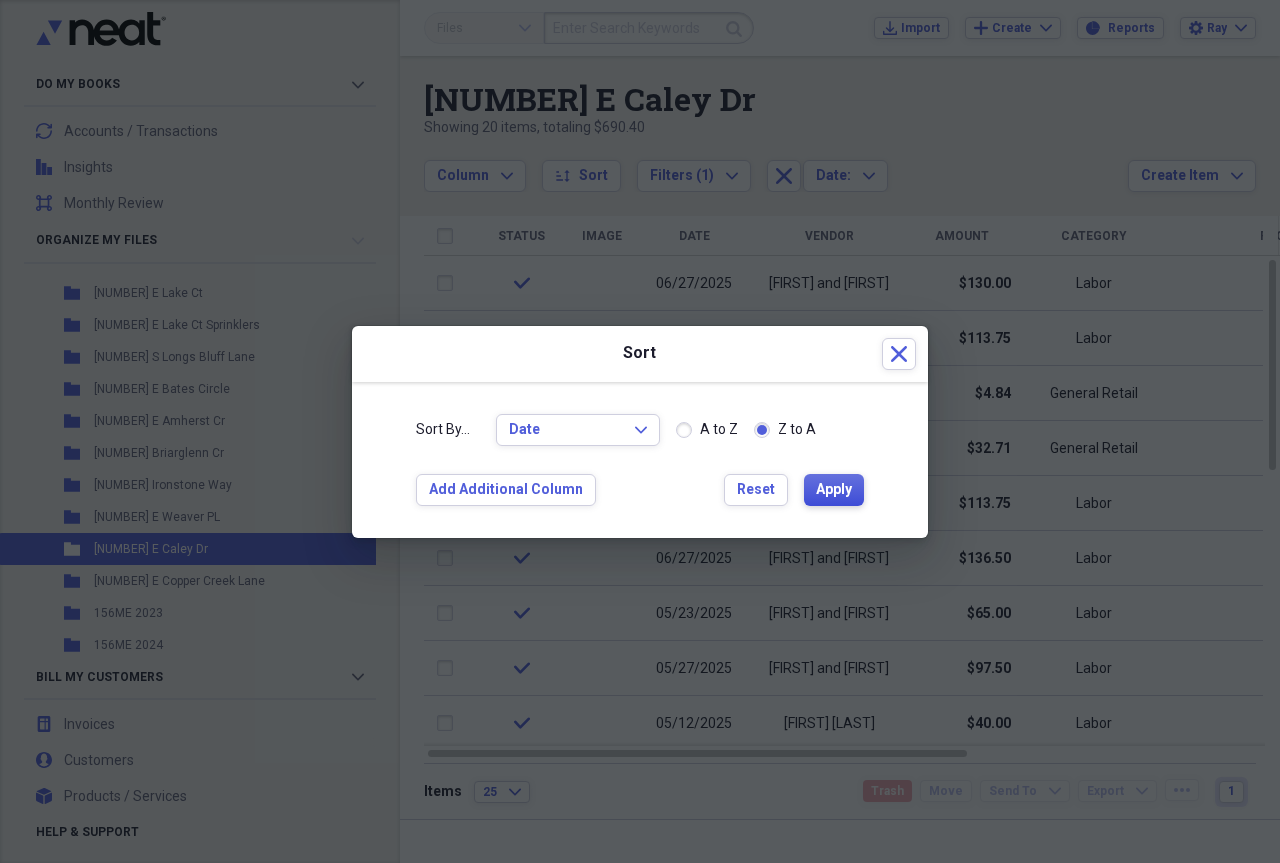 click on "Apply" at bounding box center (834, 490) 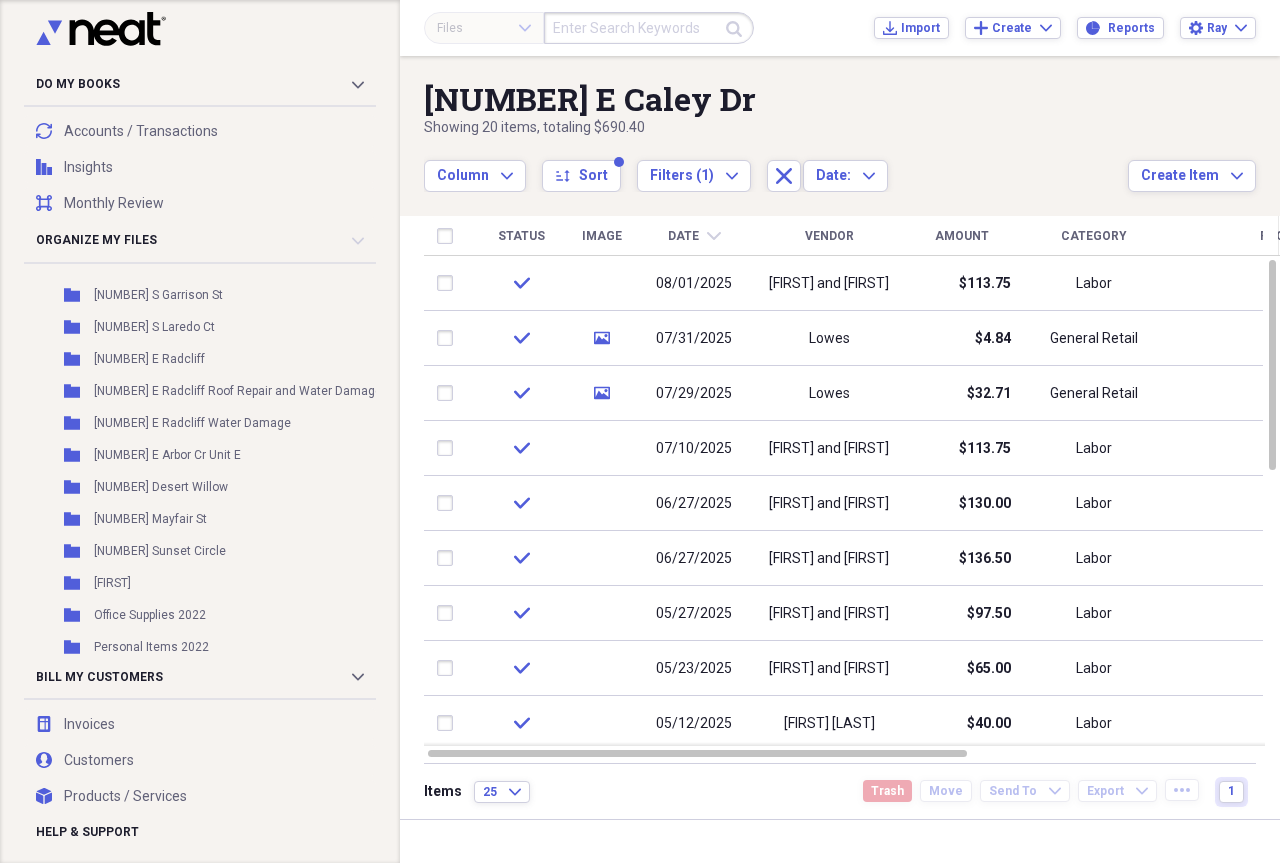 scroll, scrollTop: 2206, scrollLeft: 0, axis: vertical 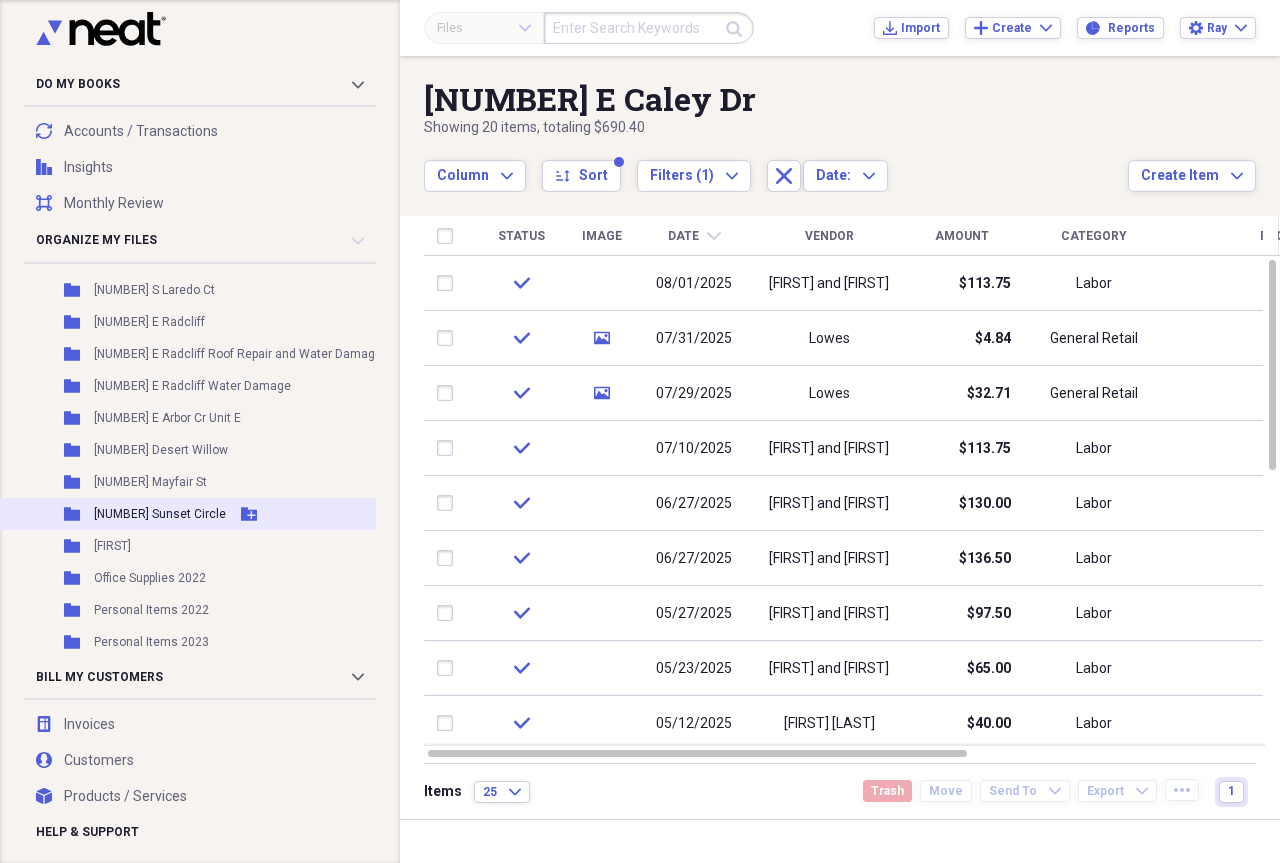 click on "[NUMBER] [STREET]" at bounding box center (160, 514) 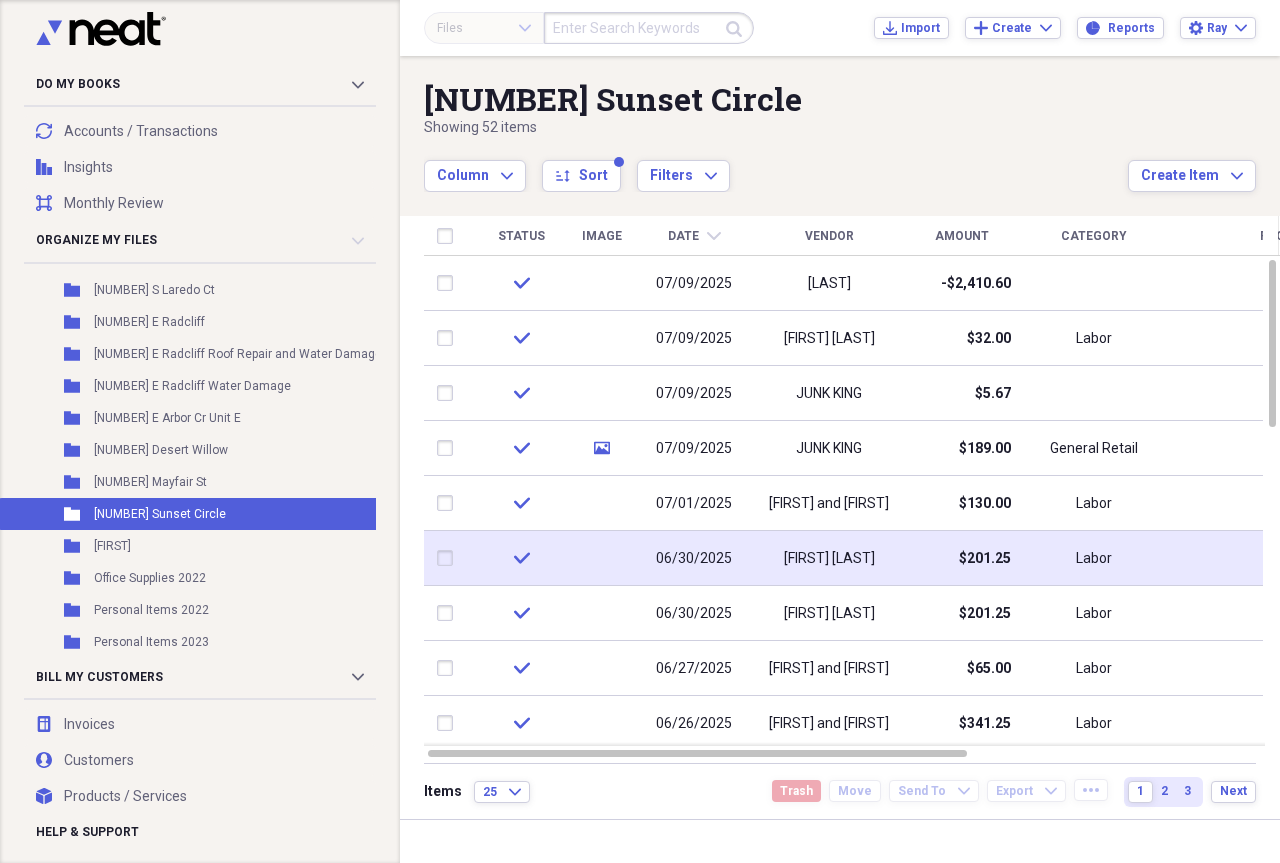 click on "[FIRST] [LAST]" at bounding box center [829, 559] 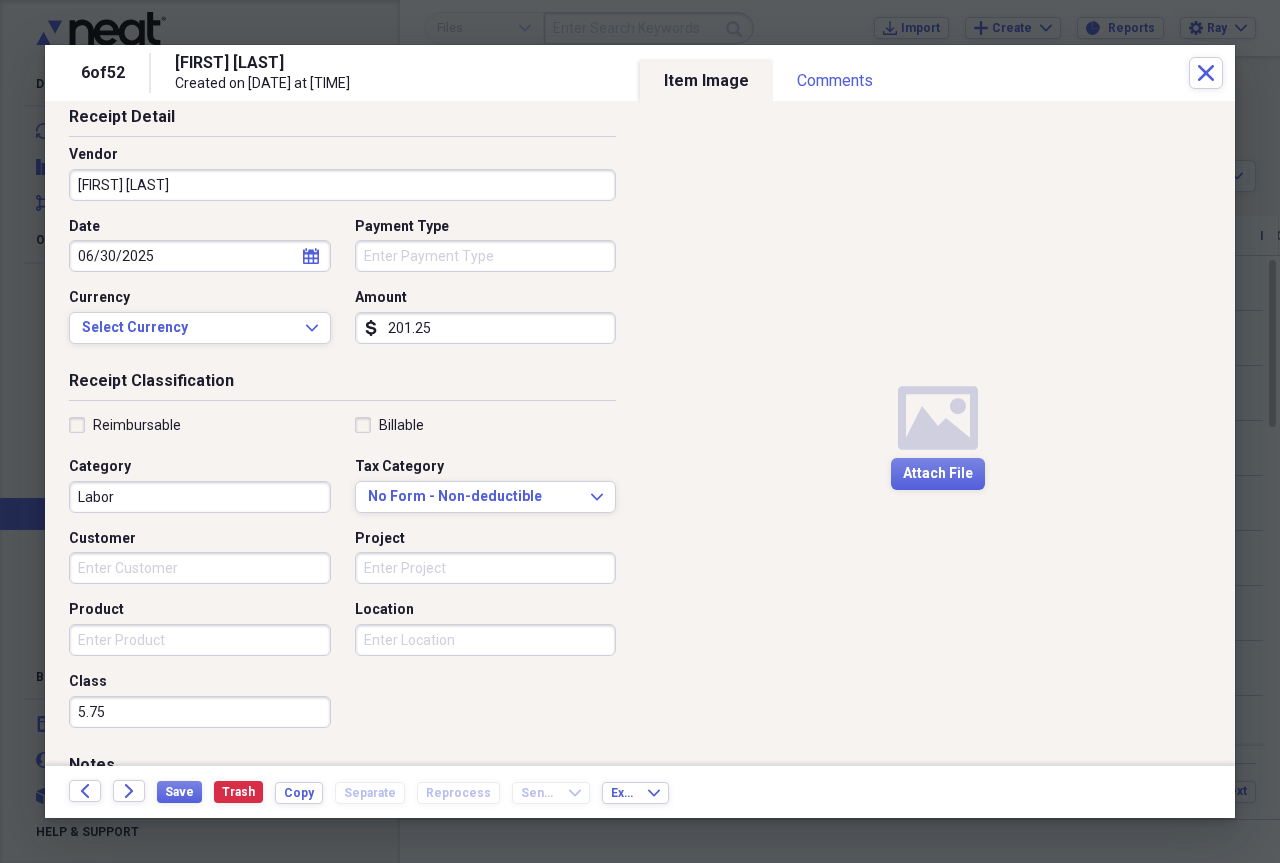 scroll, scrollTop: 0, scrollLeft: 0, axis: both 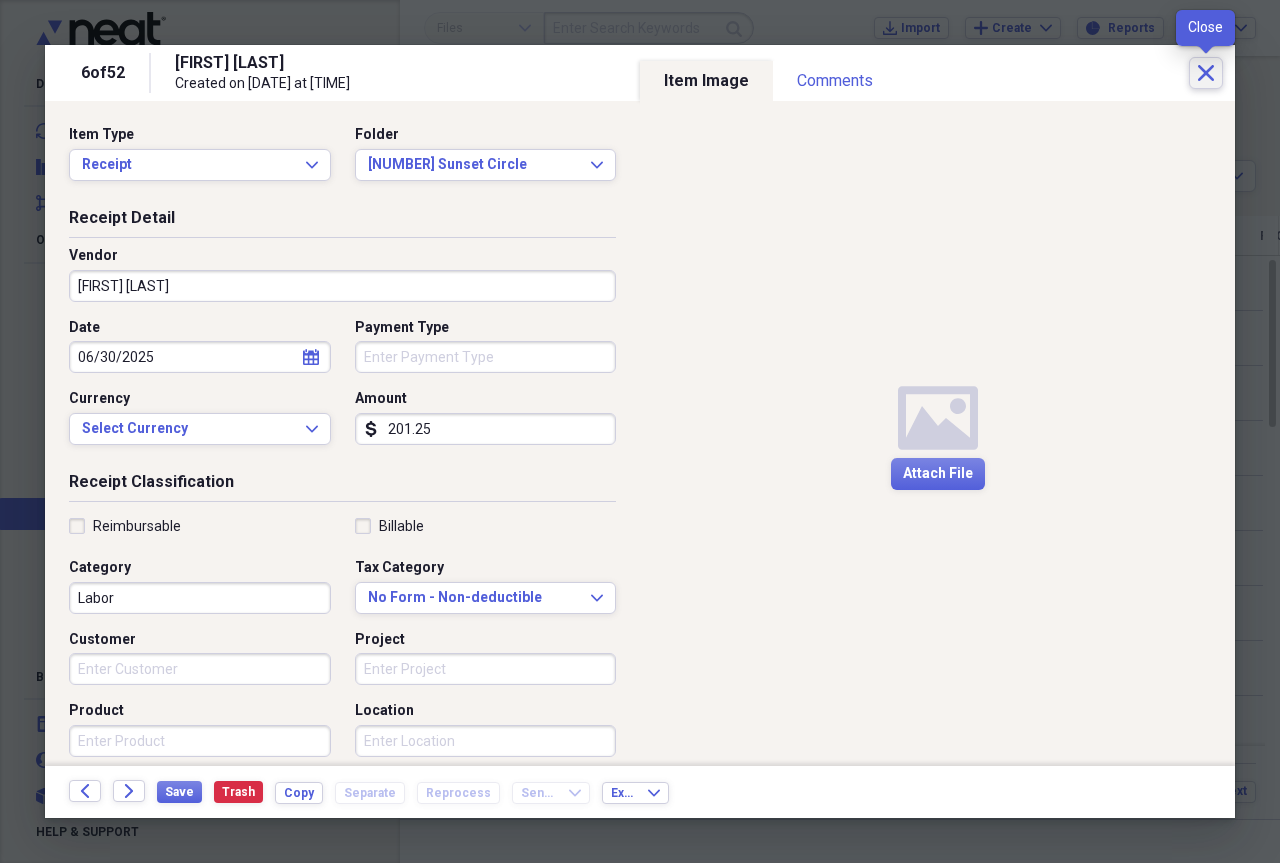 click 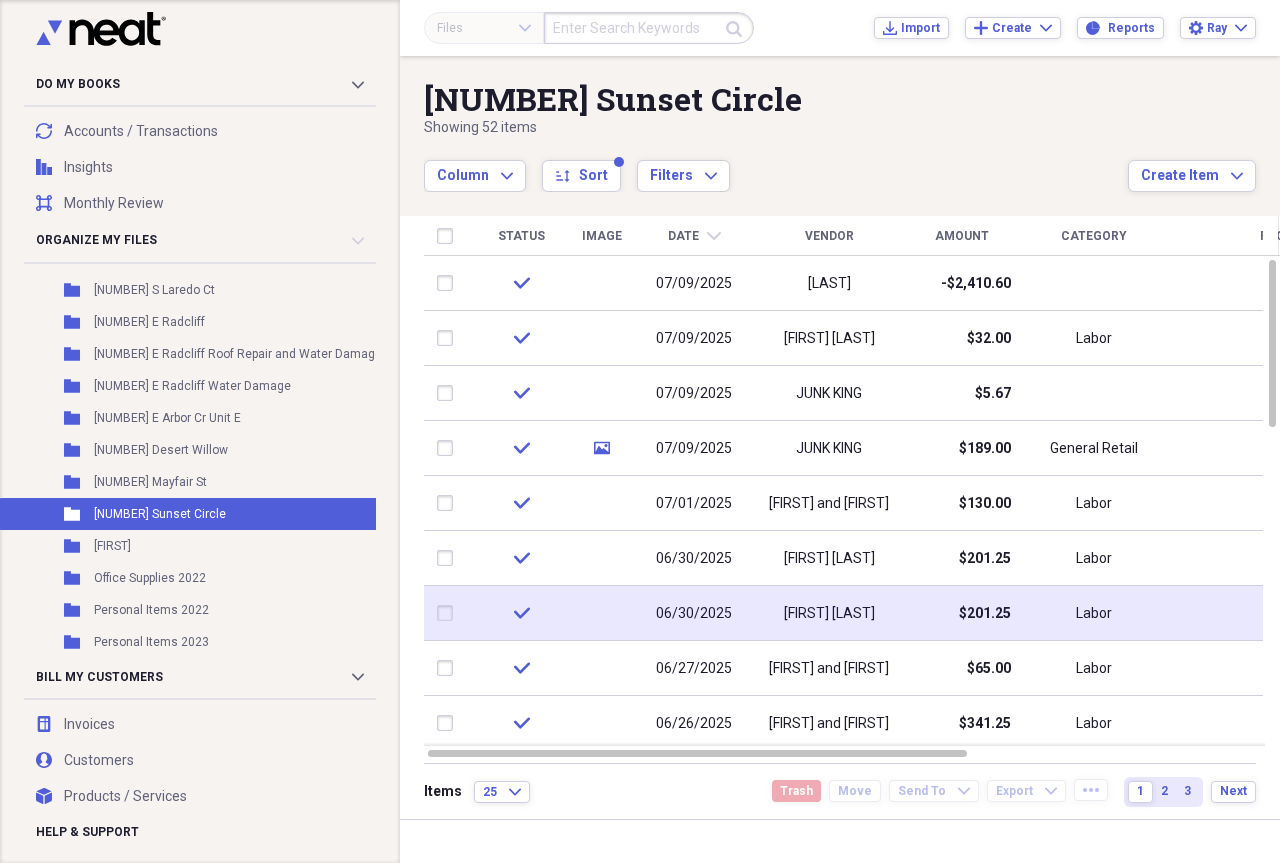 click at bounding box center (449, 613) 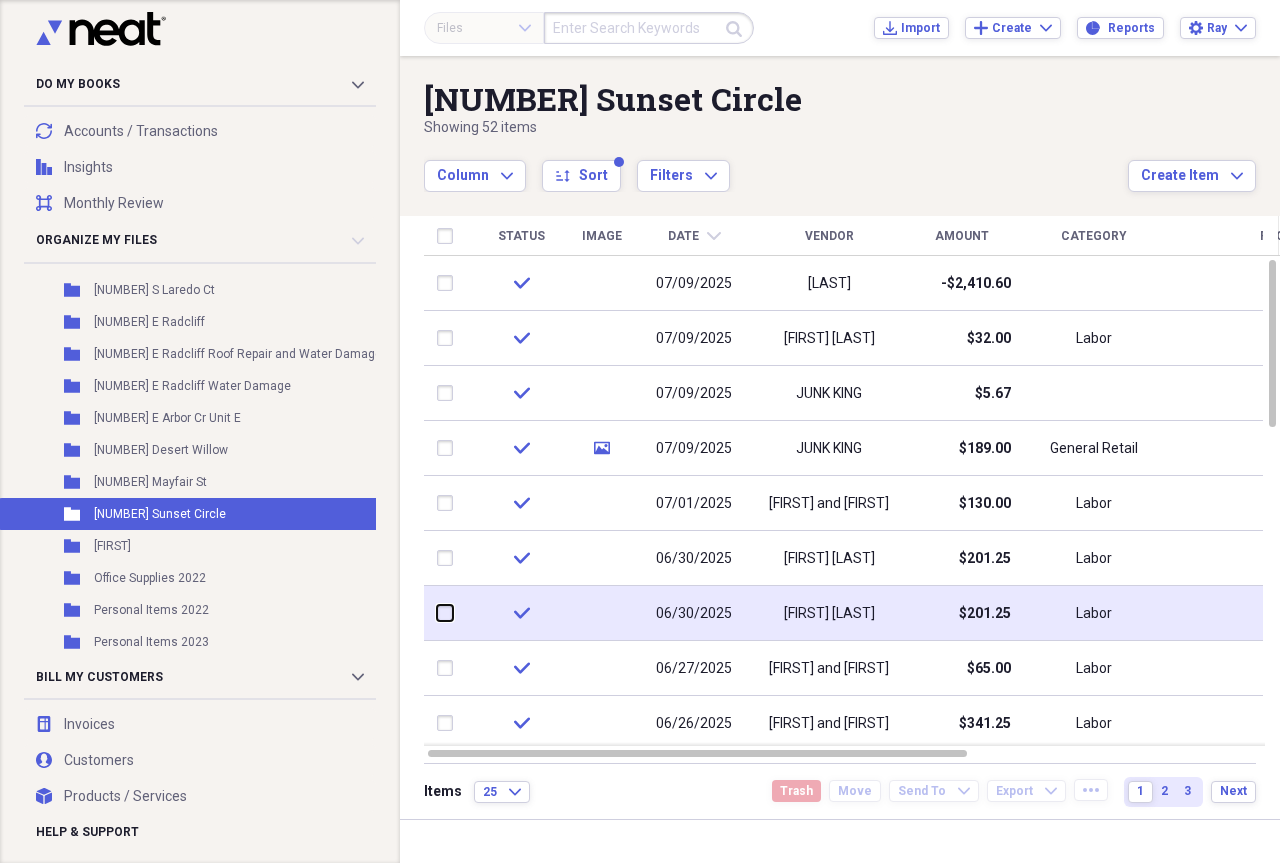 click at bounding box center [437, 613] 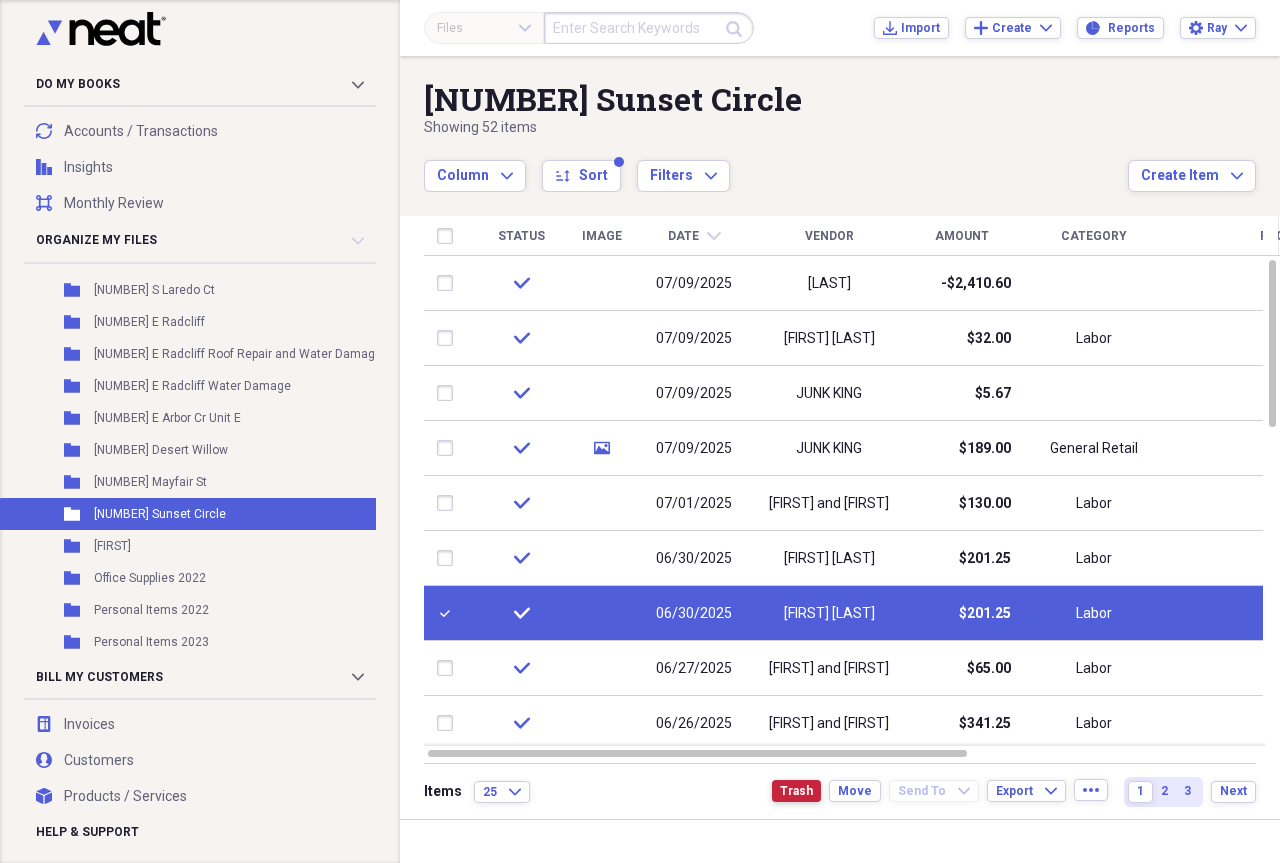 click on "Trash" at bounding box center [796, 791] 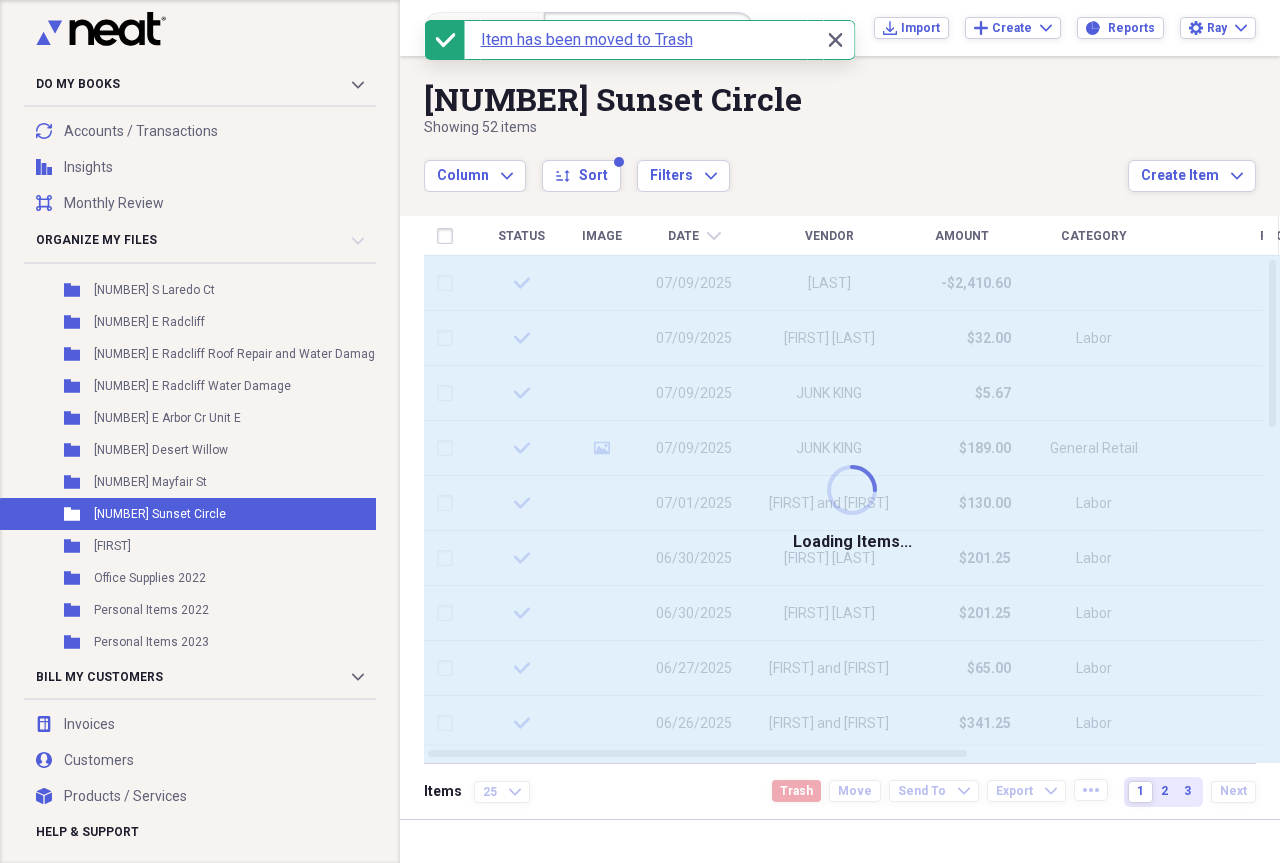 checkbox on "false" 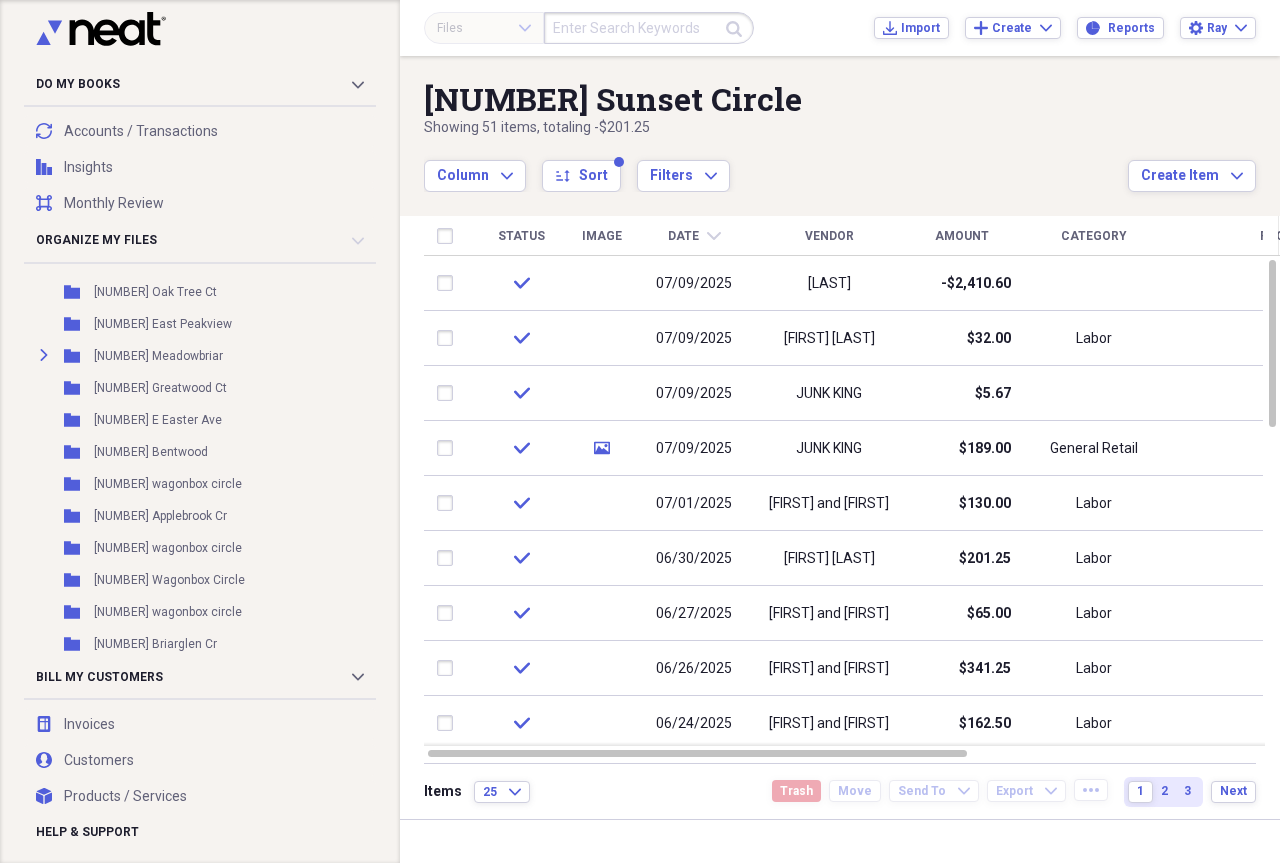 scroll, scrollTop: 83, scrollLeft: 0, axis: vertical 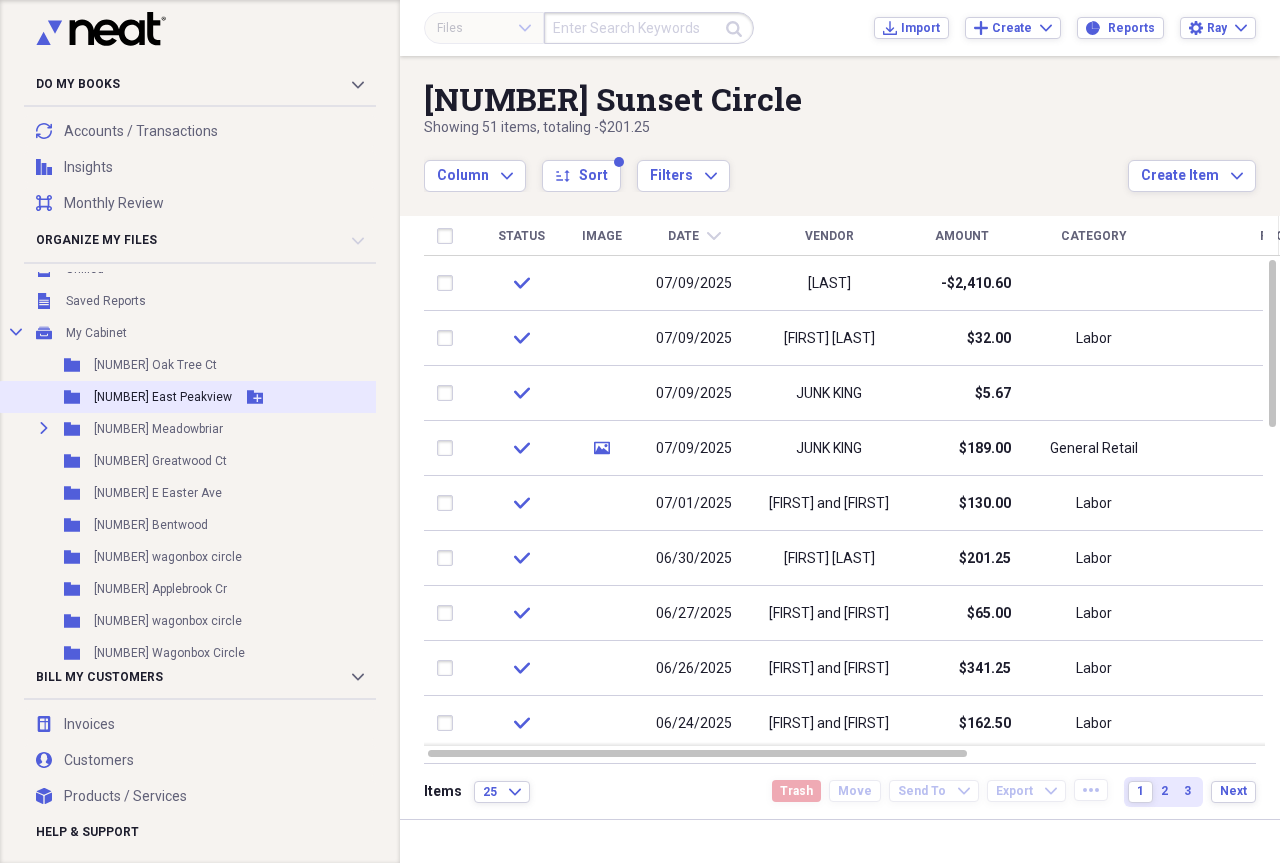 click on "[NUMBER] [STREET]" at bounding box center [163, 397] 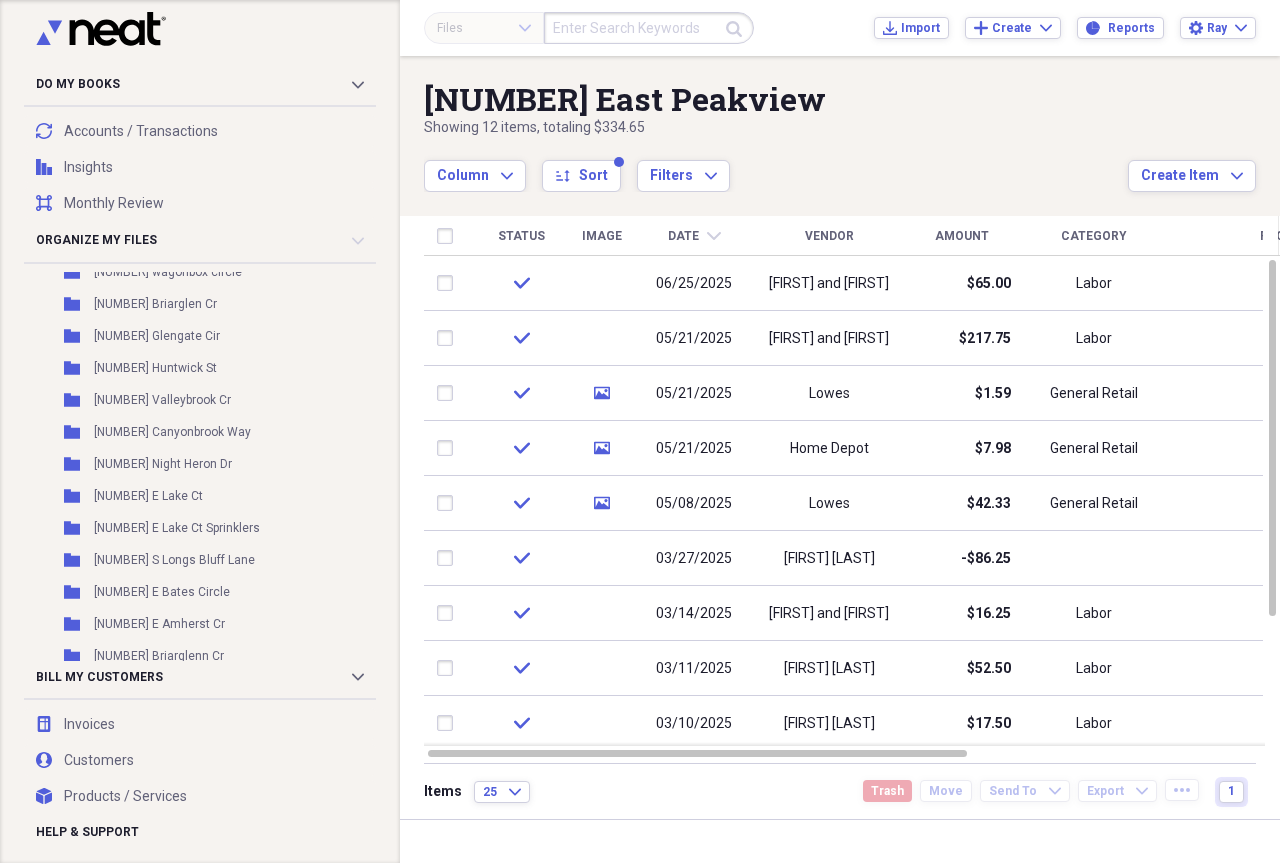 scroll, scrollTop: 515, scrollLeft: 0, axis: vertical 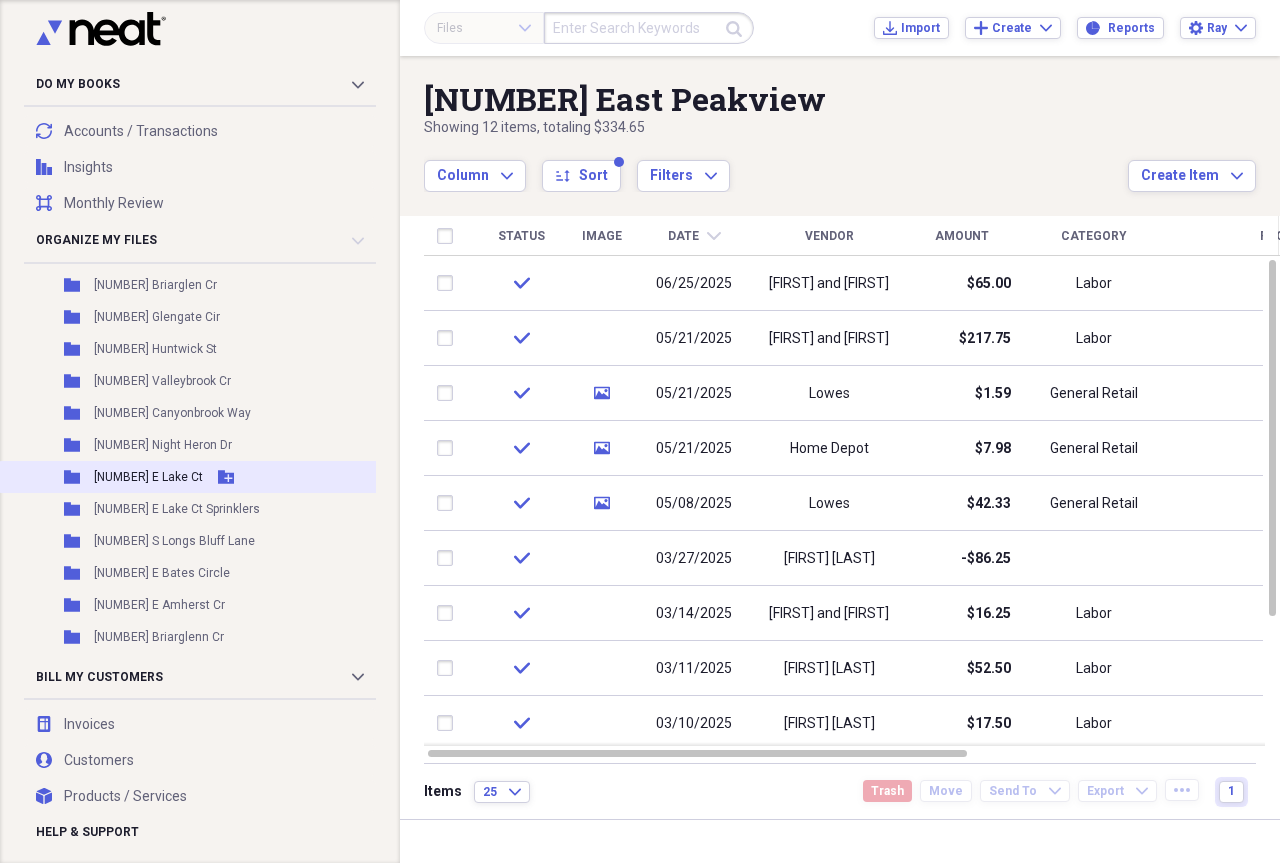 click on "[NUMBER] [STREET]" at bounding box center [148, 477] 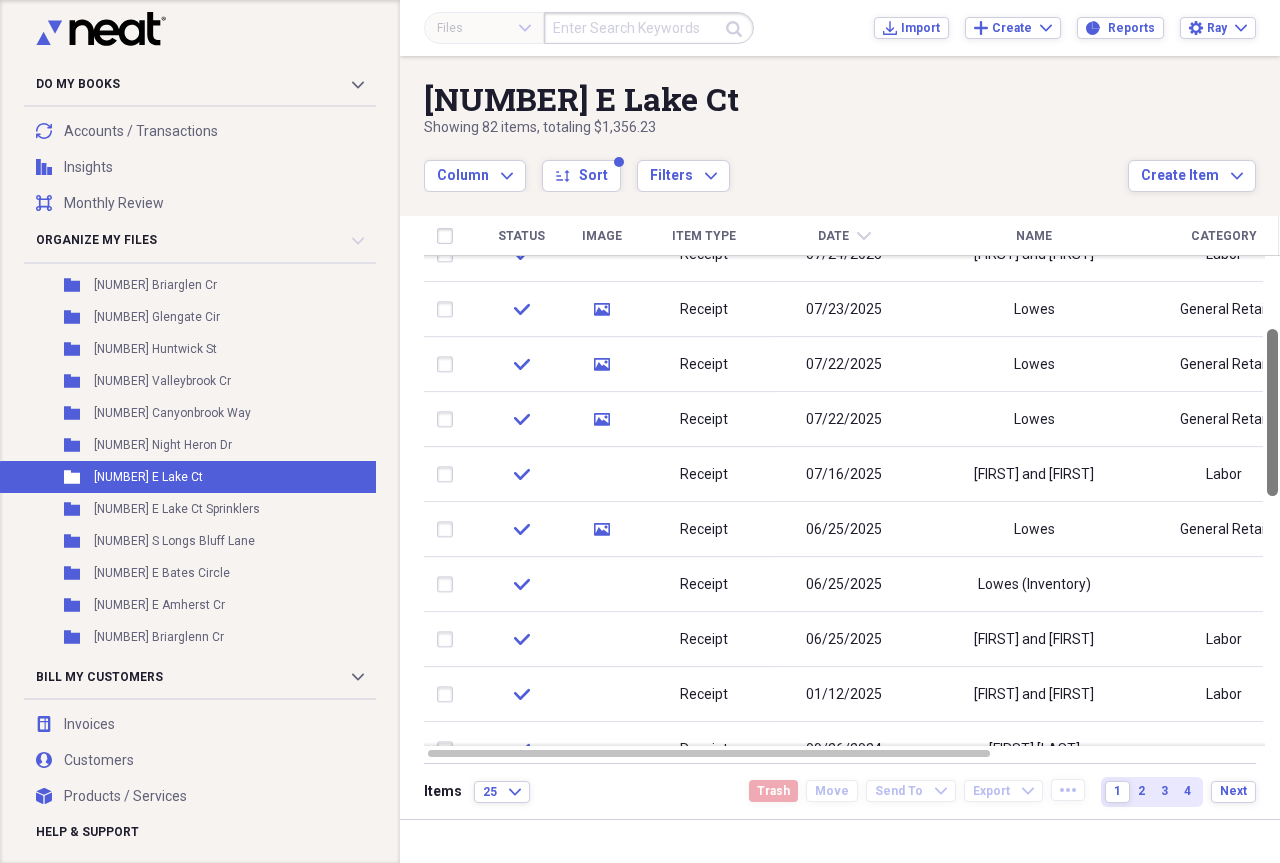drag, startPoint x: 1272, startPoint y: 405, endPoint x: 1279, endPoint y: 474, distance: 69.354164 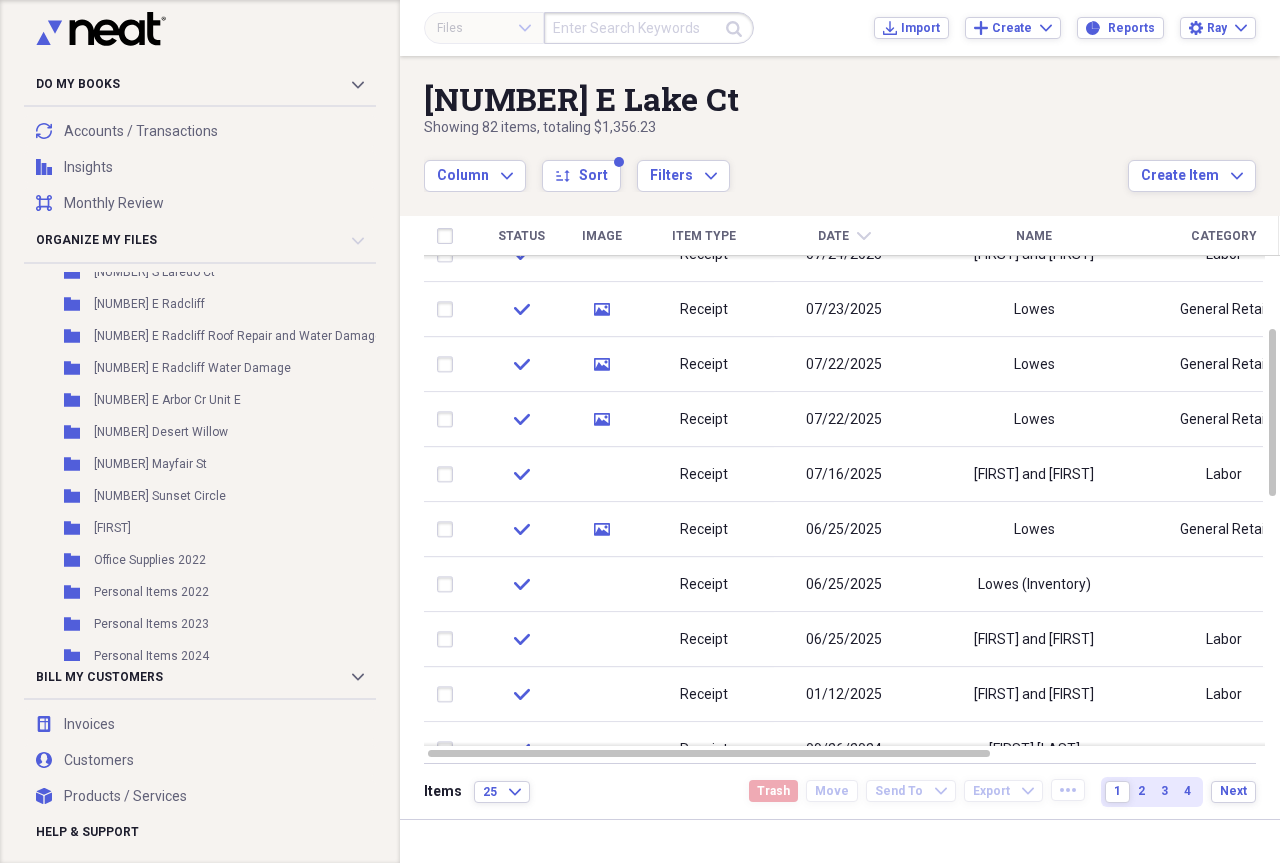scroll, scrollTop: 2234, scrollLeft: 0, axis: vertical 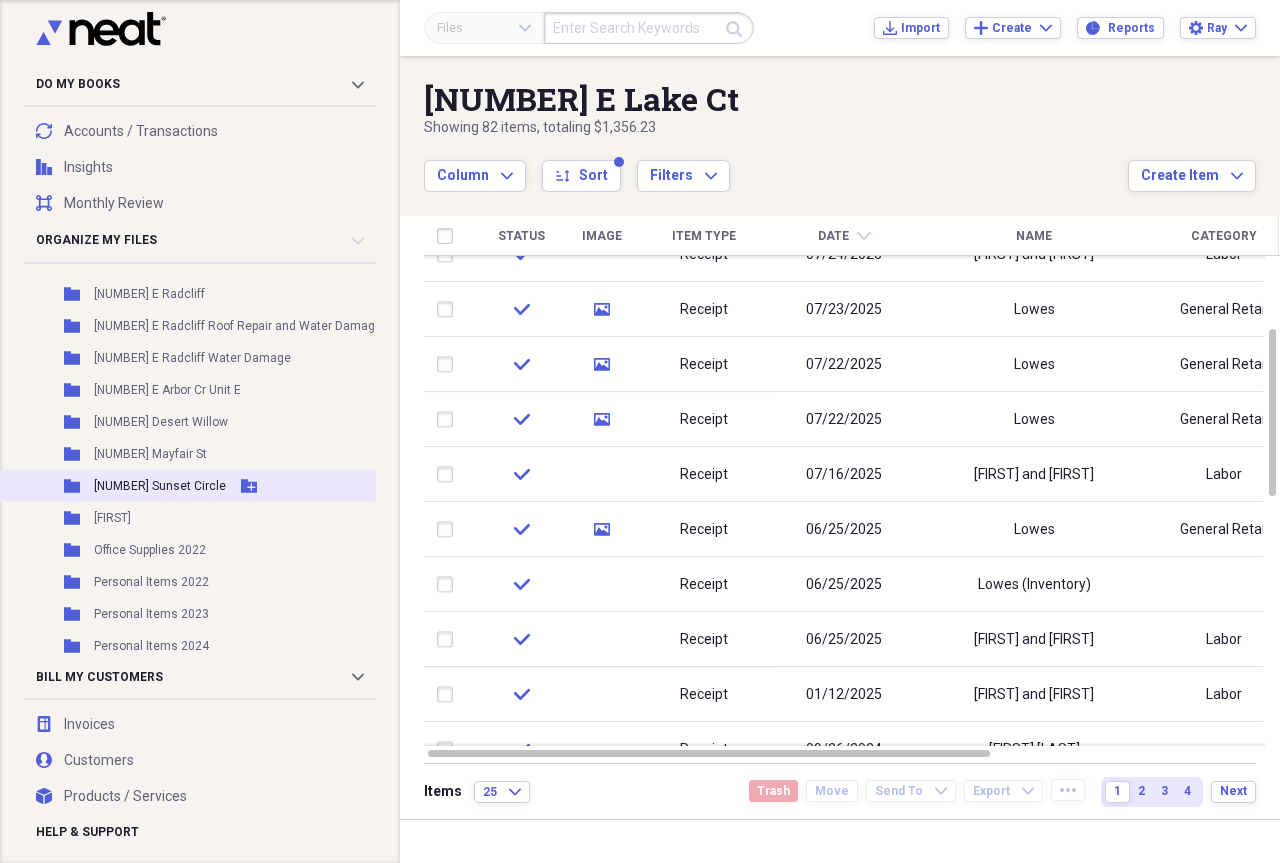 click on "[NUMBER] [STREET]" at bounding box center (160, 486) 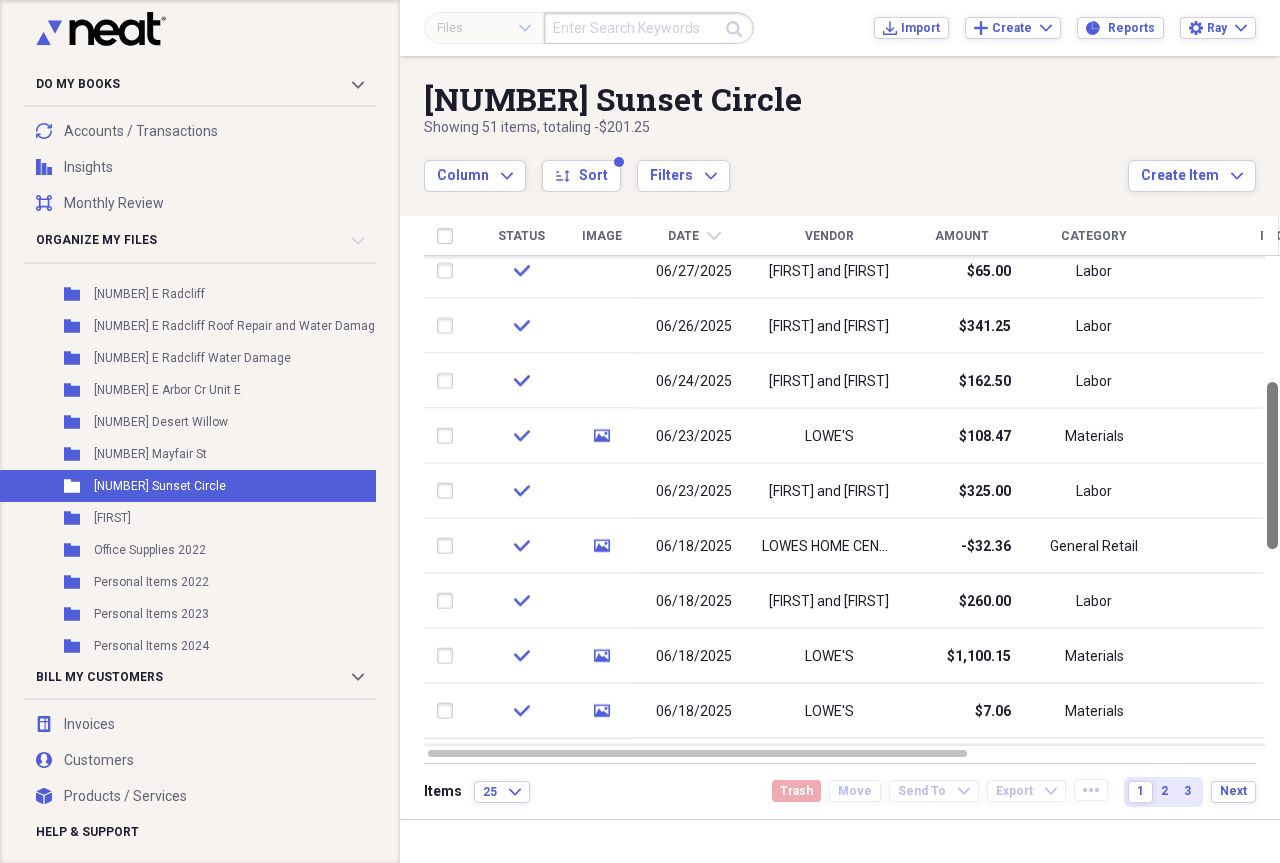 drag, startPoint x: 1270, startPoint y: 406, endPoint x: 1270, endPoint y: 528, distance: 122 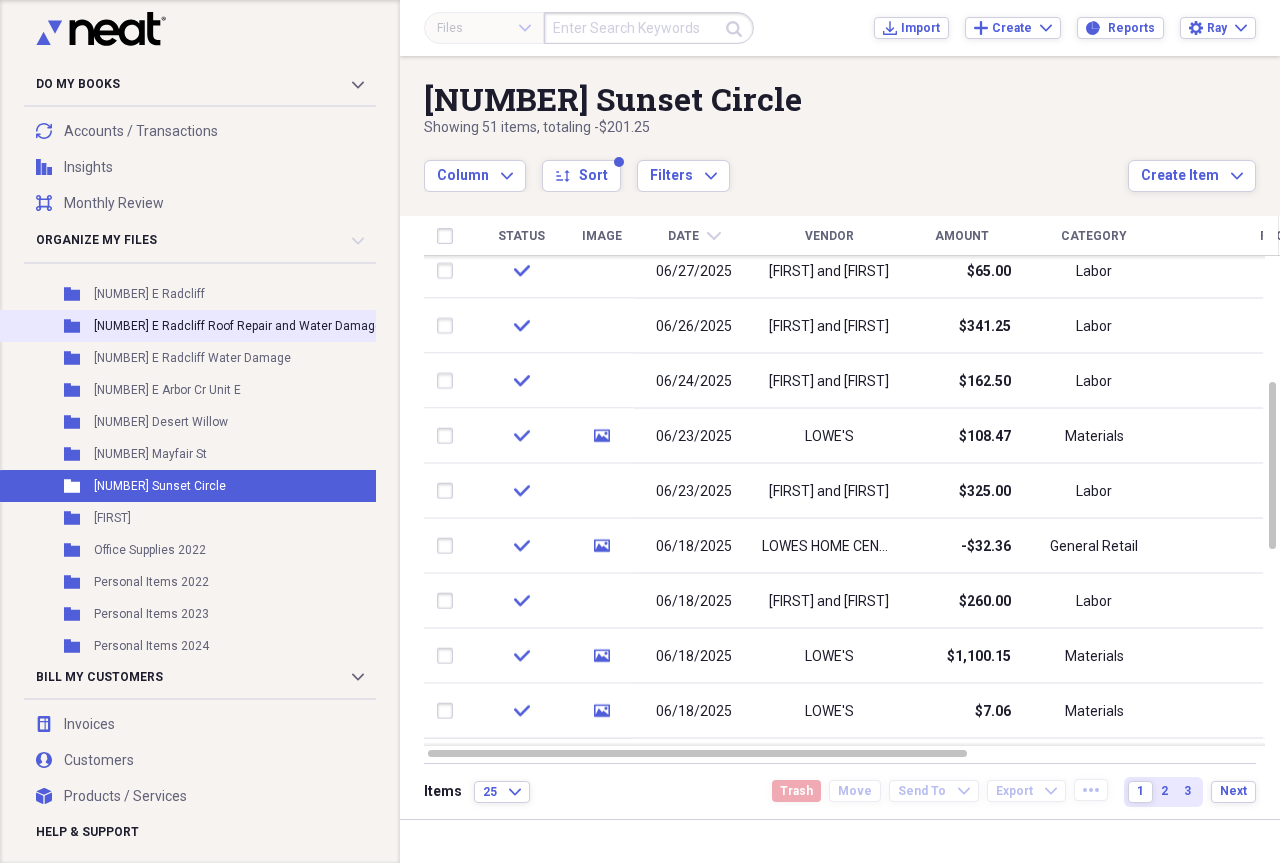 click on "[NUMBER] [STREET]" at bounding box center [238, 326] 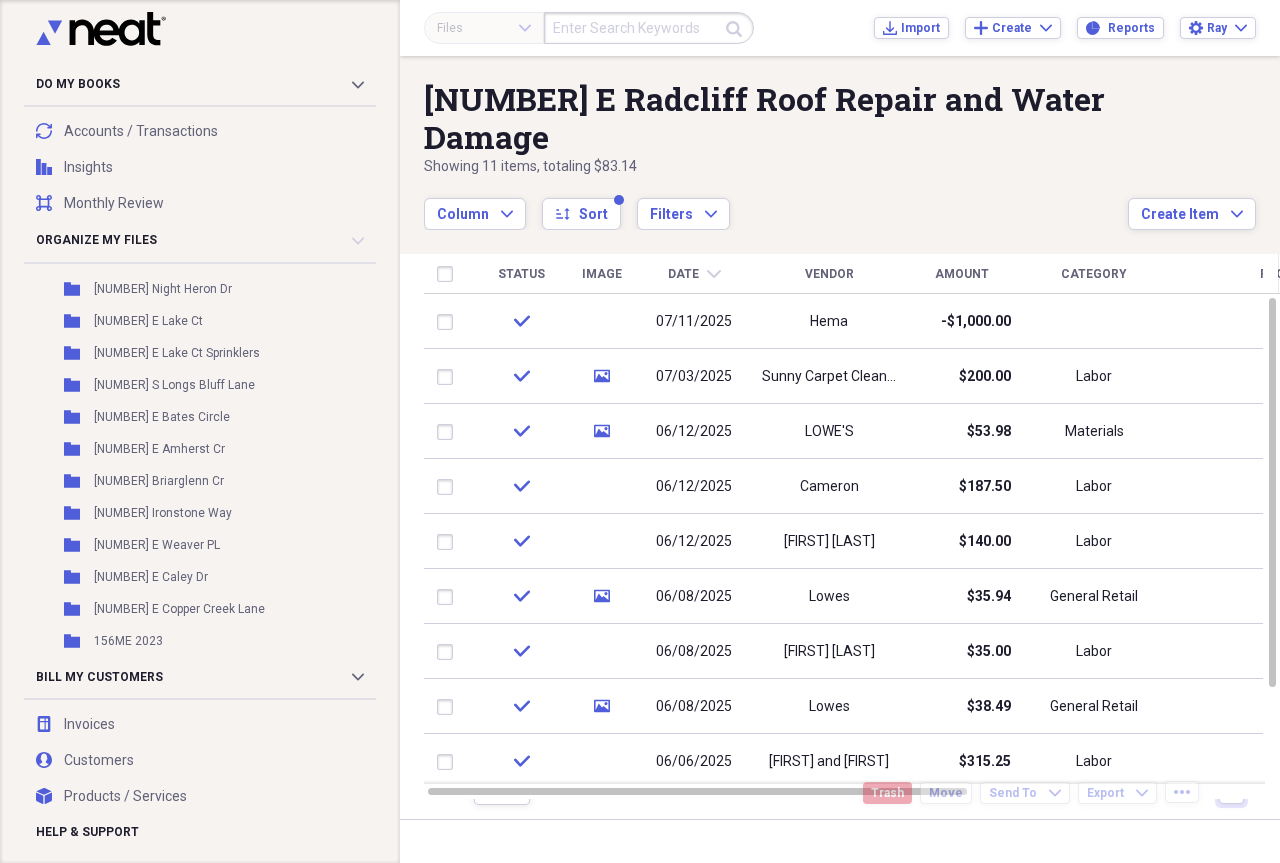 scroll, scrollTop: 625, scrollLeft: 0, axis: vertical 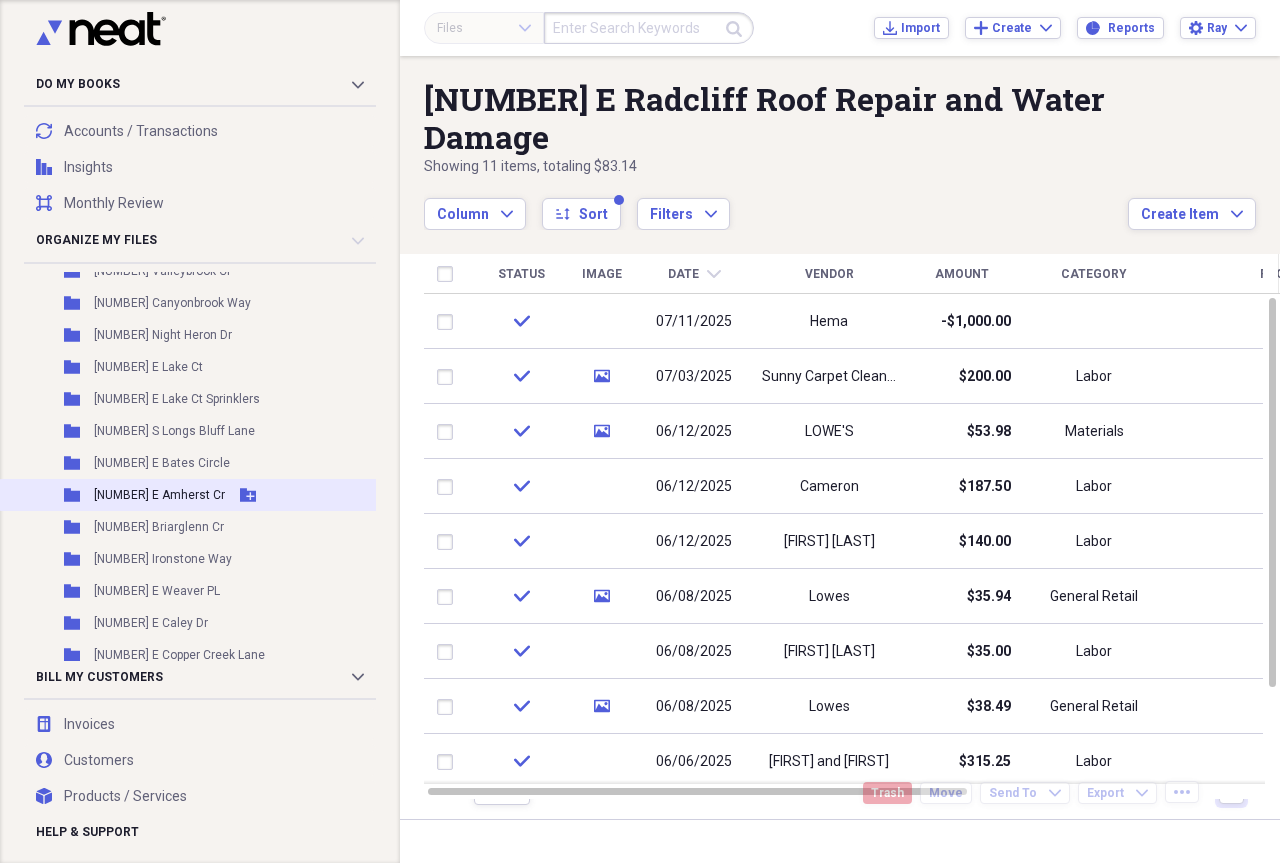 click on "[NUMBER] [STREET]" at bounding box center (159, 495) 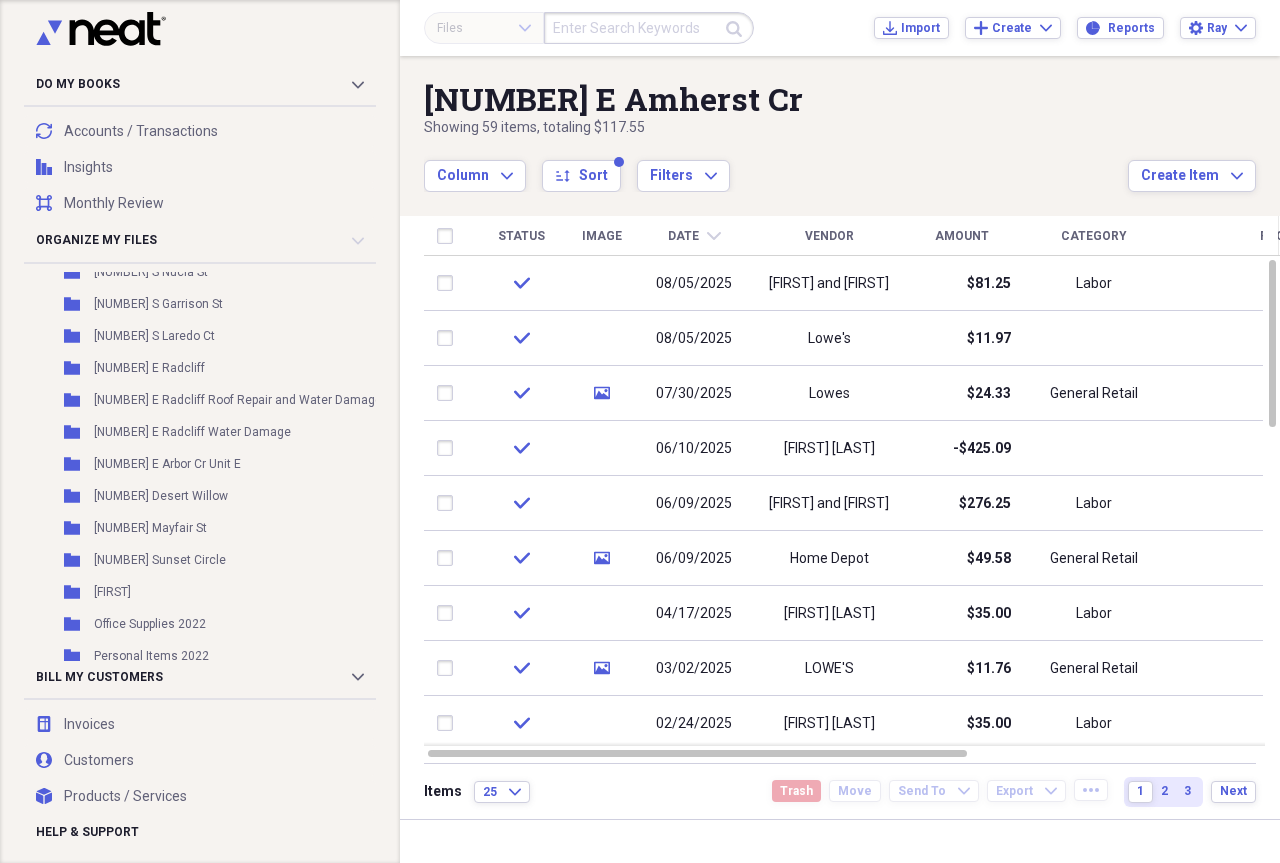 scroll, scrollTop: 2224, scrollLeft: 0, axis: vertical 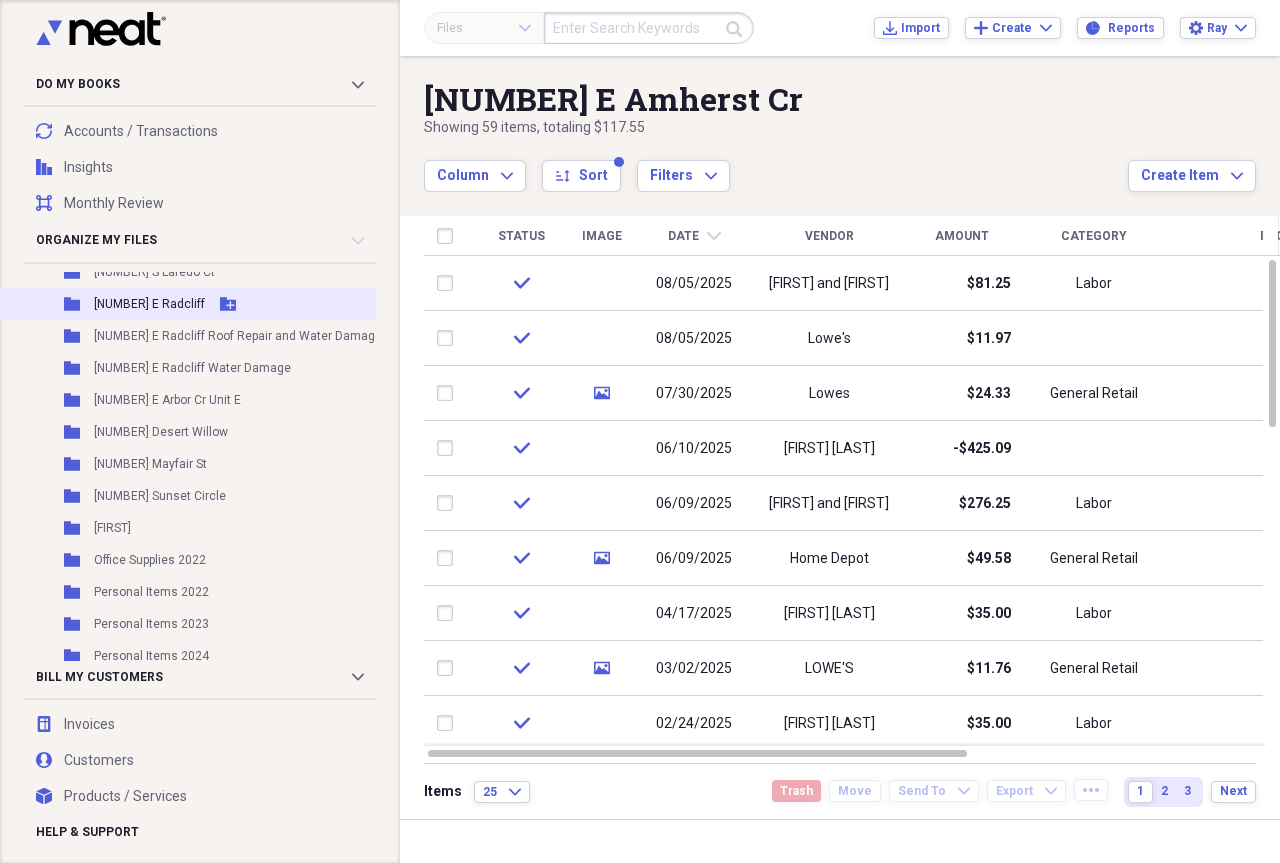 click on "[NUMBER] [STREET]" at bounding box center (149, 304) 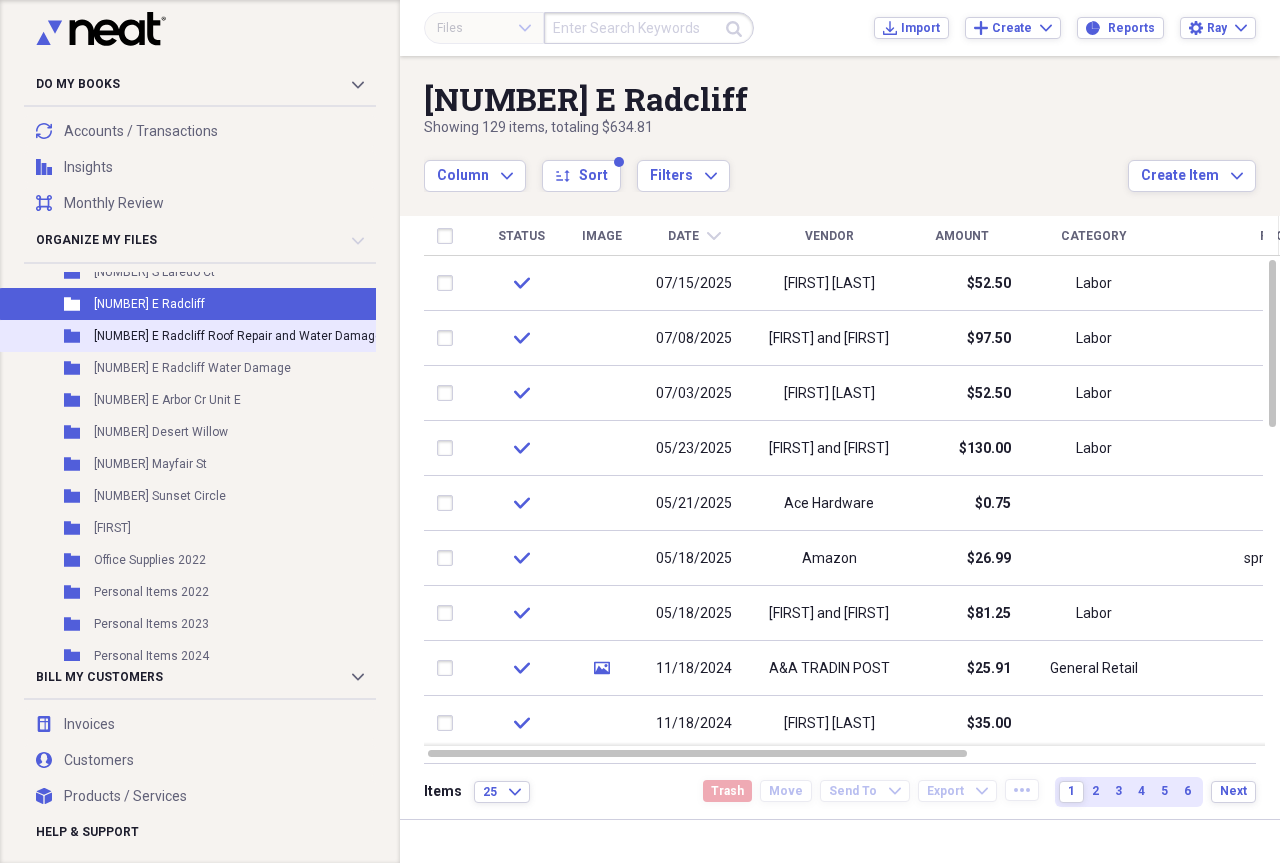 click on "[NUMBER] [STREET]" at bounding box center [238, 336] 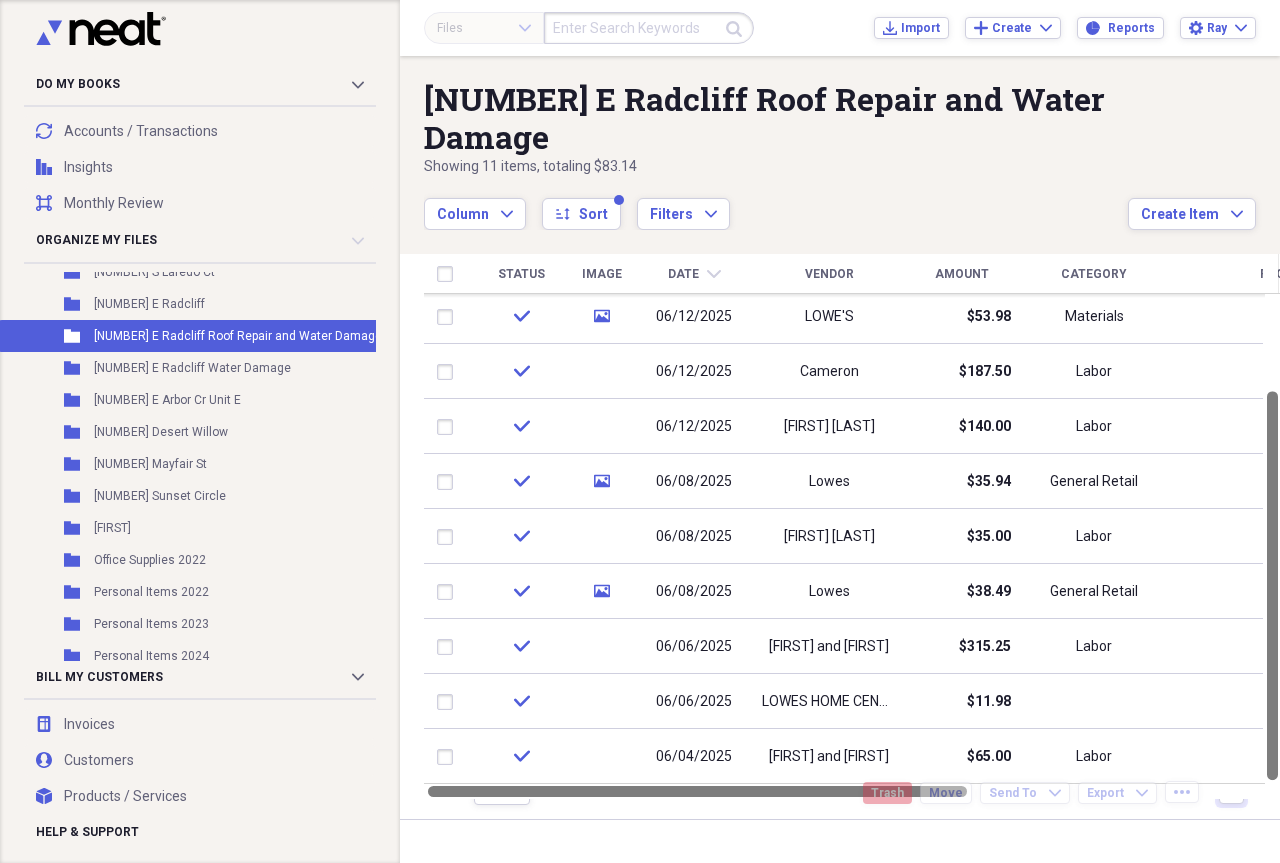 drag, startPoint x: 1271, startPoint y: 603, endPoint x: 1279, endPoint y: 752, distance: 149.21461 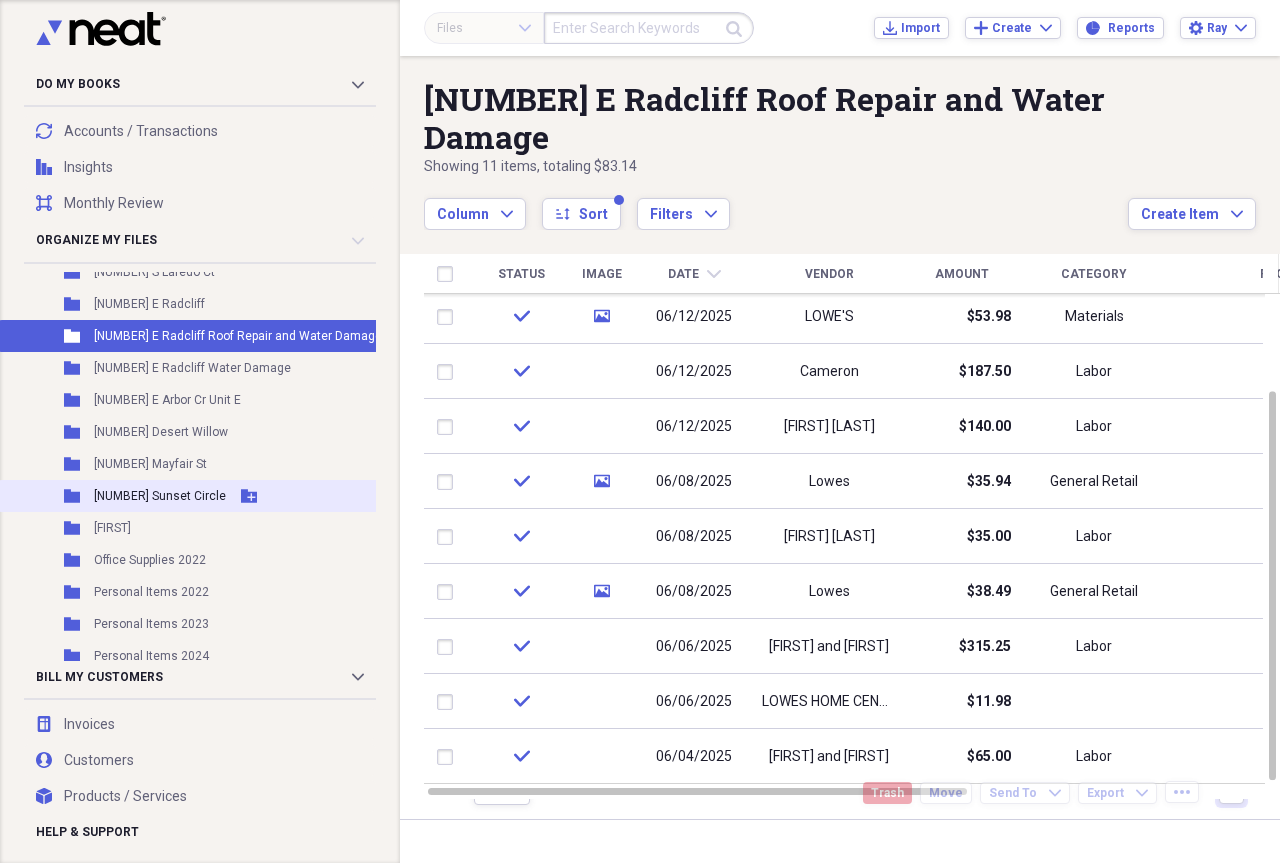 click on "[NUMBER] [STREET]" at bounding box center [160, 496] 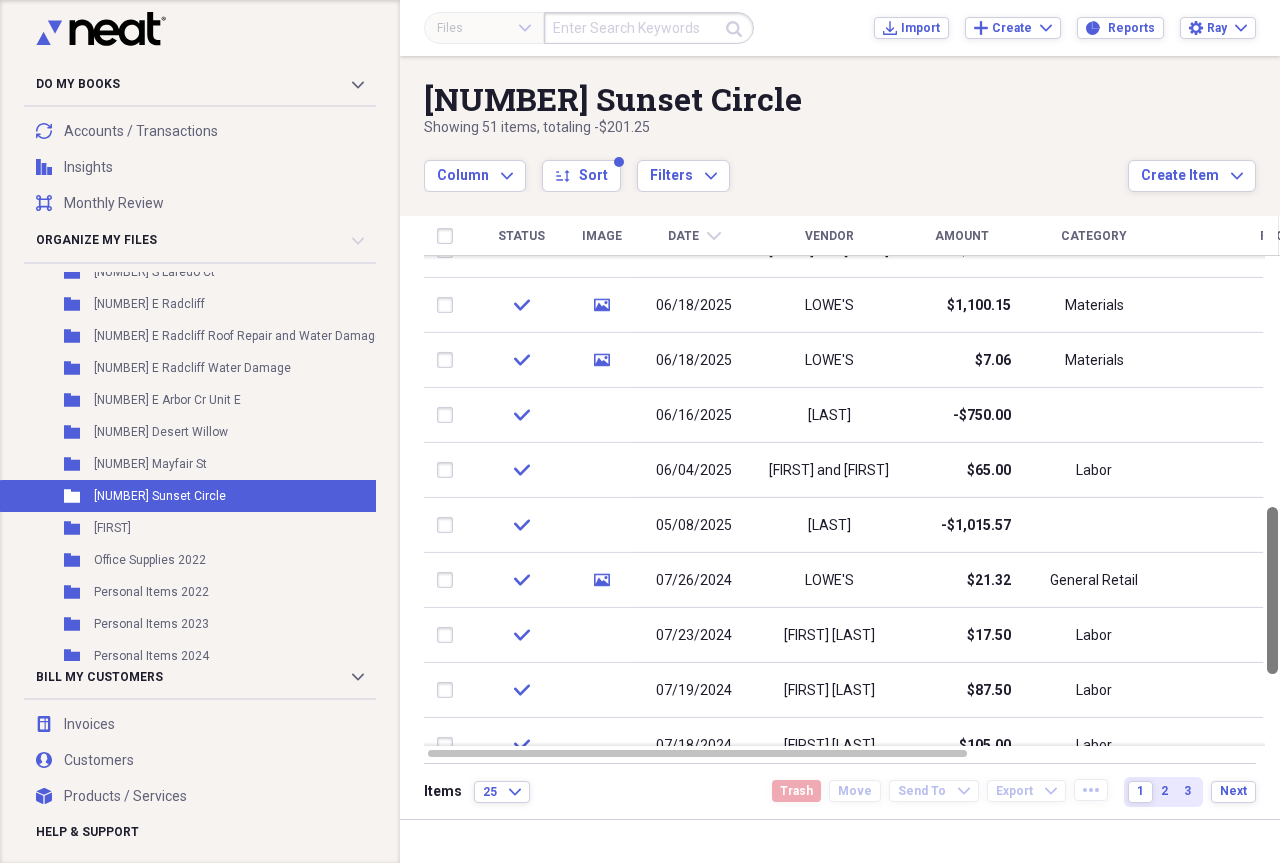 drag, startPoint x: 1270, startPoint y: 403, endPoint x: 1279, endPoint y: 650, distance: 247.16391 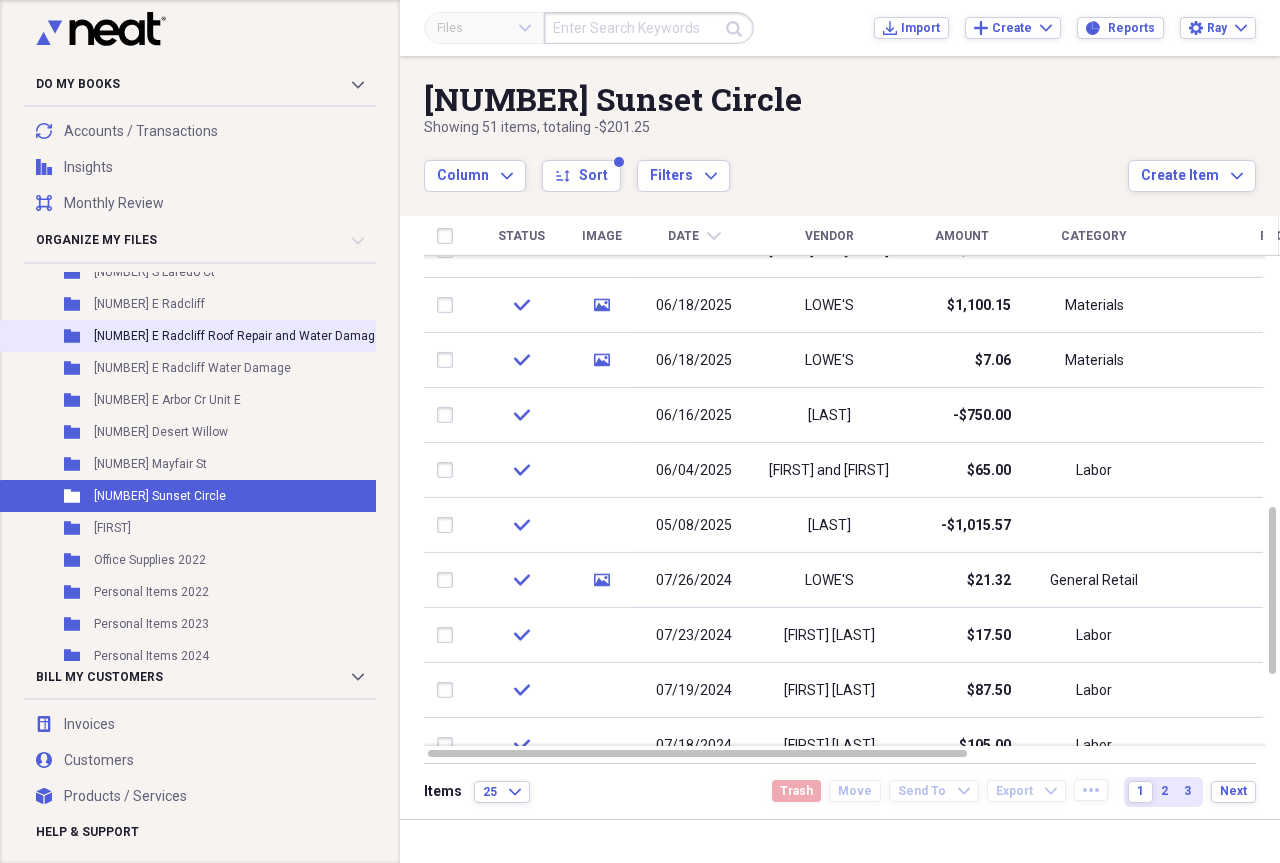 click on "[NUMBER] [STREET]" at bounding box center (238, 336) 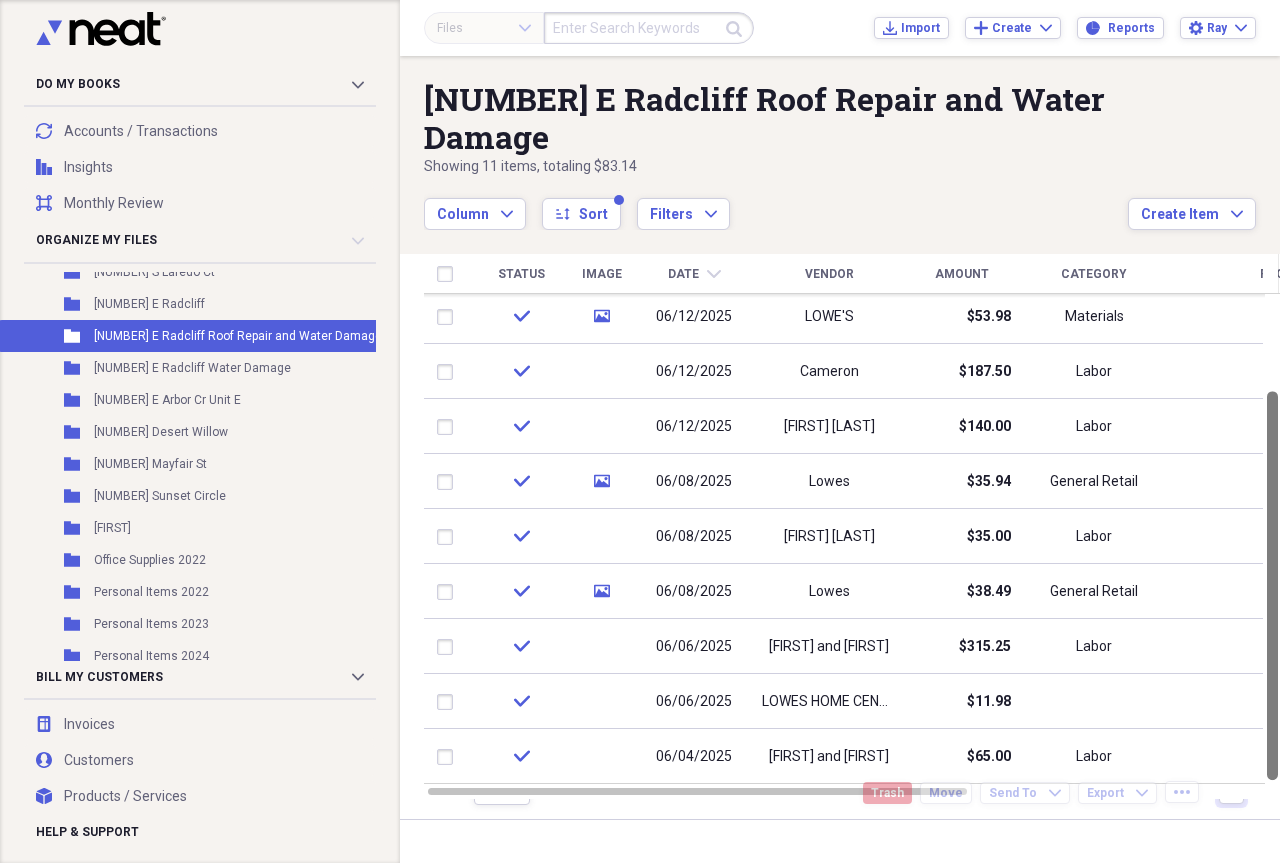 drag, startPoint x: 1271, startPoint y: 454, endPoint x: 1279, endPoint y: 589, distance: 135.23683 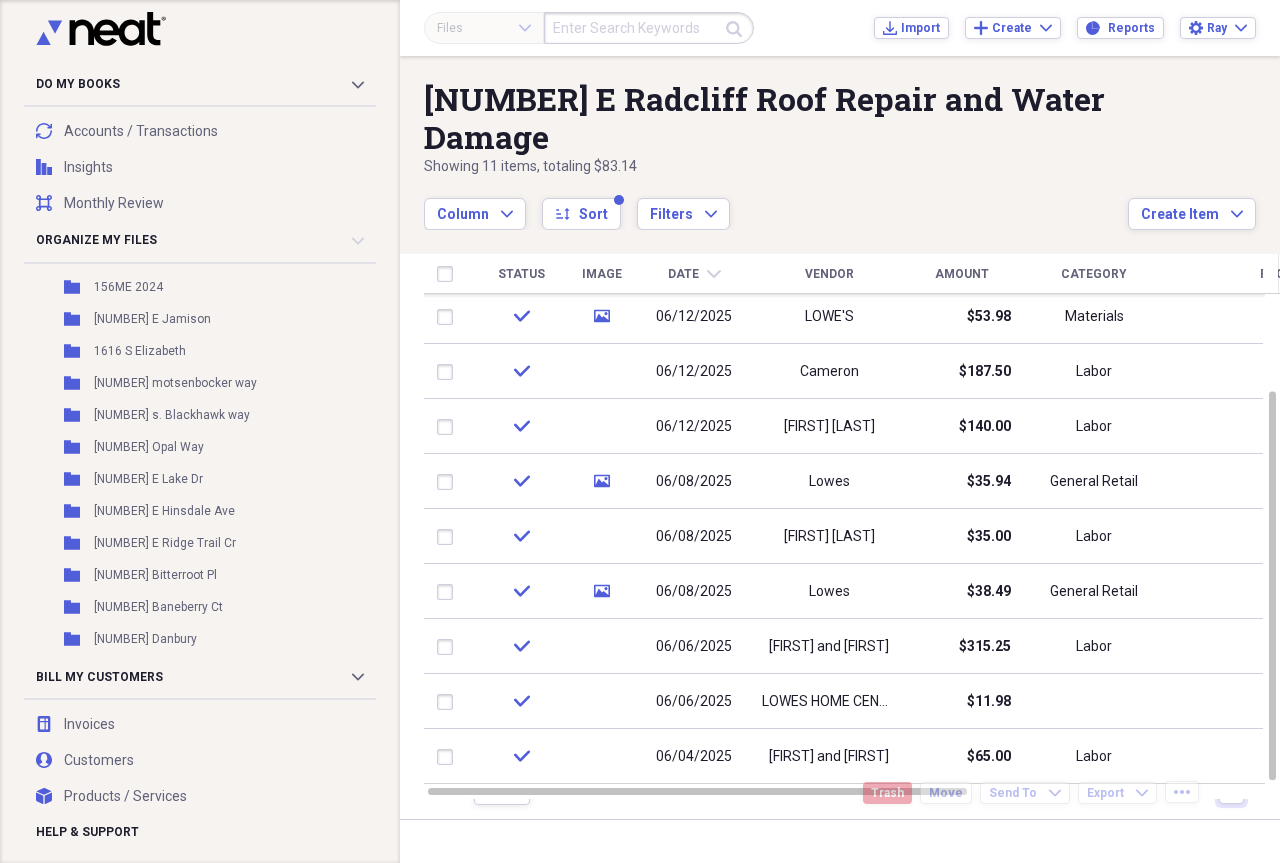 scroll, scrollTop: 1048, scrollLeft: 0, axis: vertical 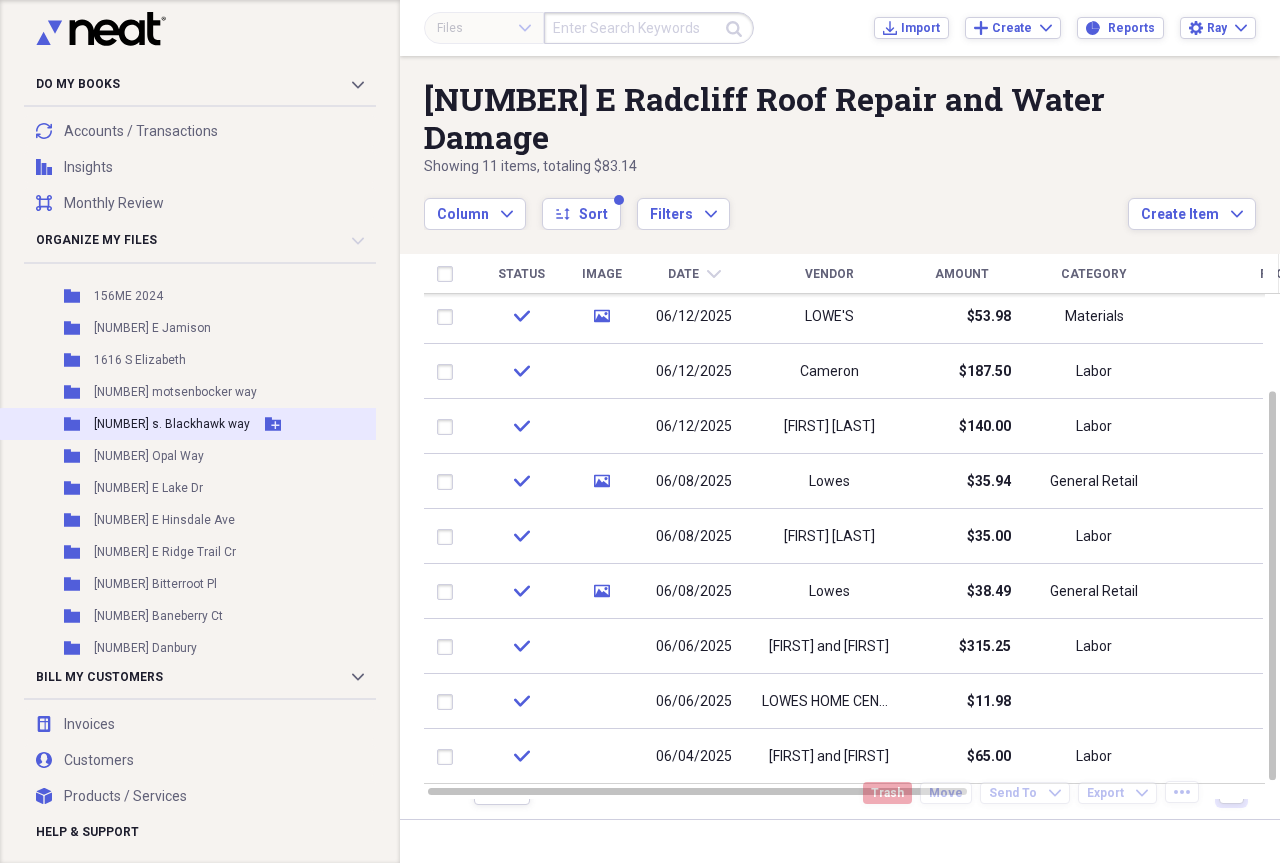click on "[NUMBER] [STREET]" at bounding box center [172, 424] 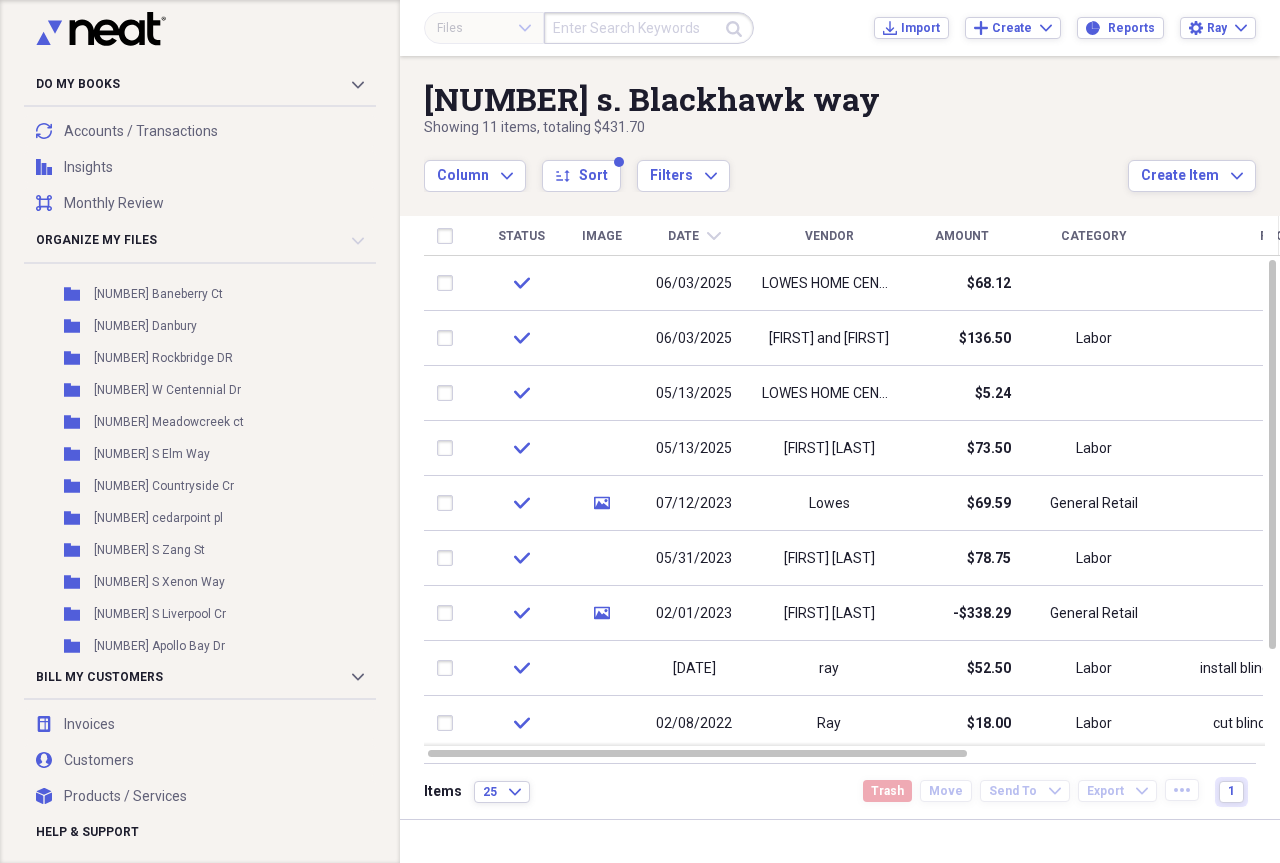 scroll, scrollTop: 1268, scrollLeft: 0, axis: vertical 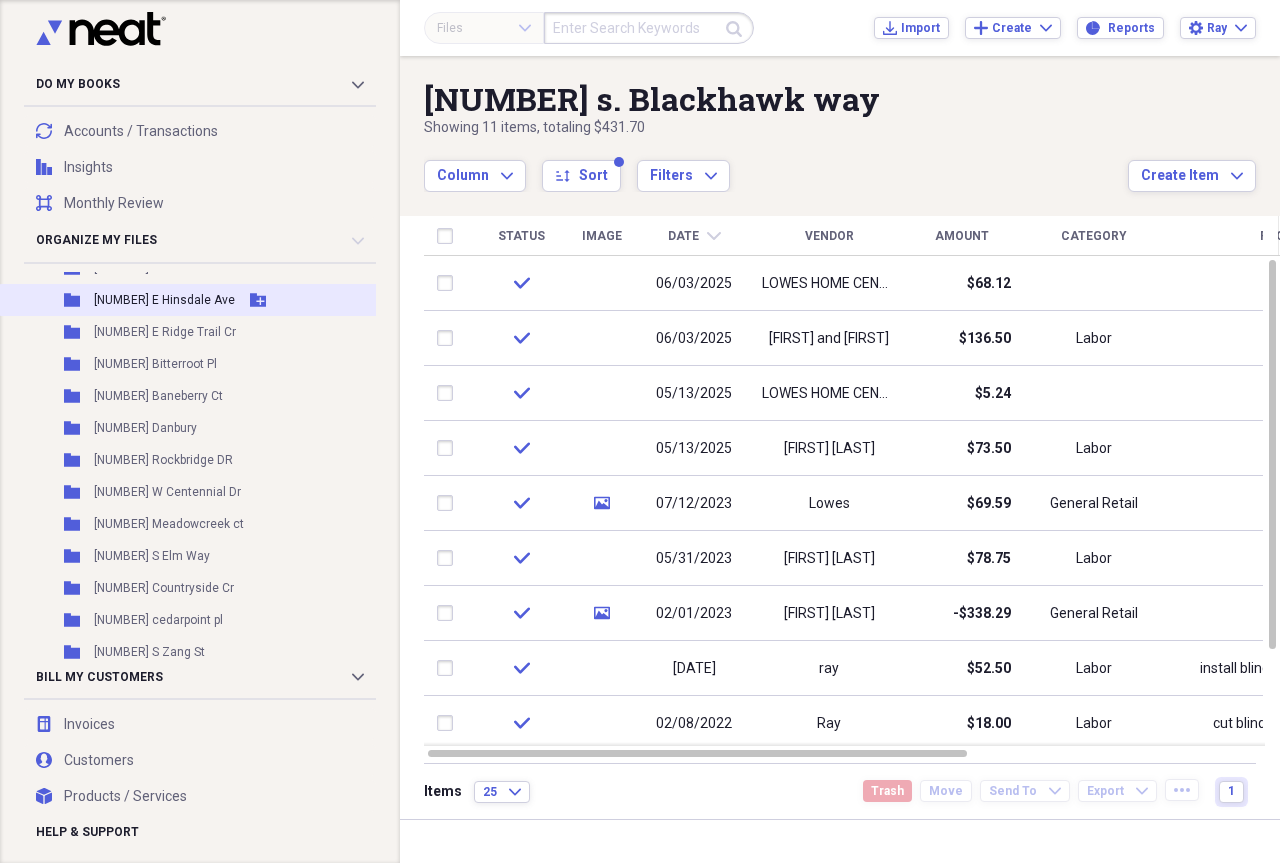 click on "[NUMBER] [STREET]" at bounding box center (164, 300) 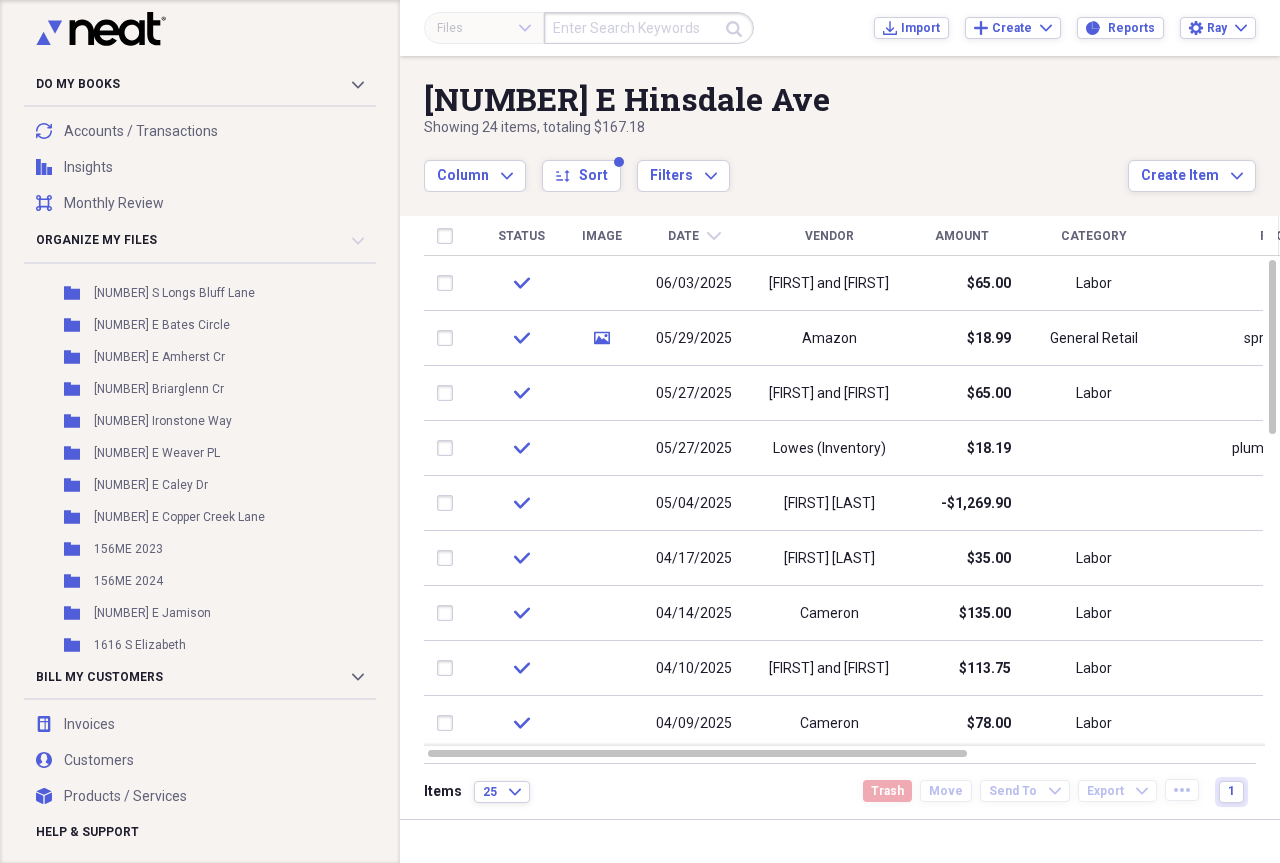 scroll, scrollTop: 689, scrollLeft: 0, axis: vertical 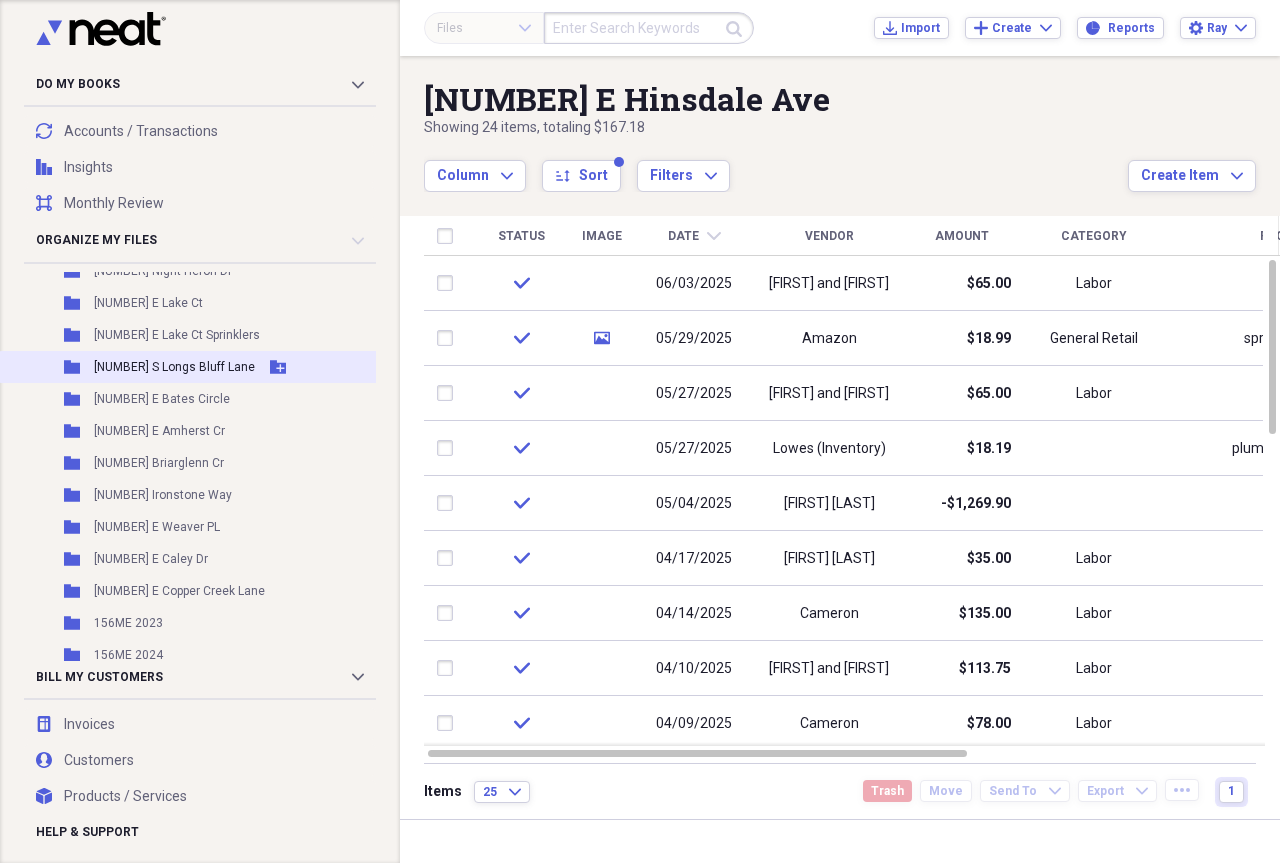 click on "[NUMBER] [STREET]" at bounding box center [174, 367] 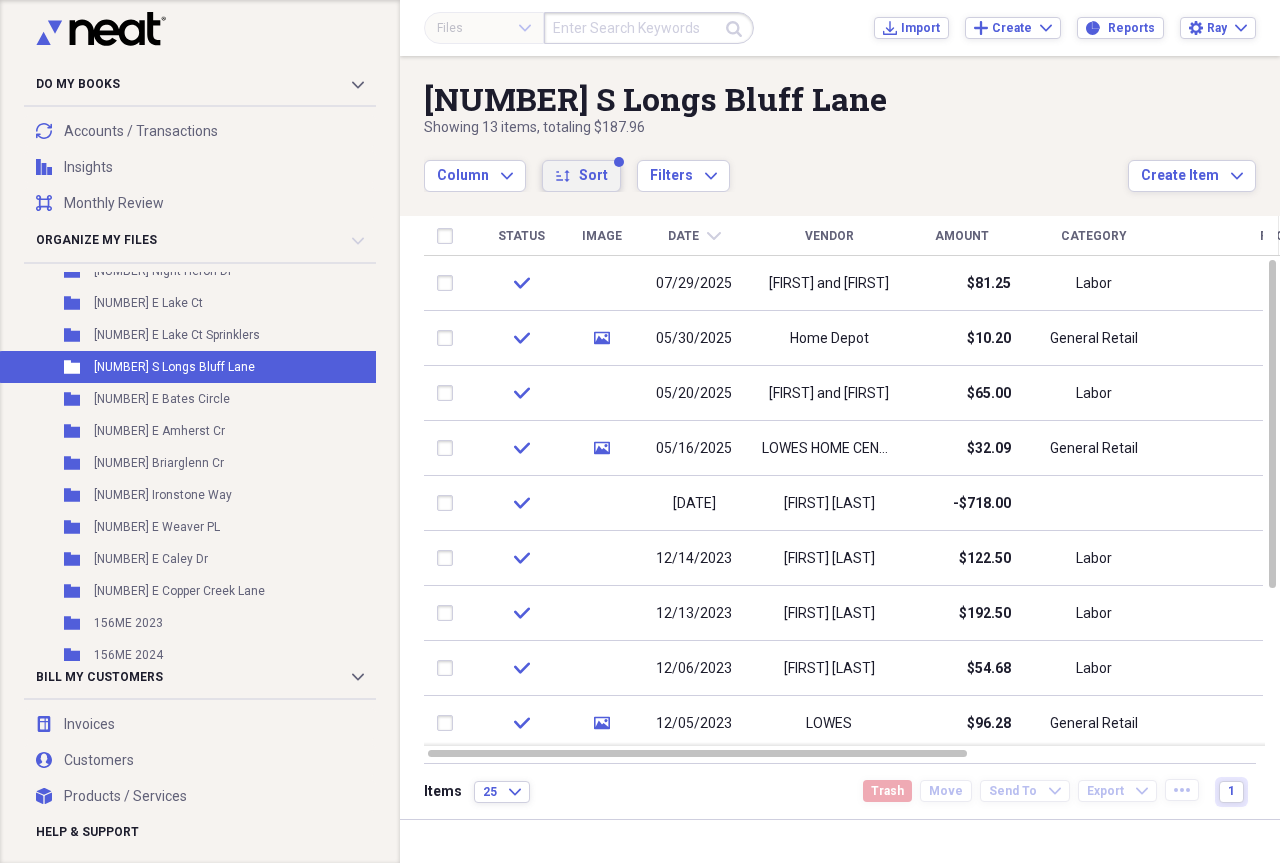 click on "Sort" at bounding box center [593, 176] 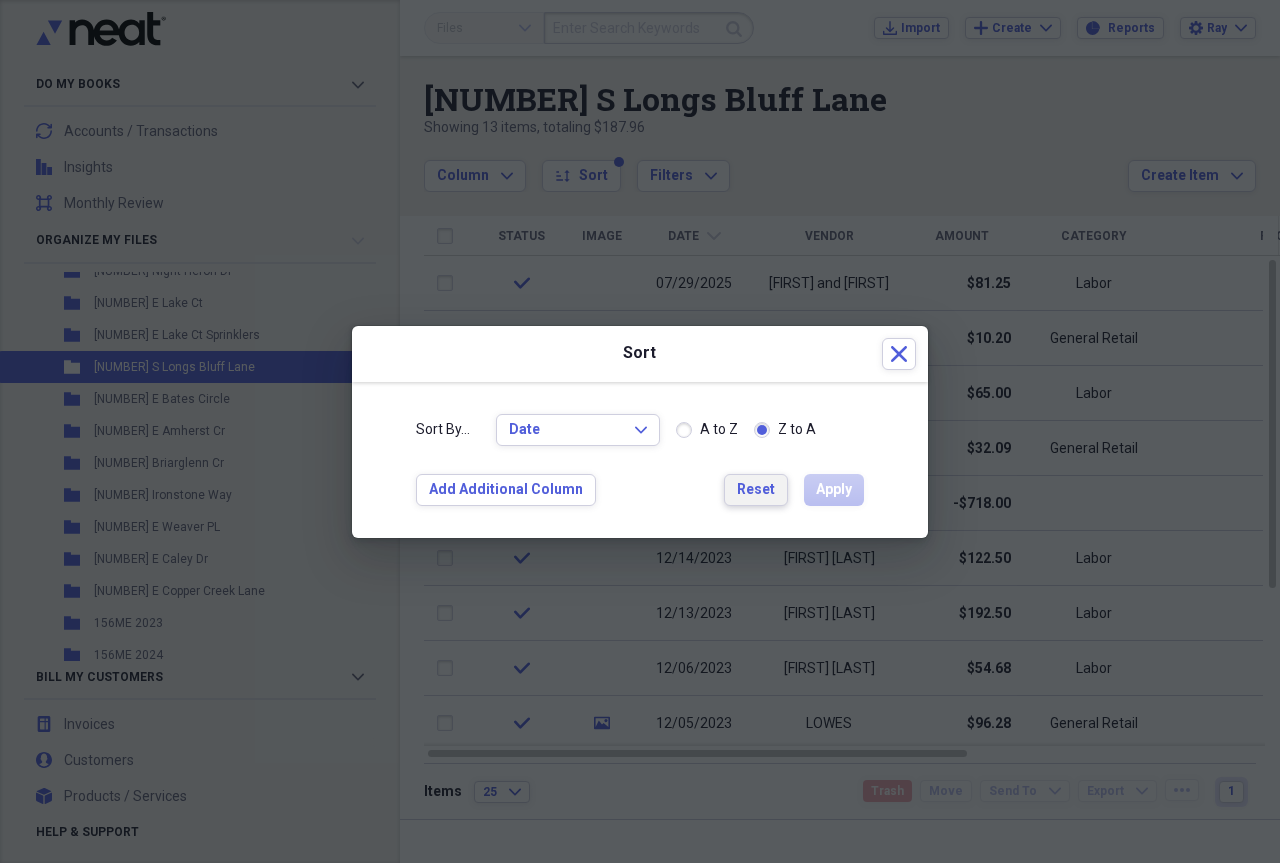 click on "Reset" at bounding box center (756, 490) 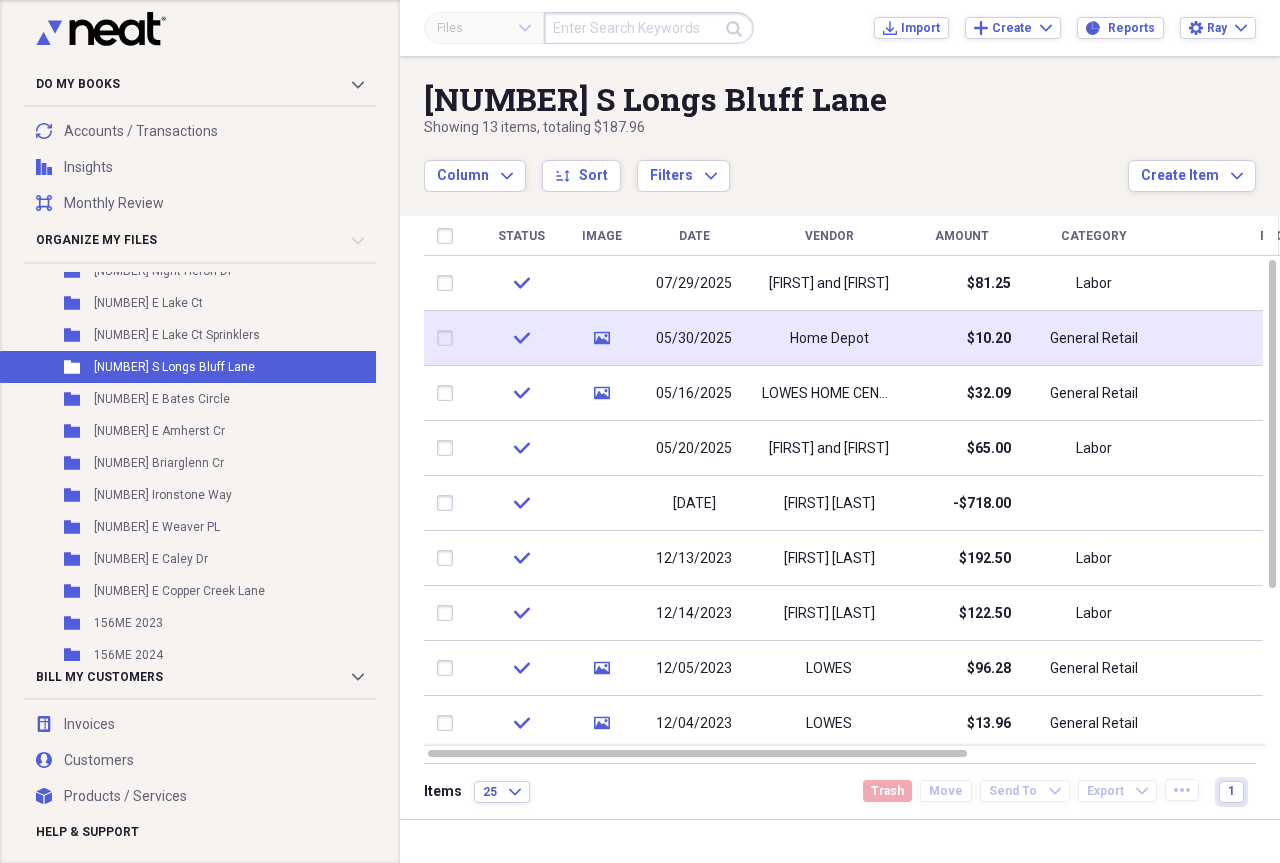 click on "Home Depot" at bounding box center [829, 339] 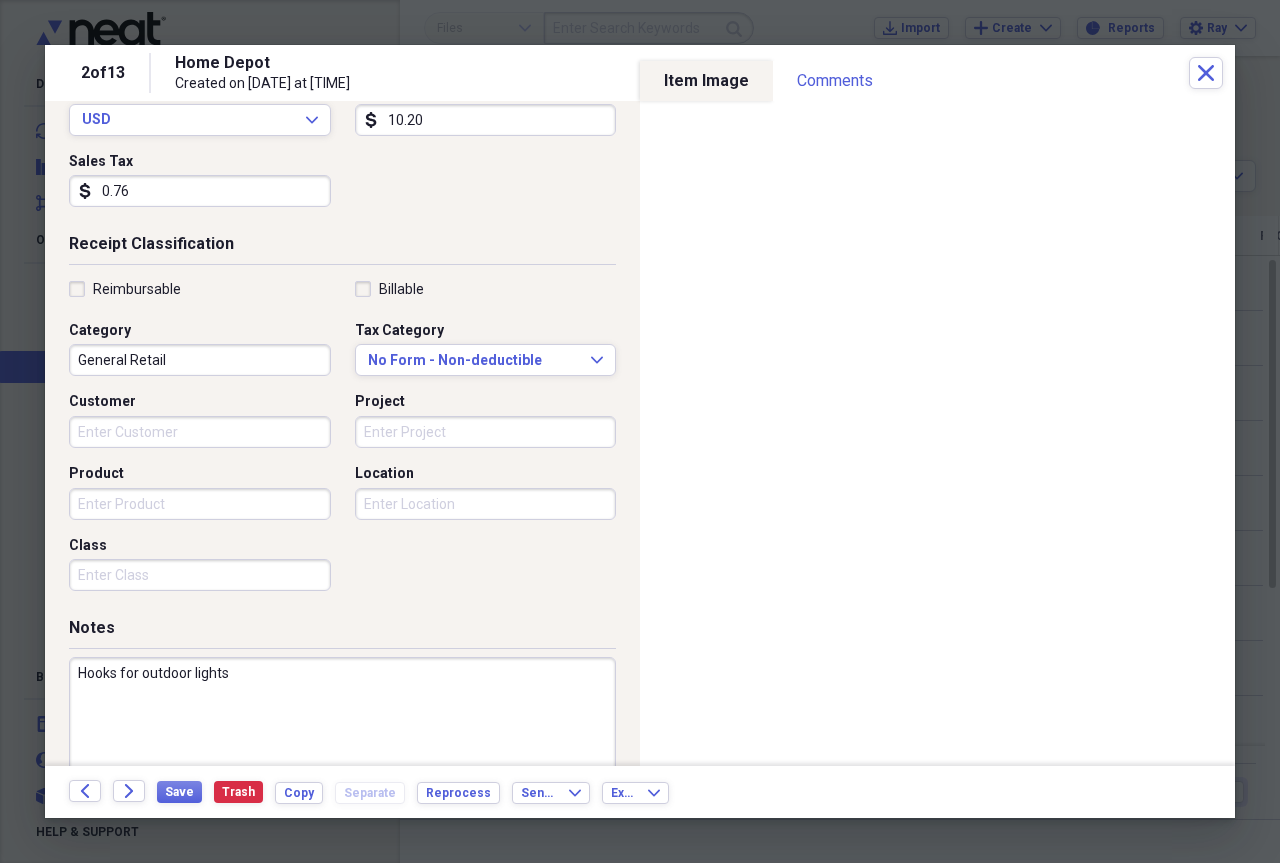 scroll, scrollTop: 0, scrollLeft: 0, axis: both 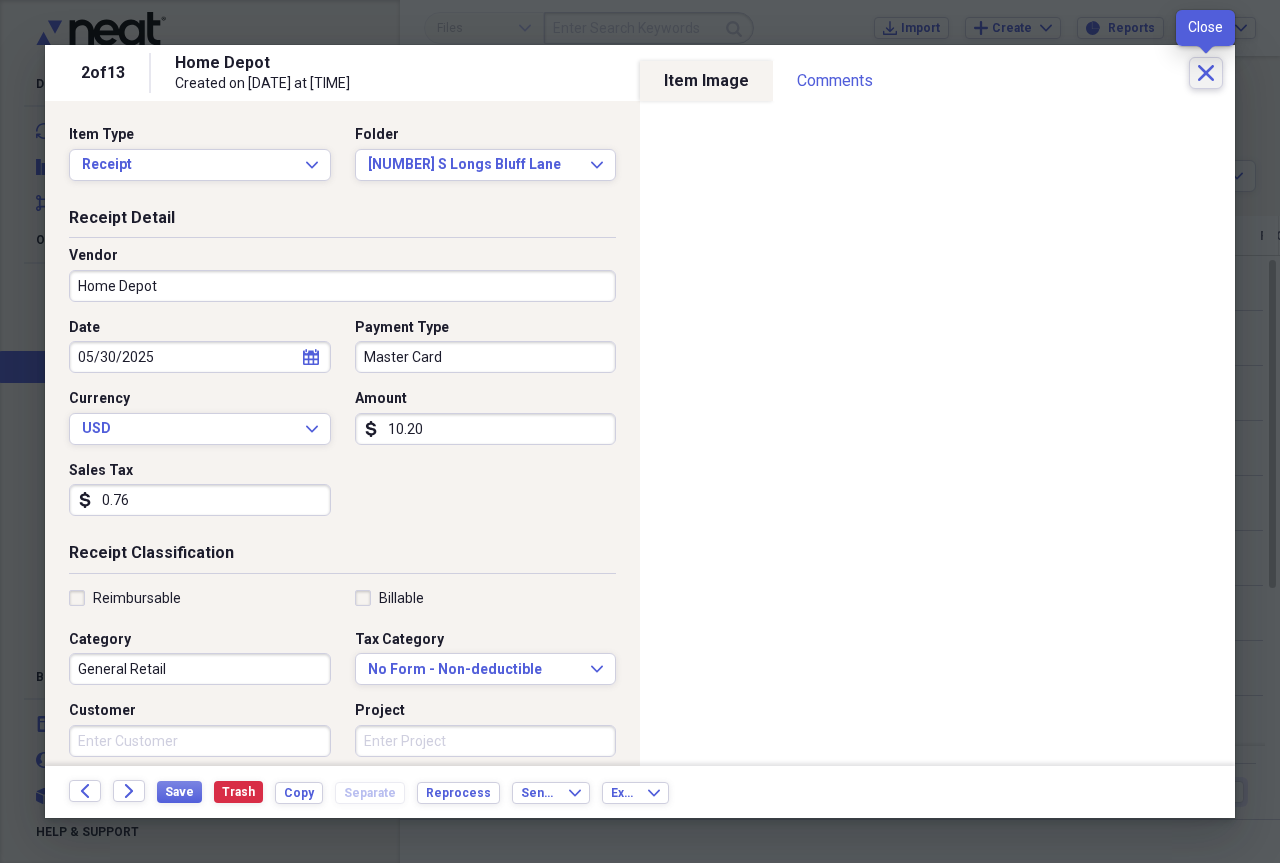 click on "Close" 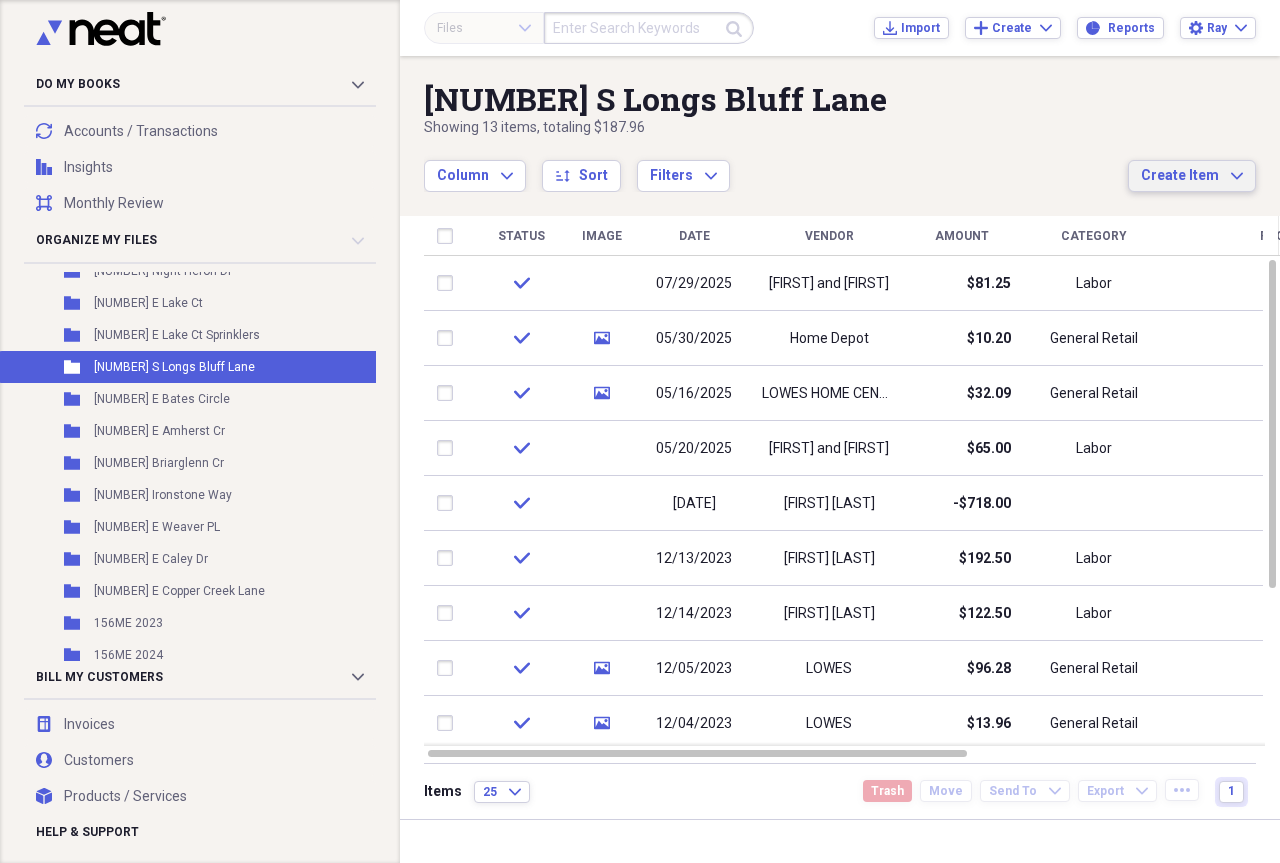 click on "Expand" 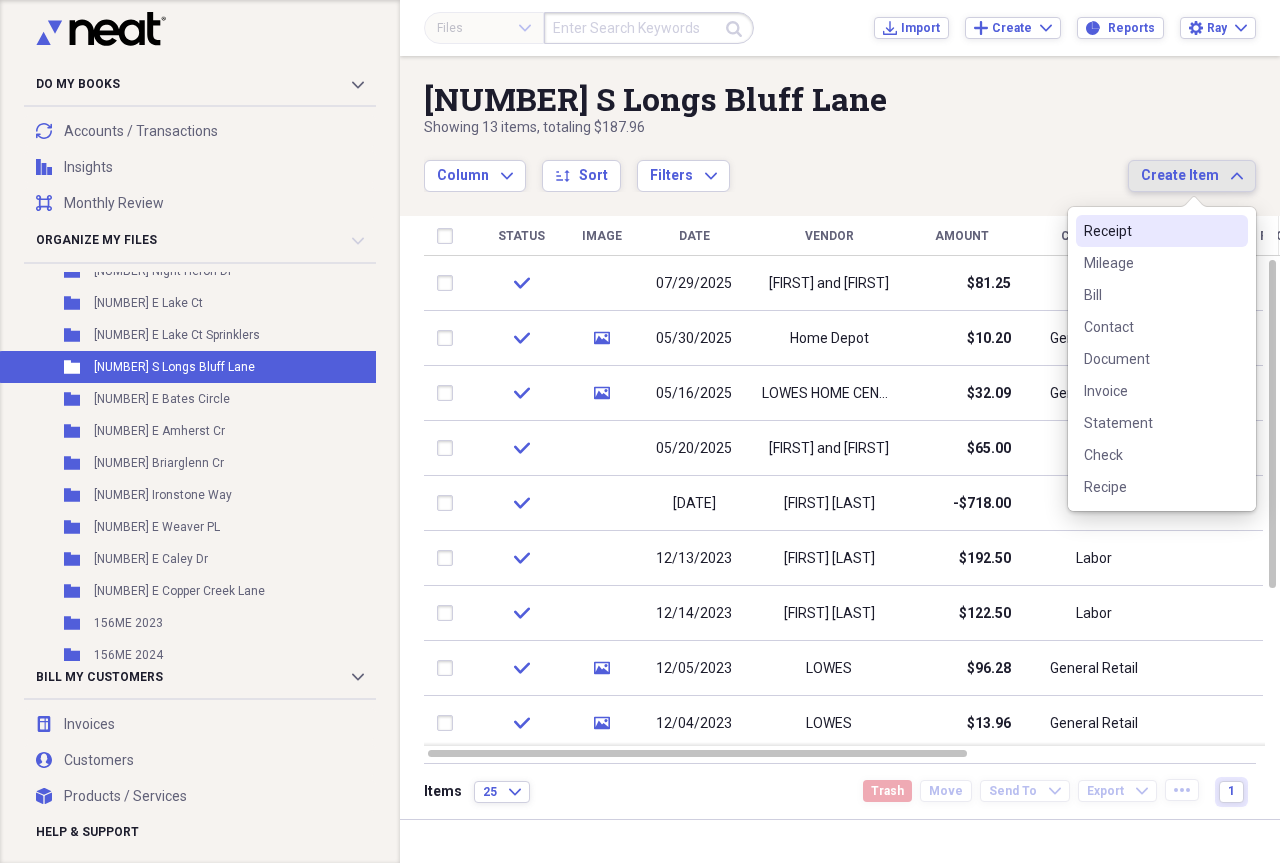 click on "Receipt" at bounding box center (1150, 231) 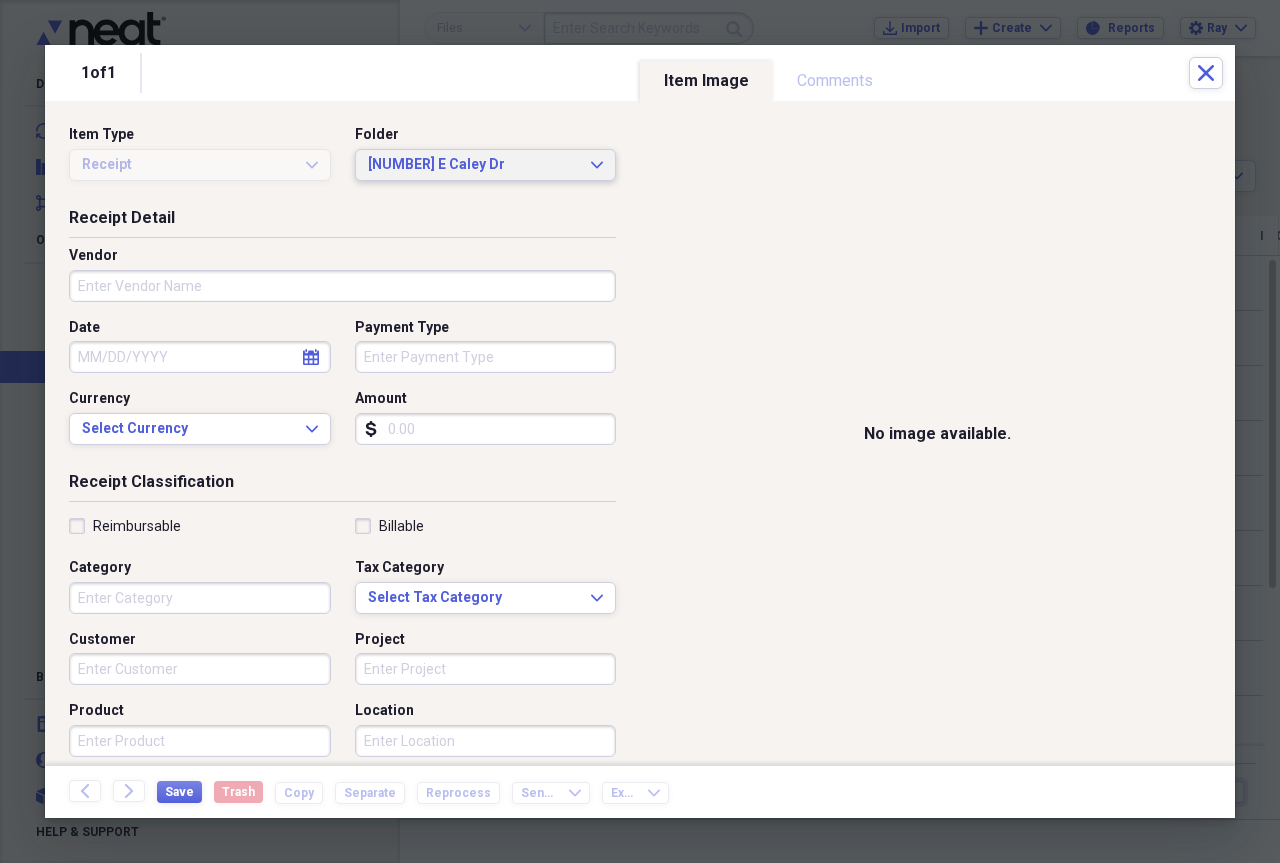 click on "Expand" 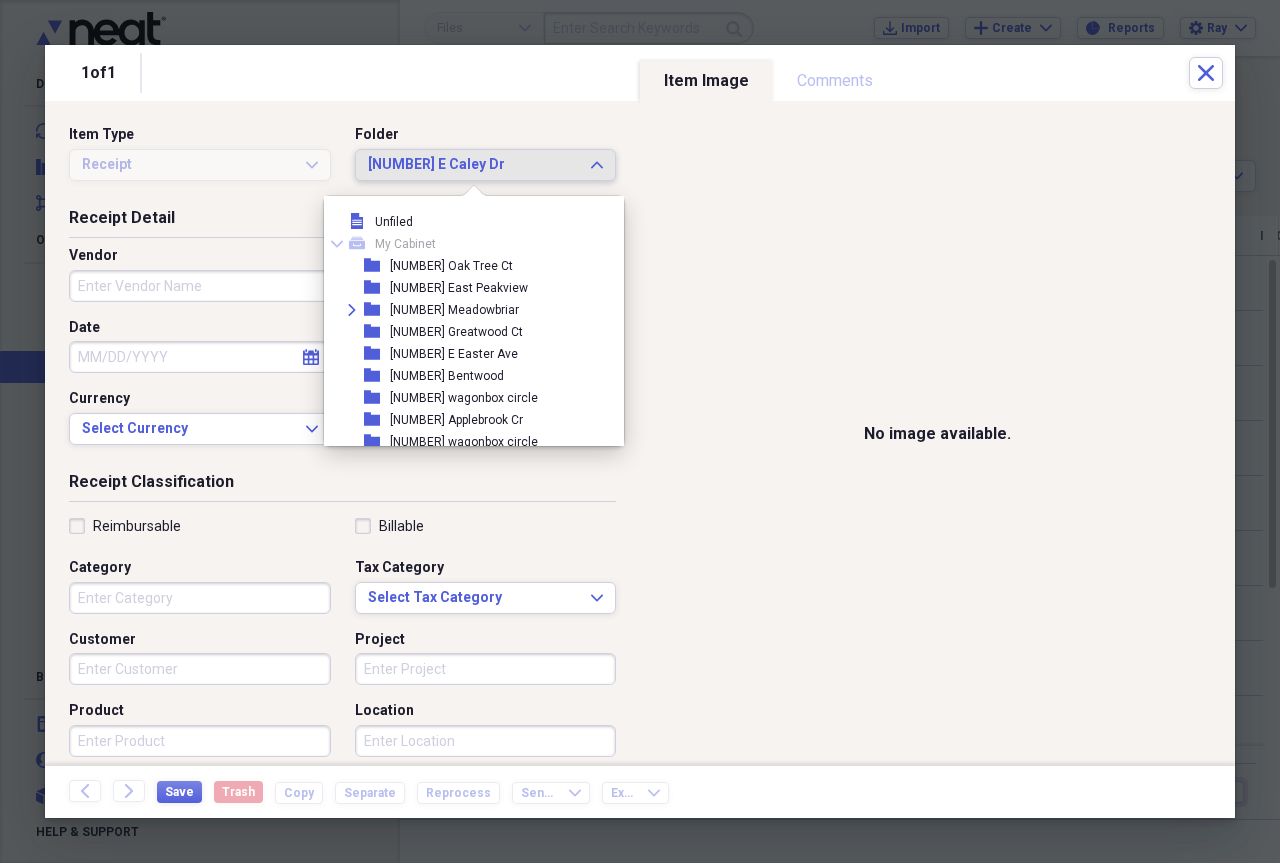 scroll, scrollTop: 495, scrollLeft: 0, axis: vertical 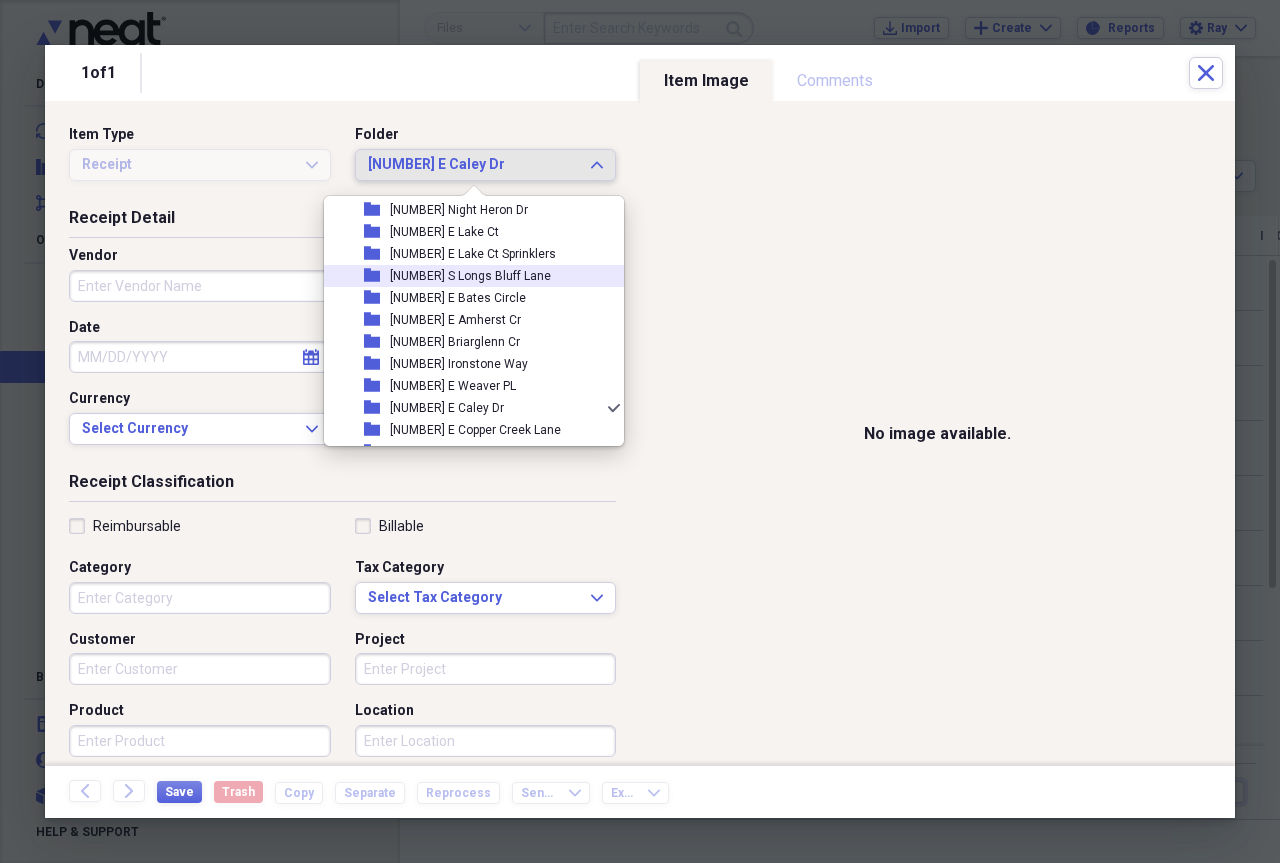 click on "[NUMBER] [STREET]" at bounding box center [470, 276] 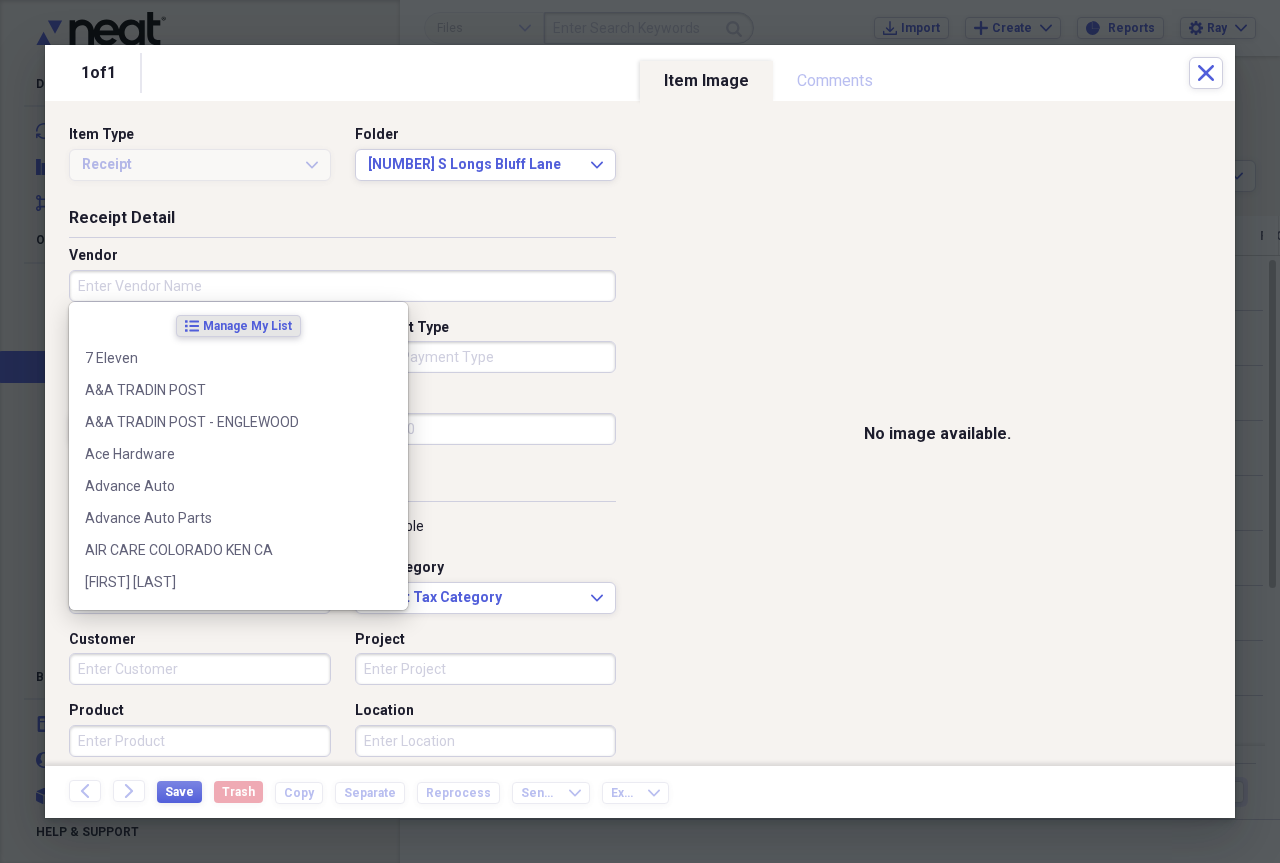 click on "Vendor" at bounding box center [342, 286] 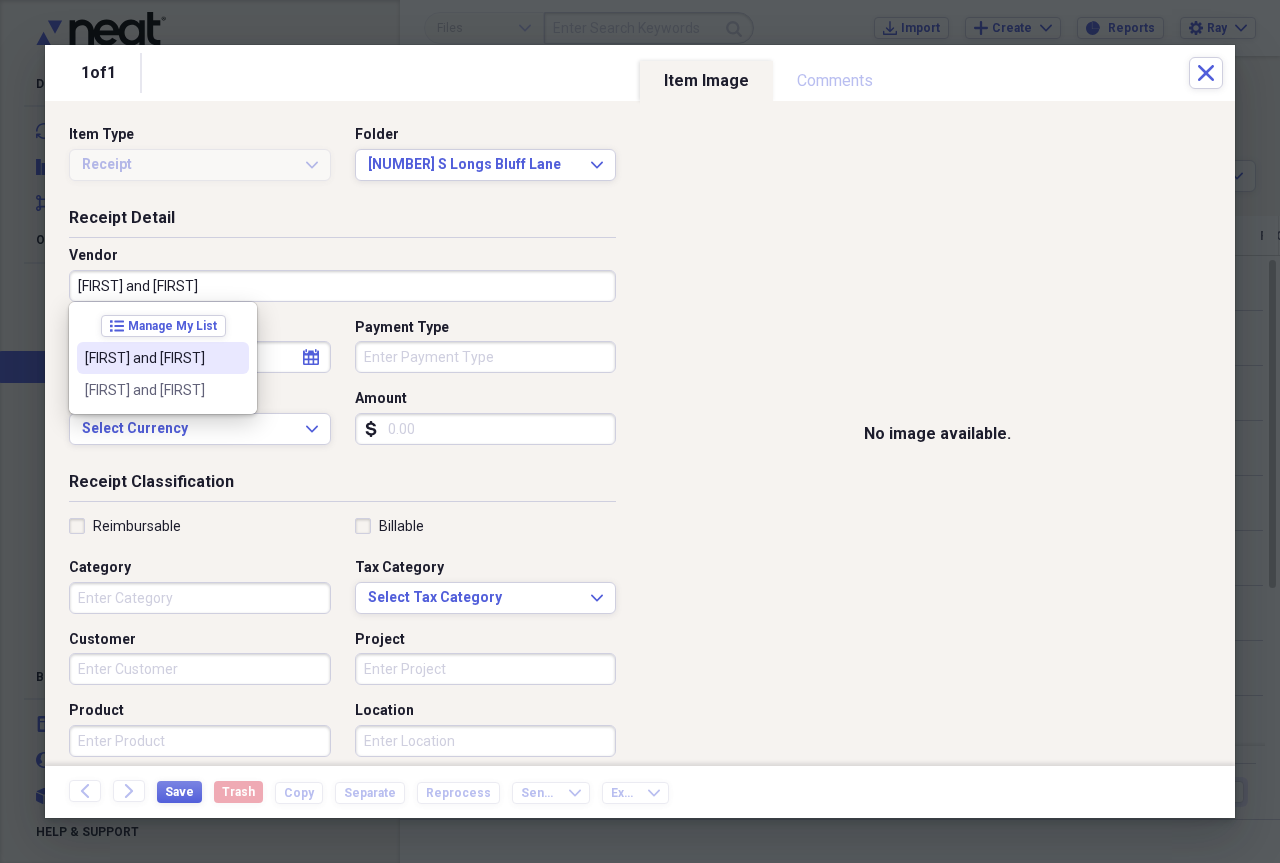 click on "[FIRST] and [FIRST]" at bounding box center (151, 358) 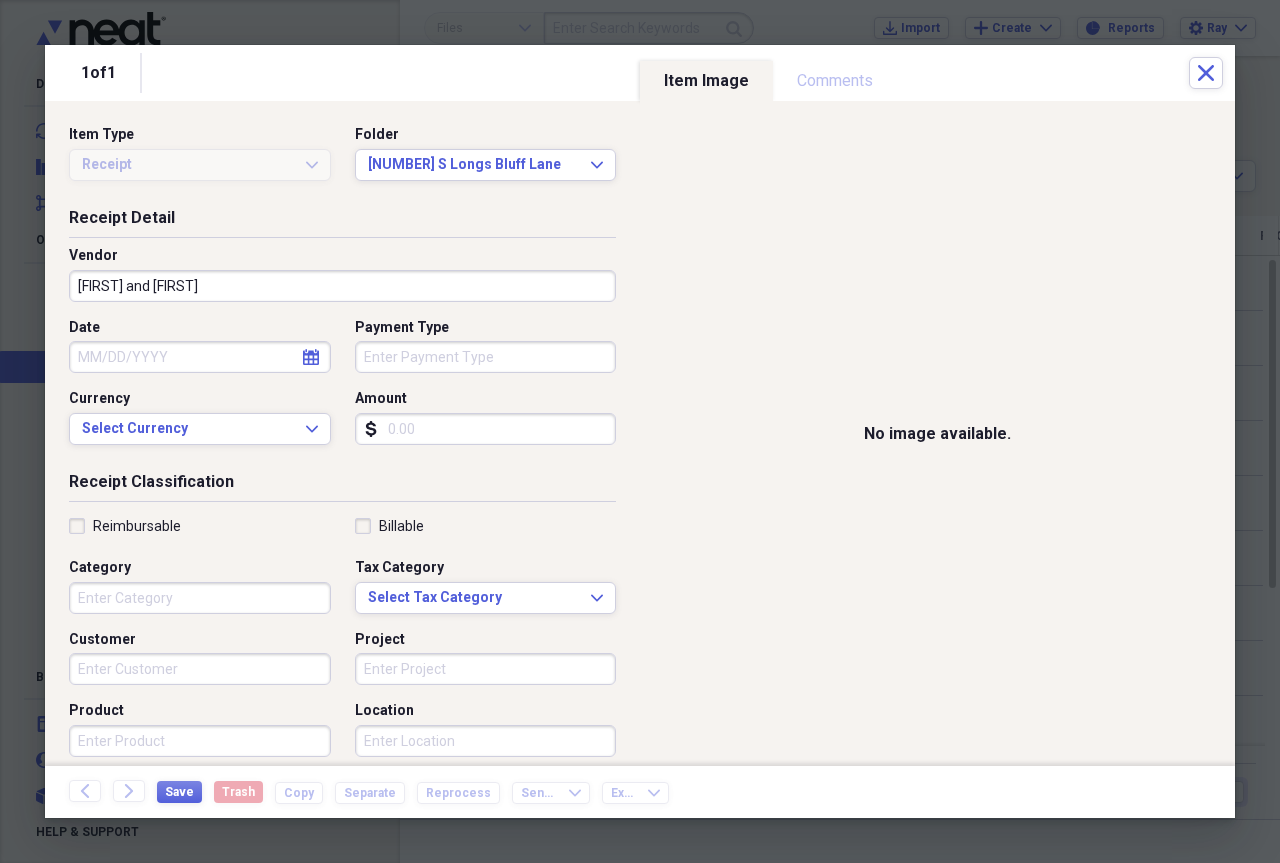 click 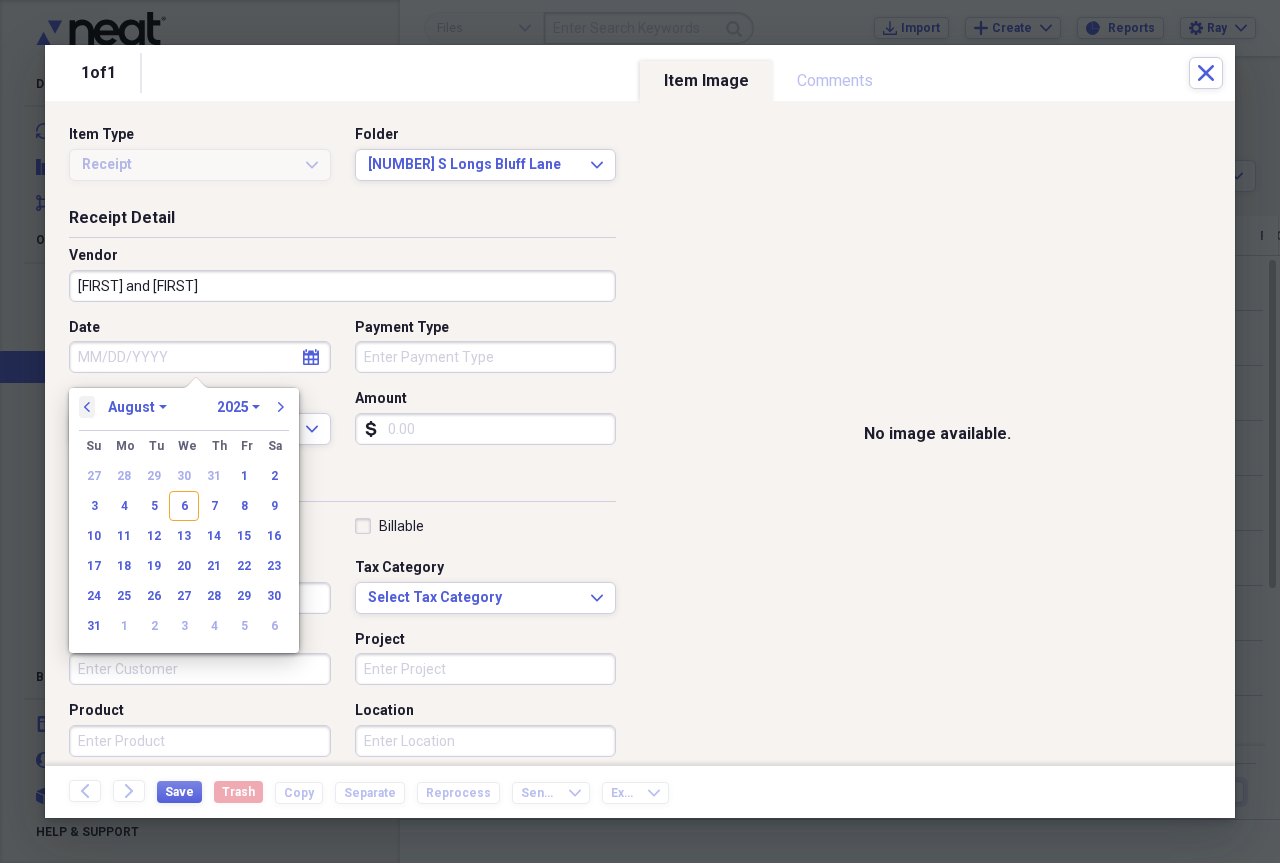 click on "previous" at bounding box center [87, 407] 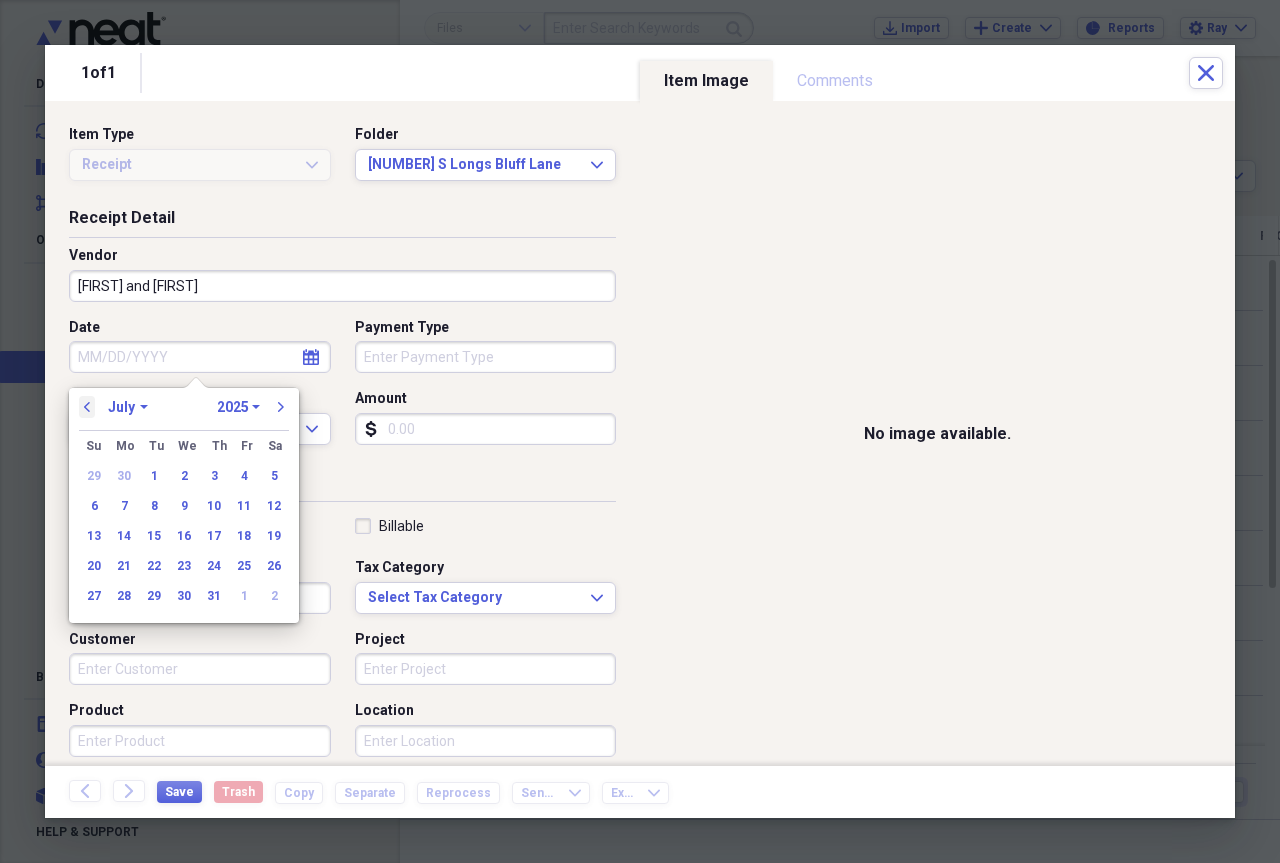 click on "previous" at bounding box center (87, 407) 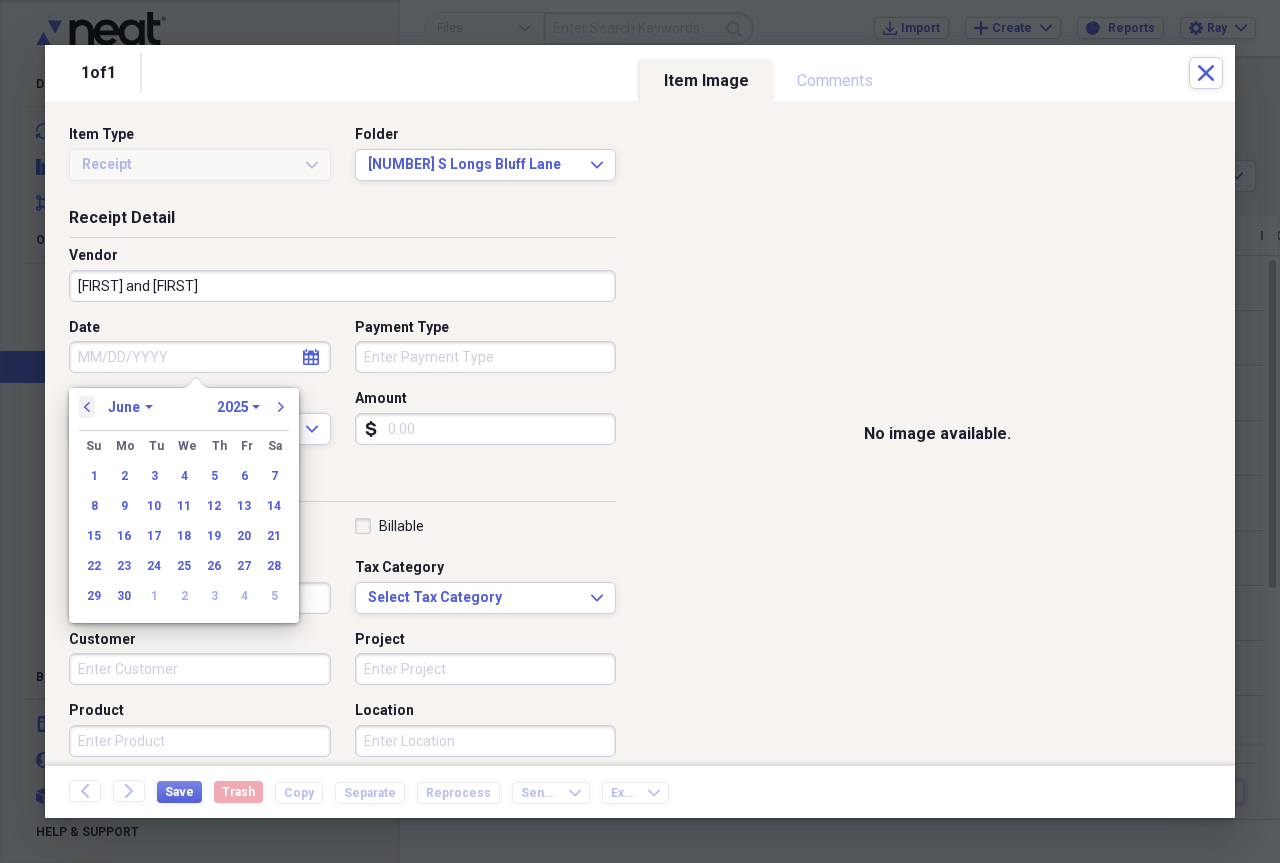 click on "previous" at bounding box center [87, 407] 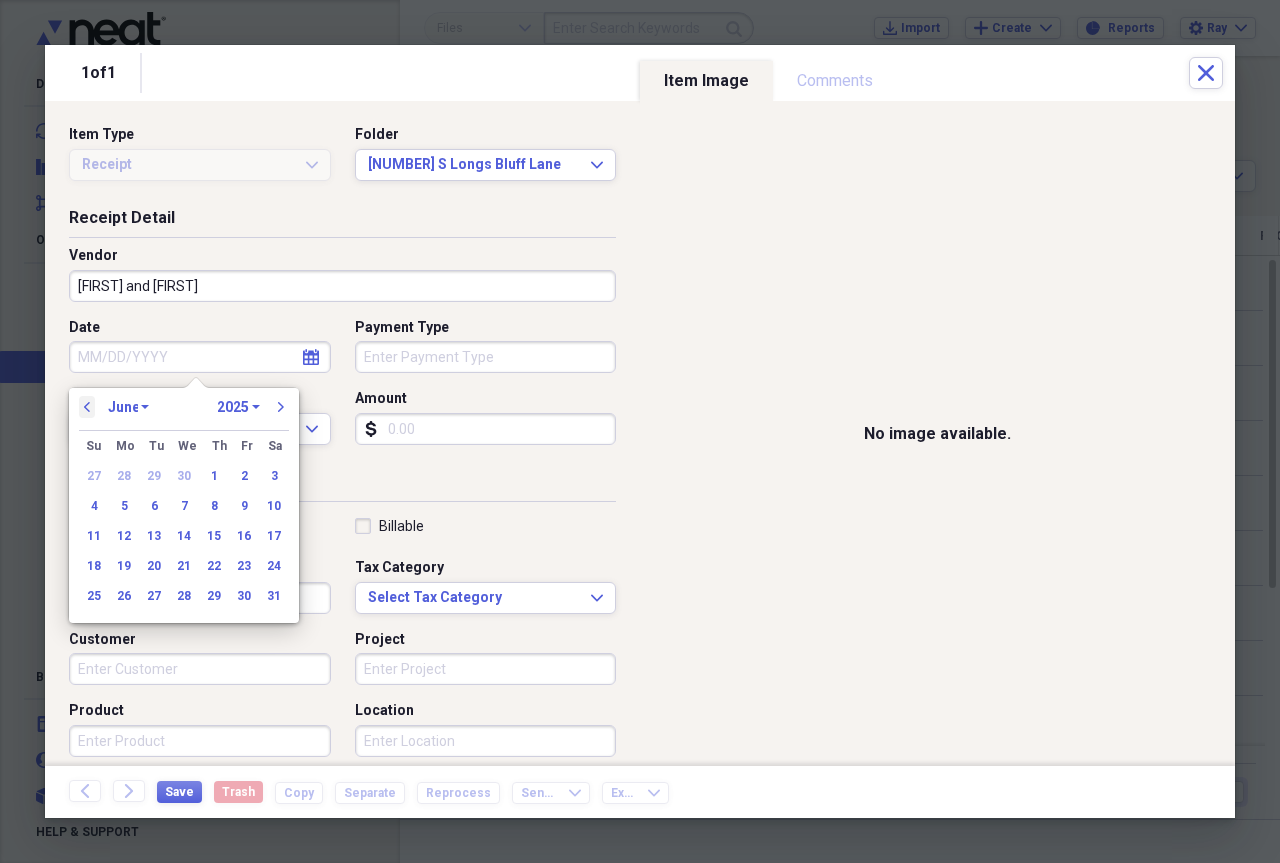 select on "4" 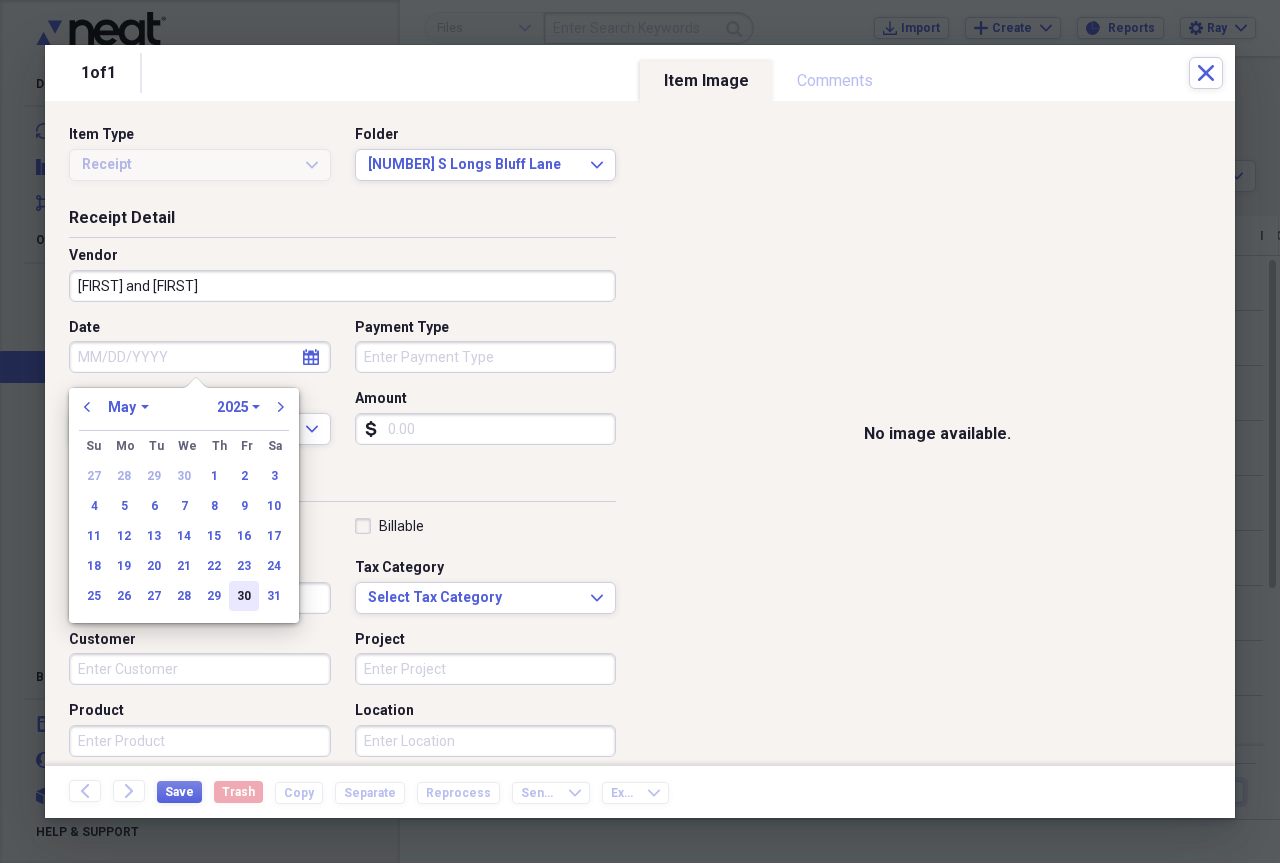 click on "30" at bounding box center [244, 596] 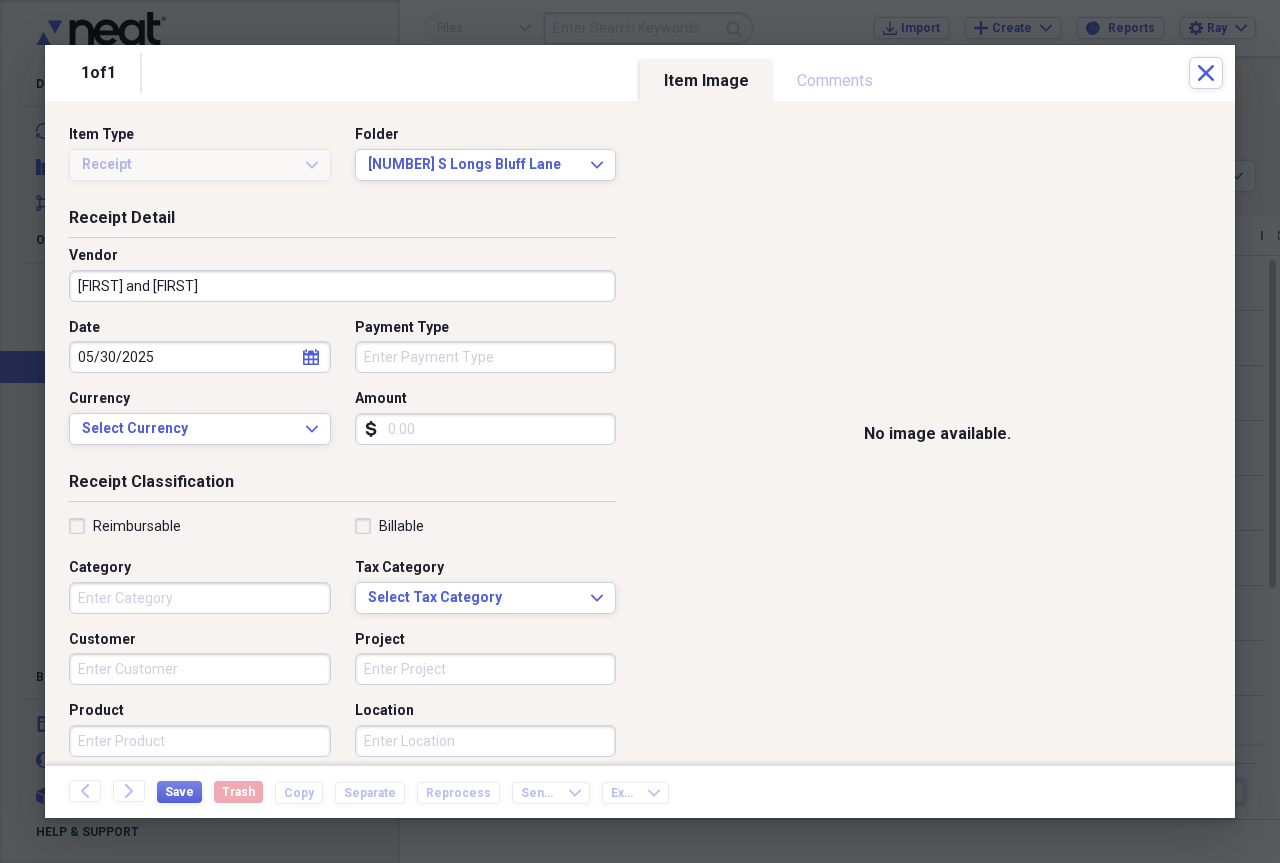 click on "Amount" at bounding box center [486, 429] 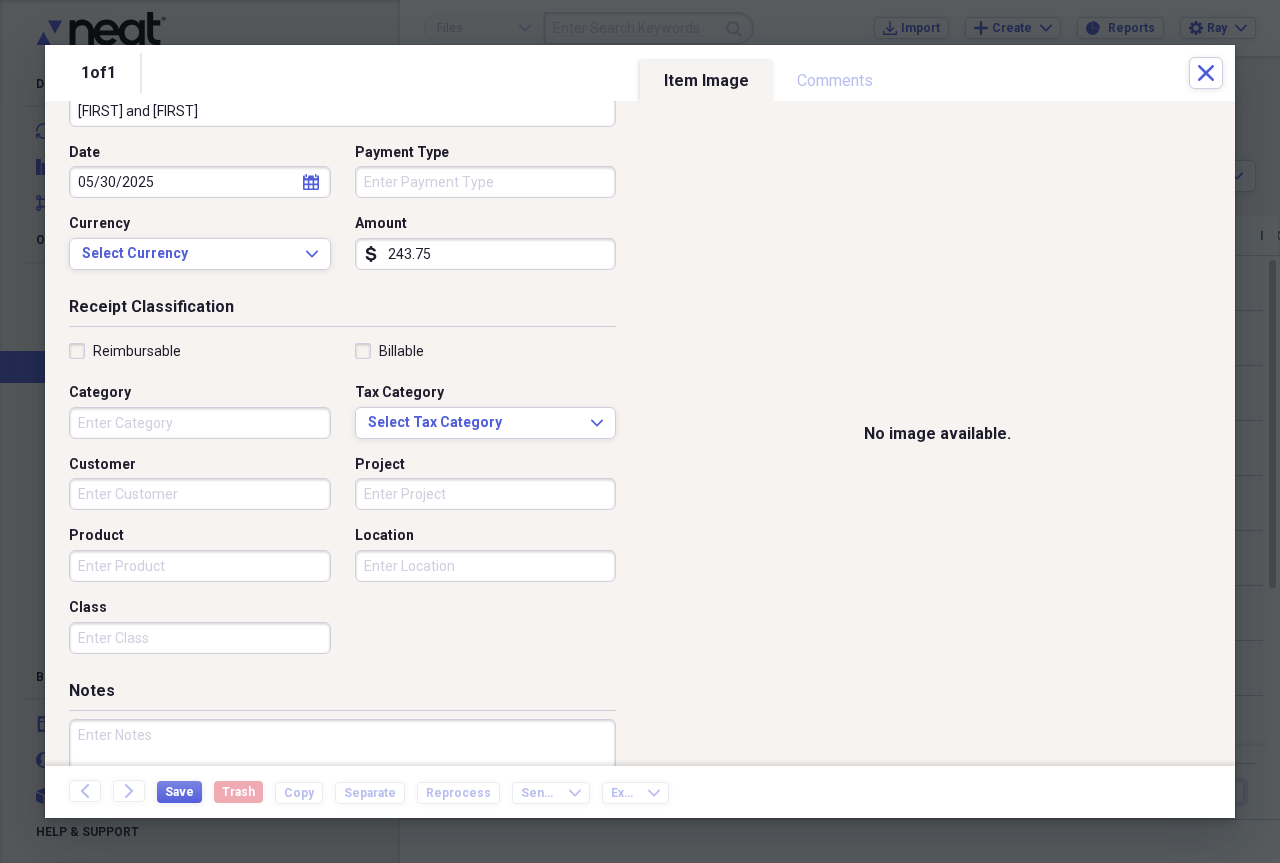 scroll, scrollTop: 199, scrollLeft: 0, axis: vertical 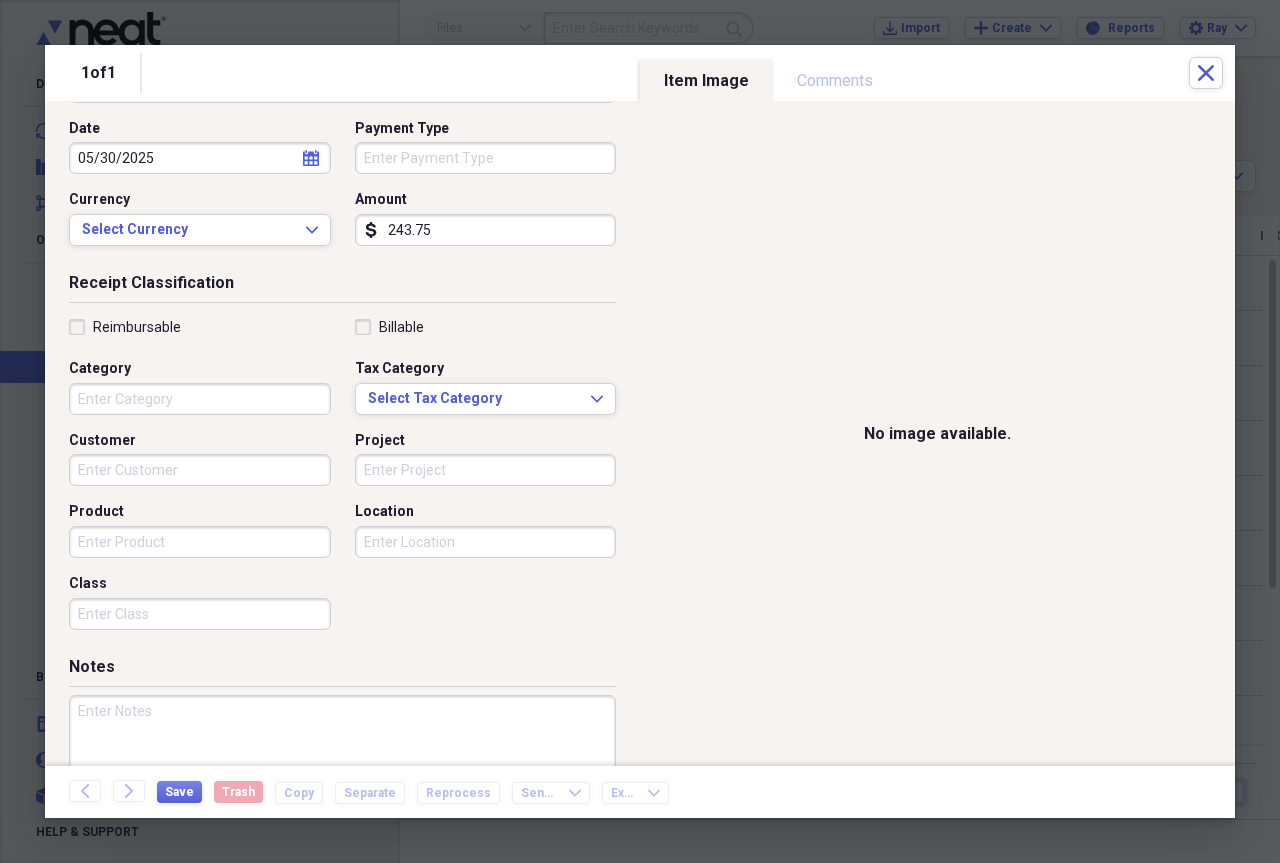 type on "243.75" 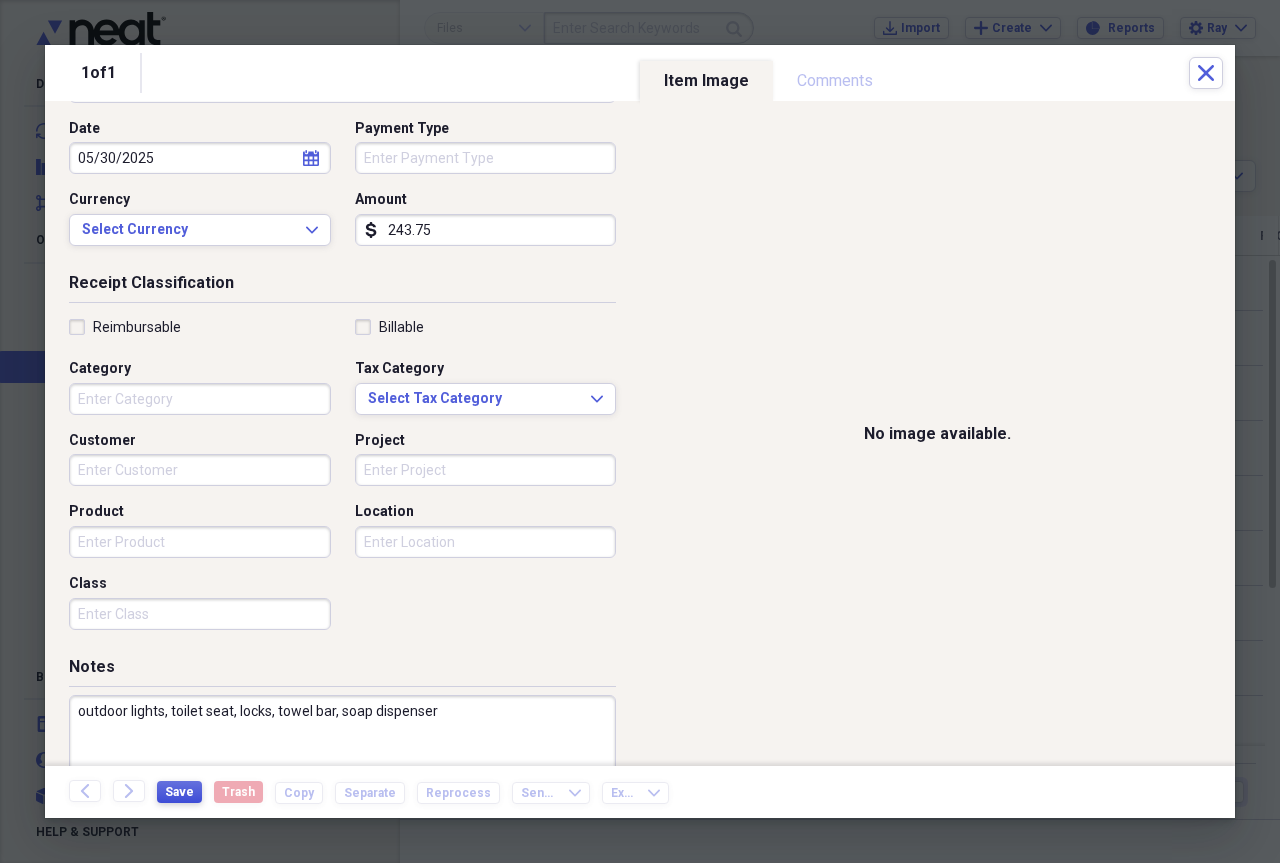 type on "outdoor lights, toilet seat, locks, towel bar, soap dispenser" 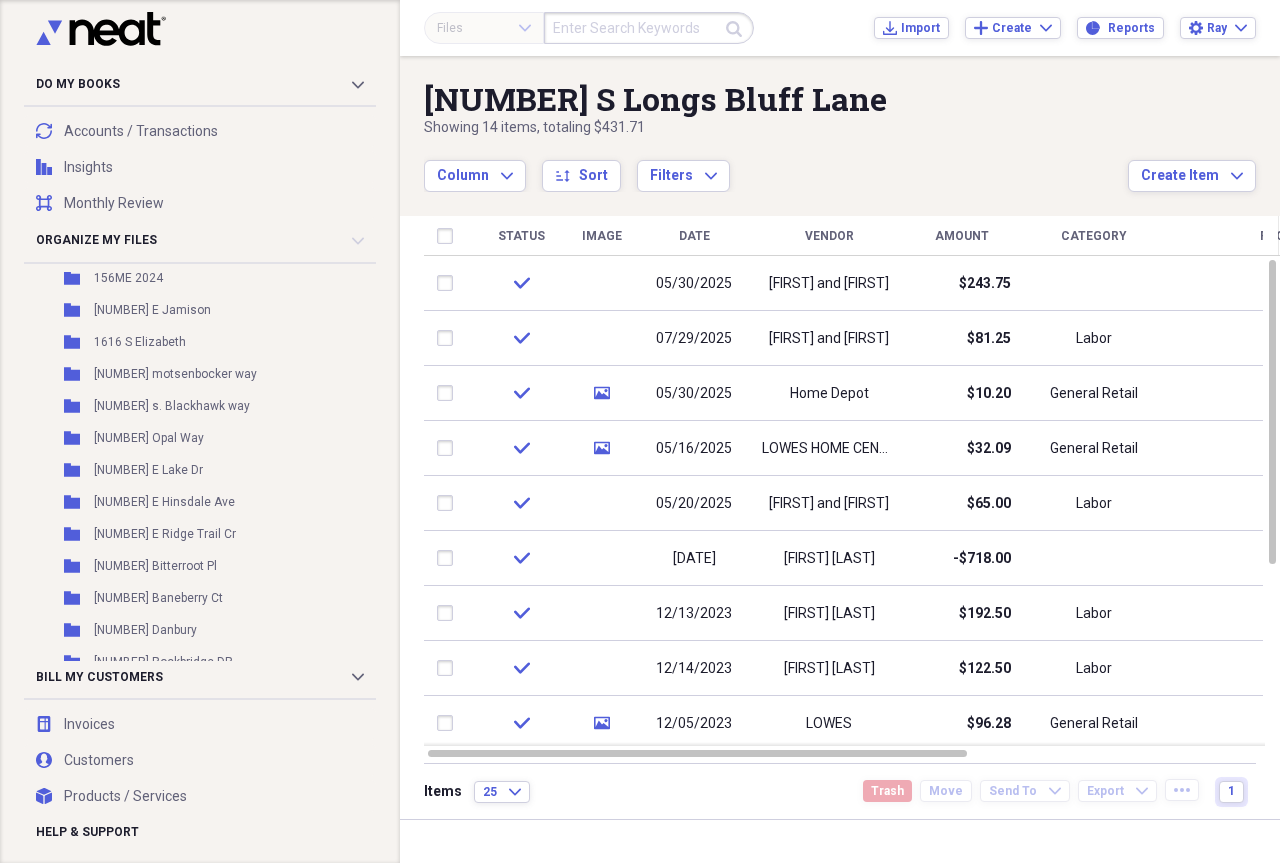 scroll, scrollTop: 1112, scrollLeft: 0, axis: vertical 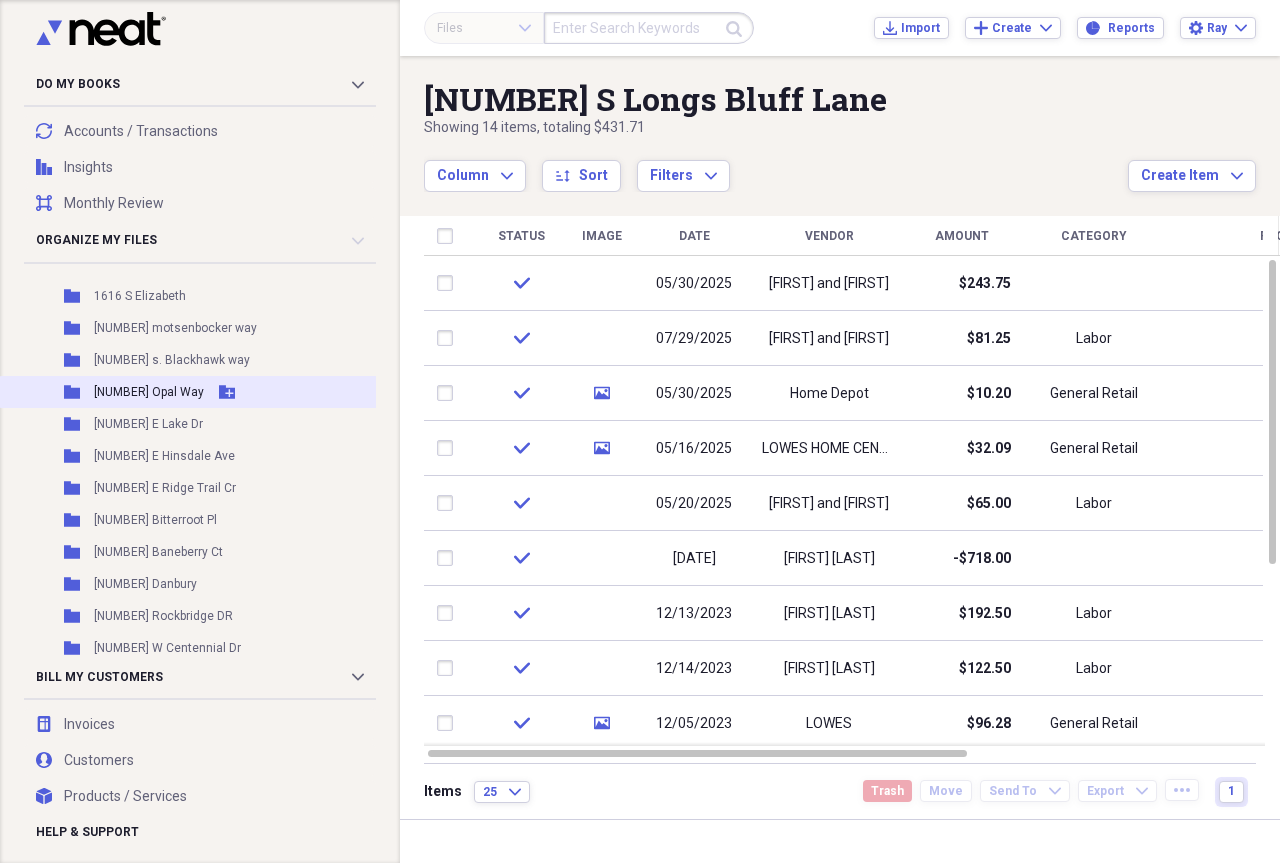 click on "[NUMBER] [STREET]" at bounding box center [149, 392] 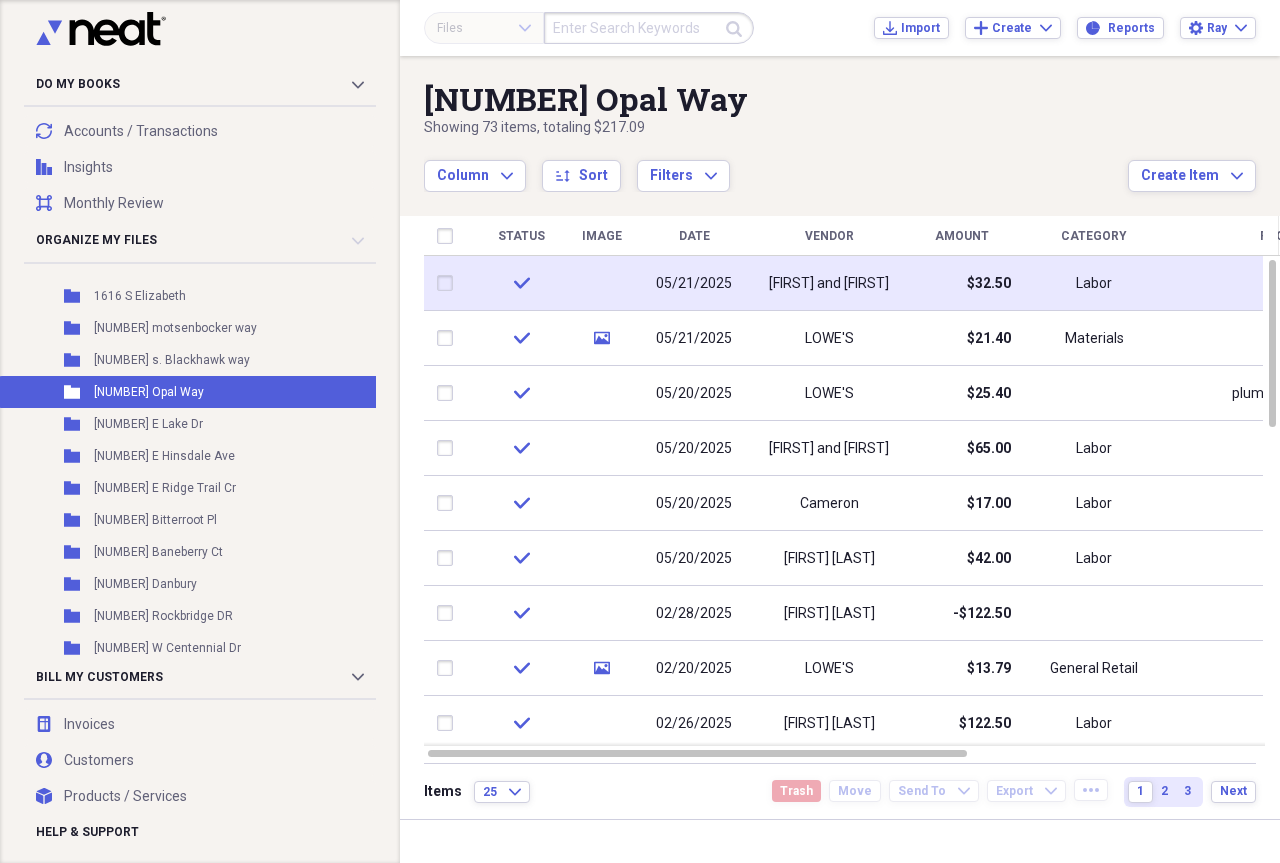 click on "[FIRST] and [FIRST]" at bounding box center (829, 284) 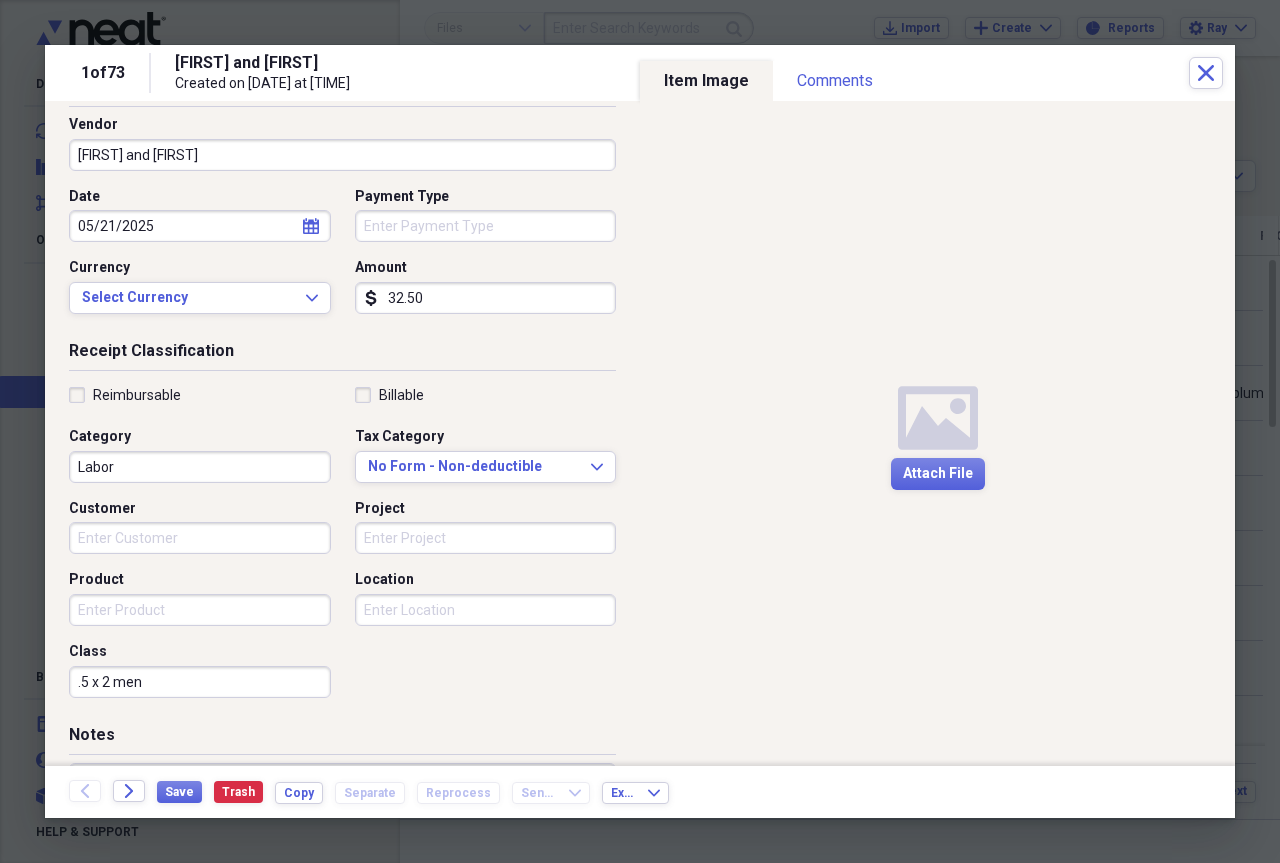 scroll, scrollTop: 0, scrollLeft: 0, axis: both 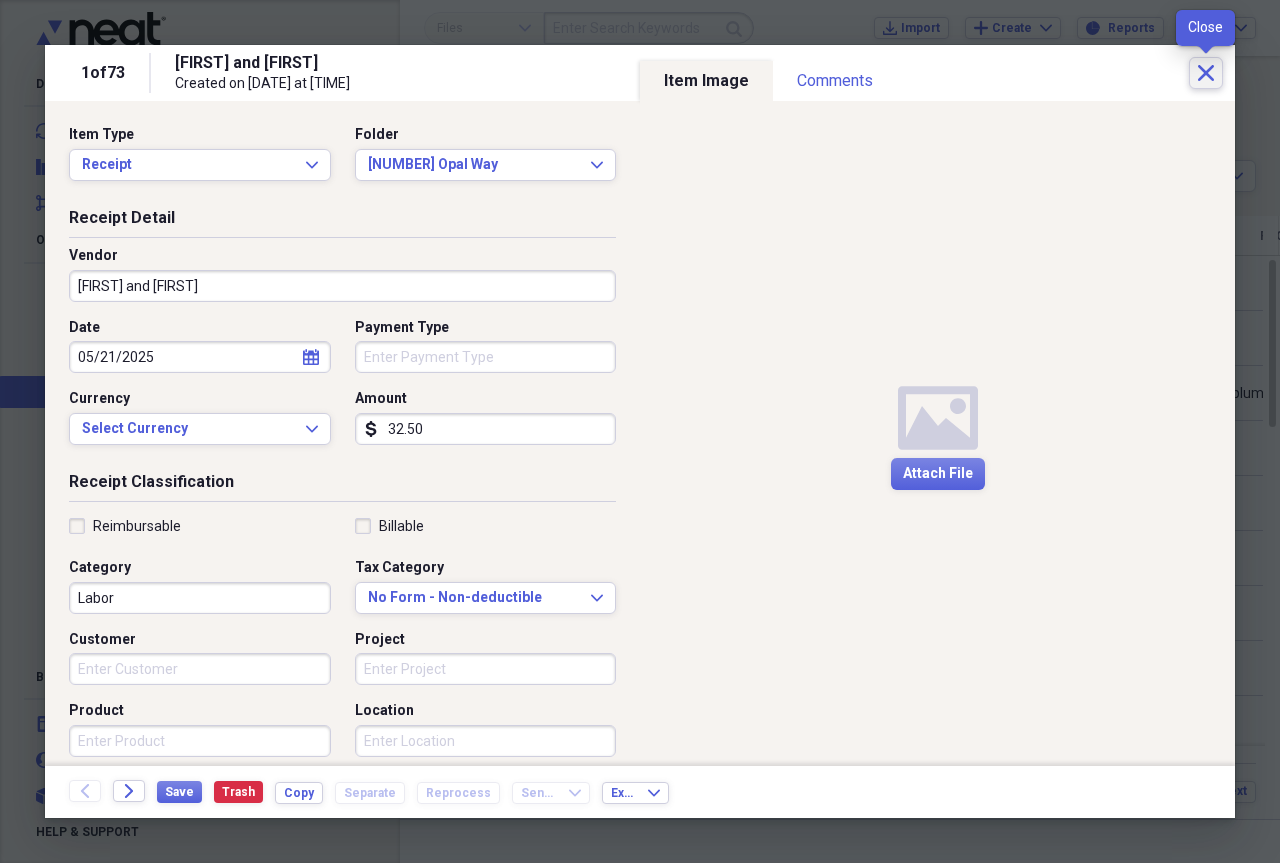 click on "Close" 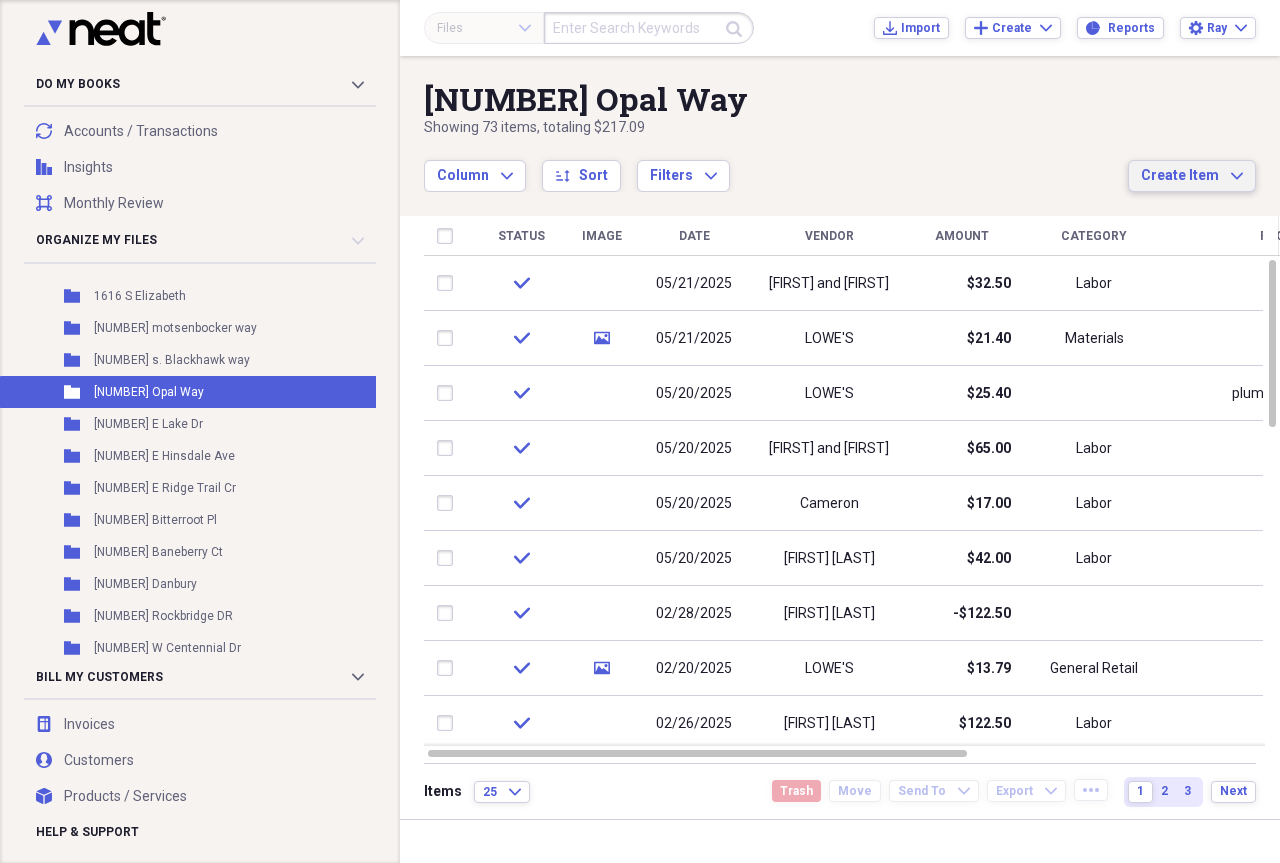 click on "Expand" 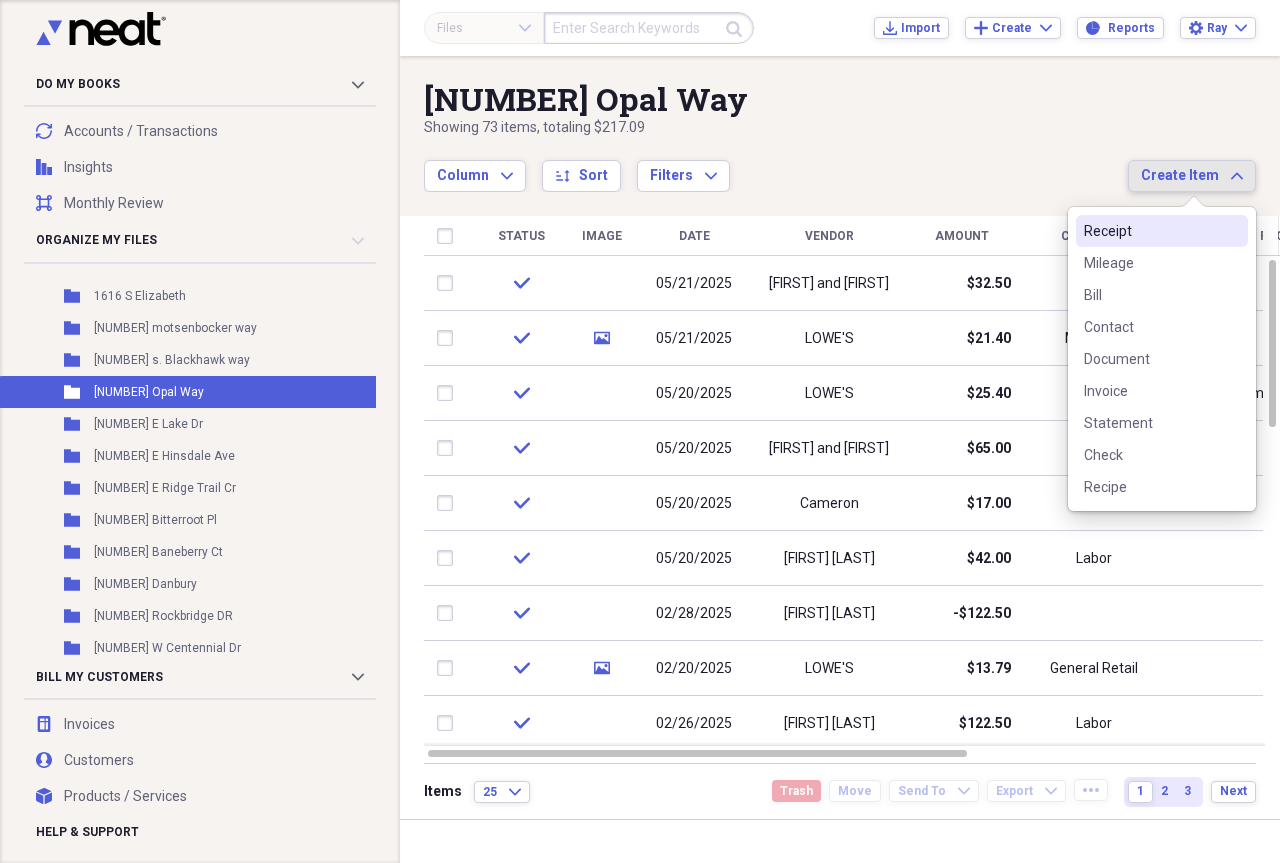 click on "Receipt" at bounding box center (1150, 231) 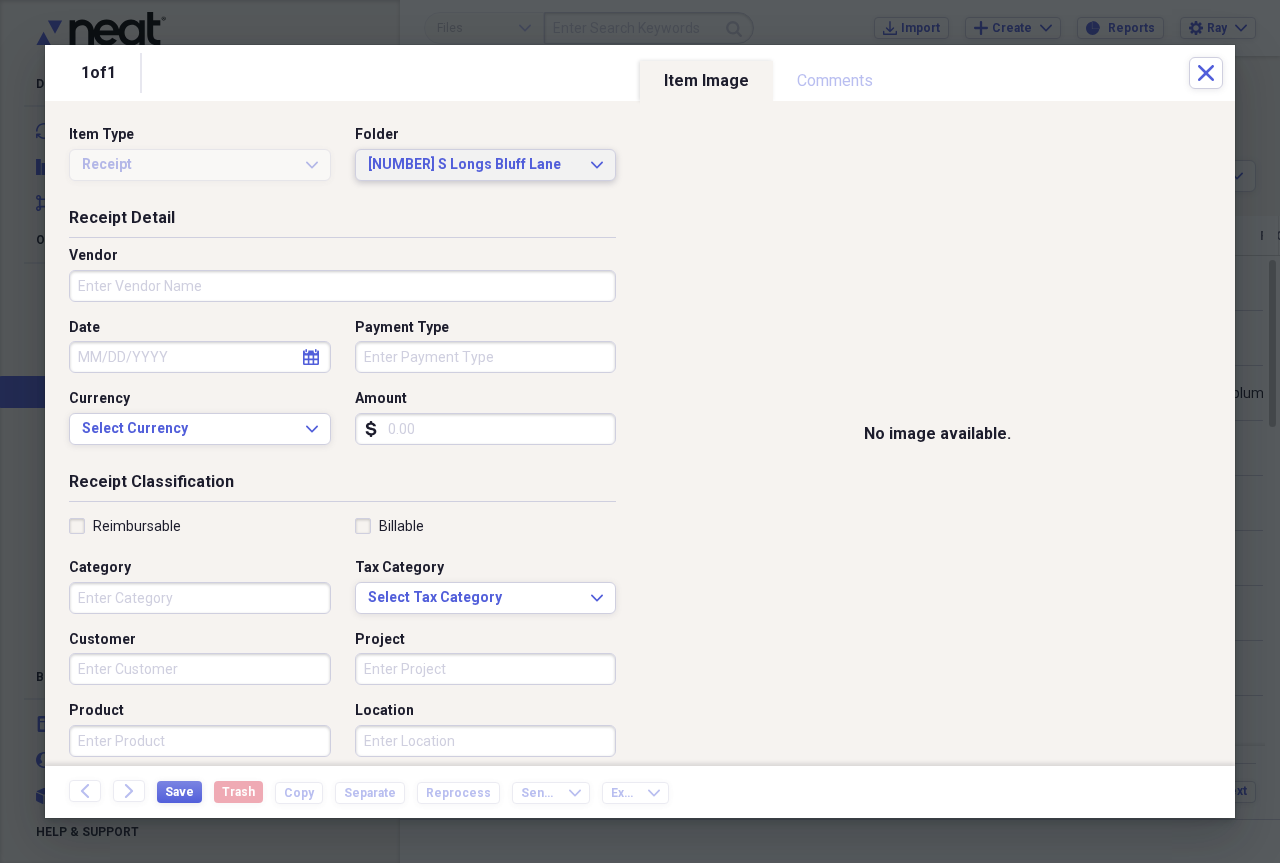 click on "Expand" 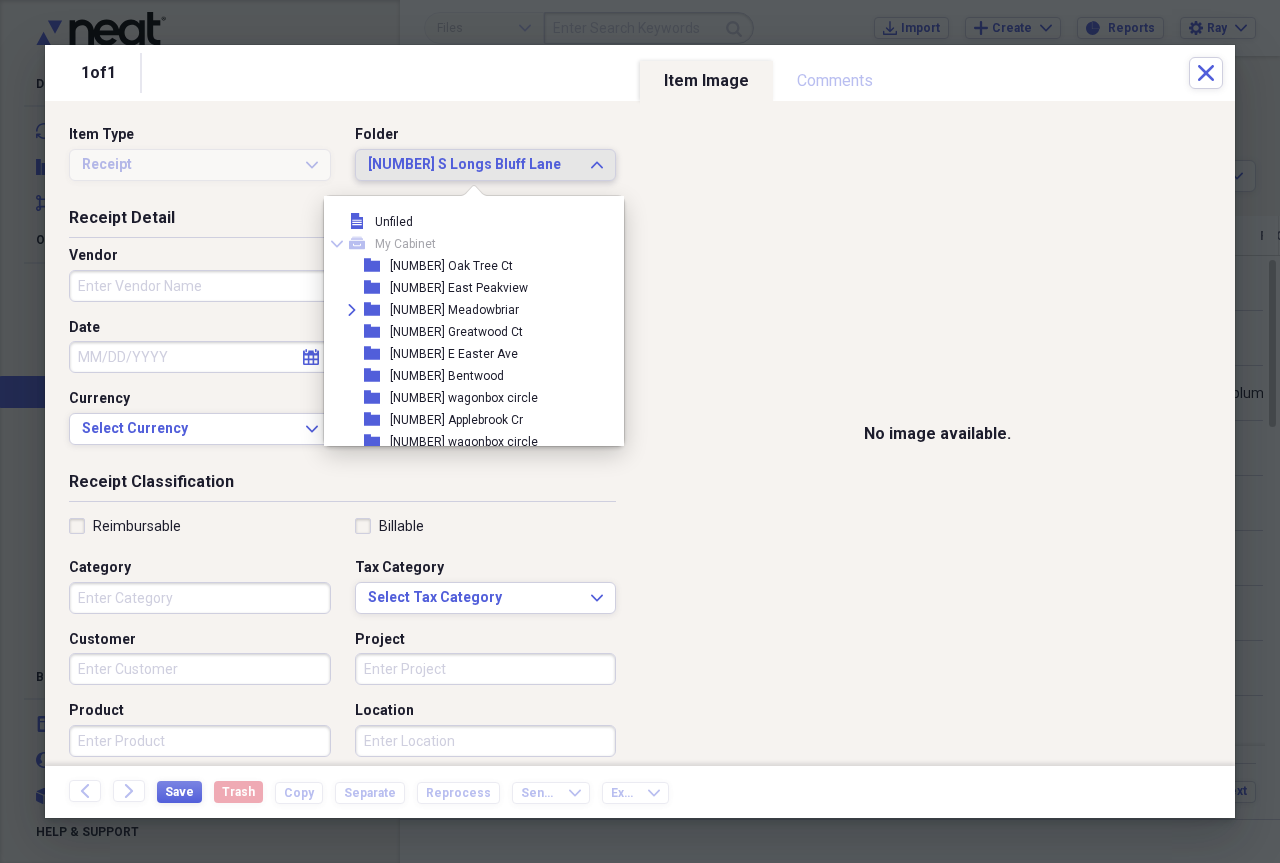 scroll, scrollTop: 363, scrollLeft: 0, axis: vertical 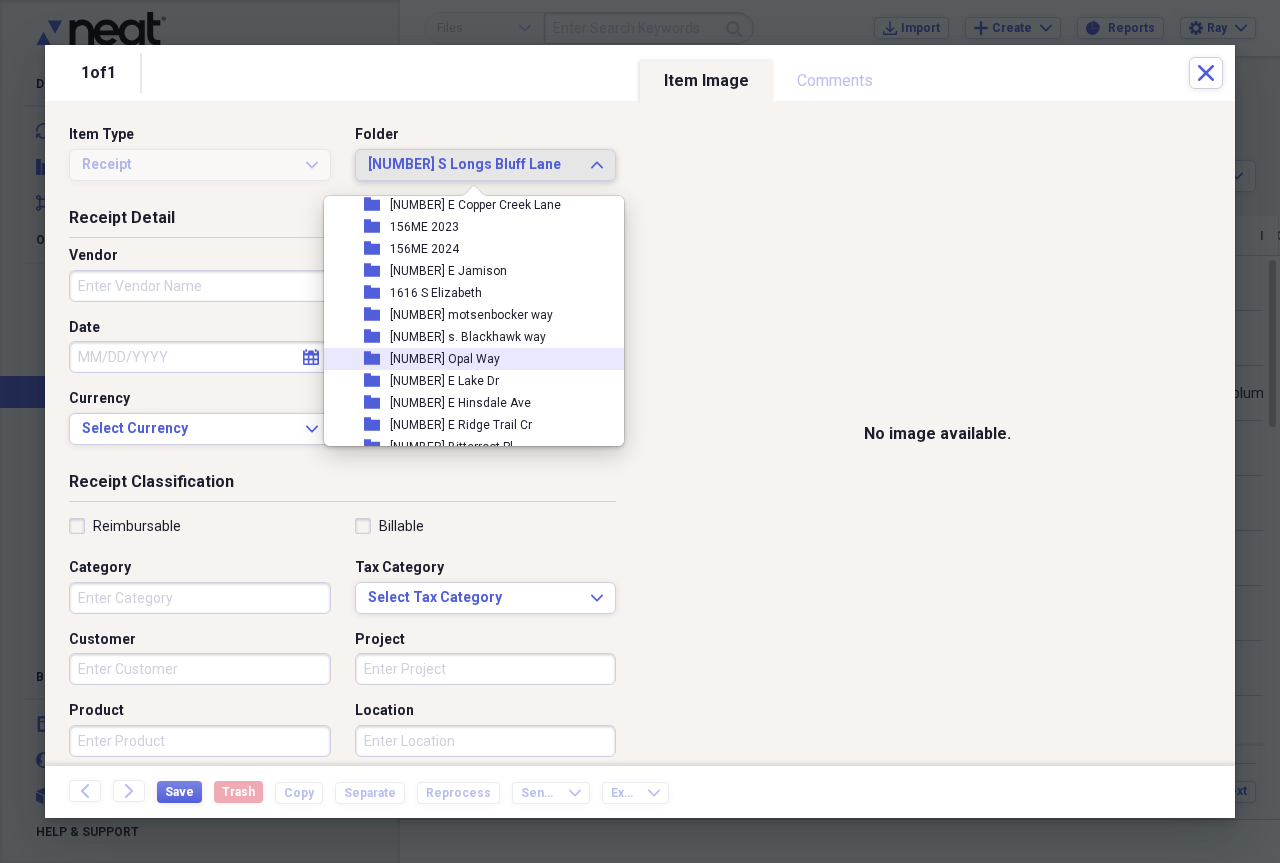click on "[NUMBER] [STREET]" at bounding box center [445, 359] 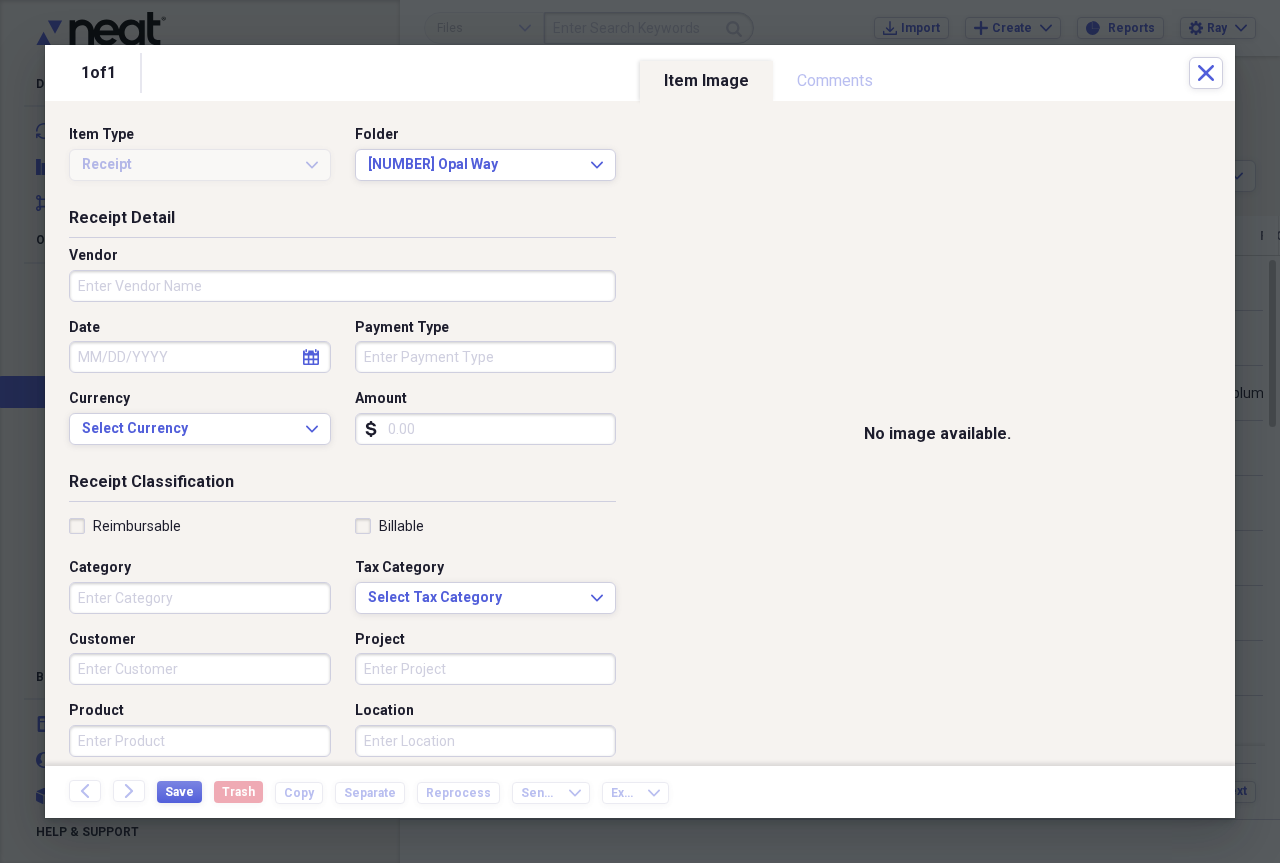 click on "Vendor" at bounding box center [342, 286] 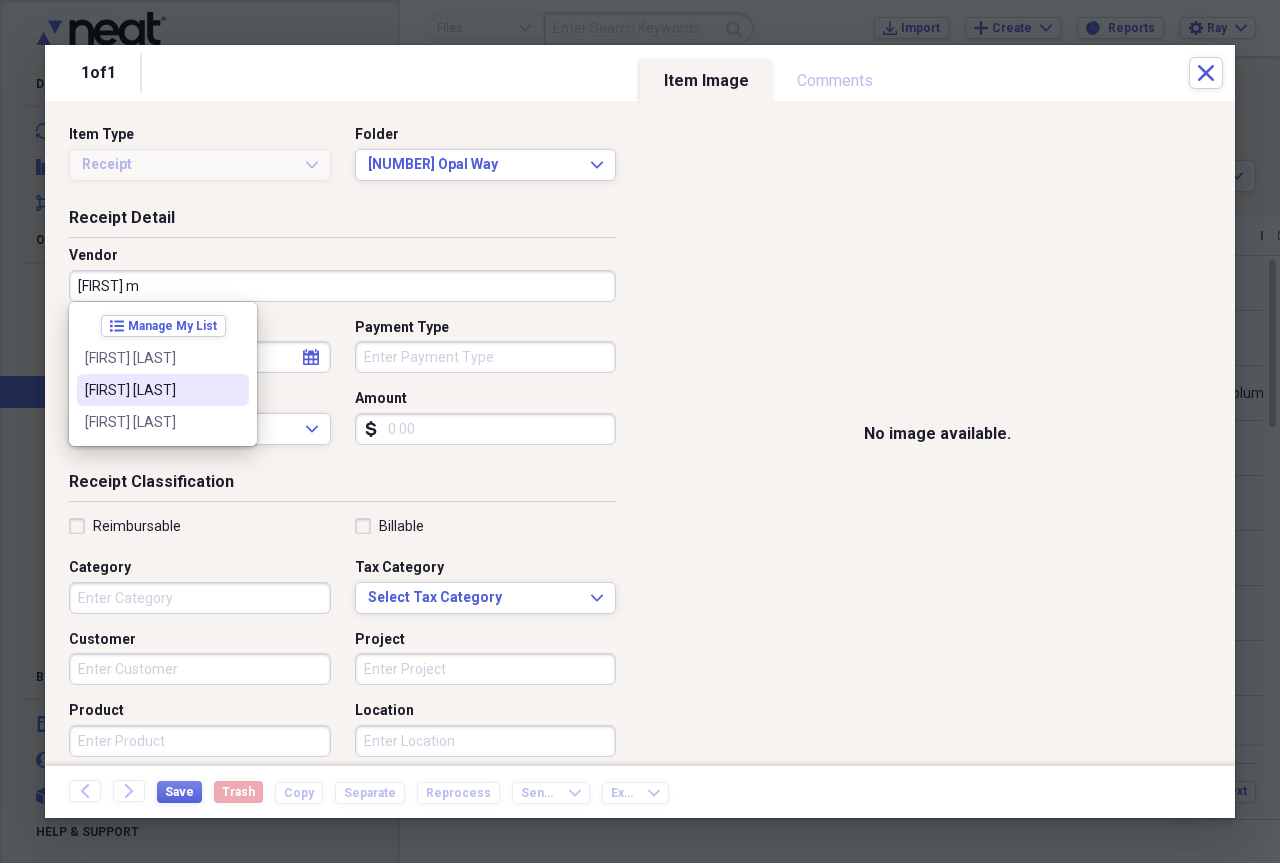 click on "[FIRST] [LAST]" at bounding box center [151, 390] 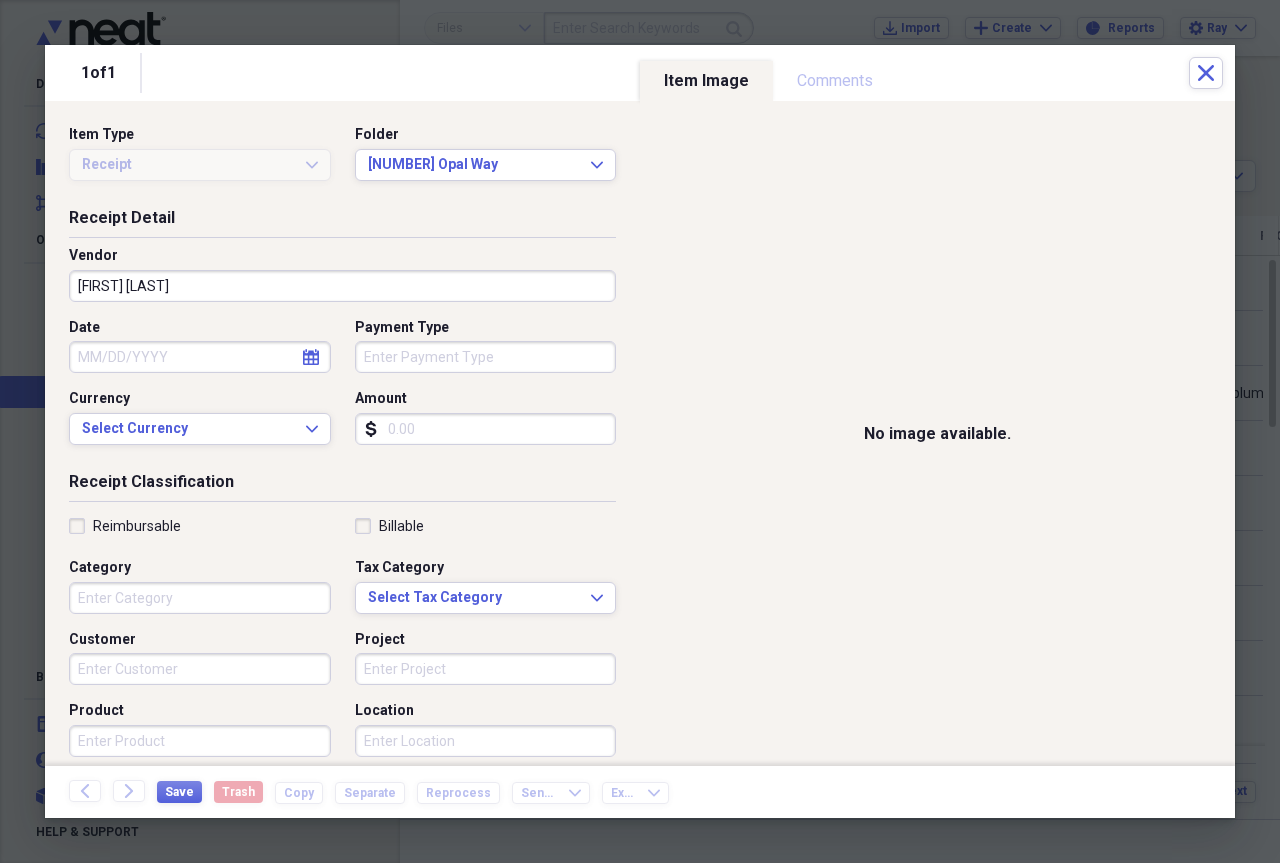 click on "calendar" 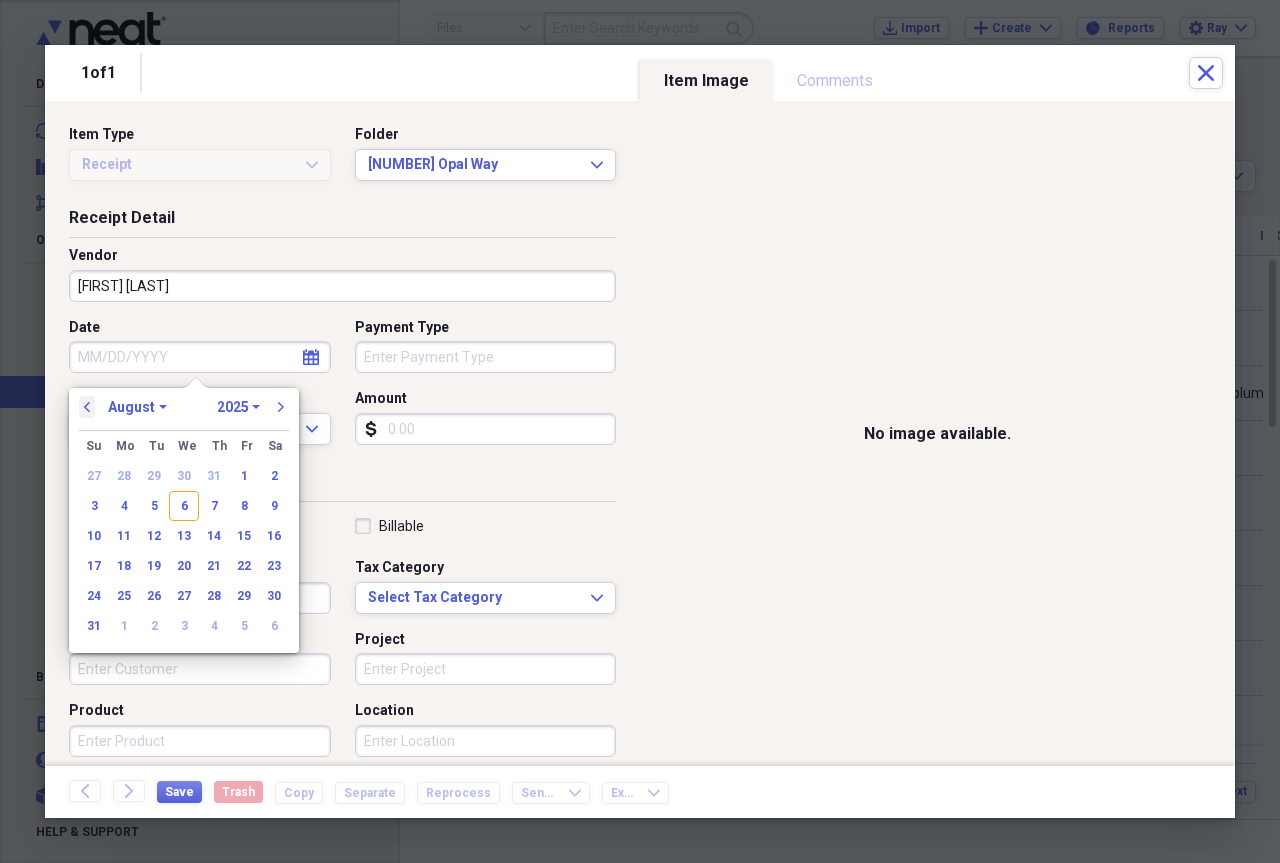 click on "previous" at bounding box center [87, 407] 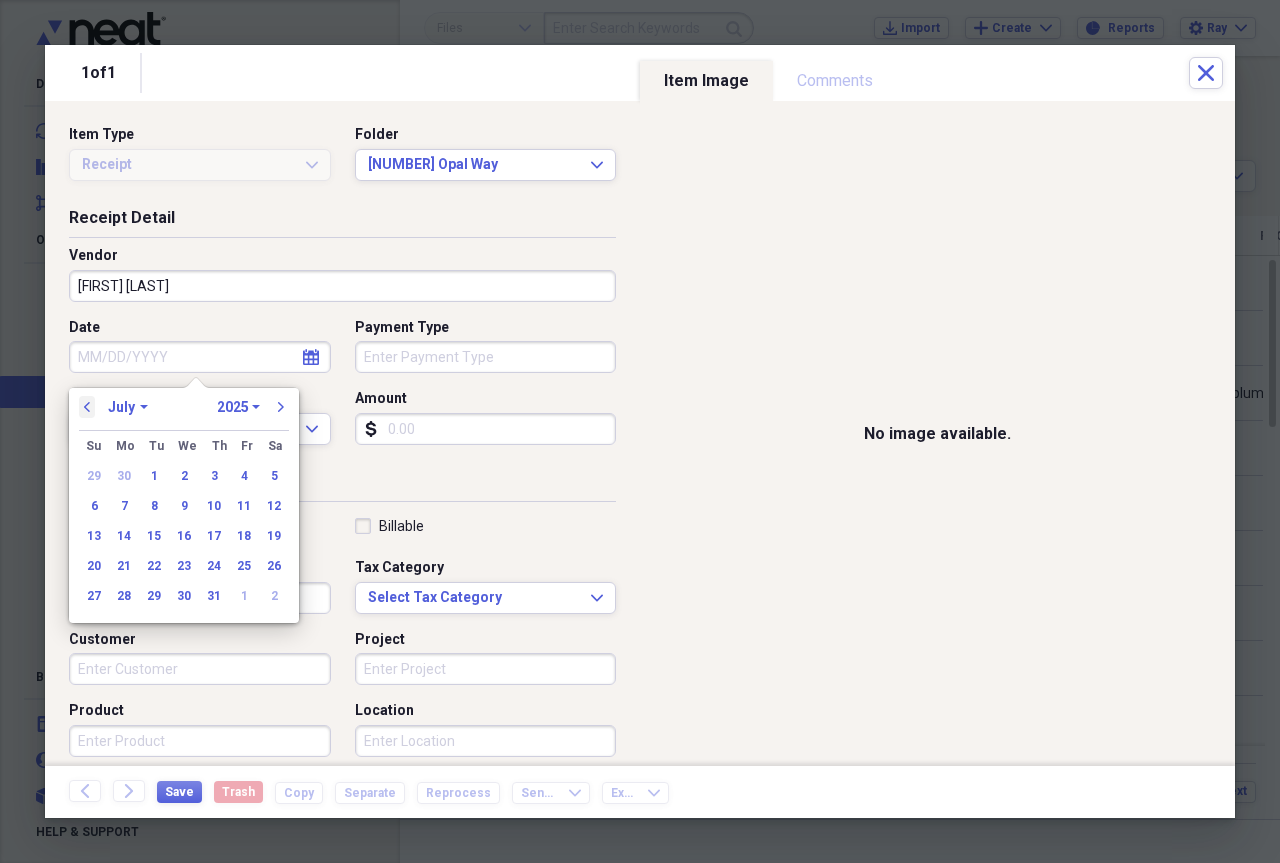 click on "previous" at bounding box center (87, 407) 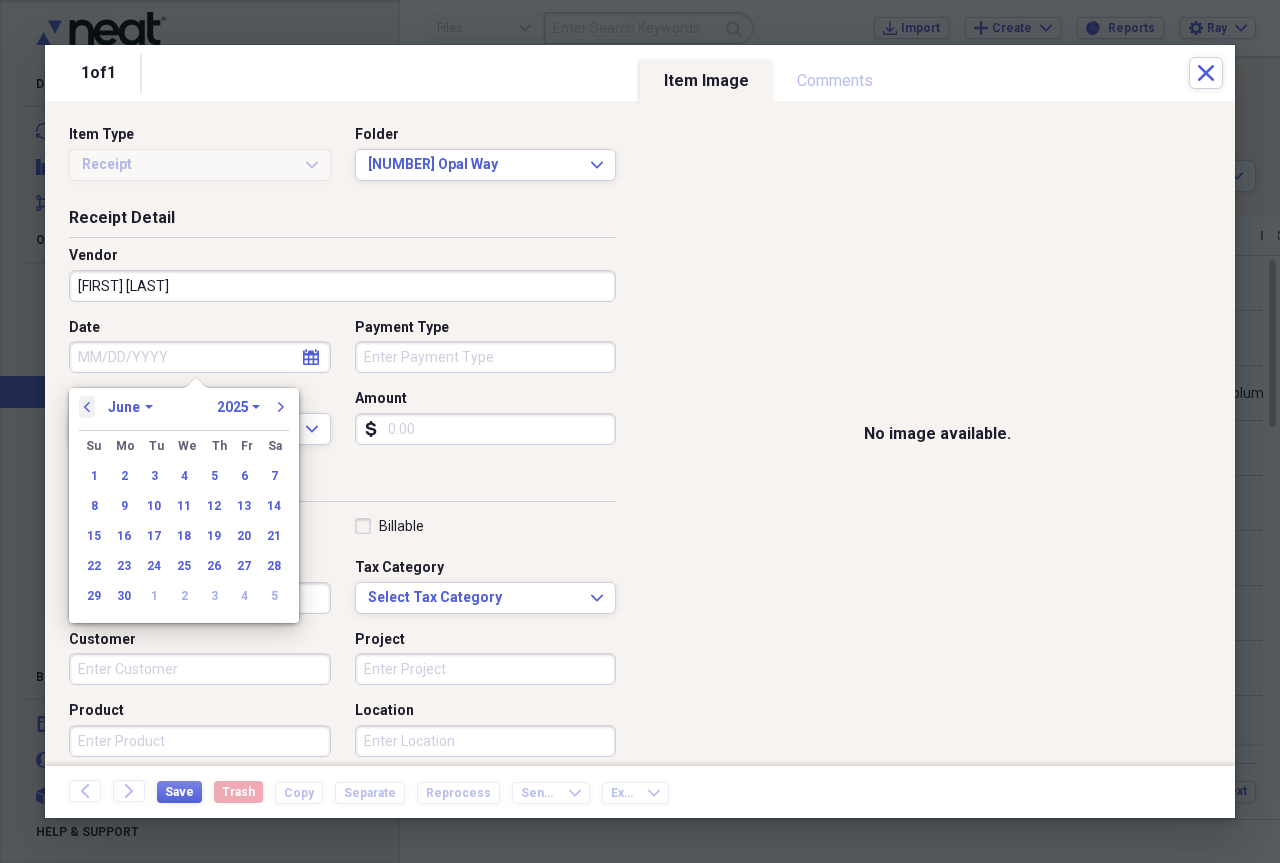 click on "previous" at bounding box center [87, 407] 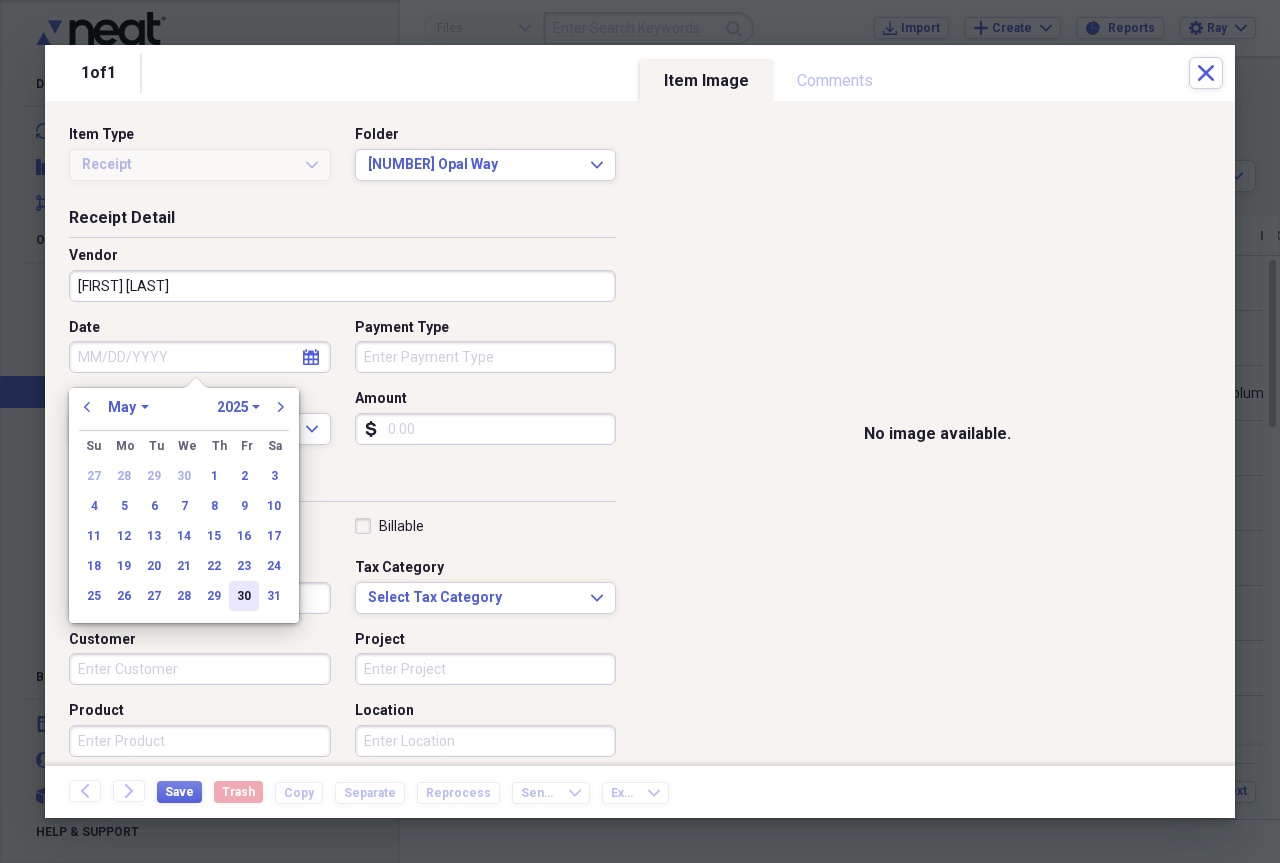 click on "30" at bounding box center [244, 596] 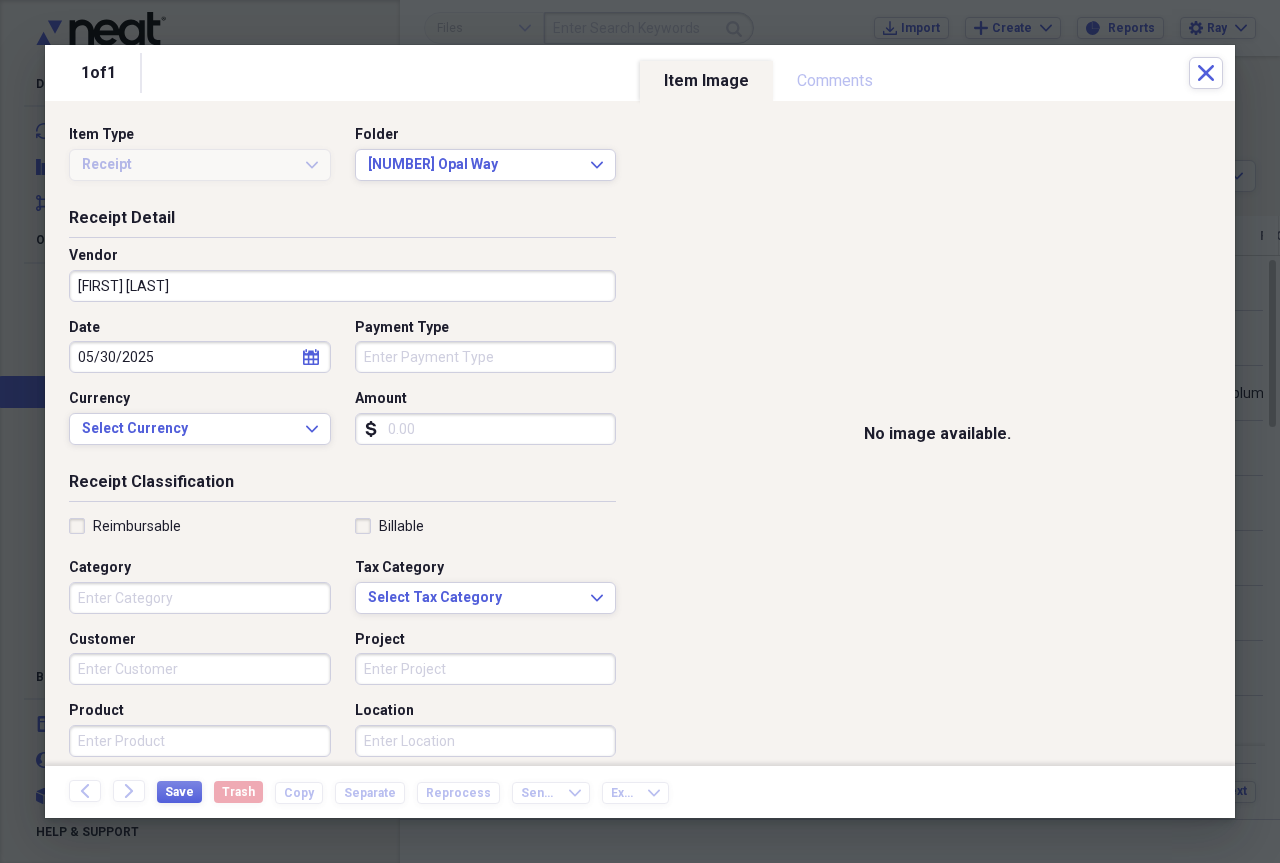 click on "Amount" at bounding box center [486, 429] 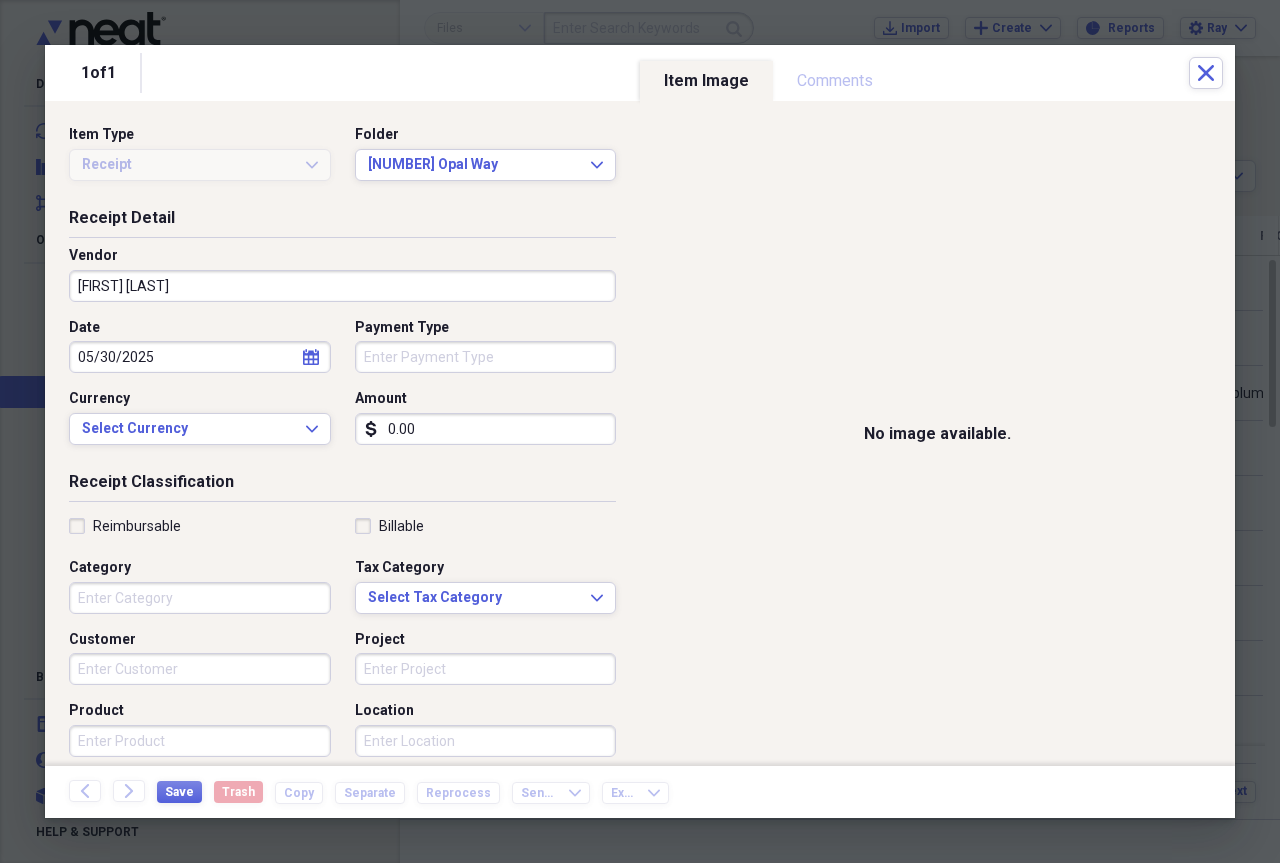 scroll, scrollTop: 284, scrollLeft: 0, axis: vertical 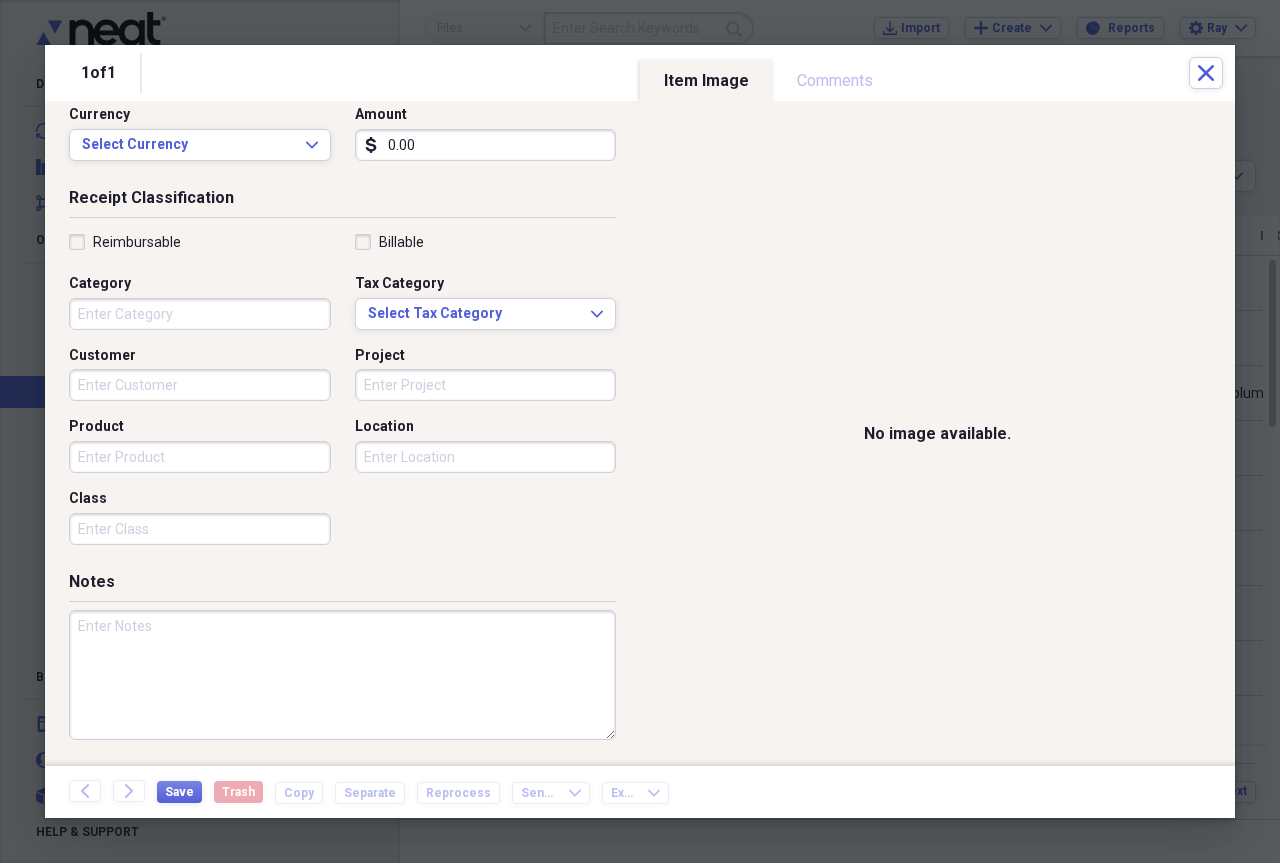 type on "0.00" 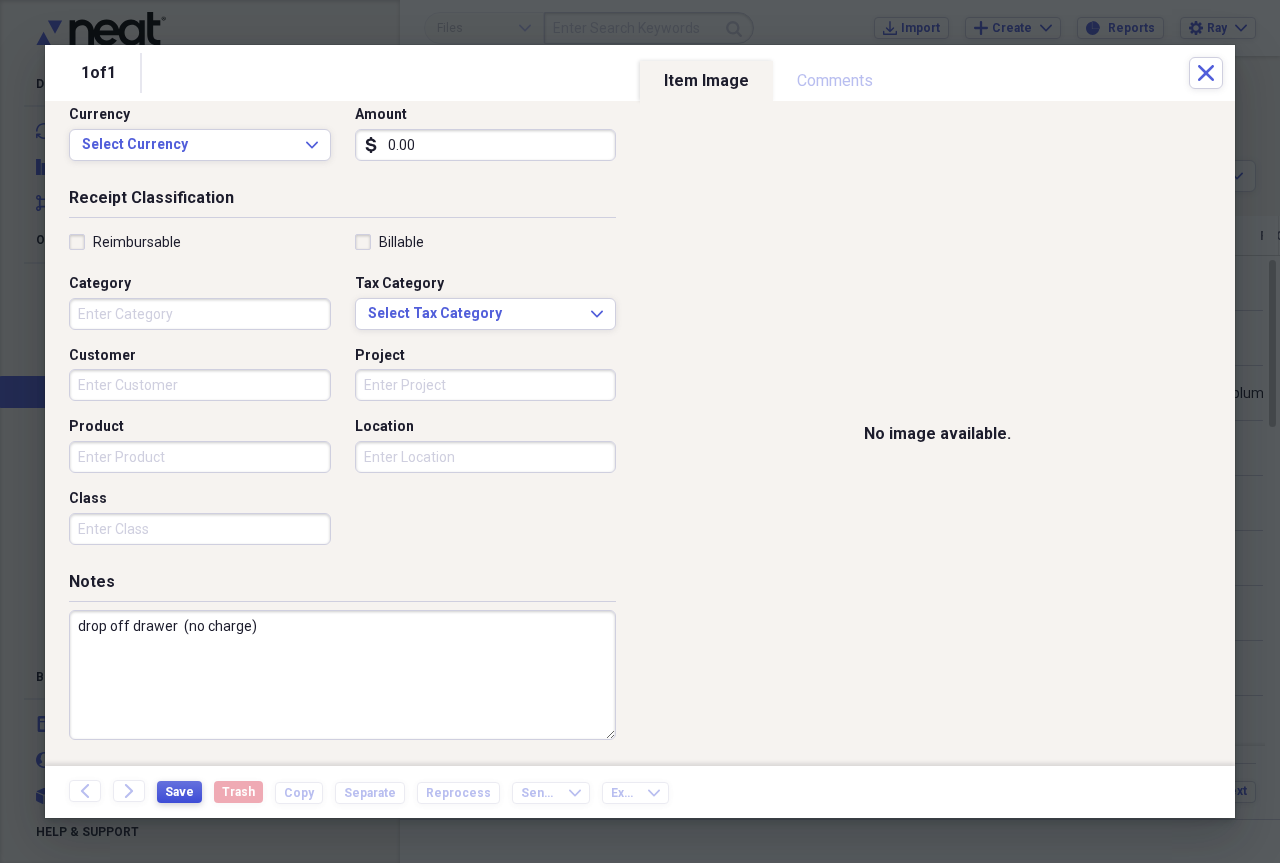 type on "drop off drawer  (no charge)" 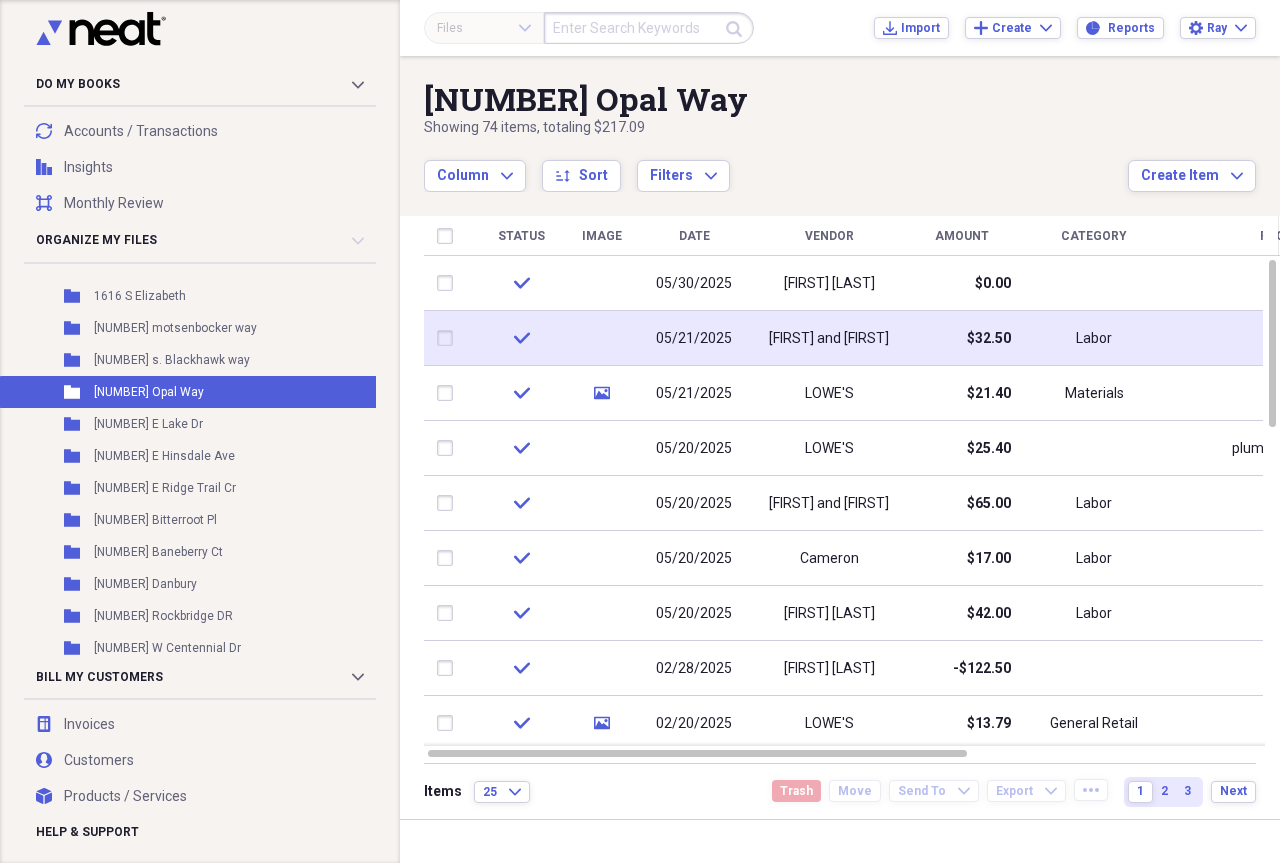 click on "[FIRST] and [FIRST]" at bounding box center (829, 339) 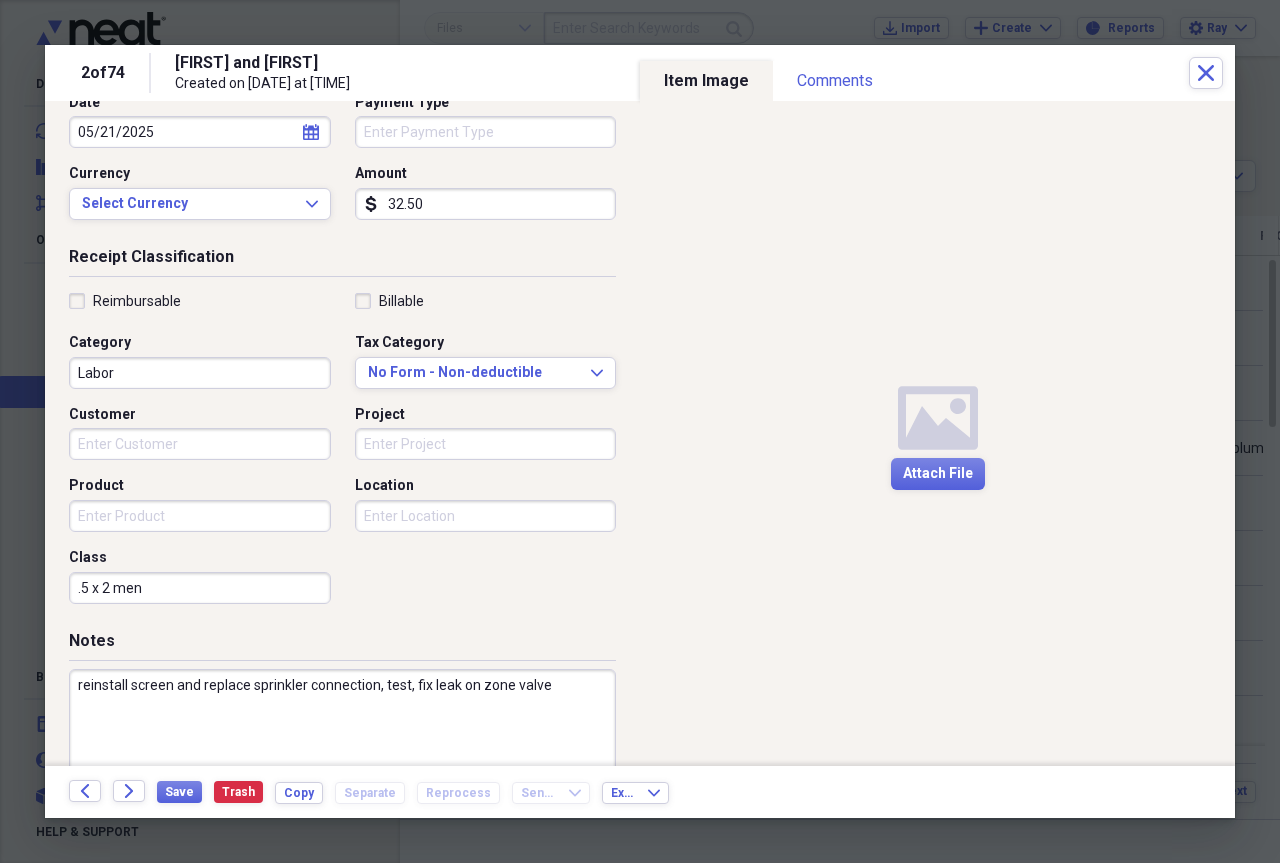 scroll, scrollTop: 0, scrollLeft: 0, axis: both 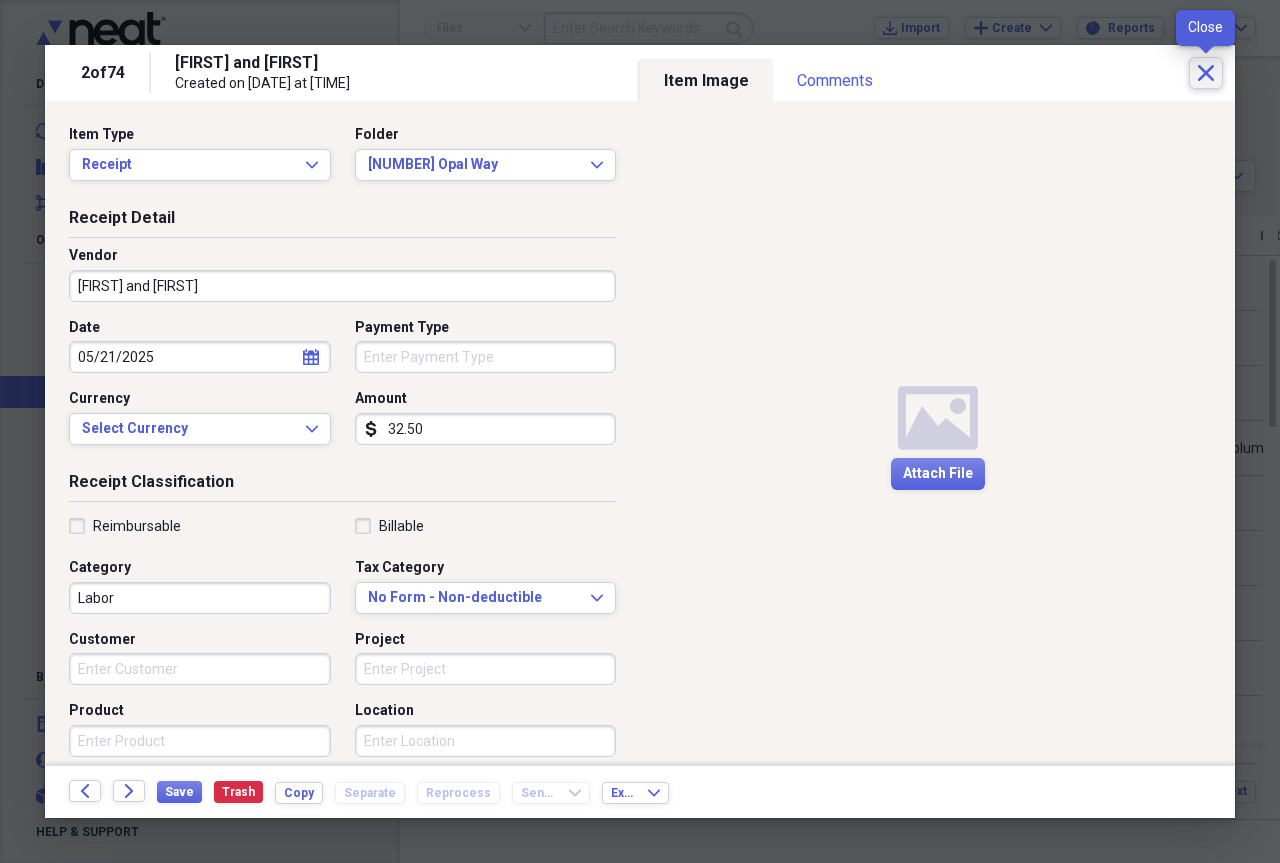 click on "Close" 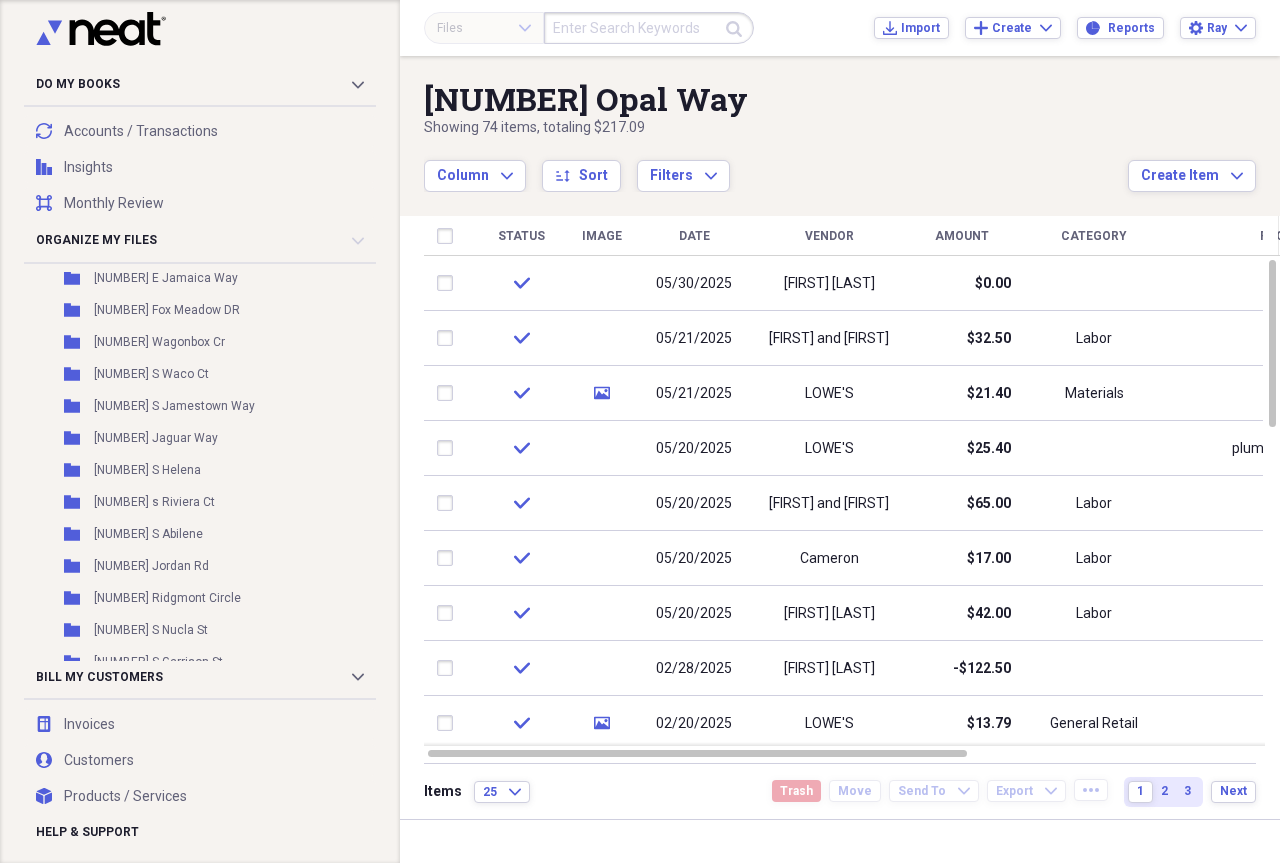 scroll, scrollTop: 1838, scrollLeft: 0, axis: vertical 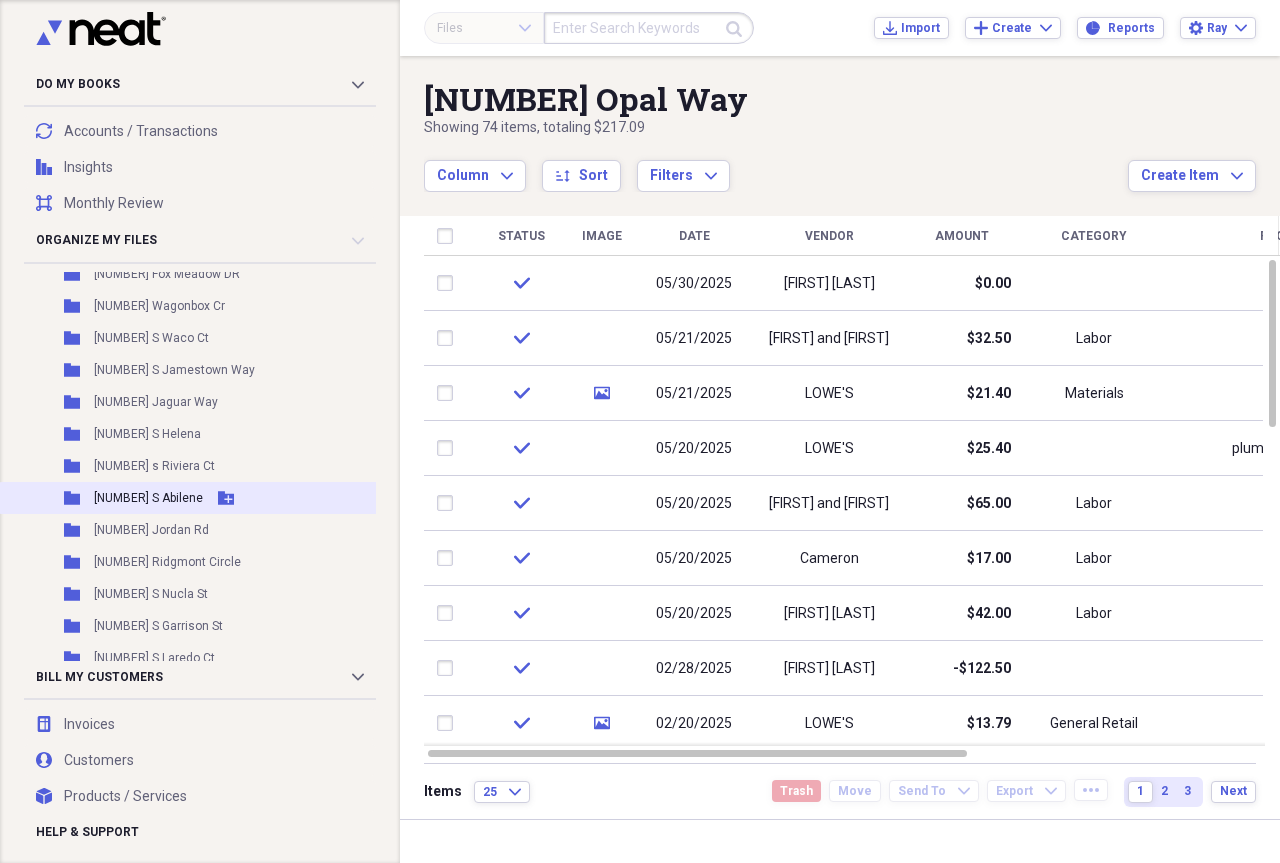 click on "[NUMBER] [STREET]" at bounding box center (148, 498) 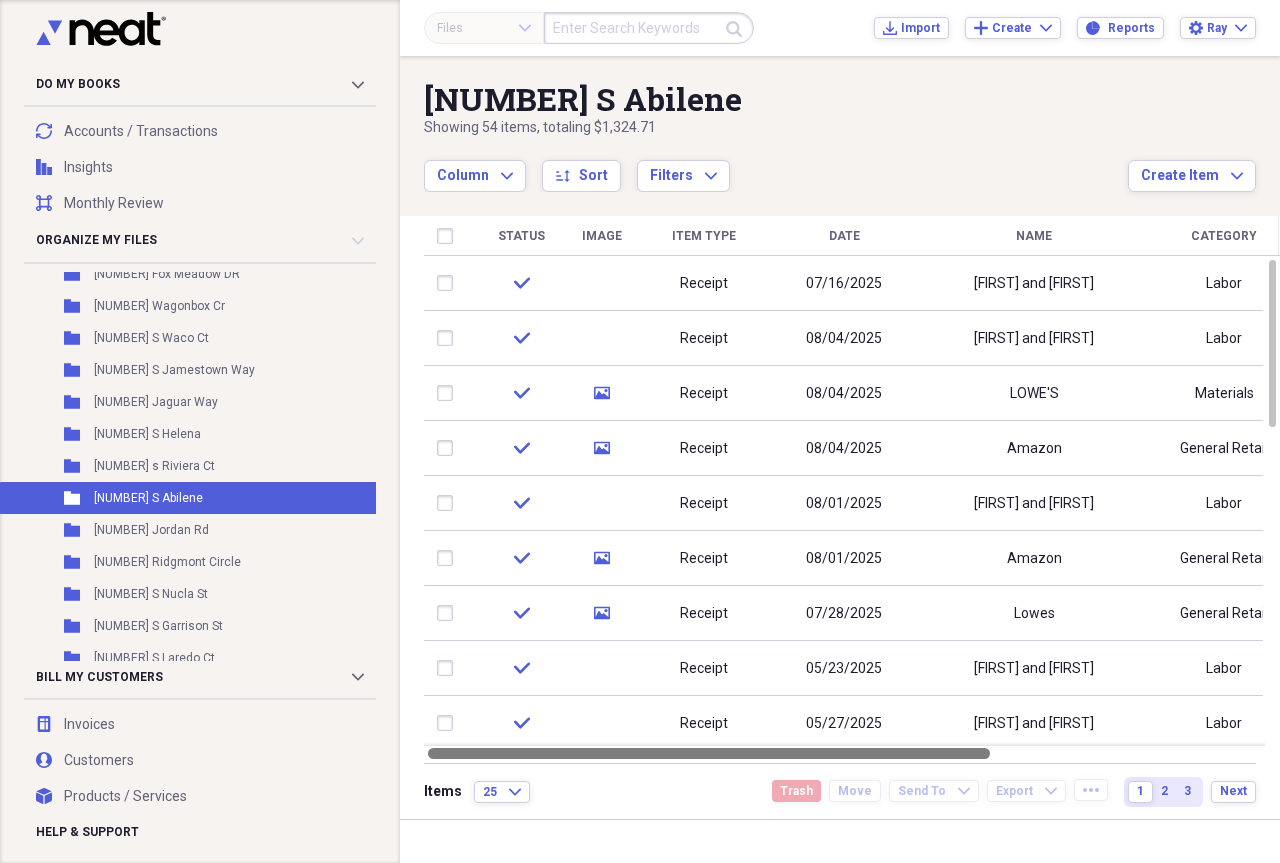 drag, startPoint x: 884, startPoint y: 756, endPoint x: 782, endPoint y: 769, distance: 102.825096 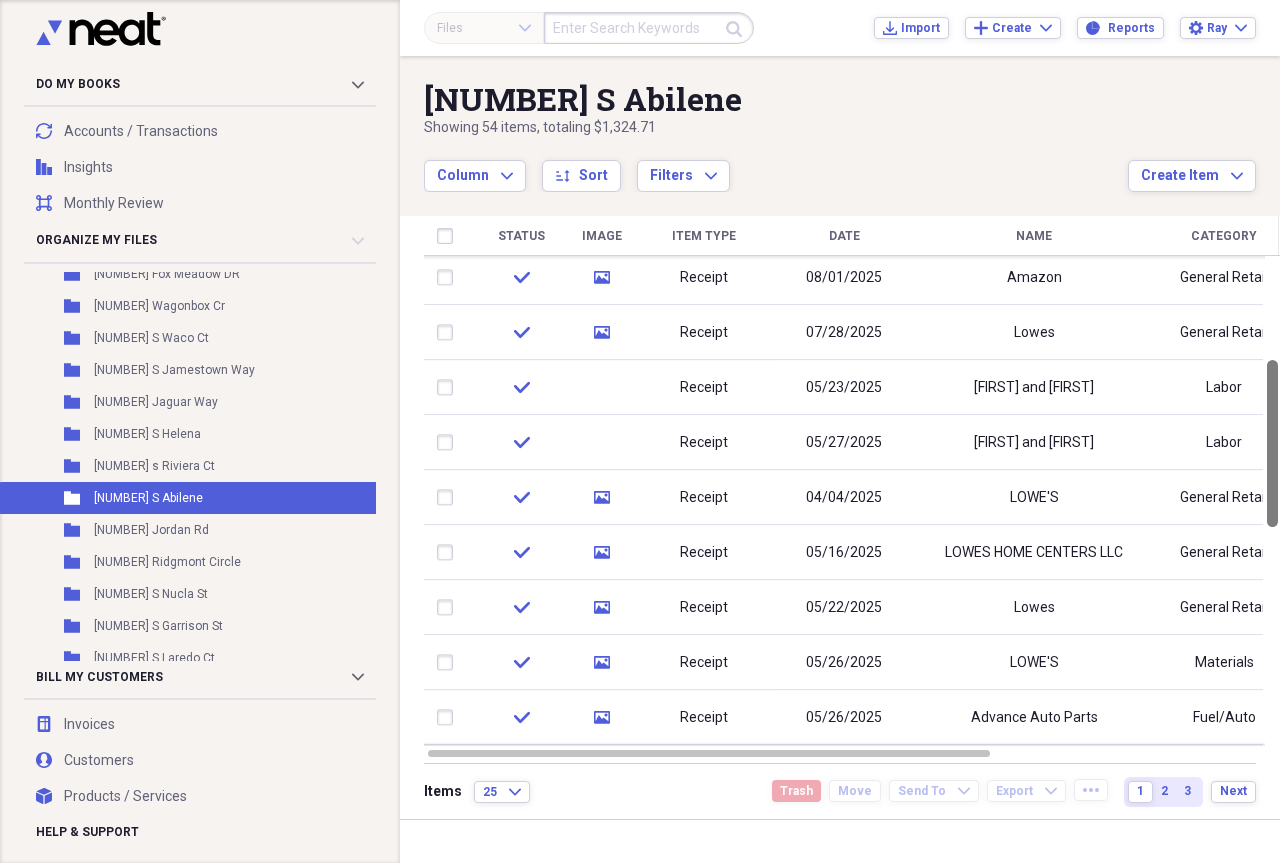 drag, startPoint x: 1271, startPoint y: 388, endPoint x: 1276, endPoint y: 488, distance: 100.12492 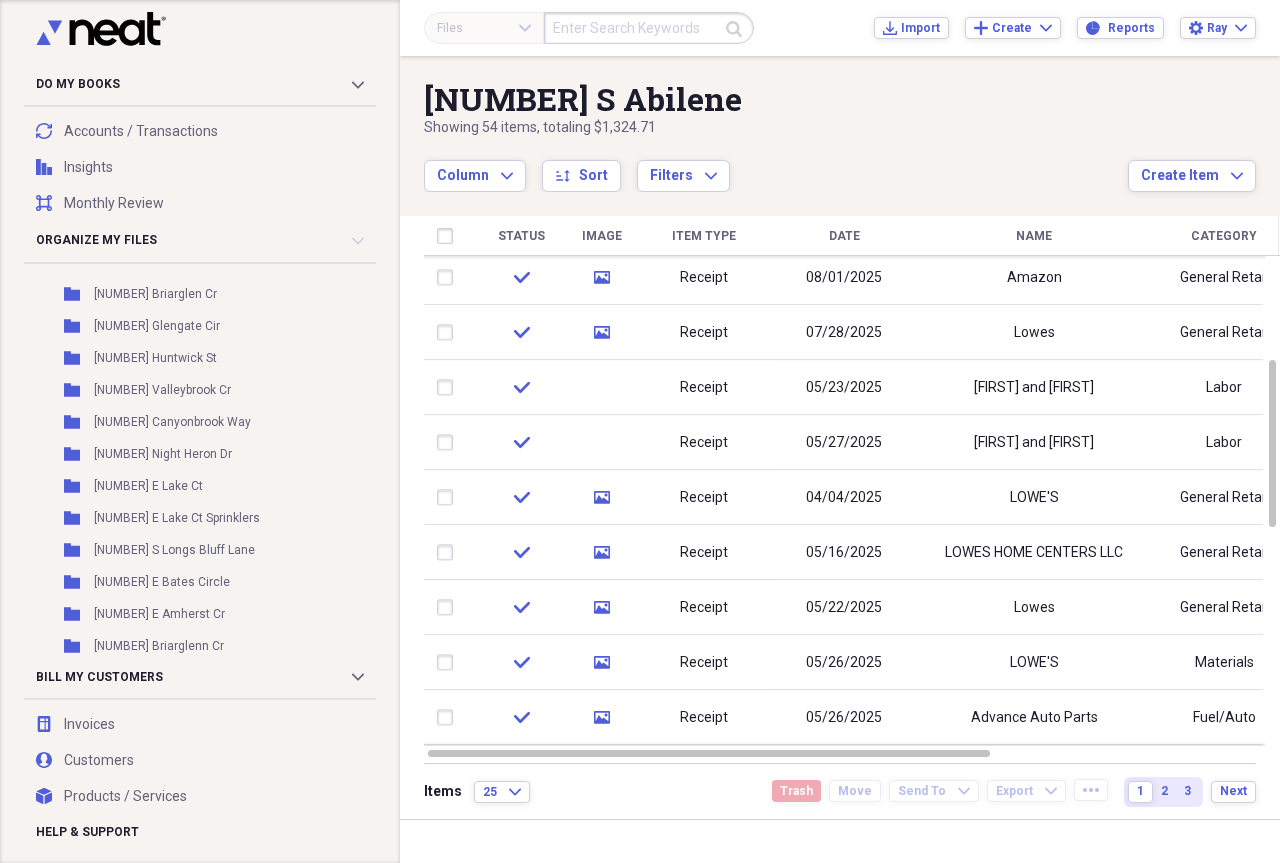 scroll, scrollTop: 597, scrollLeft: 0, axis: vertical 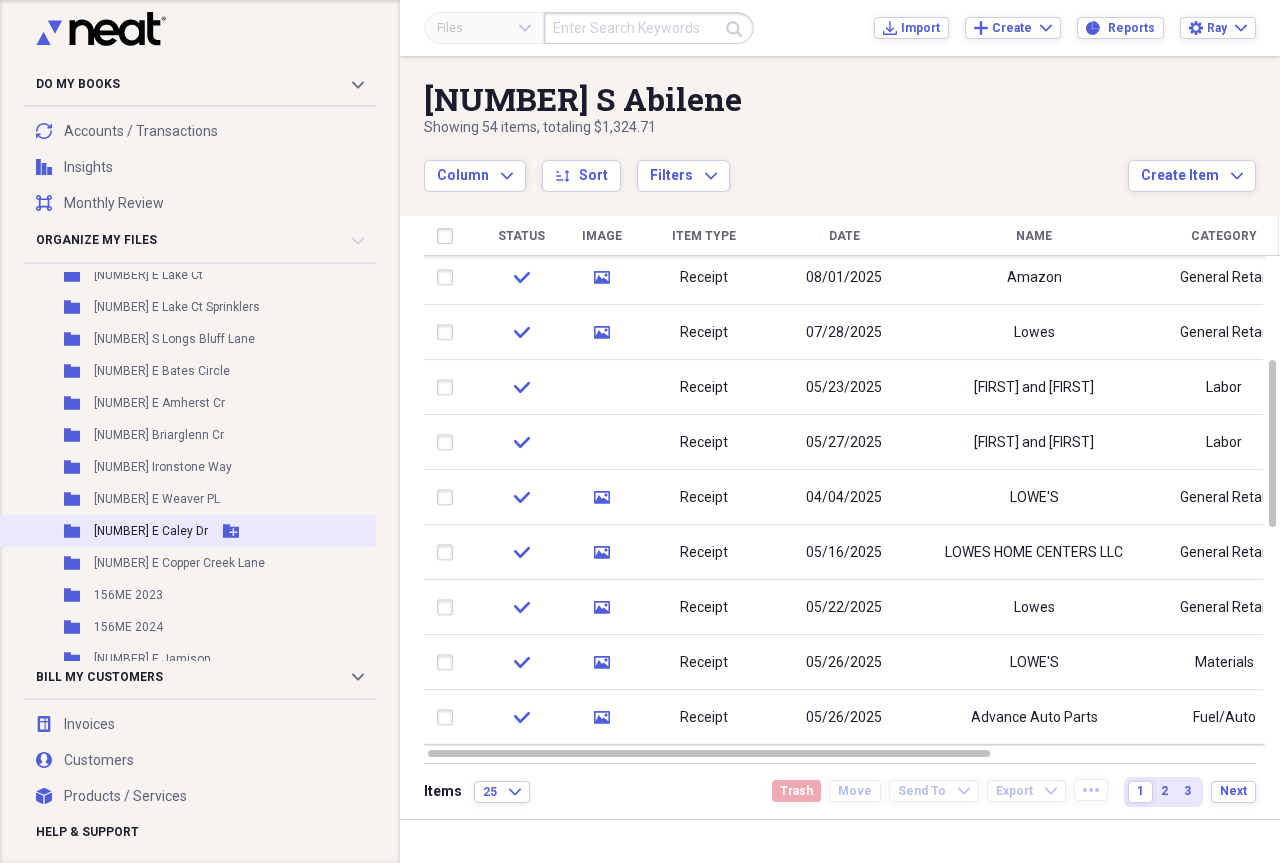 click on "[NUMBER] [STREET]" at bounding box center [151, 531] 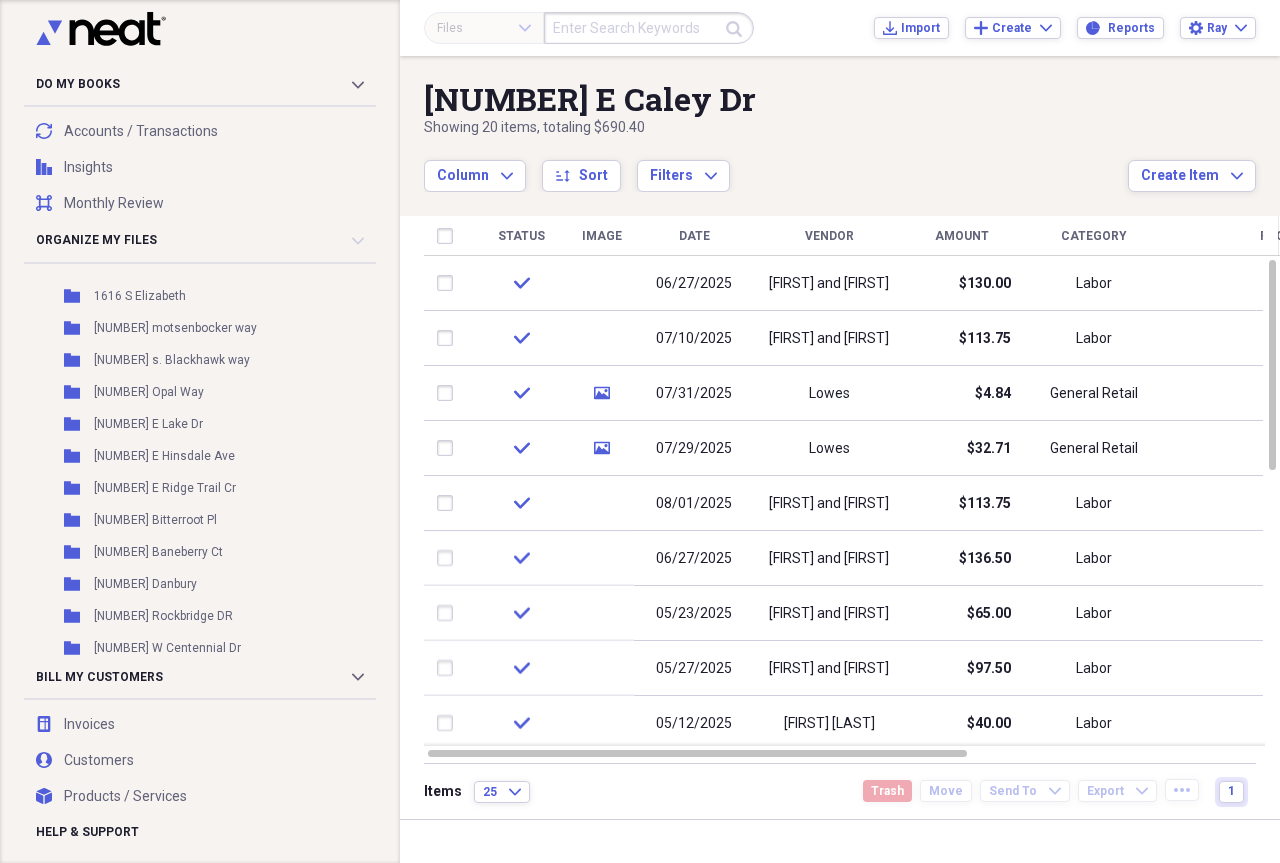 scroll, scrollTop: 1186, scrollLeft: 0, axis: vertical 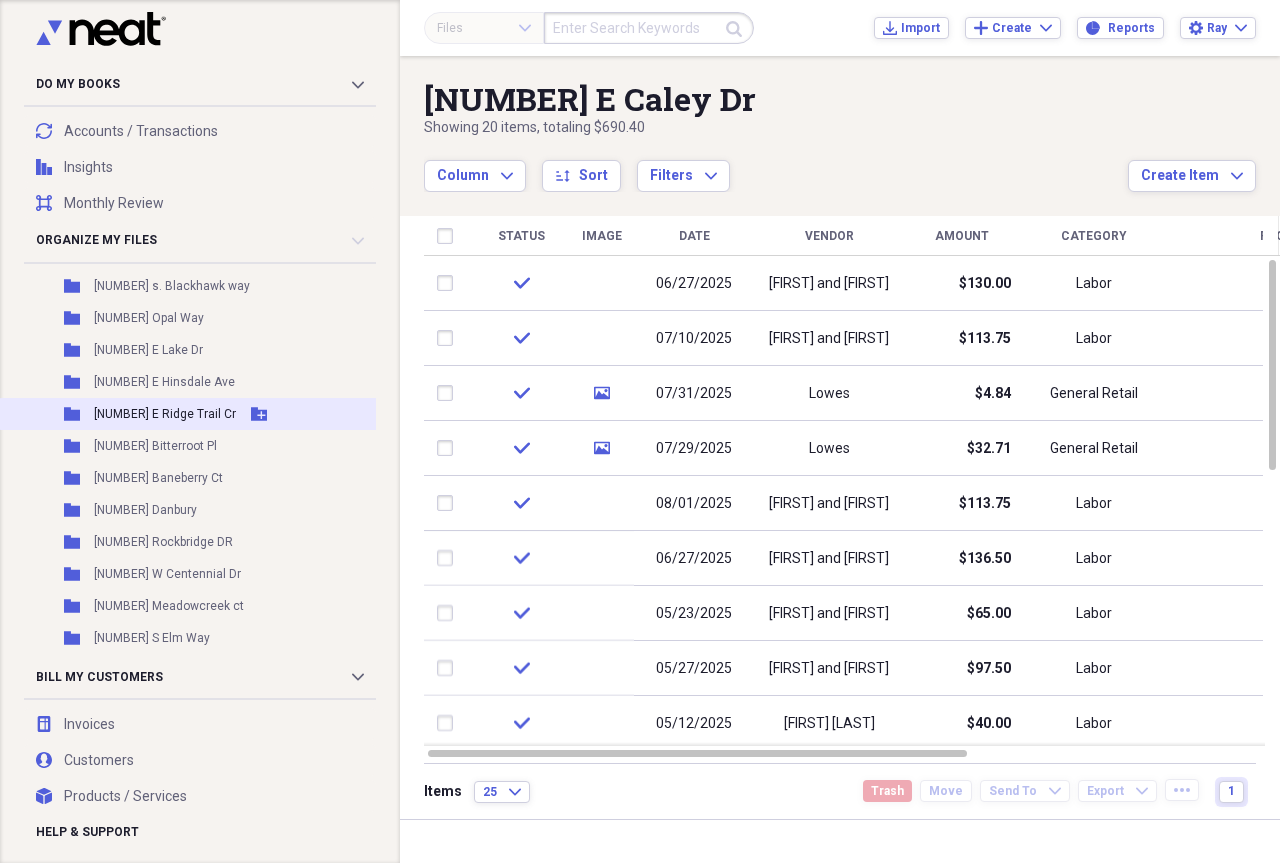 click on "[NUMBER] [STREET]" at bounding box center [165, 414] 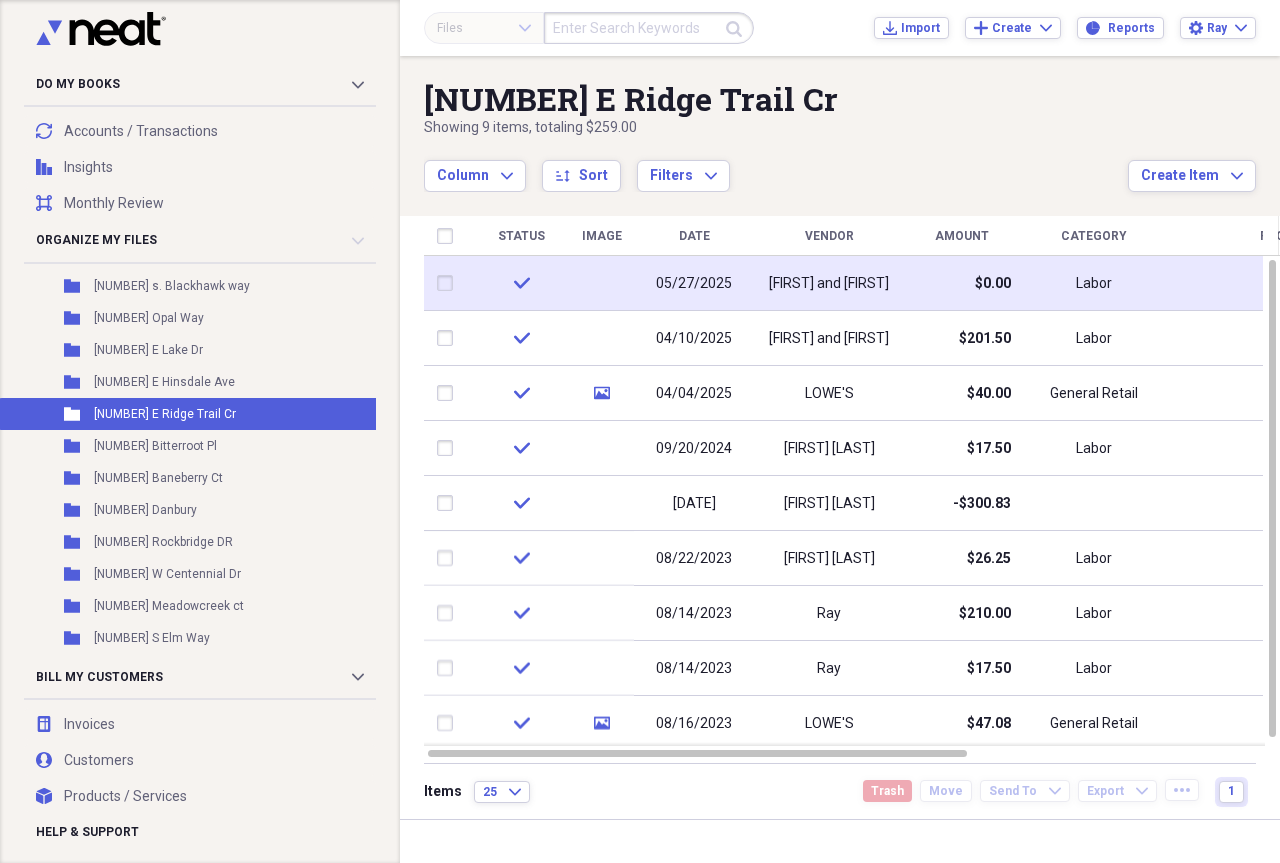 click on "[FIRST] and [FIRST]" at bounding box center [829, 284] 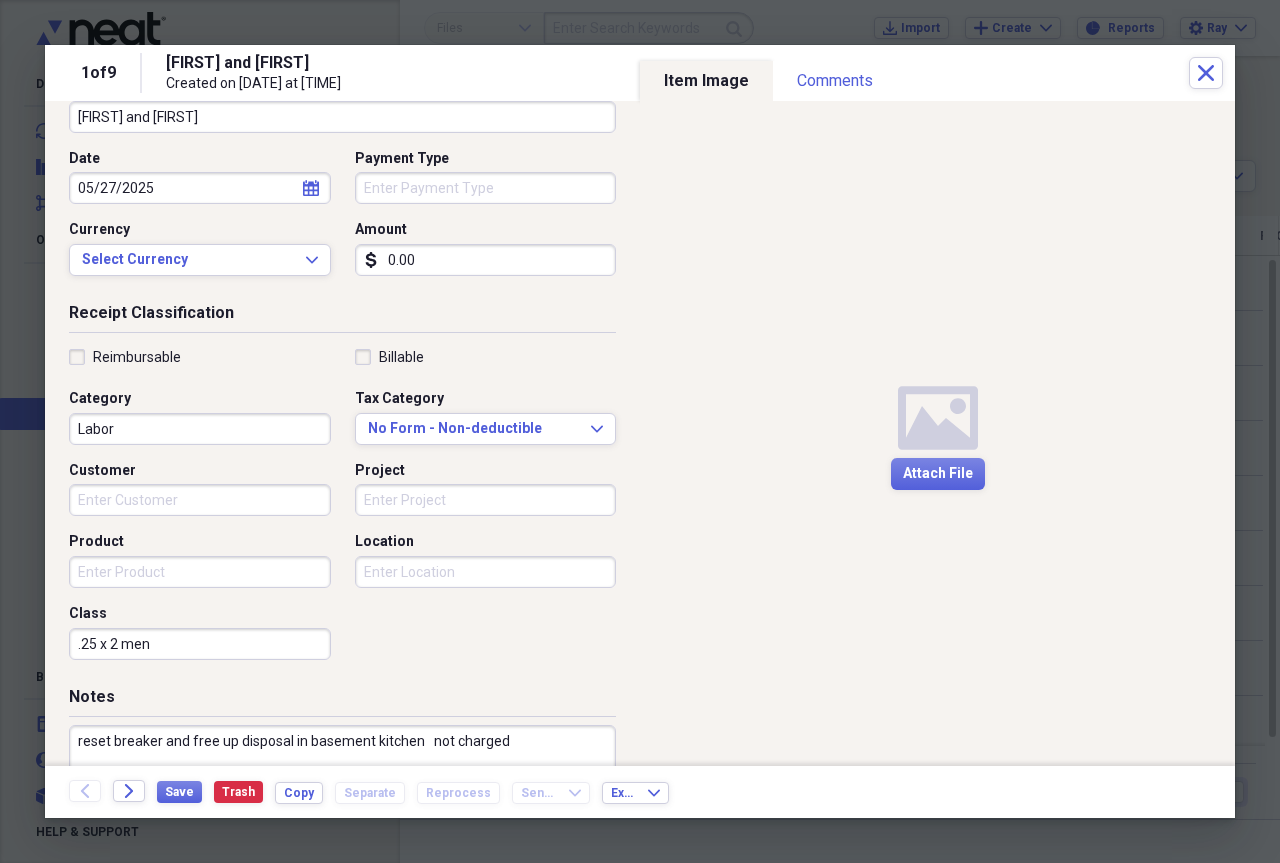 scroll, scrollTop: 24, scrollLeft: 0, axis: vertical 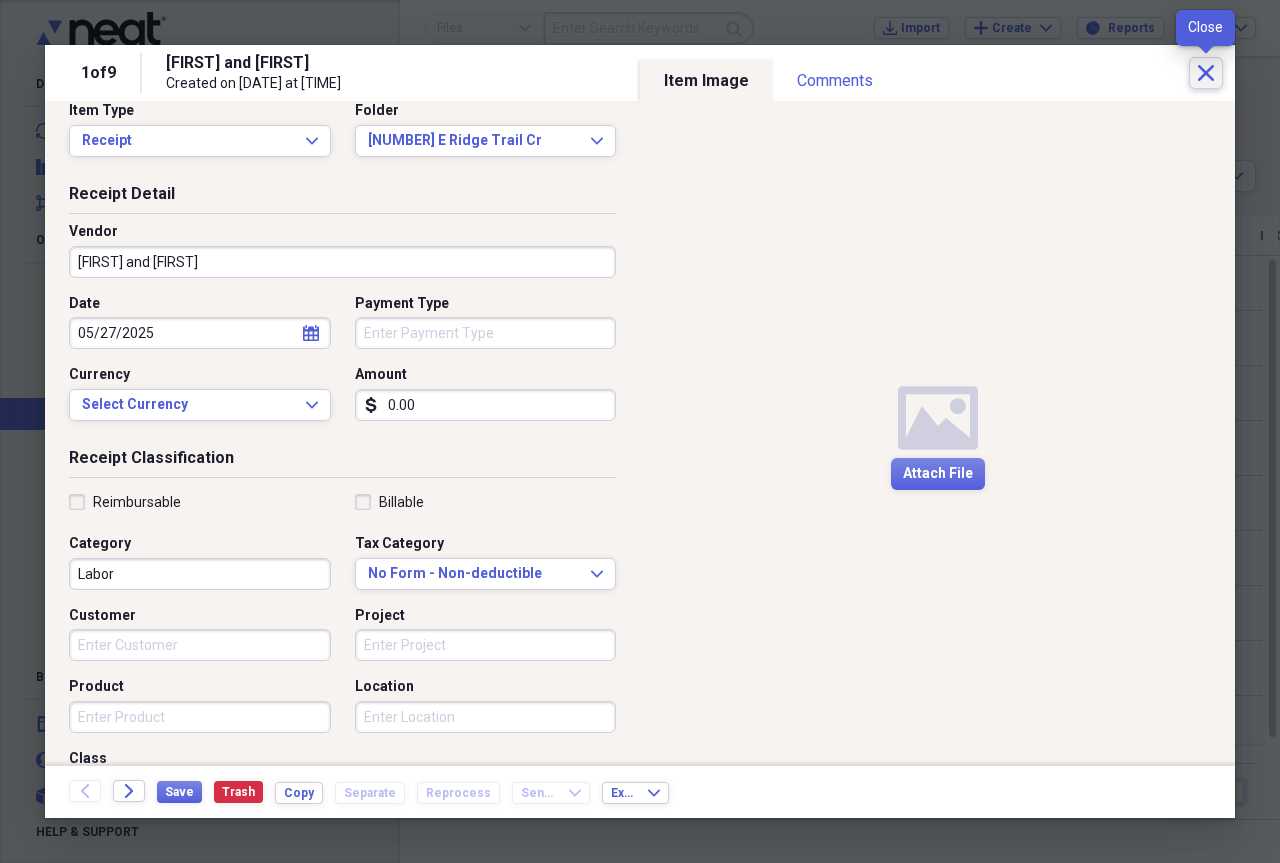 click on "Close" 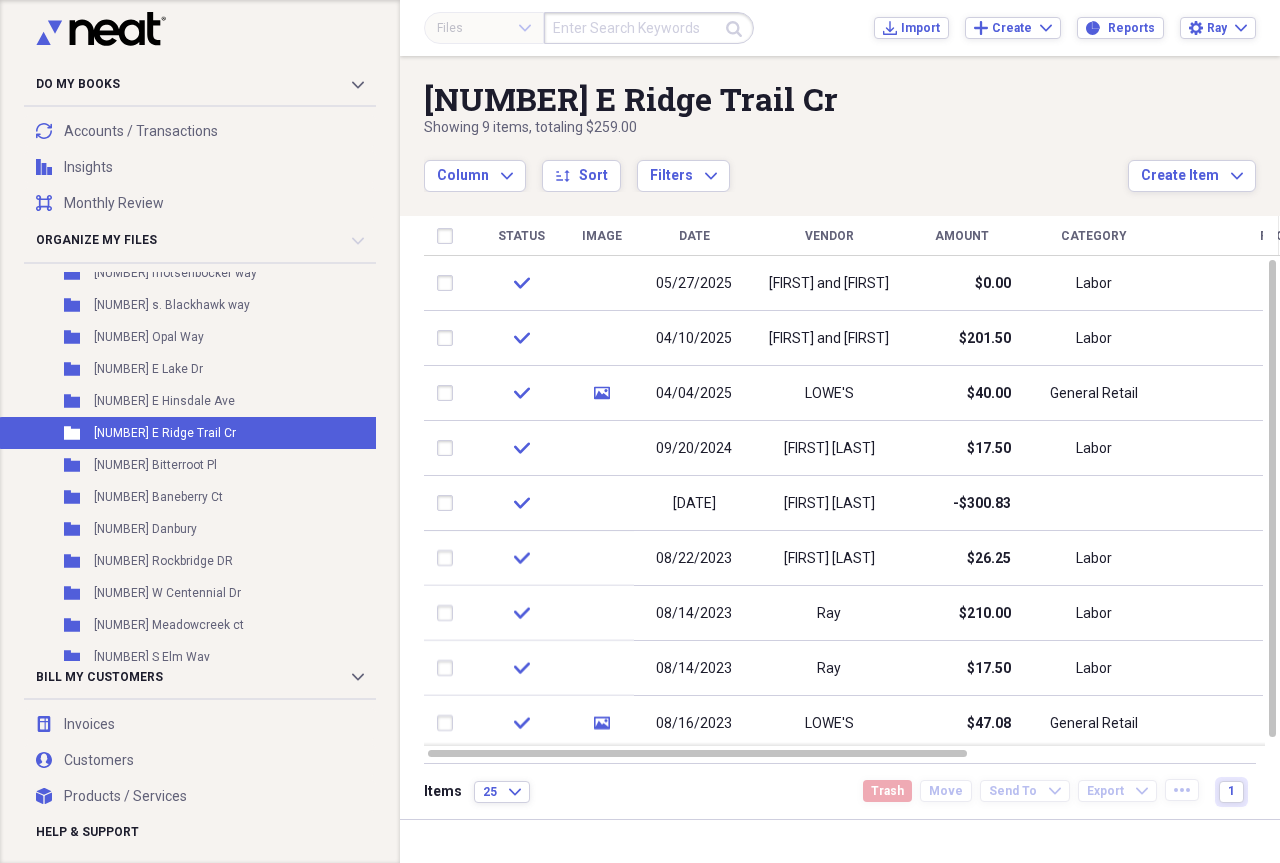 scroll, scrollTop: 1140, scrollLeft: 0, axis: vertical 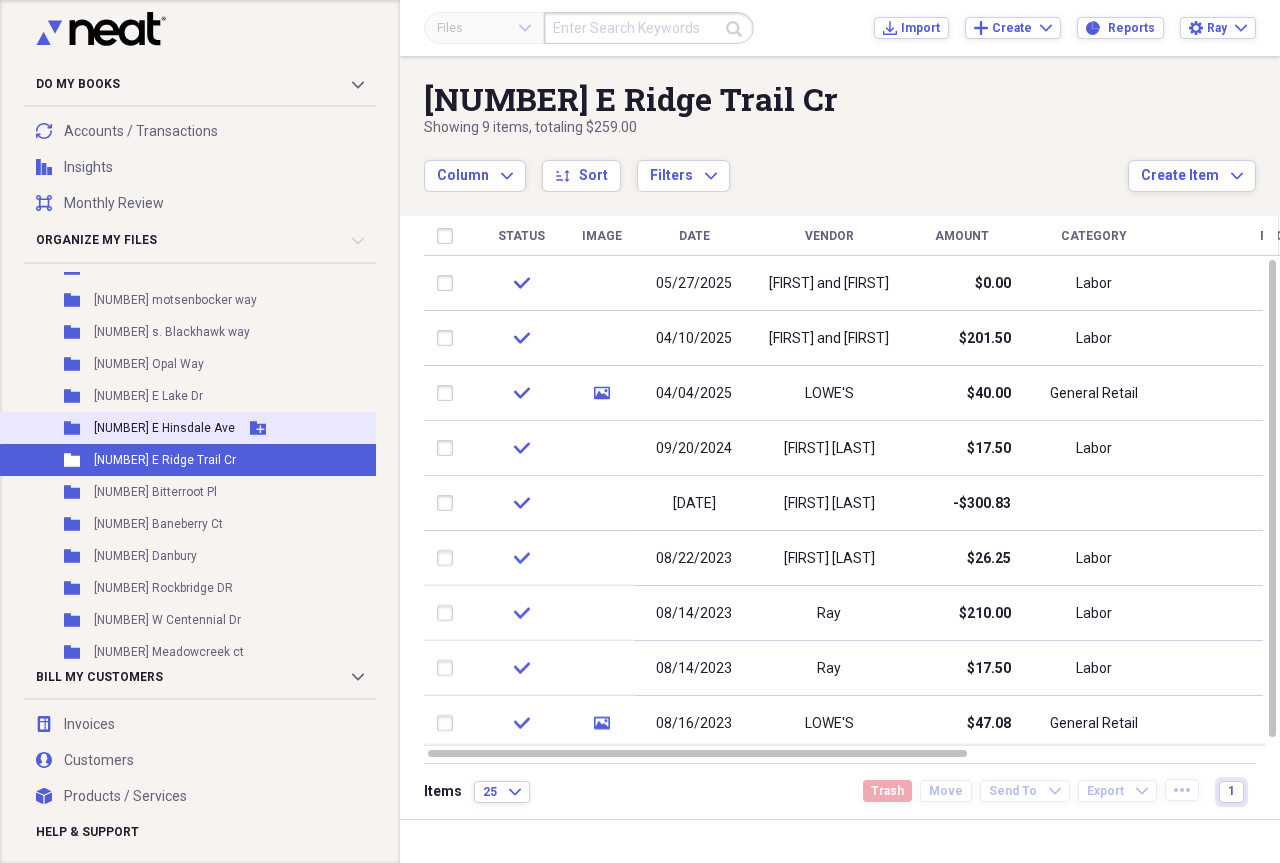 click on "[NUMBER] [STREET]" at bounding box center [164, 428] 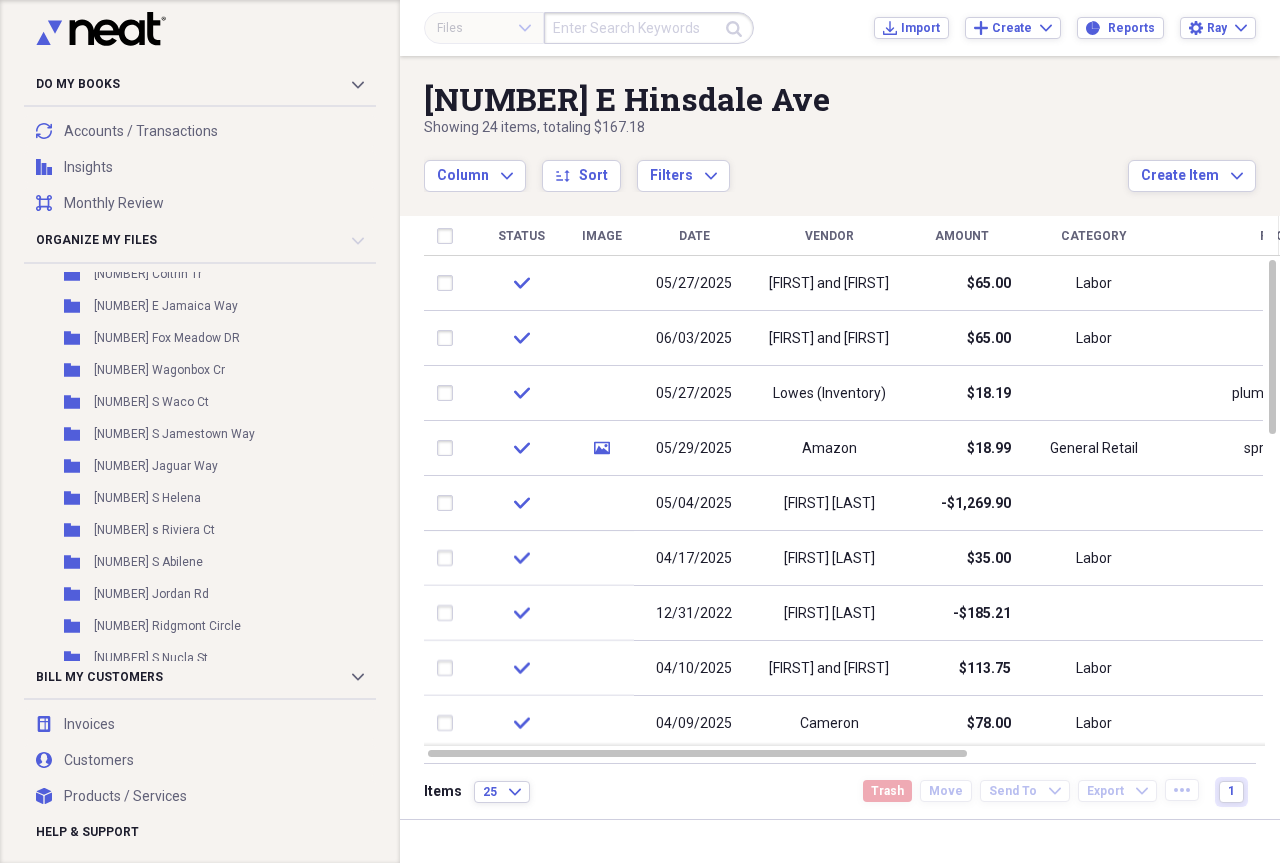 scroll, scrollTop: 1811, scrollLeft: 0, axis: vertical 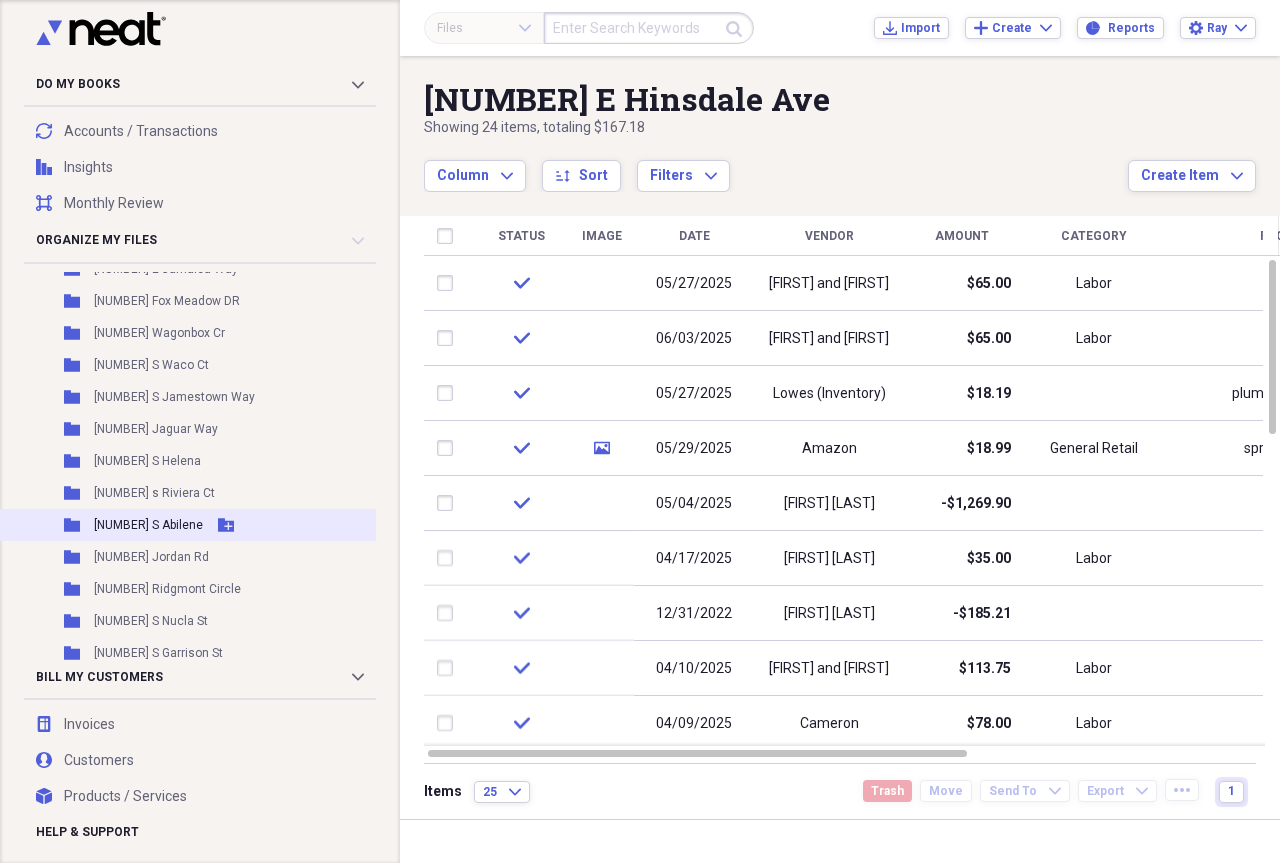 click on "[NUMBER] [STREET]" at bounding box center [148, 525] 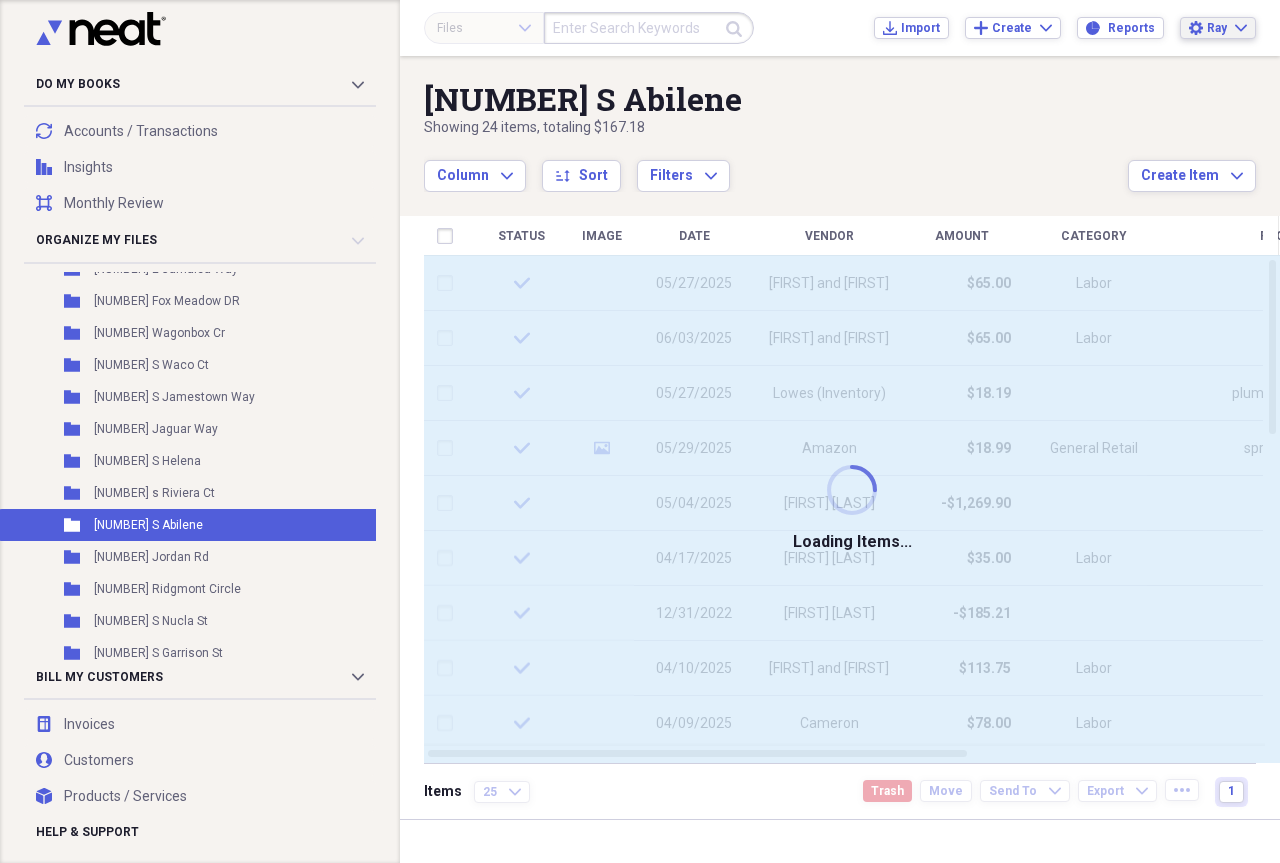 click on "Expand" 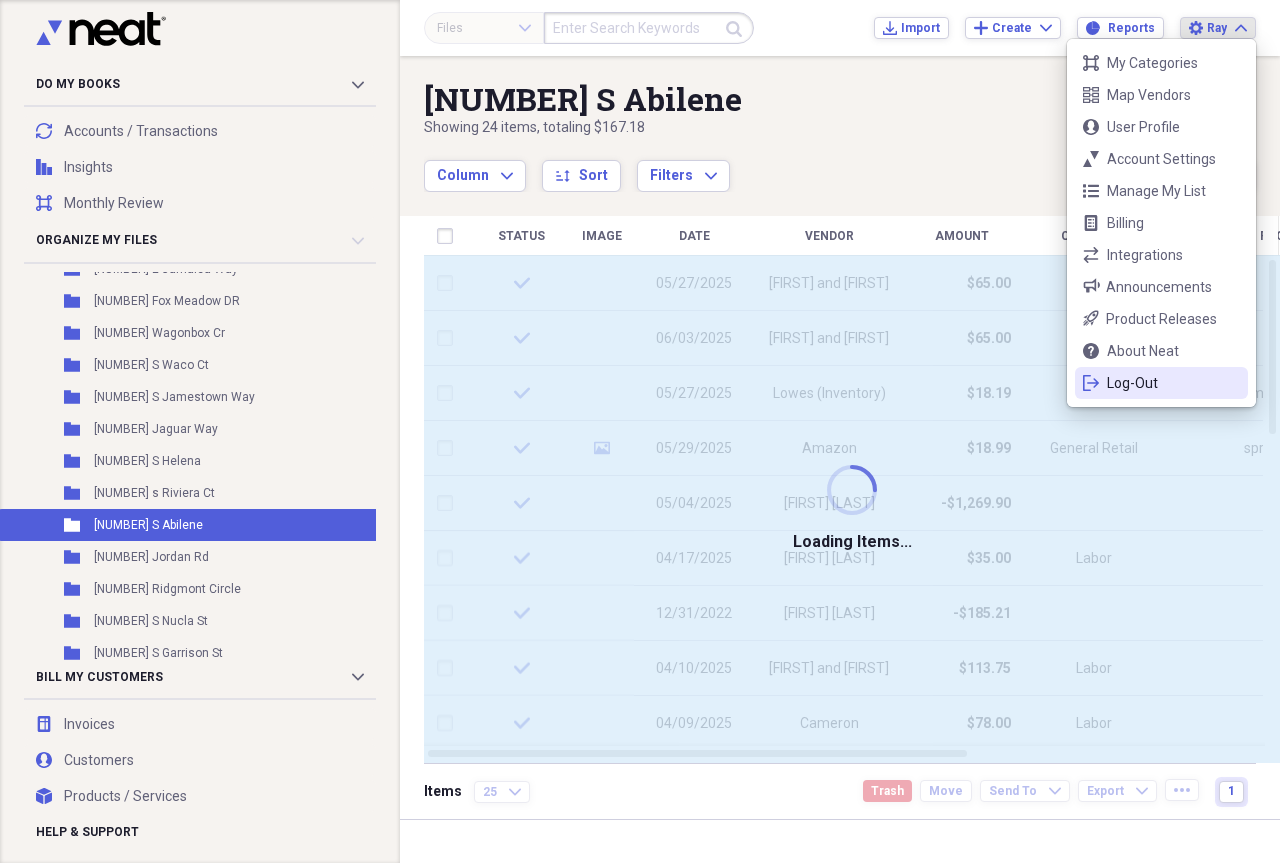 click on "Log-Out" at bounding box center (1161, 383) 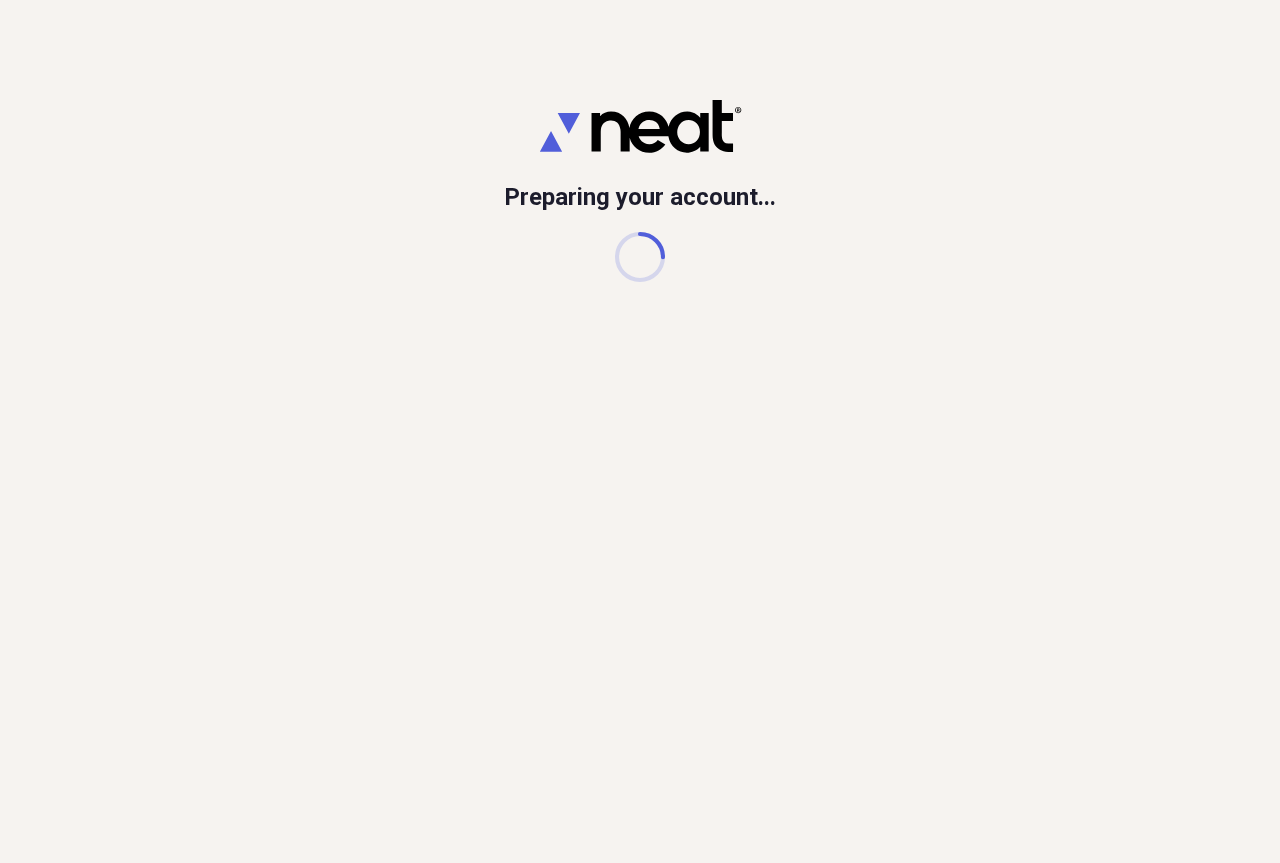scroll, scrollTop: 0, scrollLeft: 0, axis: both 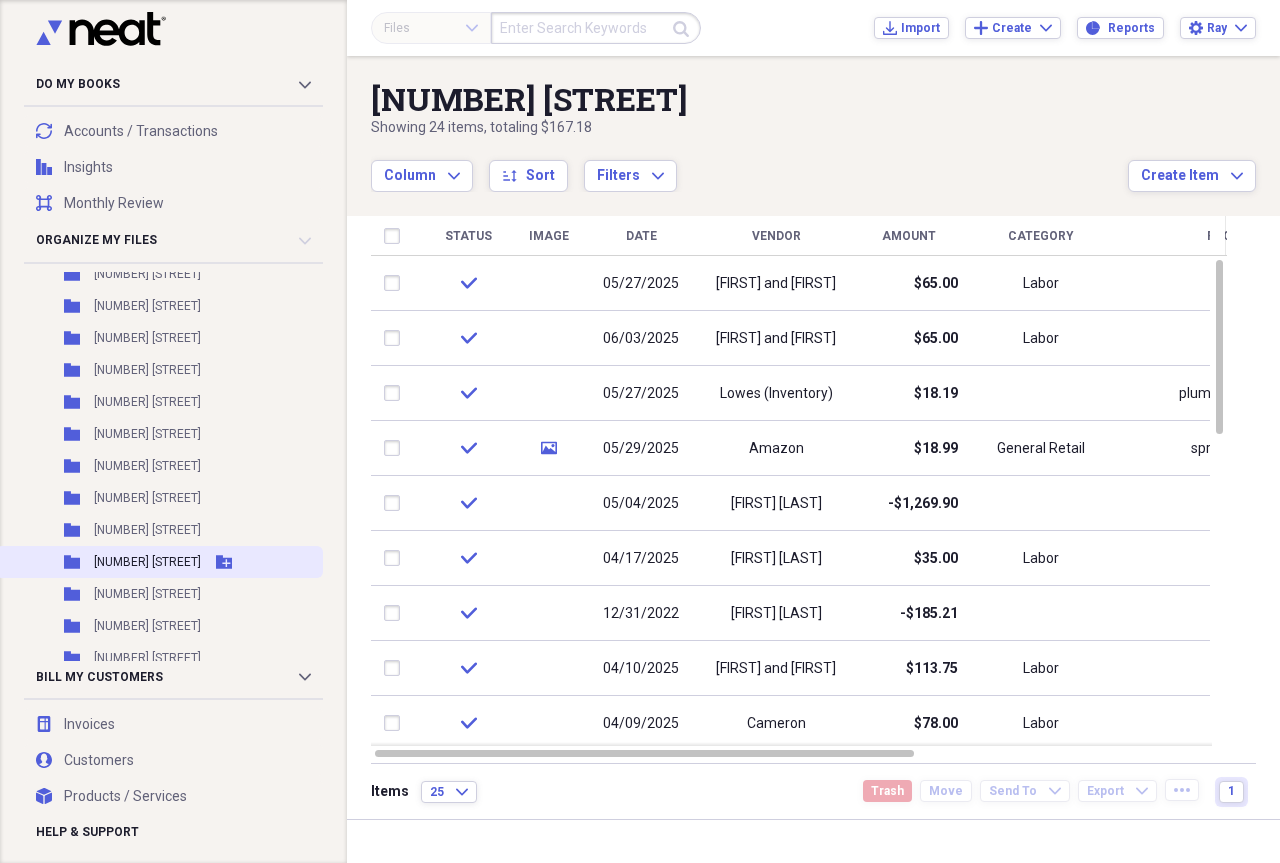 click on "[NUMBER] [STREET]" at bounding box center [147, 562] 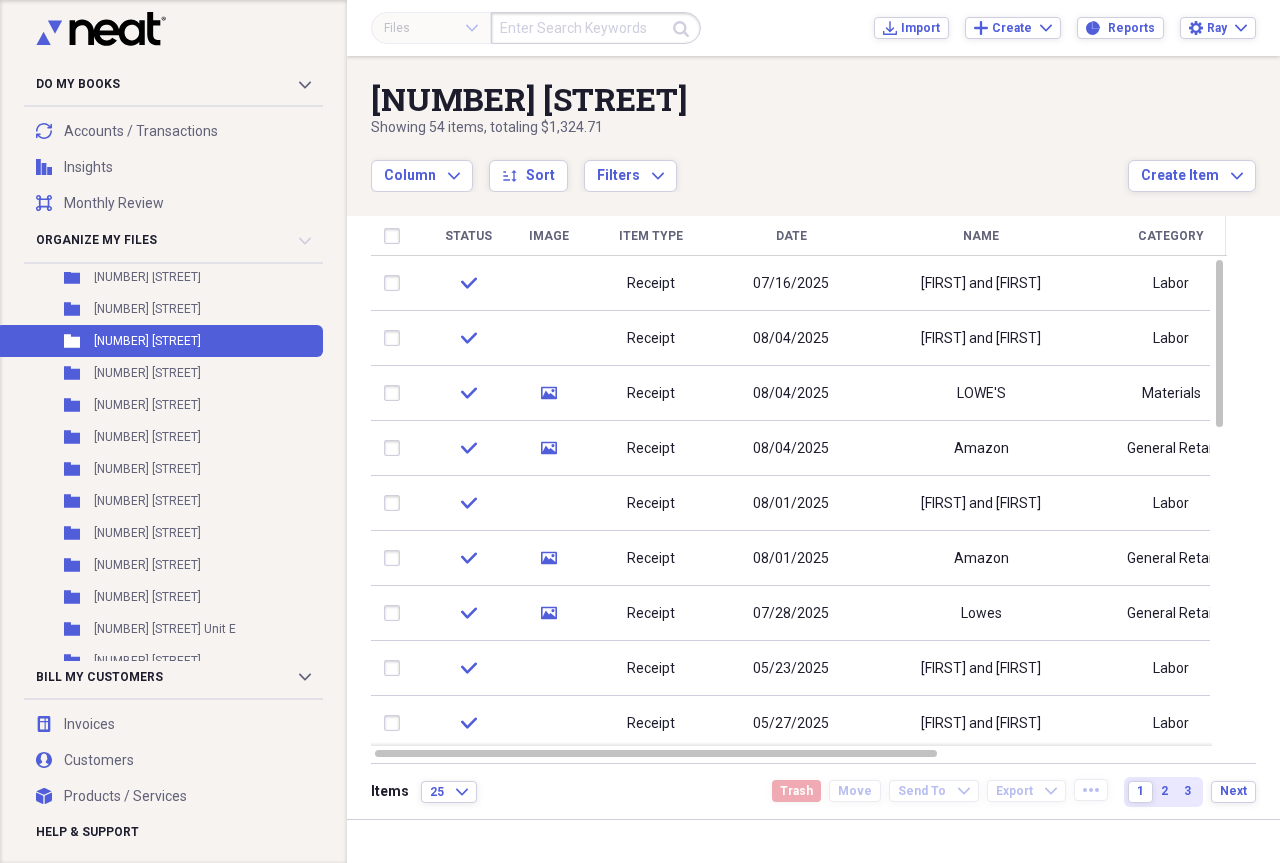 scroll, scrollTop: 2013, scrollLeft: 0, axis: vertical 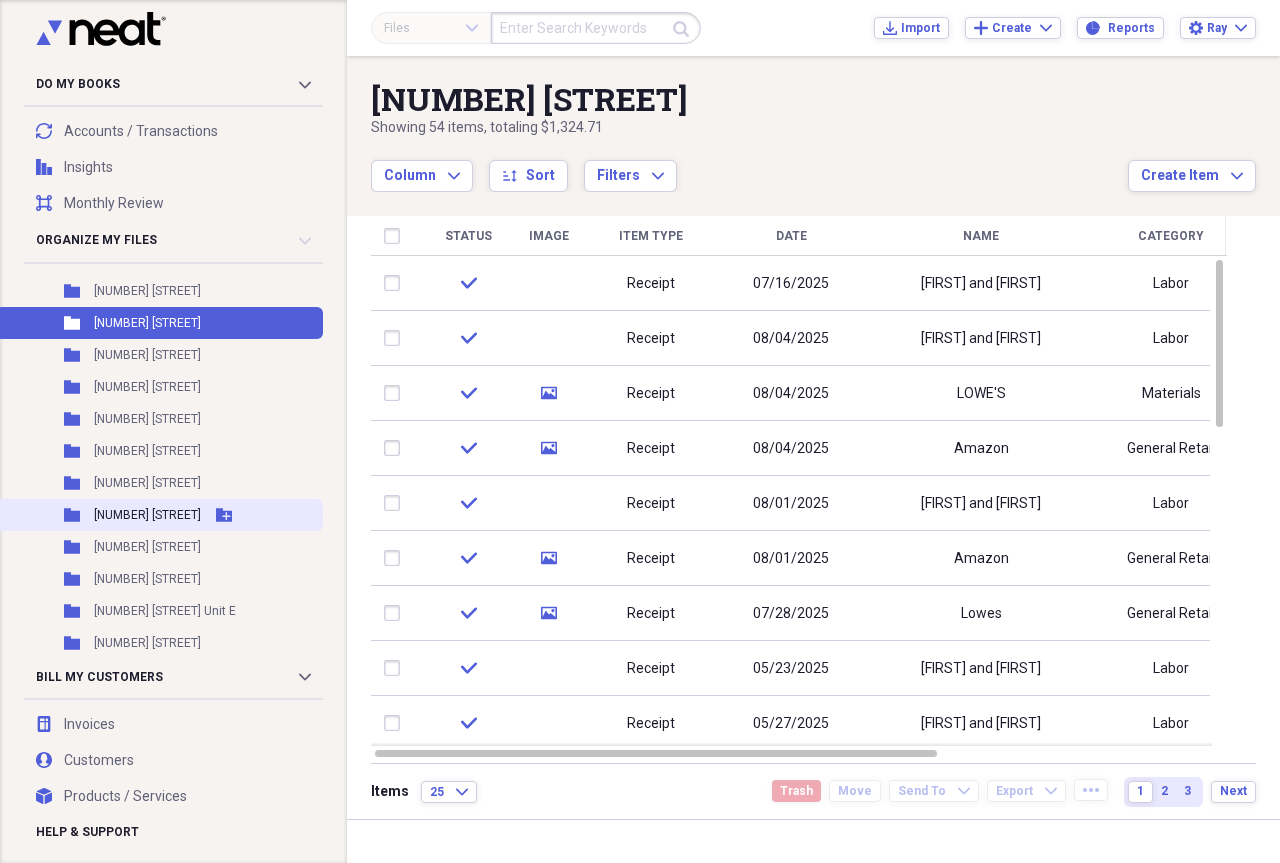 click on "[NUMBER] [STREET]" at bounding box center (147, 515) 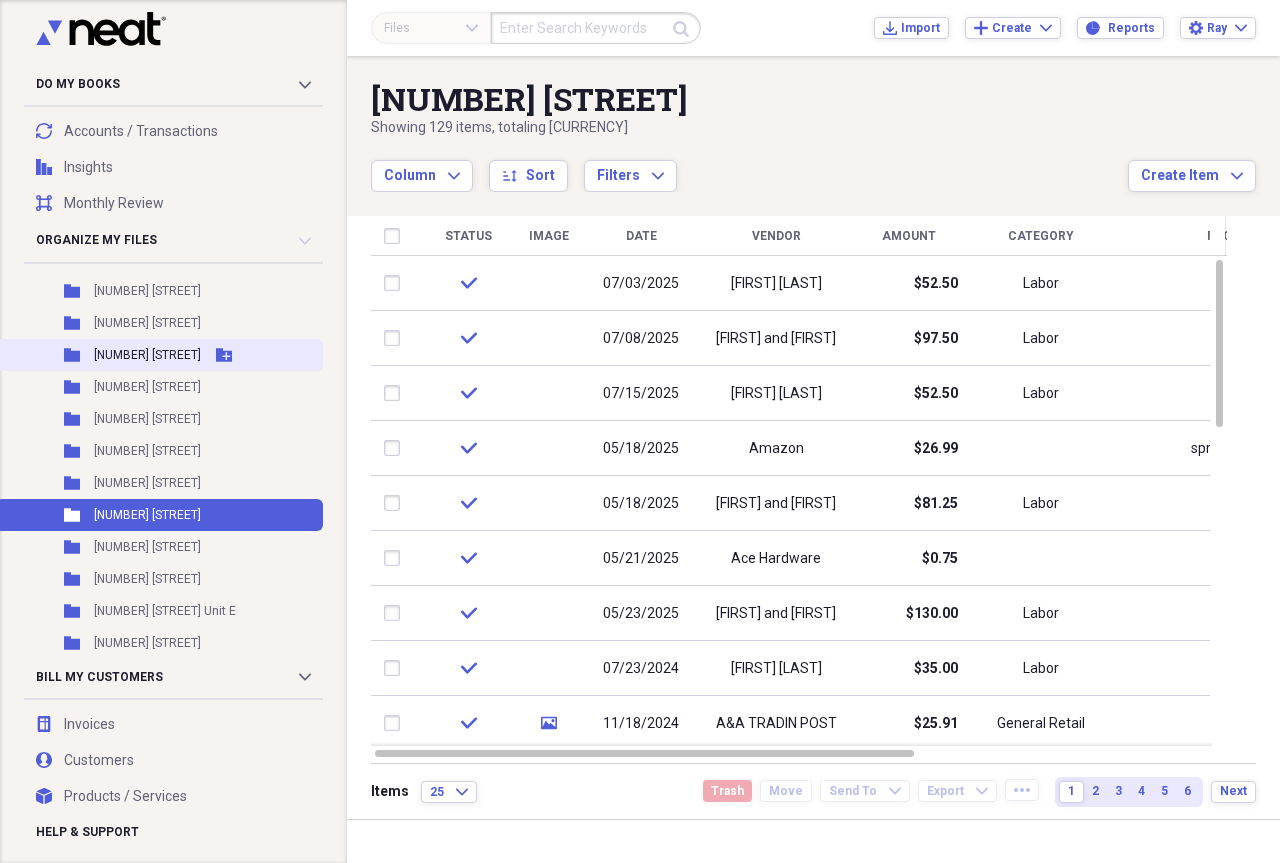 click on "Folder [NUMBER] [STREET] Add Folder" at bounding box center [159, 355] 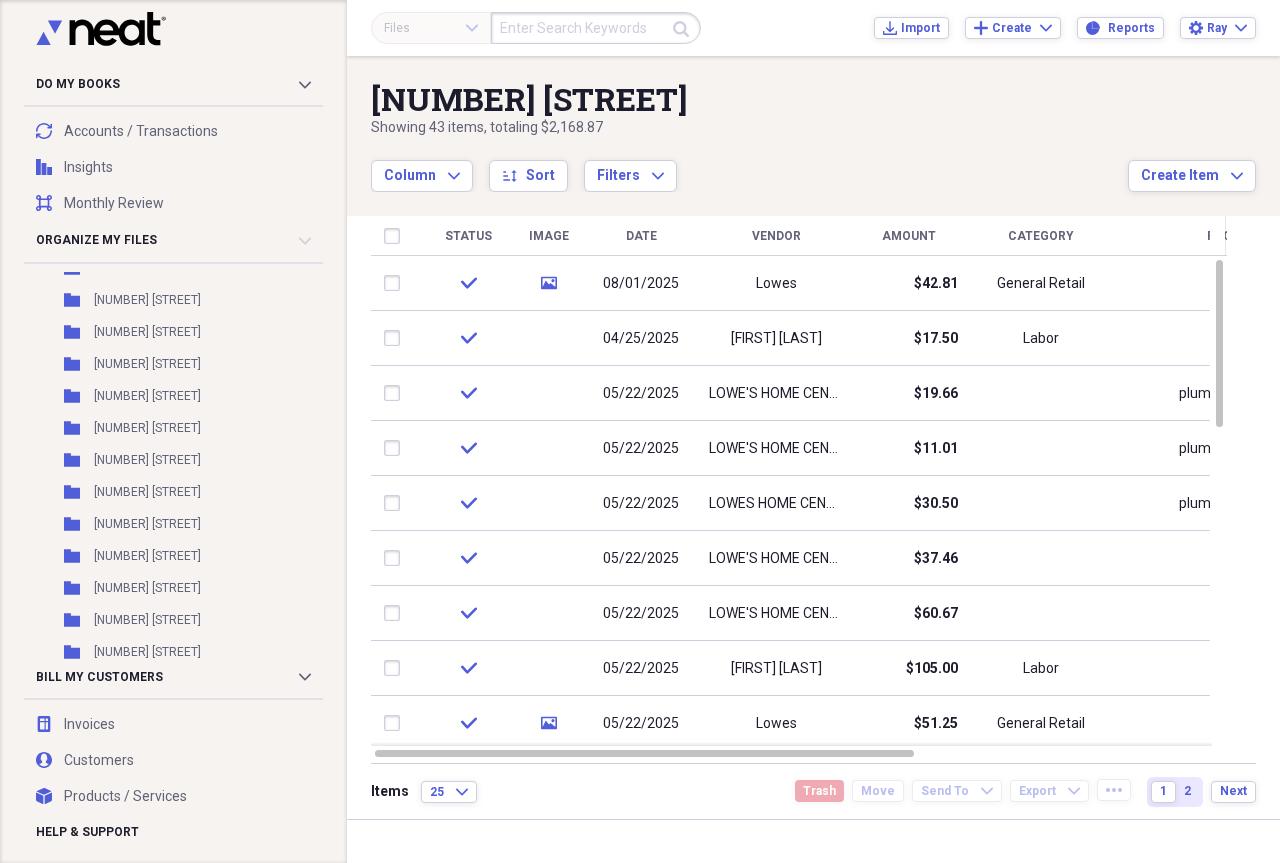 scroll, scrollTop: 1131, scrollLeft: 0, axis: vertical 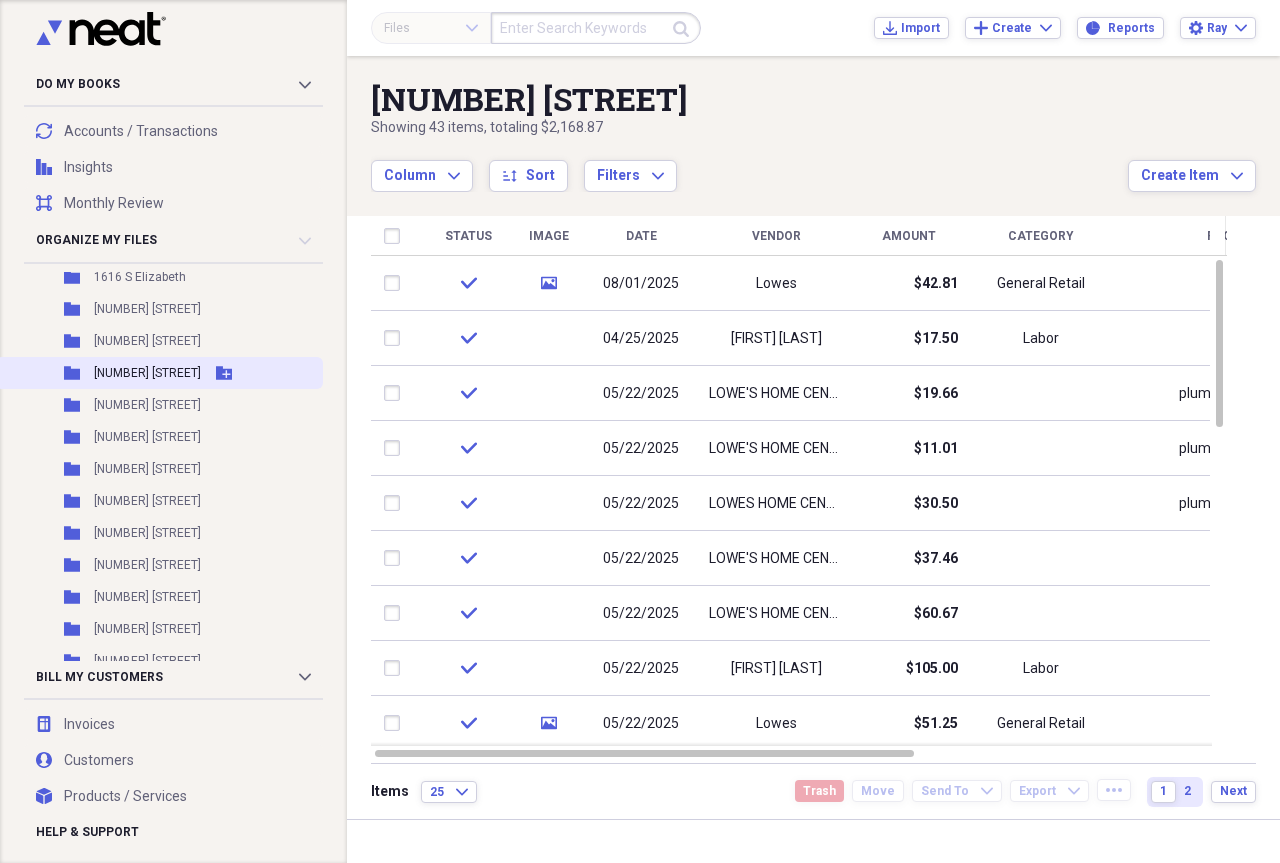 click on "Folder 17177 Opal Way Add Folder" at bounding box center [159, 373] 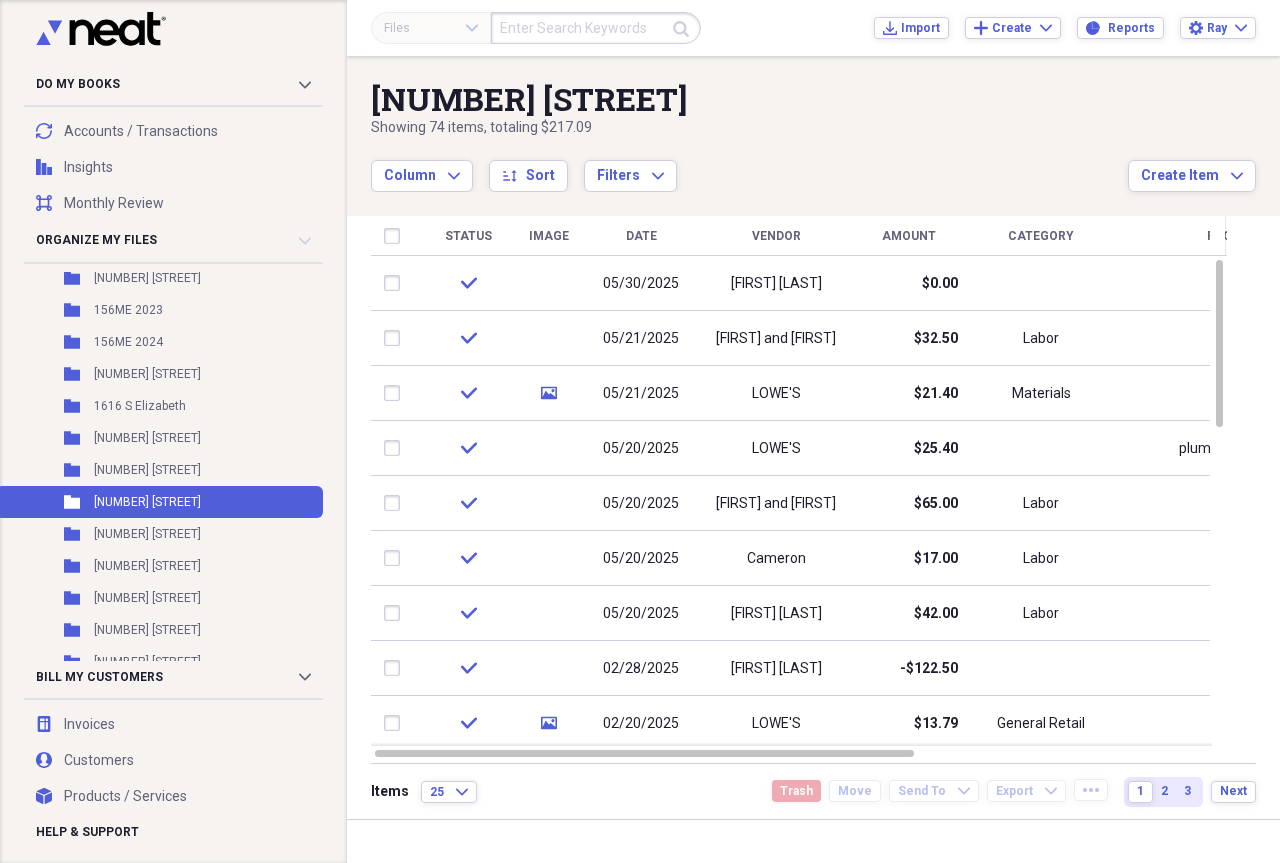 scroll, scrollTop: 956, scrollLeft: 0, axis: vertical 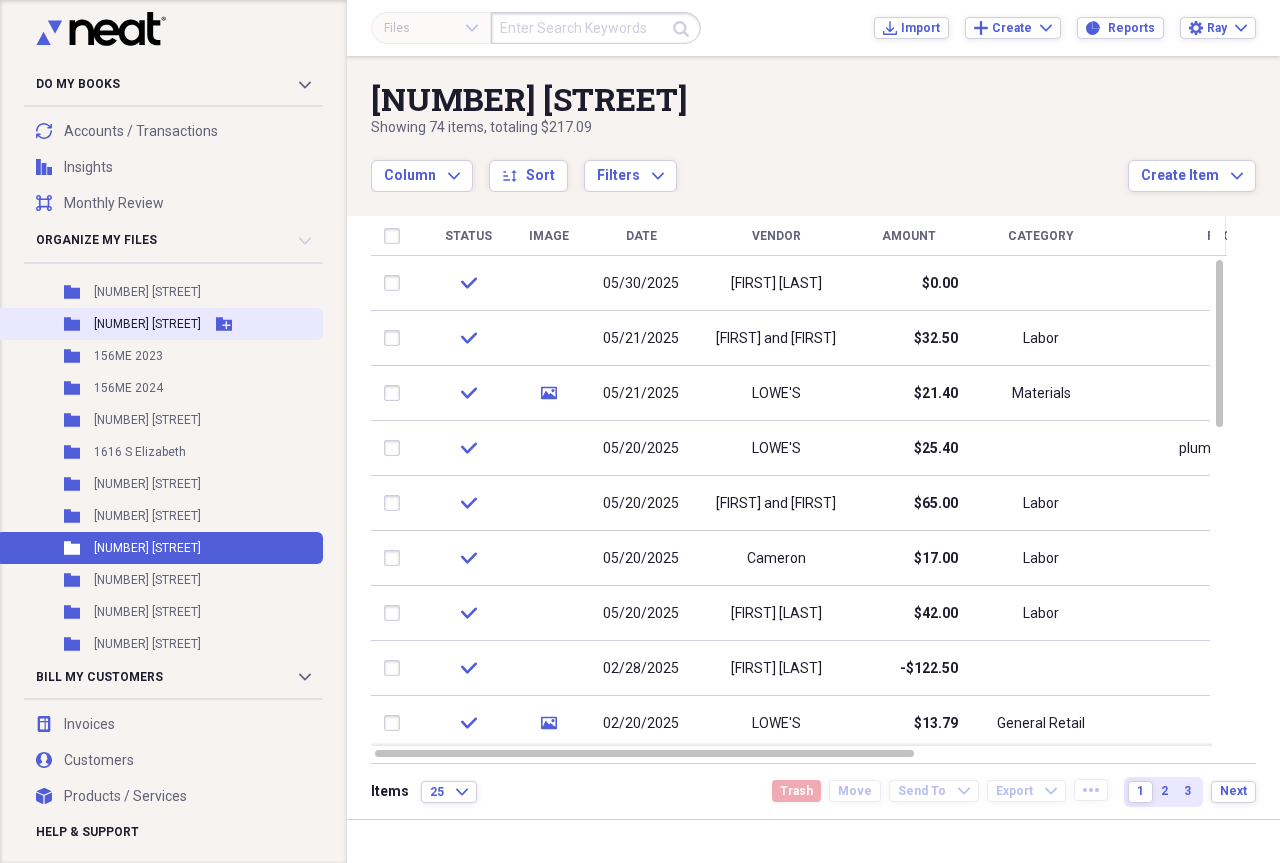 click on "[NUMBER] [STREET]" at bounding box center [147, 324] 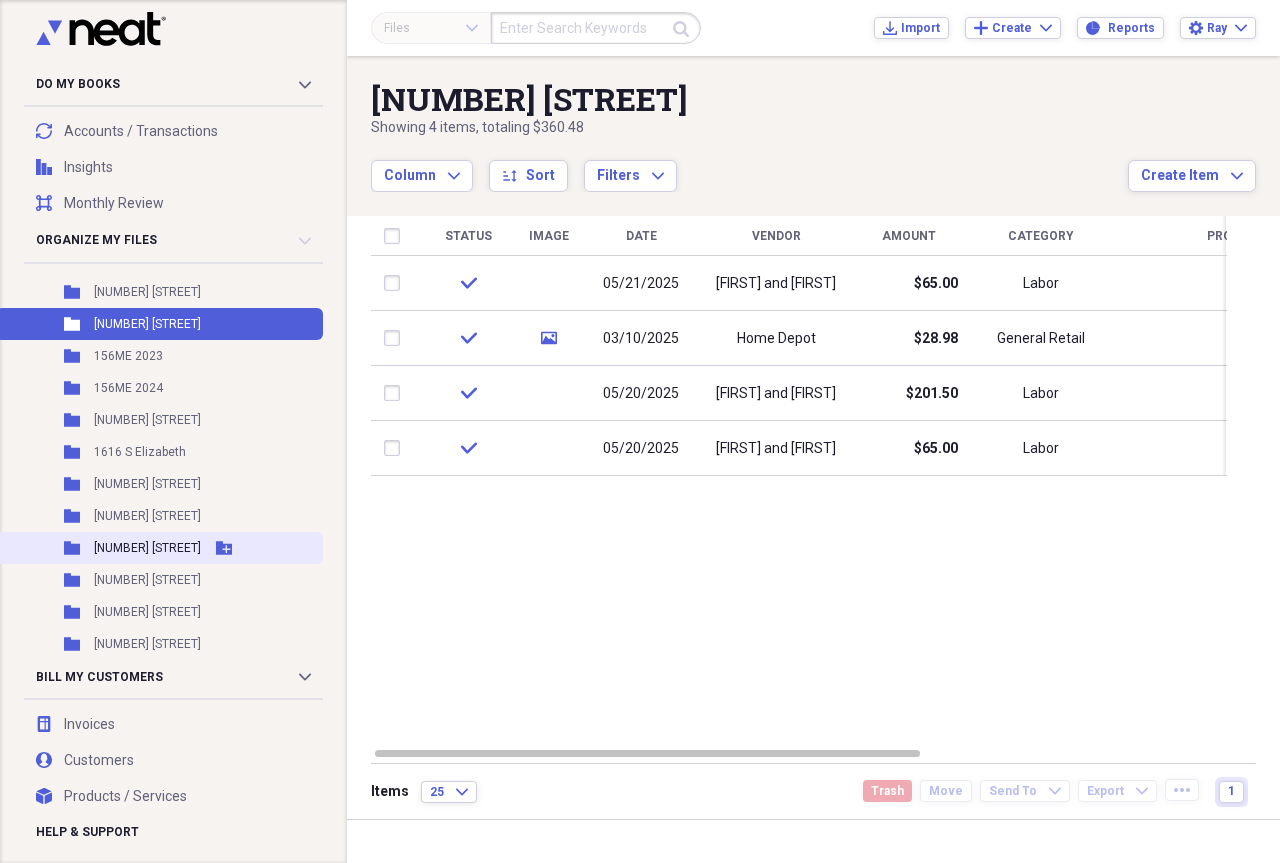 click on "[NUMBER] [STREET]" at bounding box center (147, 548) 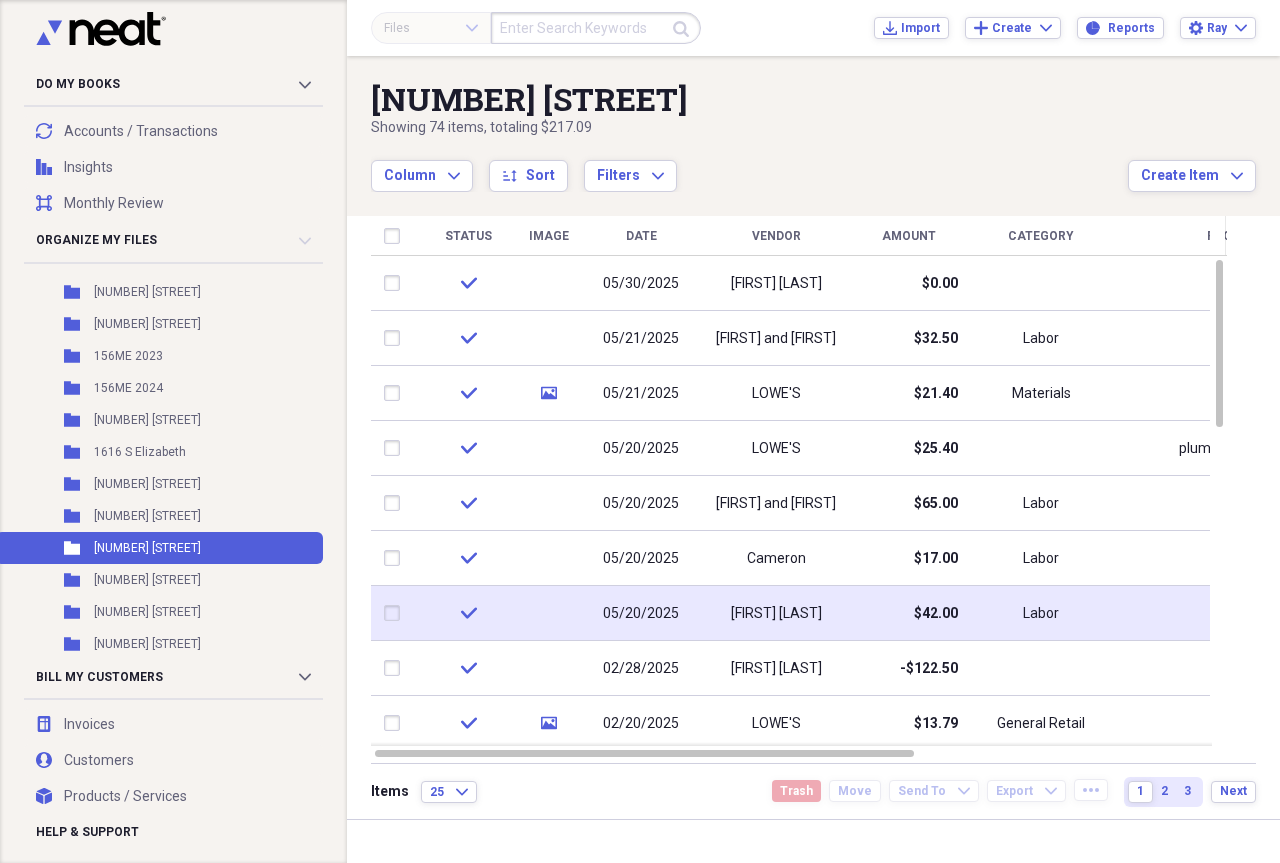 click on "[FIRST] [LAST]" at bounding box center (776, 614) 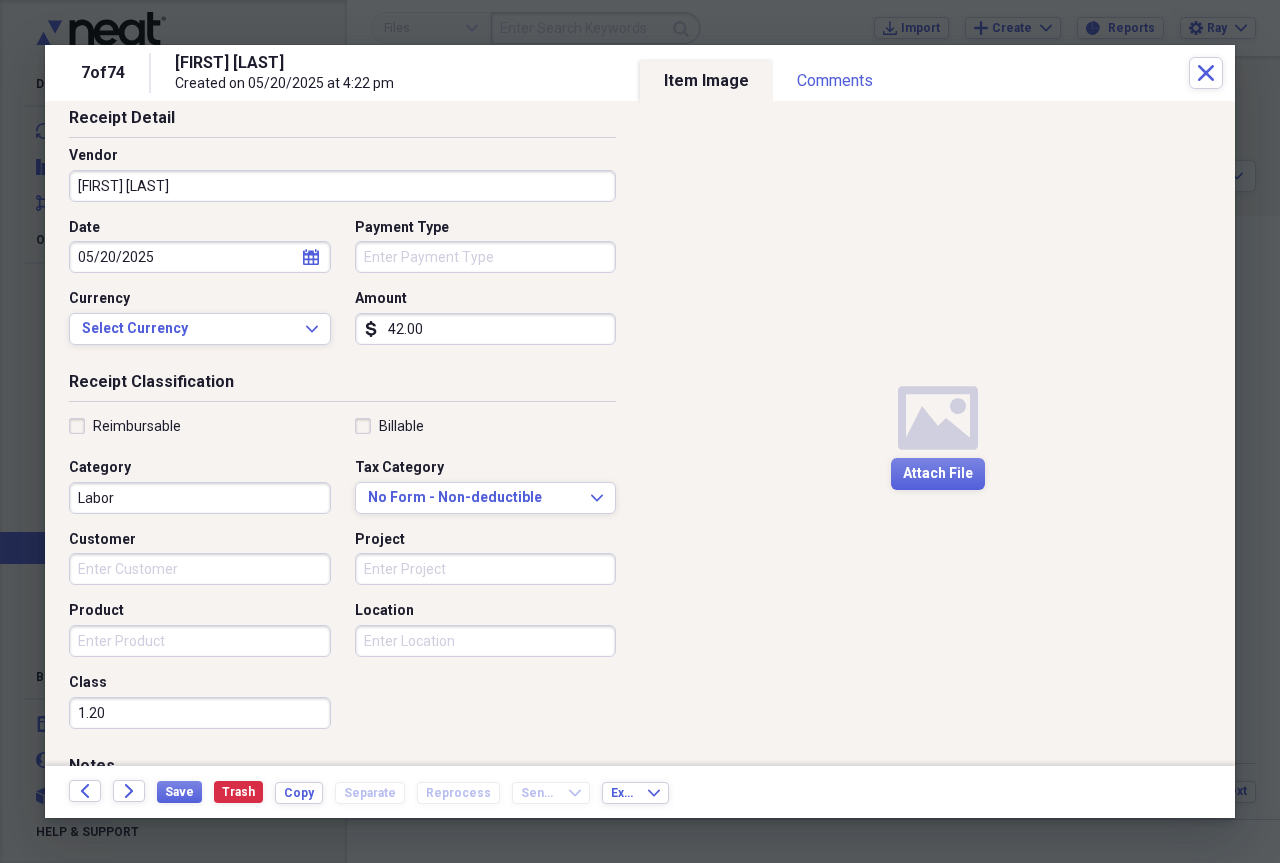 scroll, scrollTop: 85, scrollLeft: 0, axis: vertical 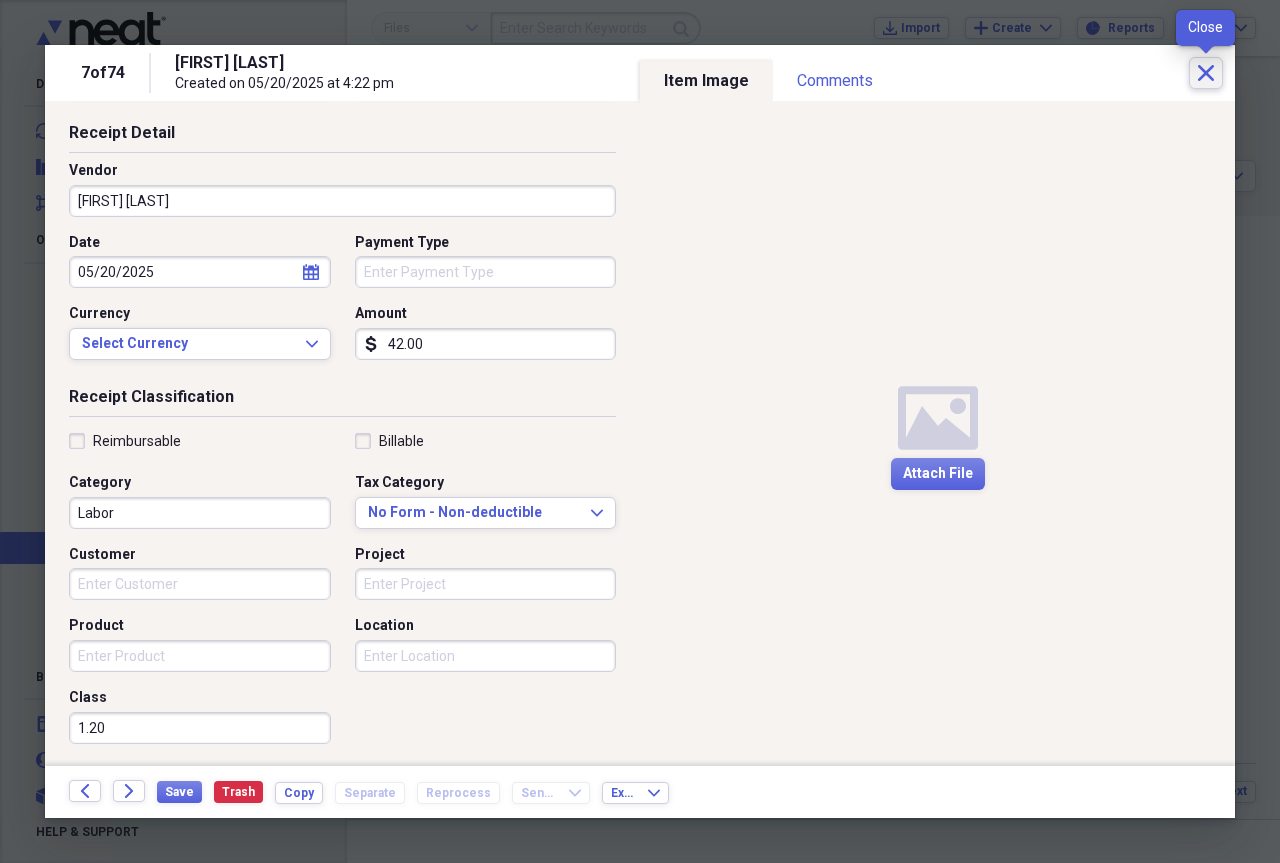 click 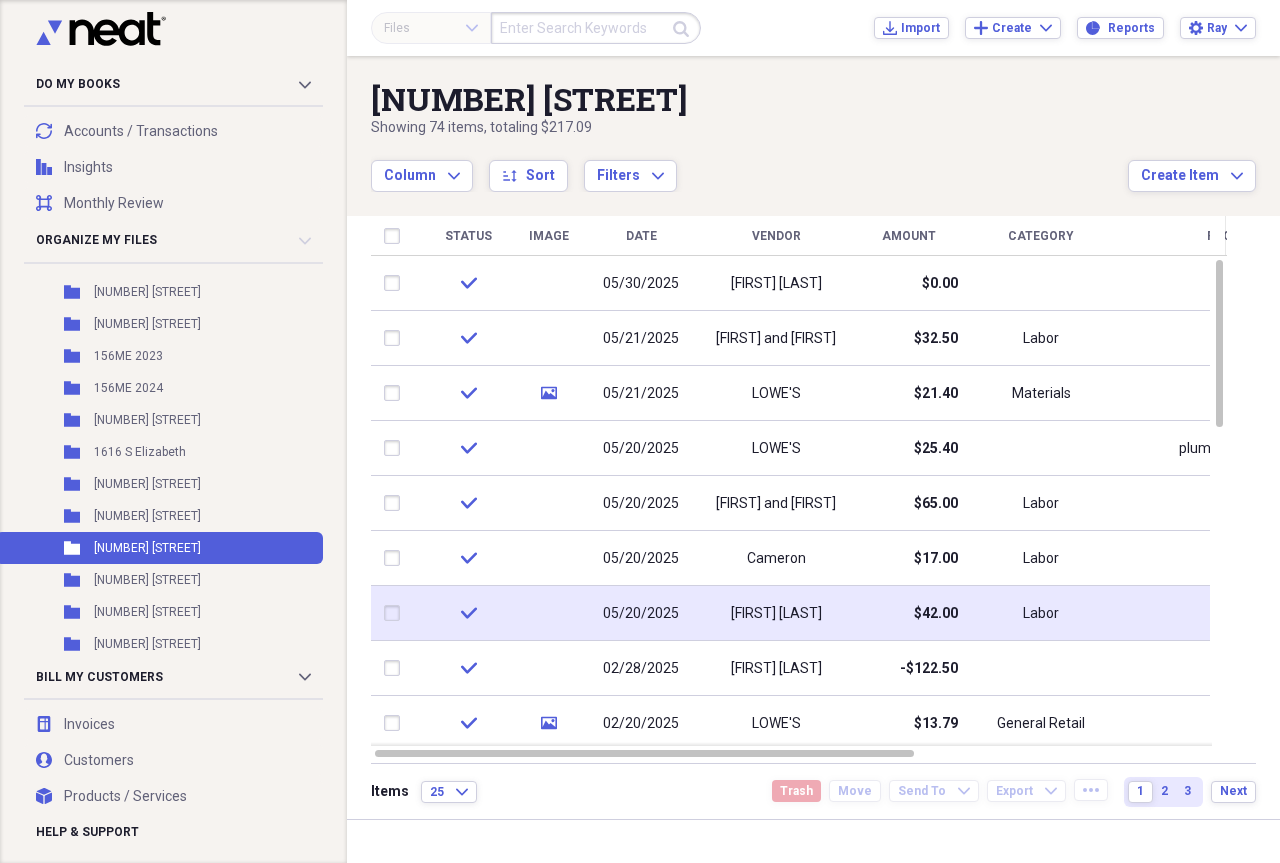 click on "[FIRST] [LAST]" at bounding box center (776, 614) 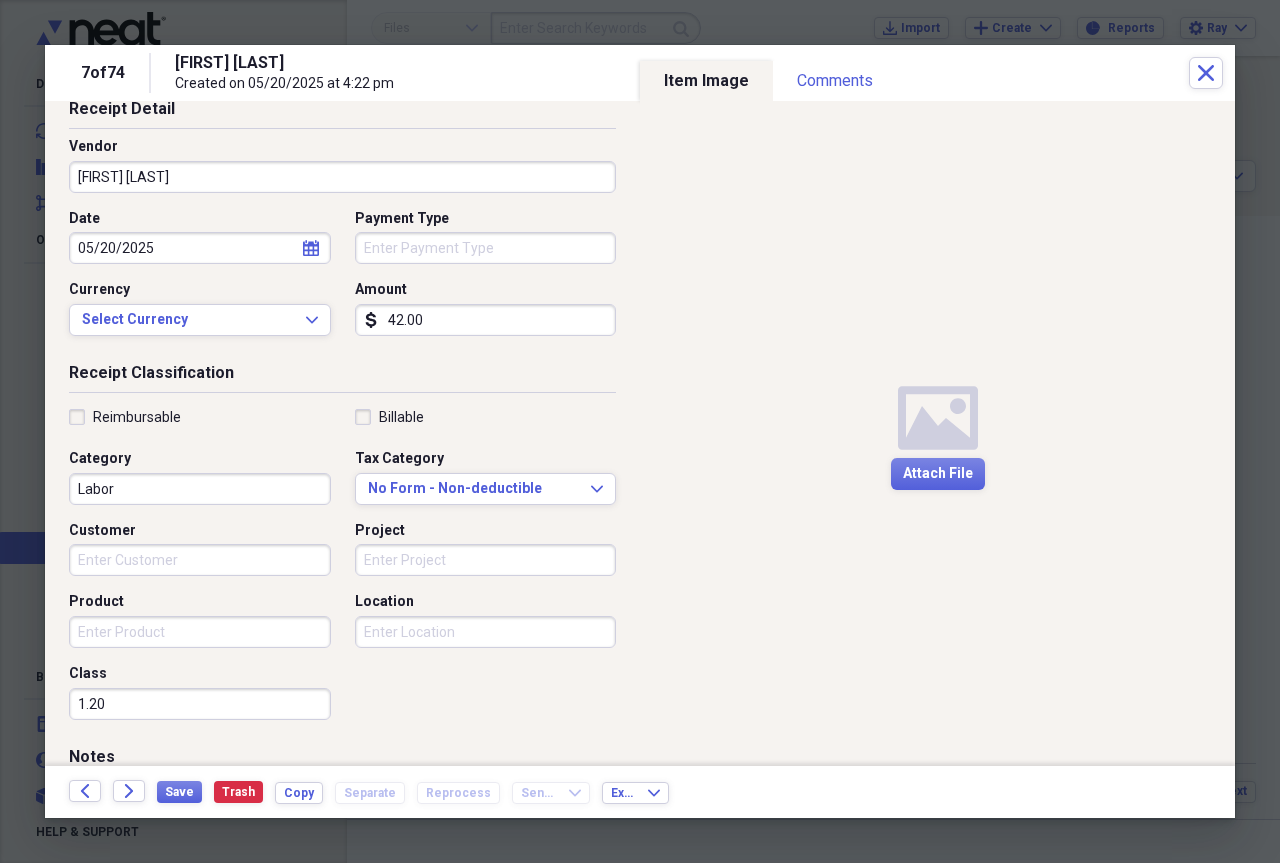 scroll, scrollTop: 284, scrollLeft: 0, axis: vertical 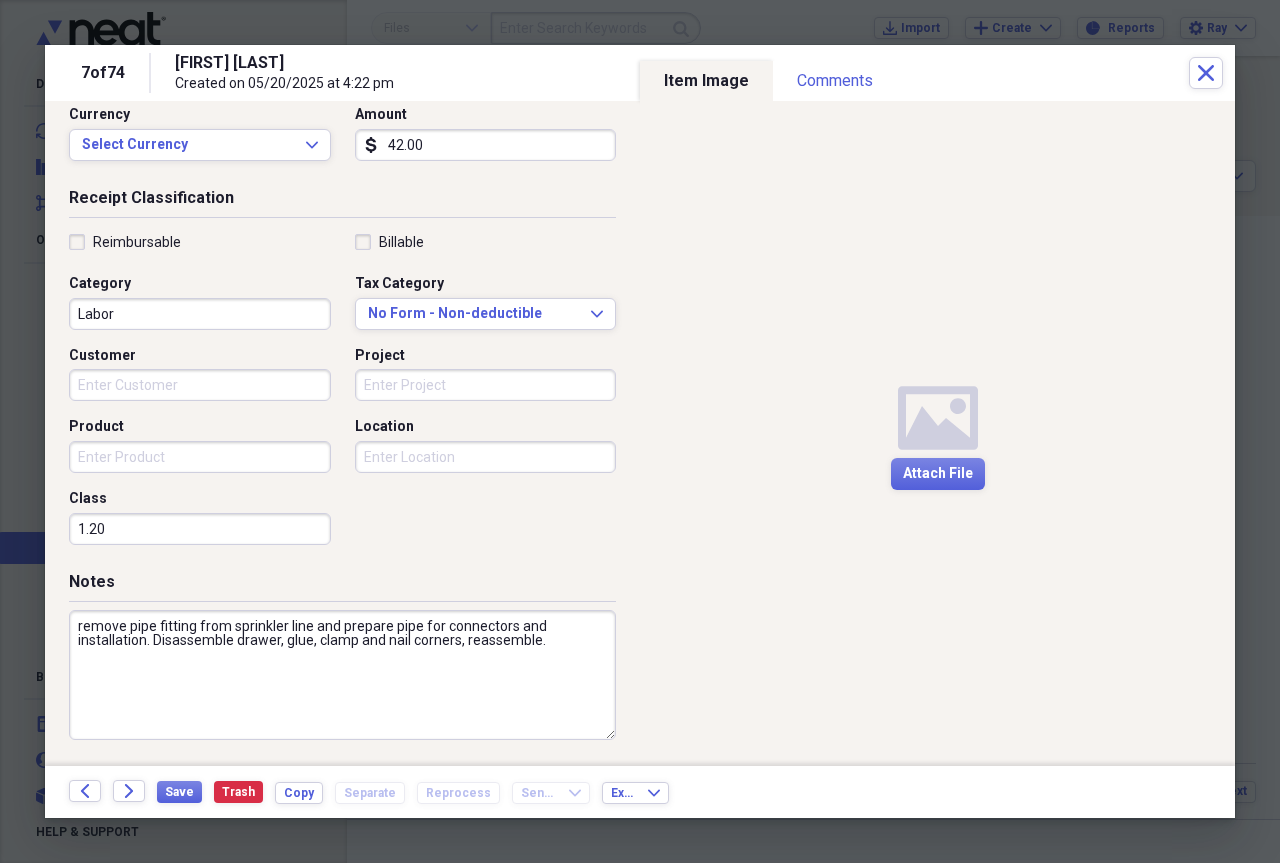 click on "remove pipe fitting from sprinkler line and prepare pipe for connectors and installation. Disassemble drawer, glue, clamp and nail corners, reassemble." at bounding box center (342, 675) 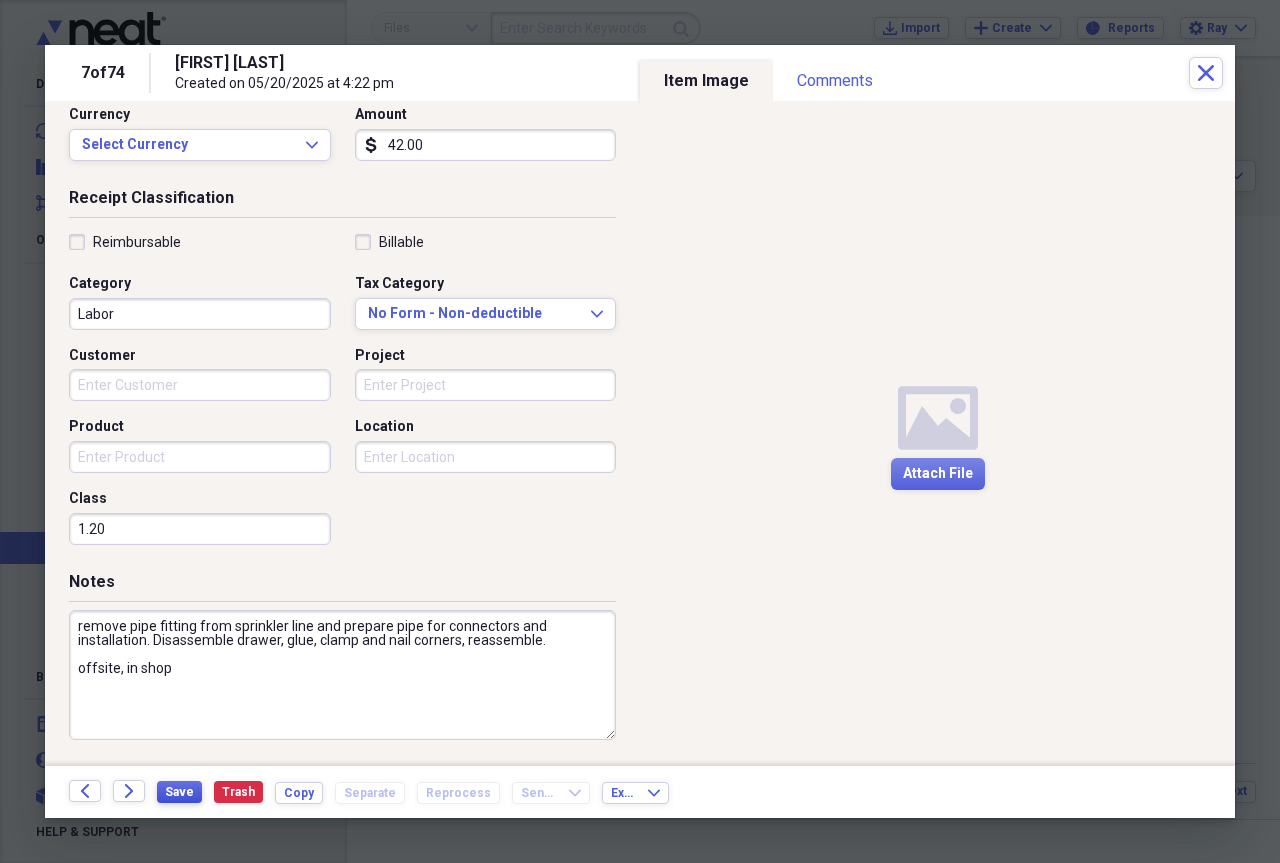 type on "remove pipe fitting from sprinkler line and prepare pipe for connectors and installation. Disassemble drawer, glue, clamp and nail corners, reassemble.
offsite, in shop" 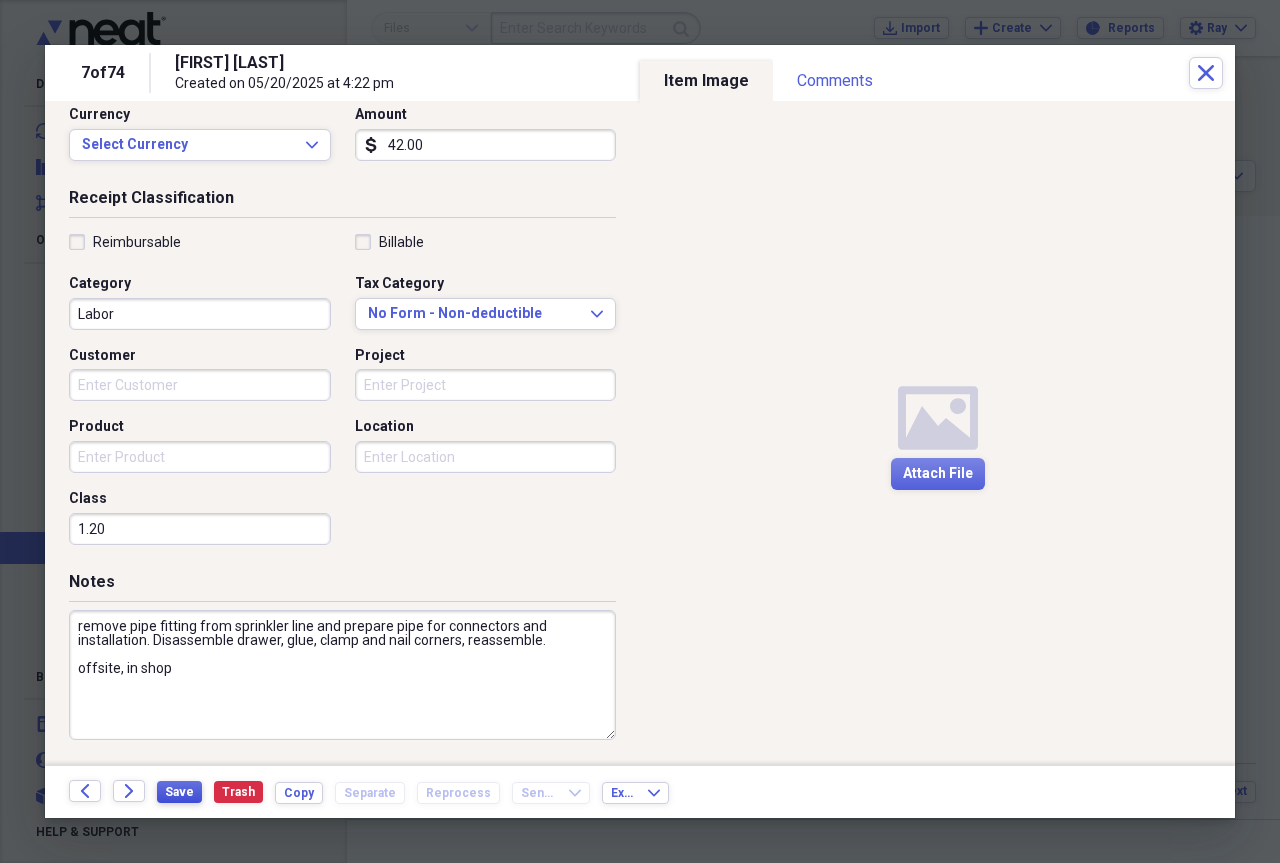 click on "Save" at bounding box center [179, 792] 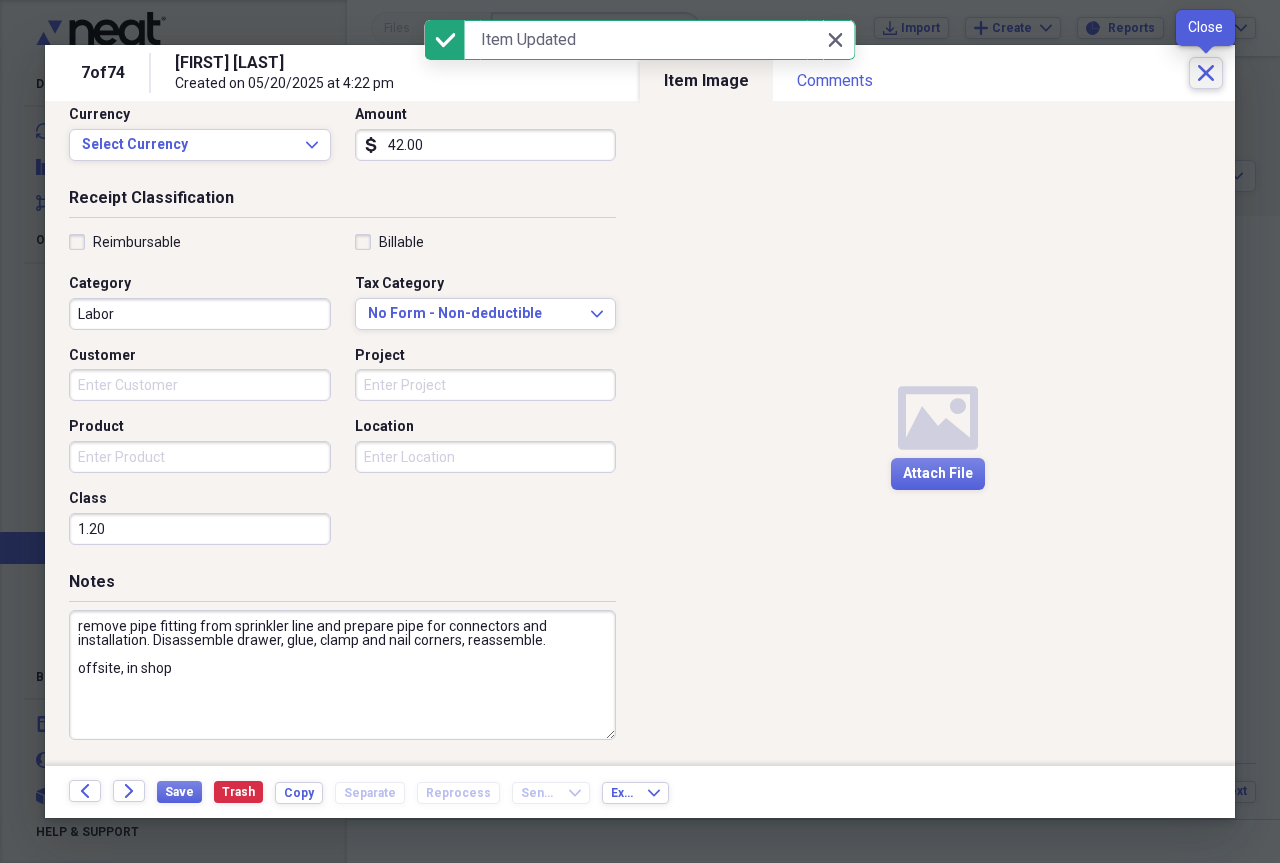 click on "Close" 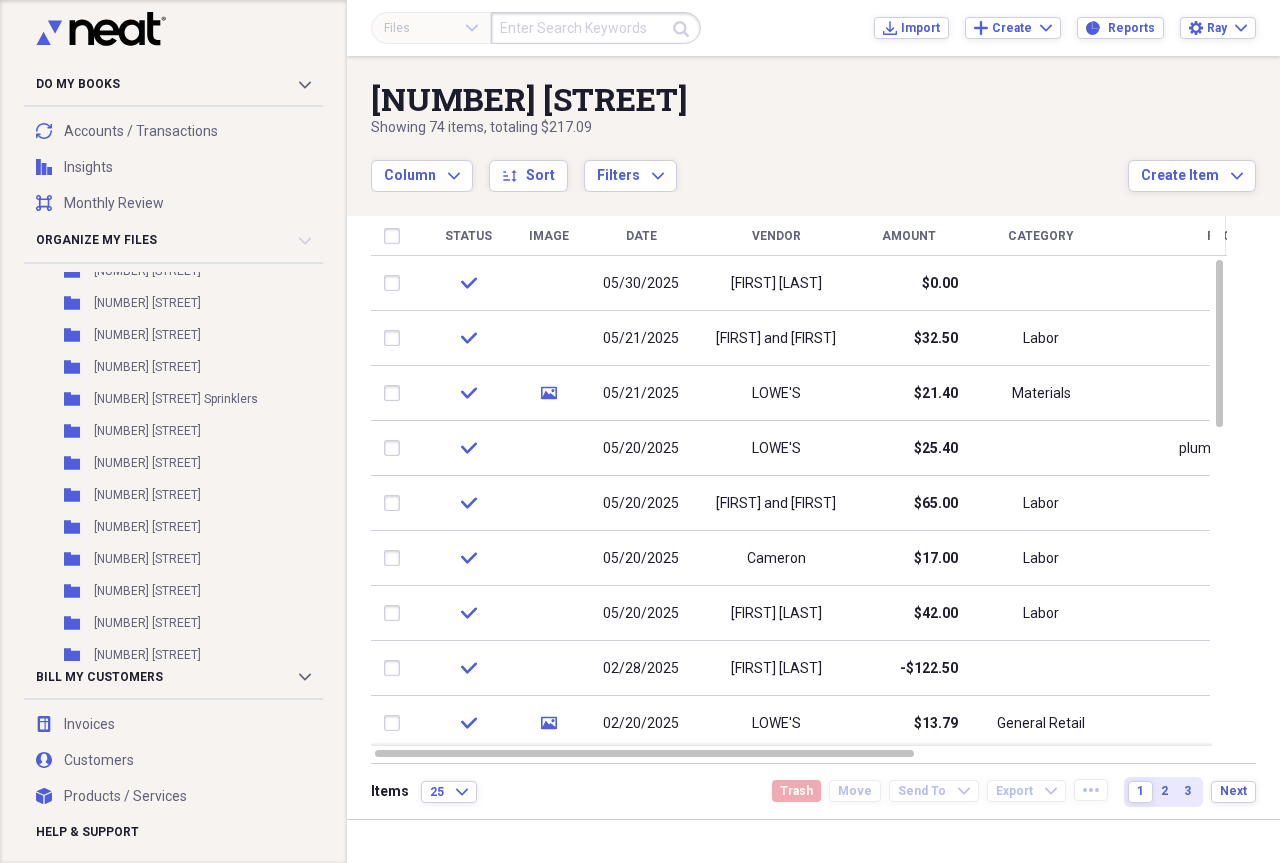 scroll, scrollTop: 597, scrollLeft: 0, axis: vertical 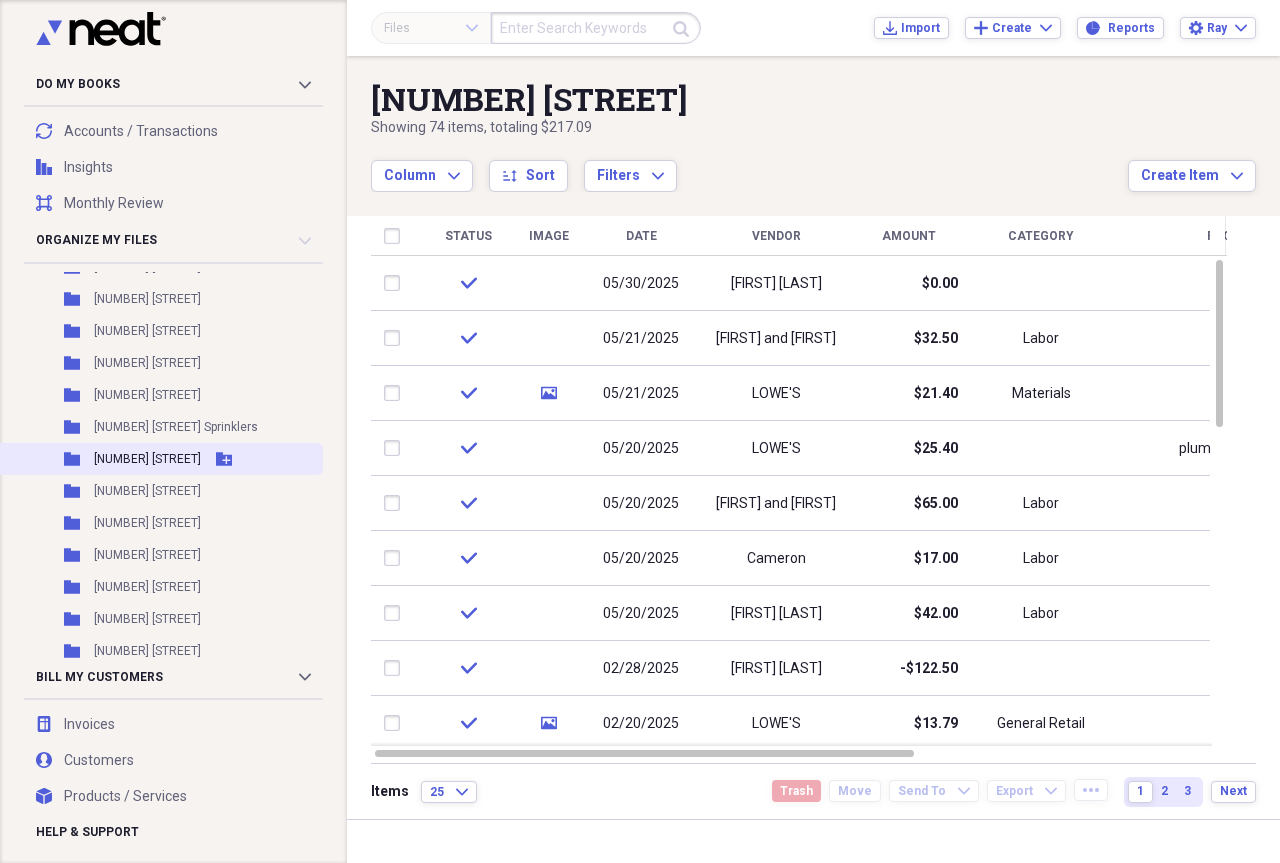 click on "[NUMBER] [STREET]" at bounding box center (147, 459) 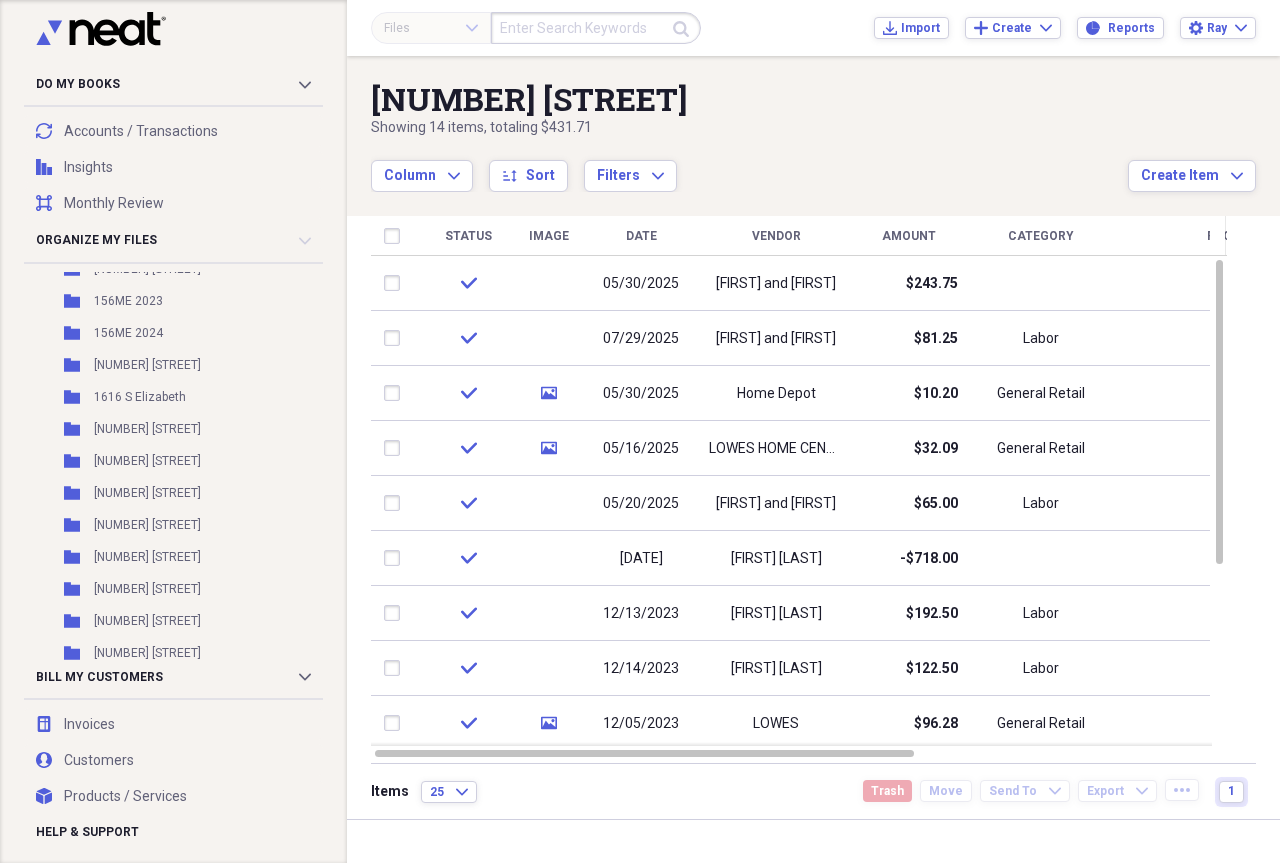scroll, scrollTop: 1020, scrollLeft: 0, axis: vertical 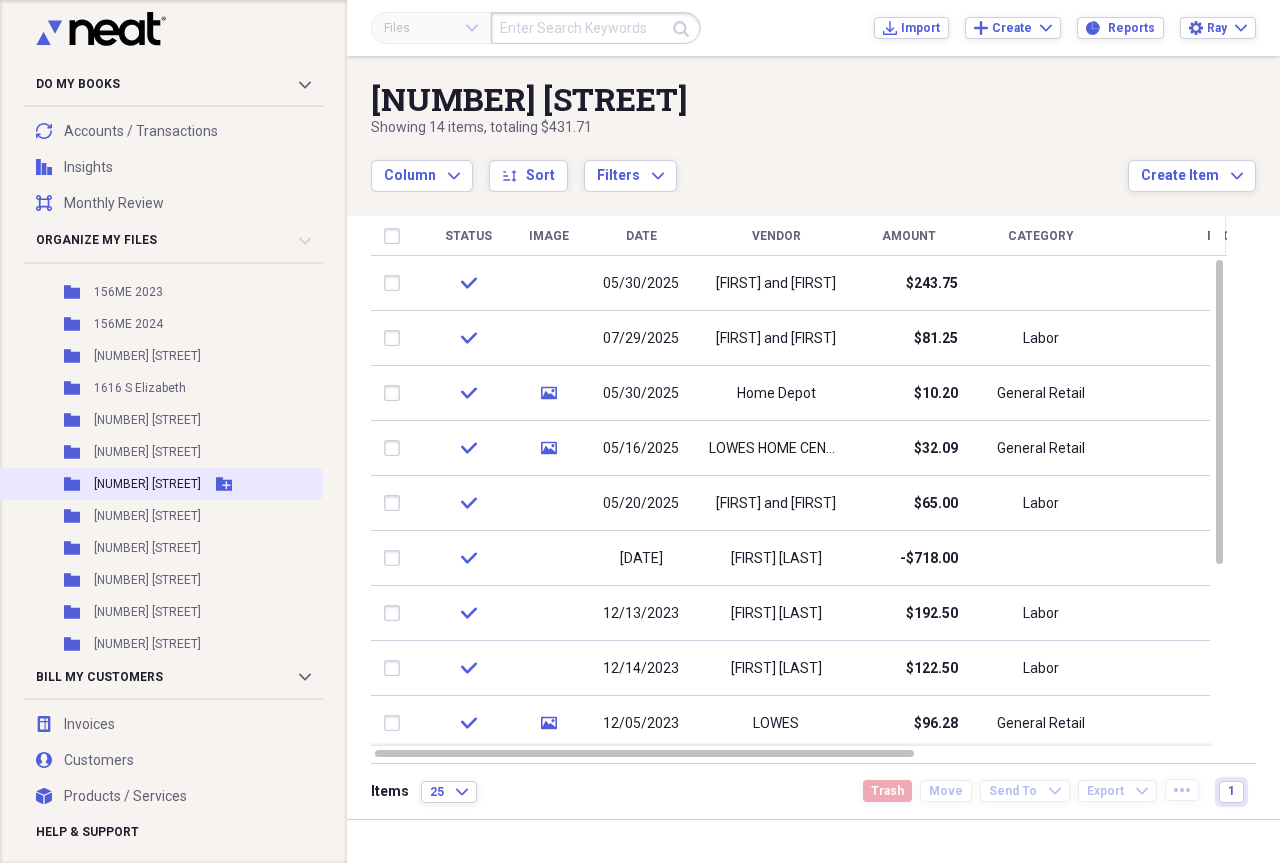 click on "[NUMBER] [STREET]" at bounding box center (147, 484) 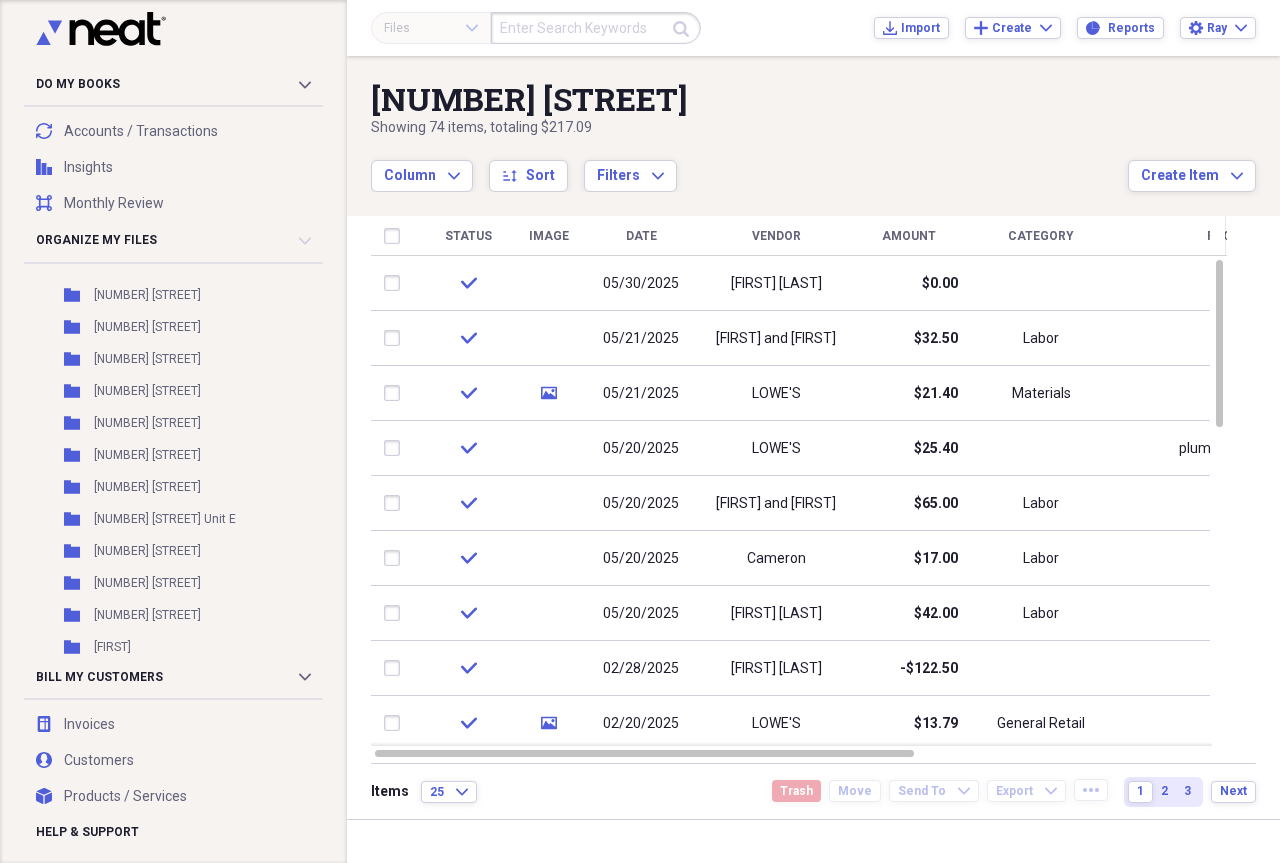 scroll, scrollTop: 2133, scrollLeft: 0, axis: vertical 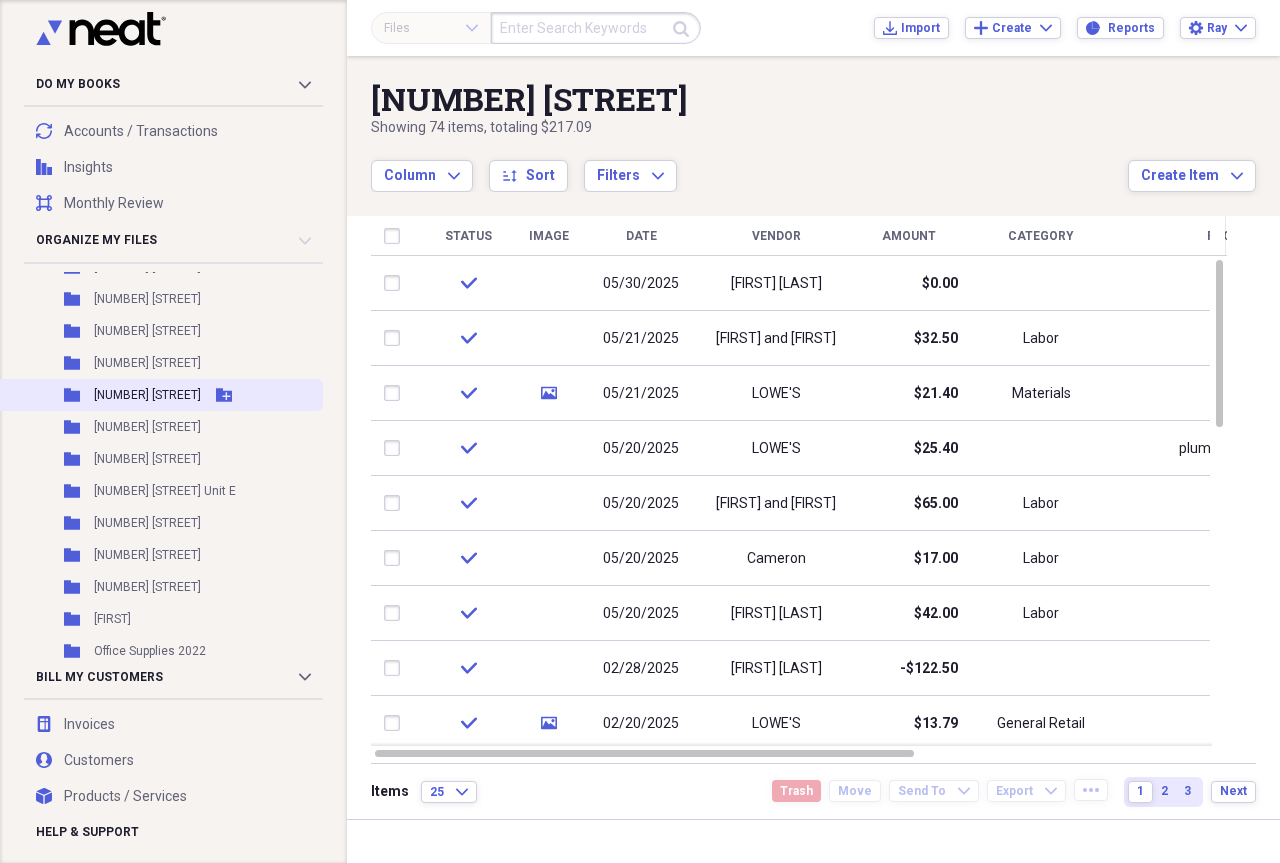 click on "[NUMBER] [STREET]" at bounding box center [147, 395] 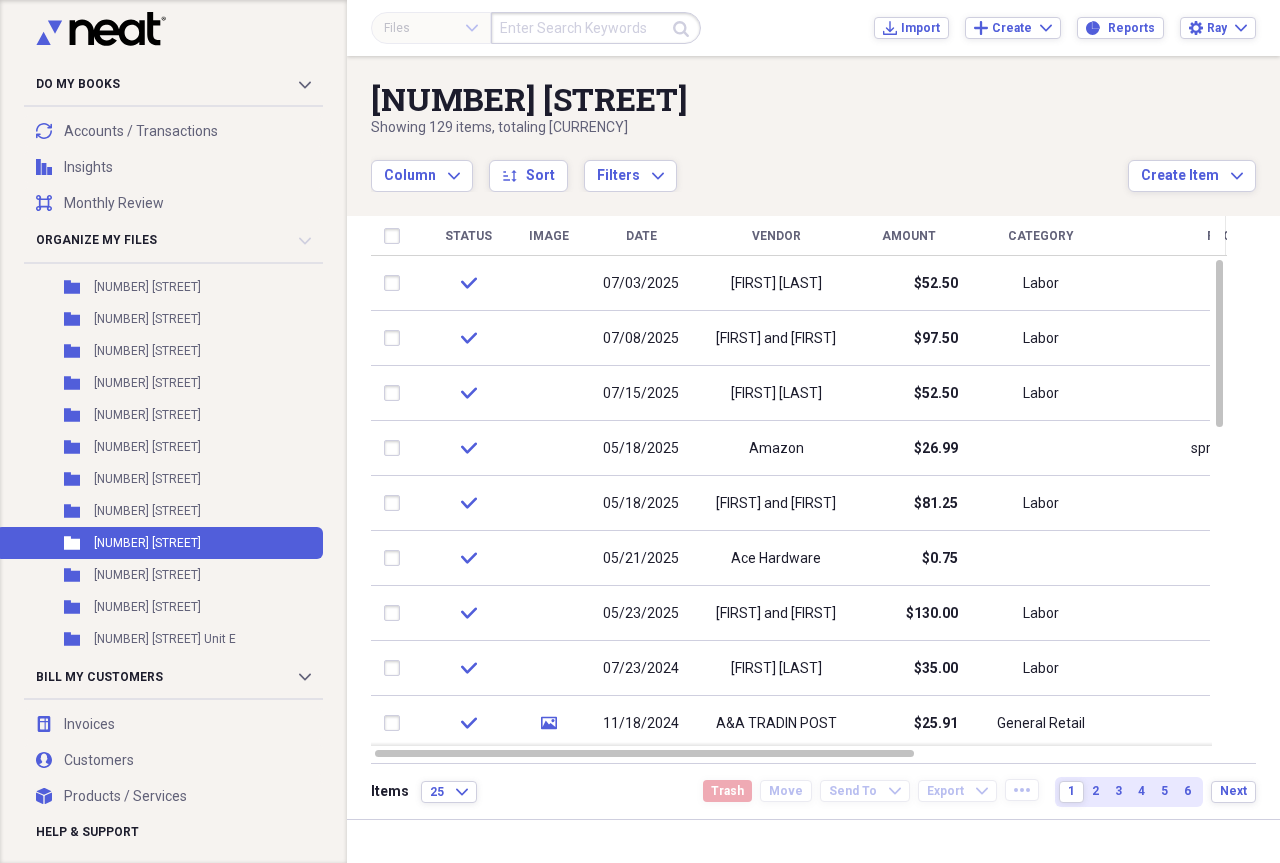 scroll, scrollTop: 1921, scrollLeft: 0, axis: vertical 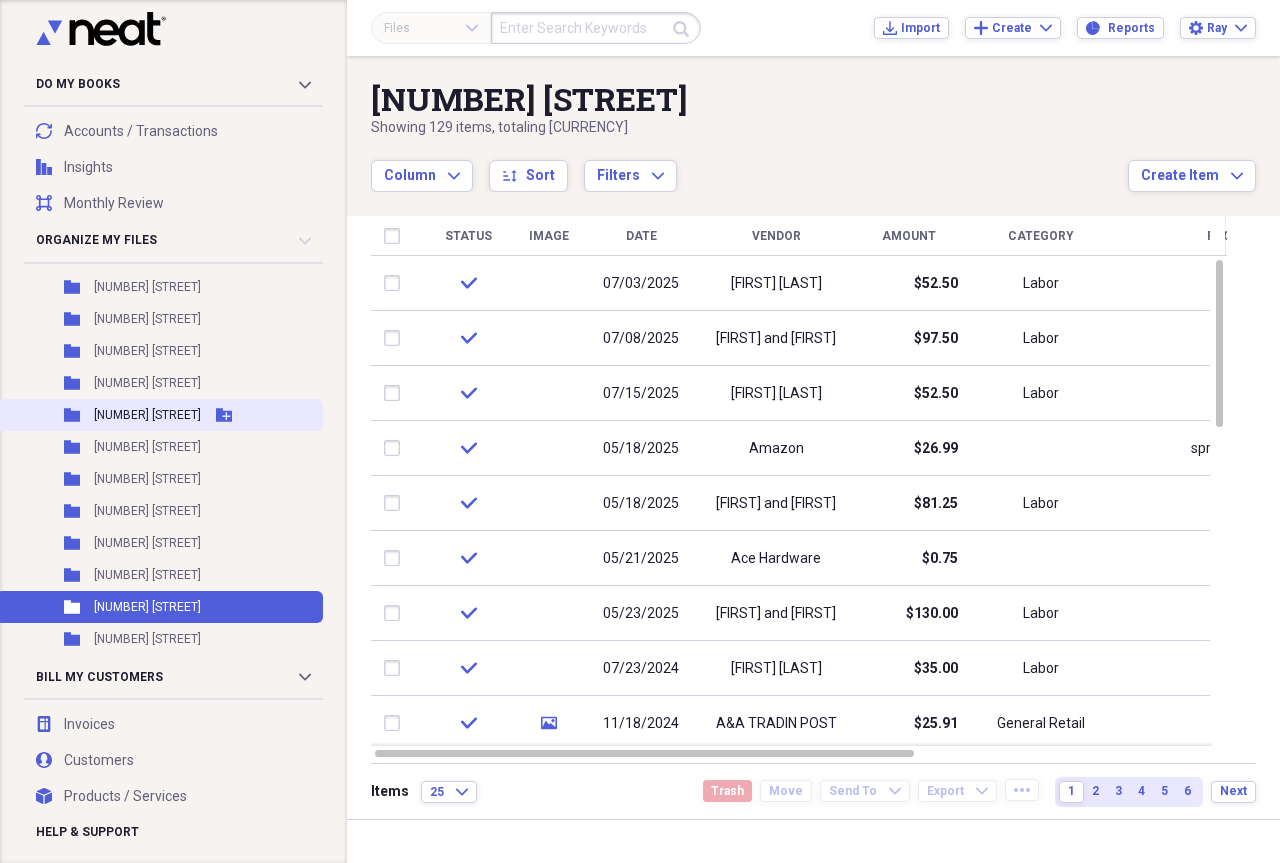 click on "[NUMBER] [STREET]" at bounding box center (147, 415) 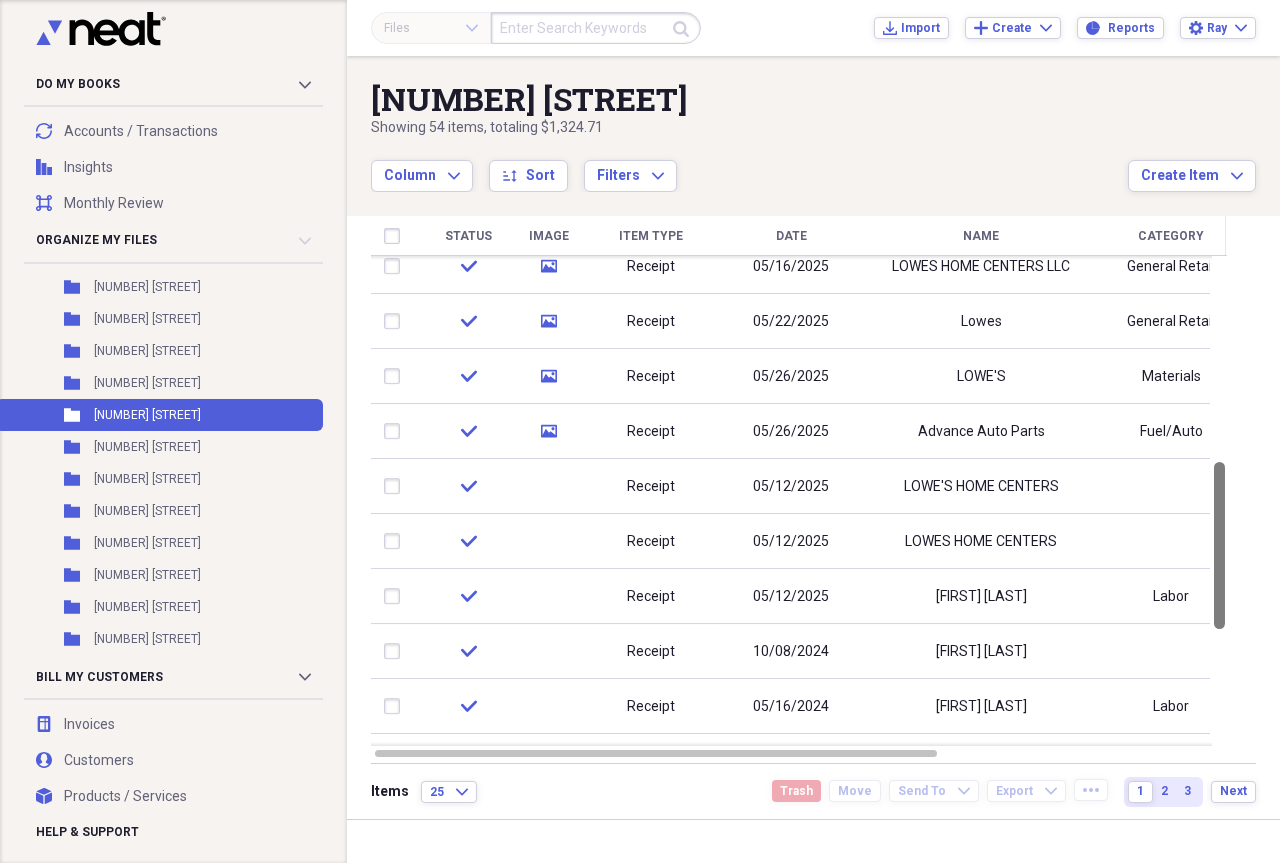 drag, startPoint x: 1270, startPoint y: 404, endPoint x: 1279, endPoint y: 606, distance: 202.2004 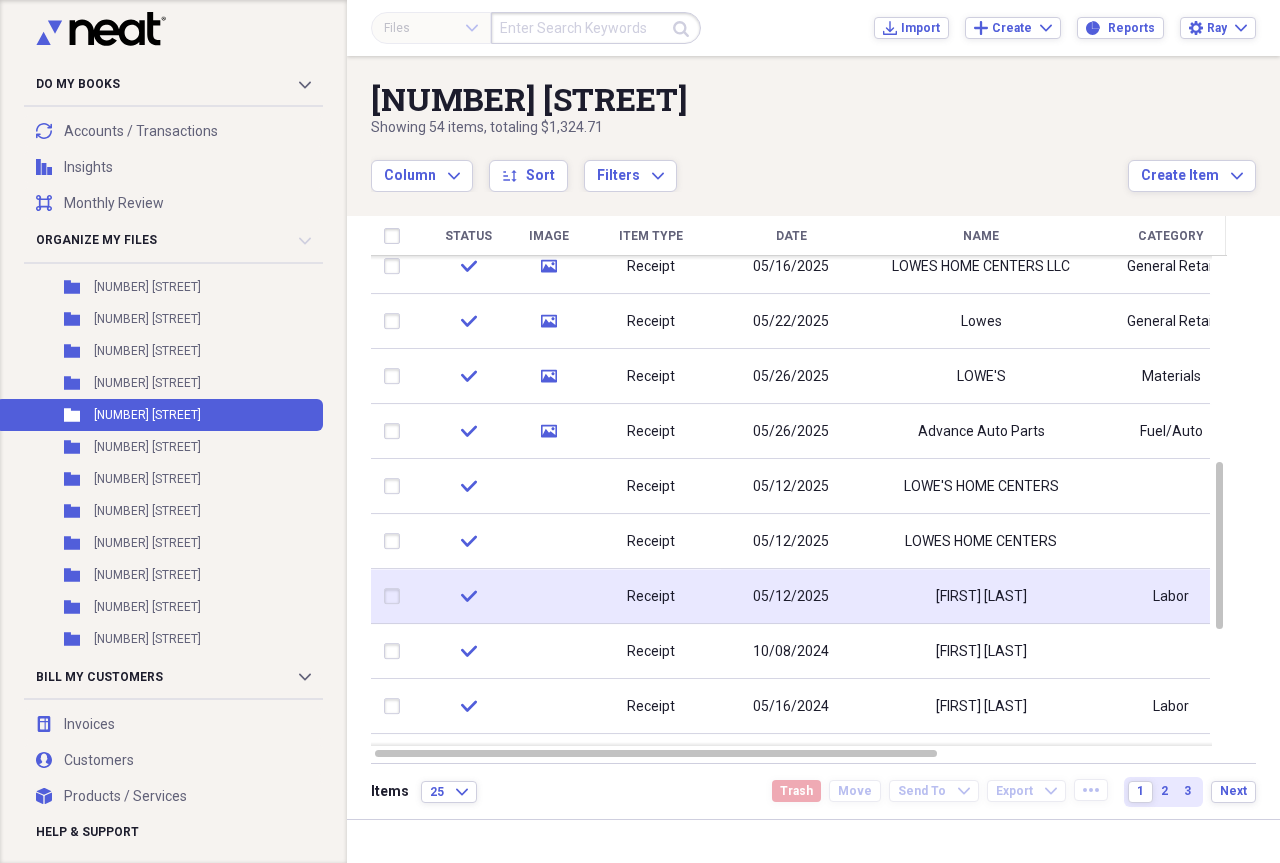 click on "05/12/2025" at bounding box center (791, 597) 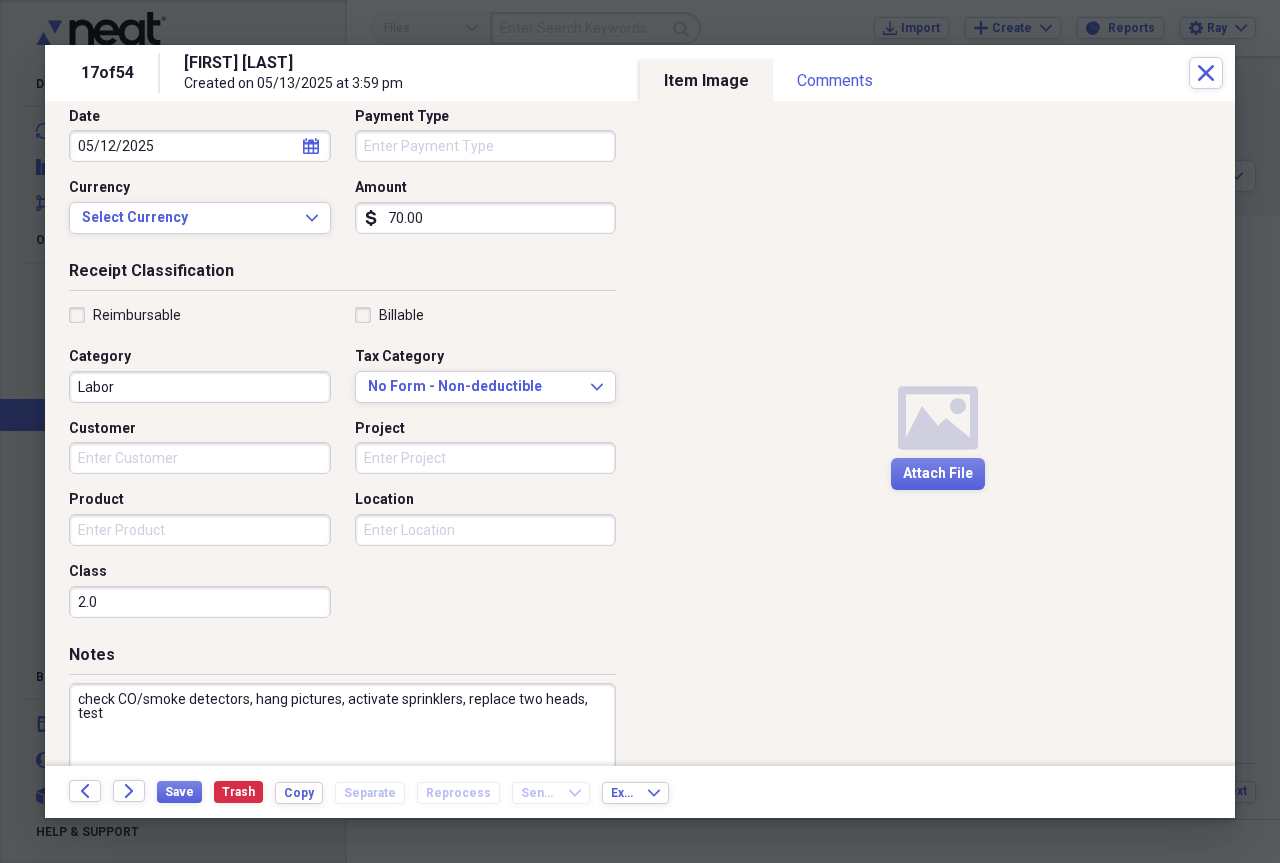 scroll, scrollTop: 0, scrollLeft: 0, axis: both 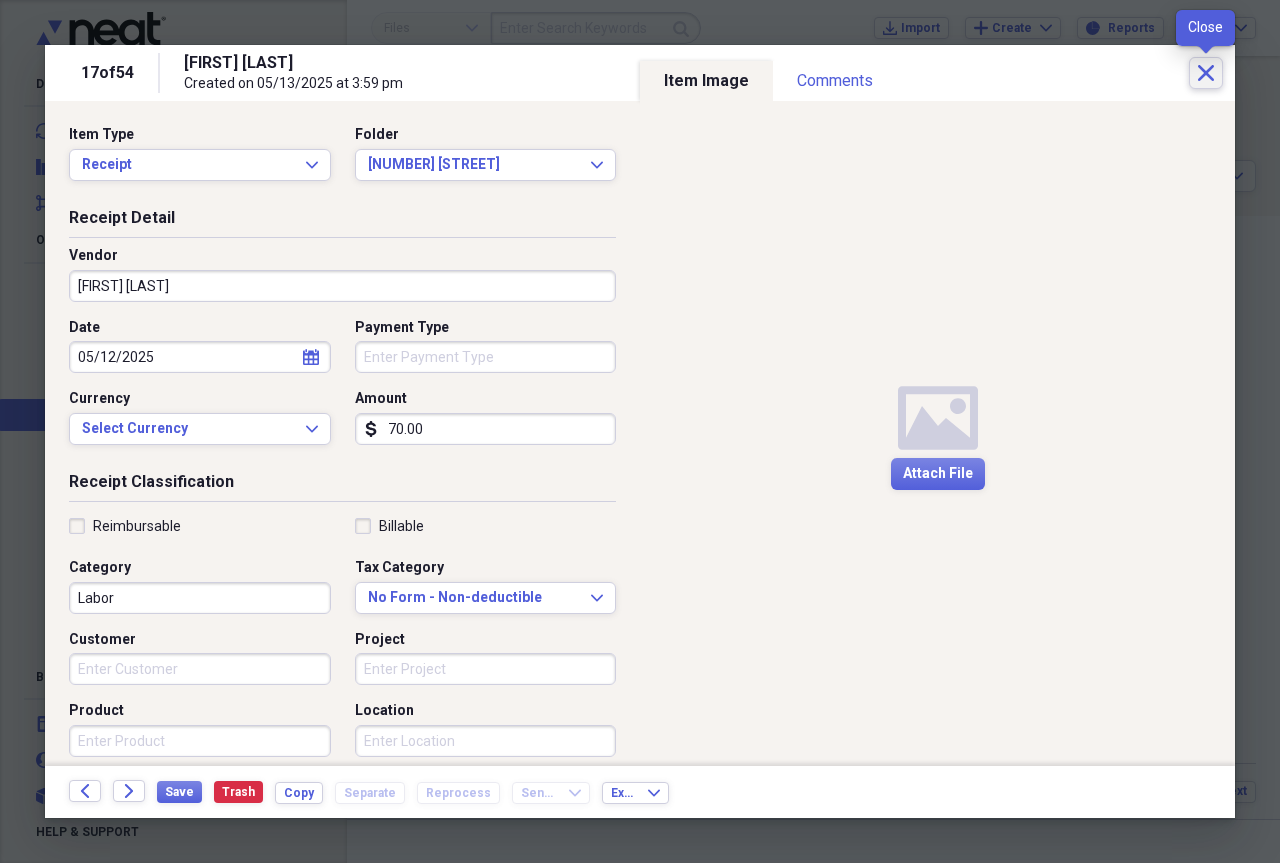 click 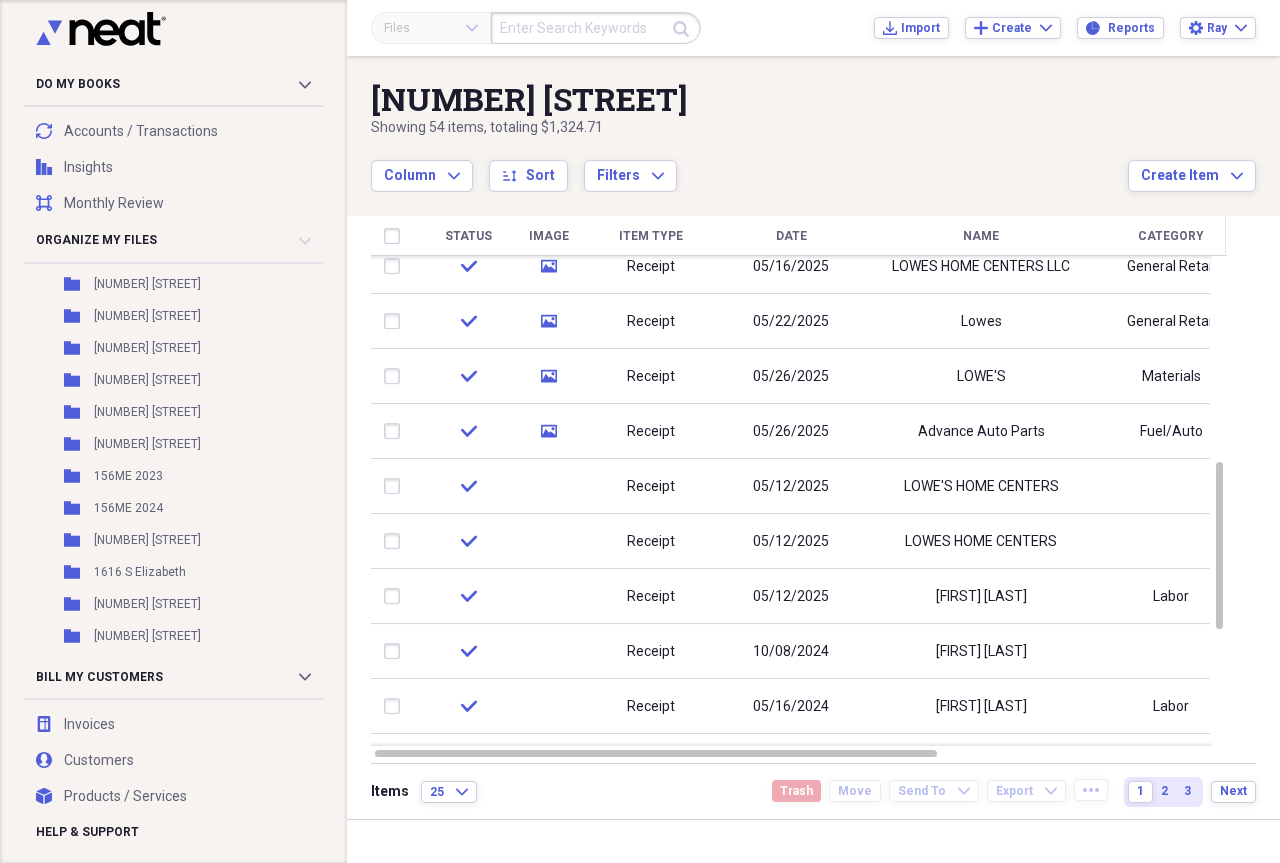 scroll, scrollTop: 827, scrollLeft: 0, axis: vertical 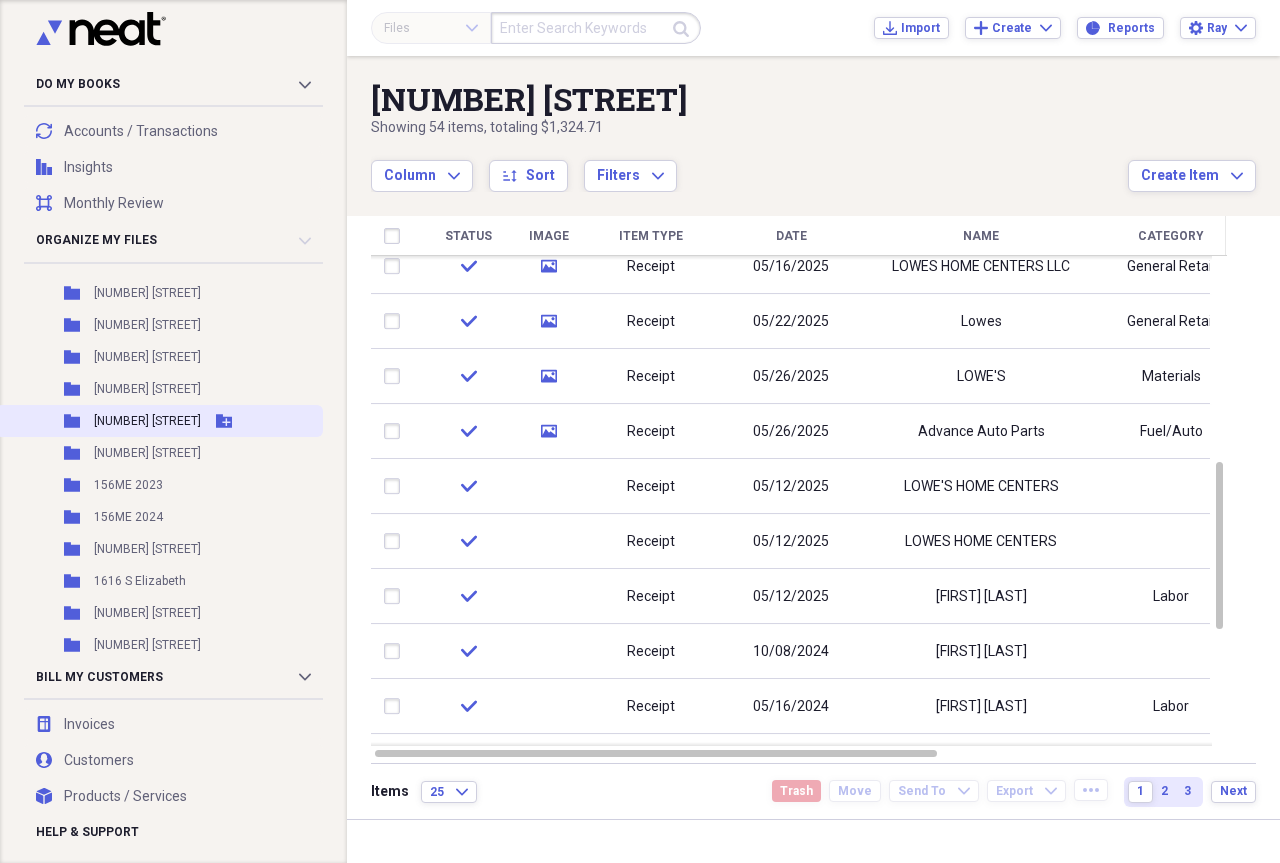 click on "[NUMBER] [STREET]" at bounding box center [147, 421] 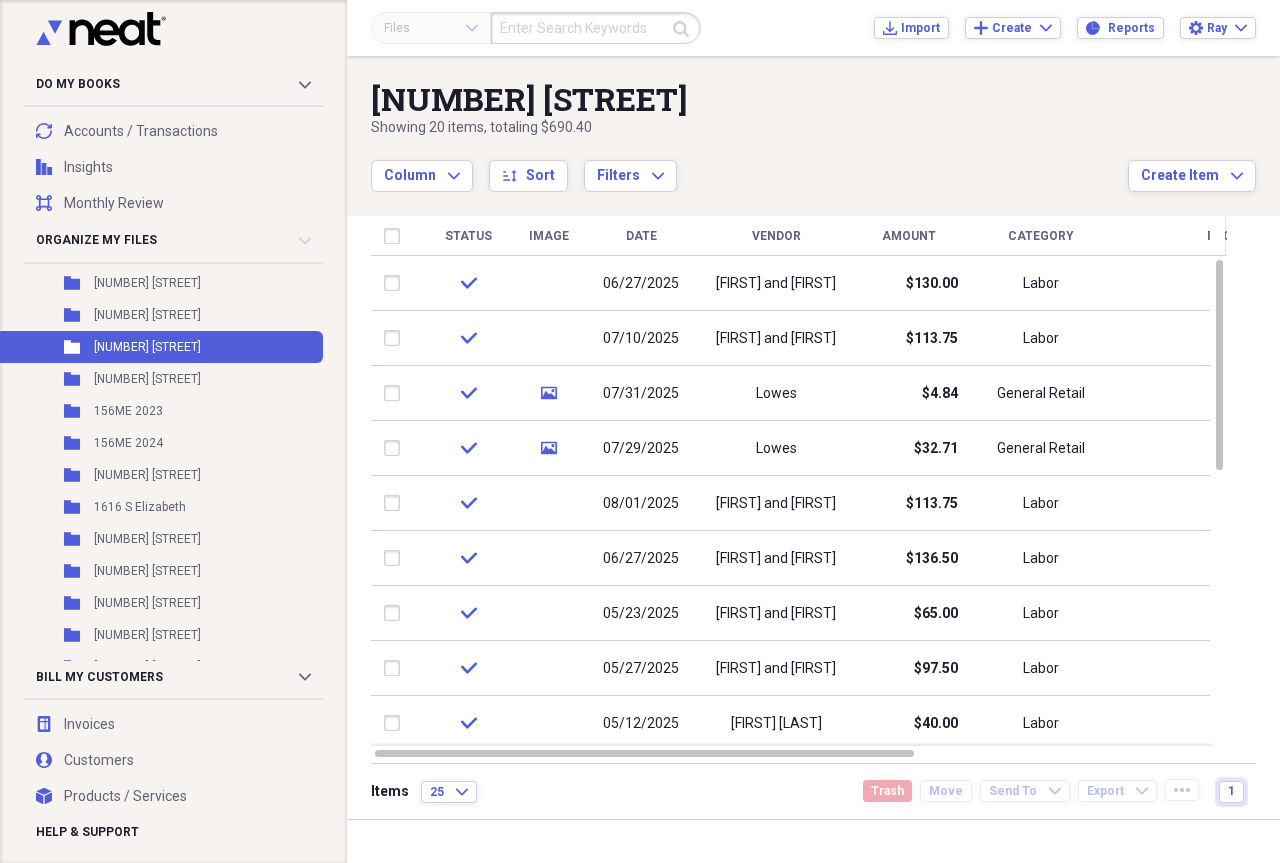 scroll, scrollTop: 984, scrollLeft: 0, axis: vertical 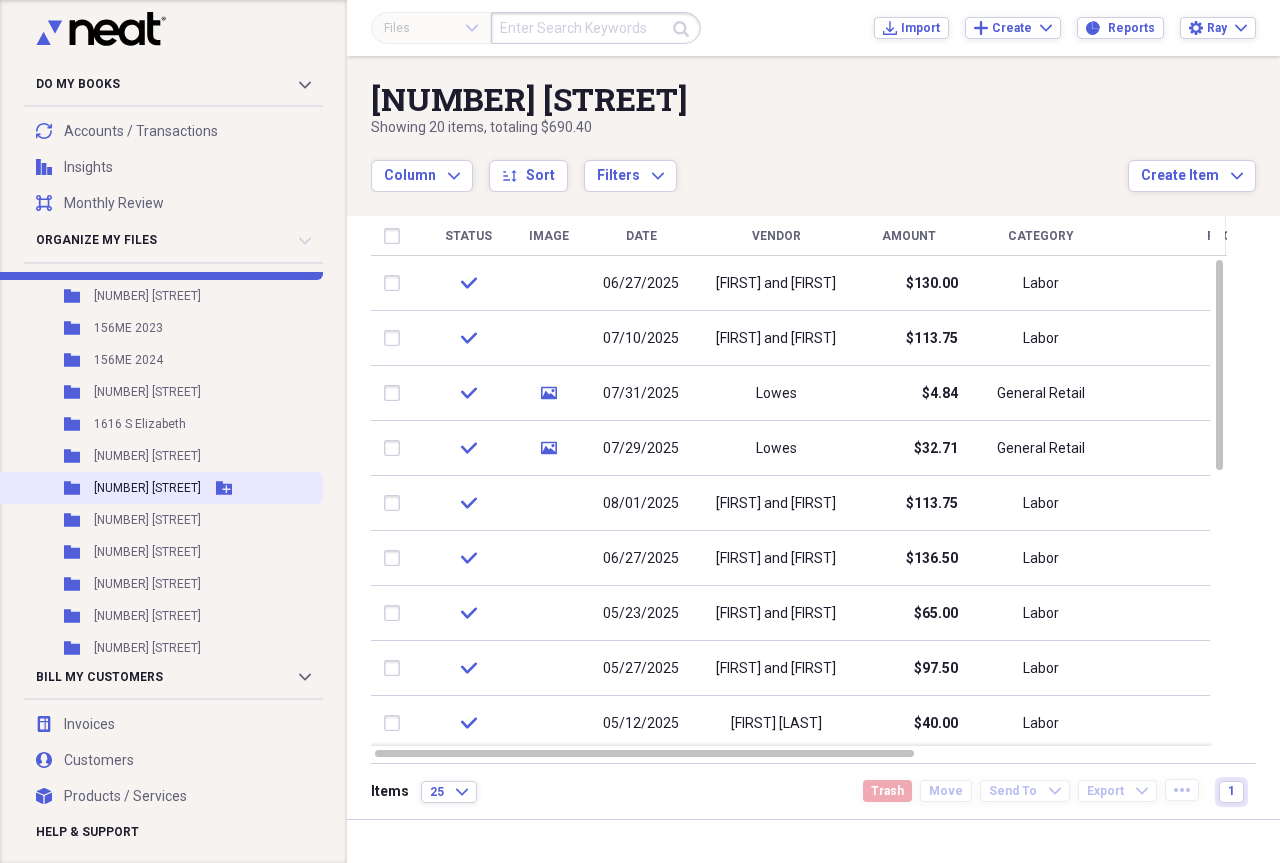 click on "[NUMBER] [STREET]" at bounding box center (147, 488) 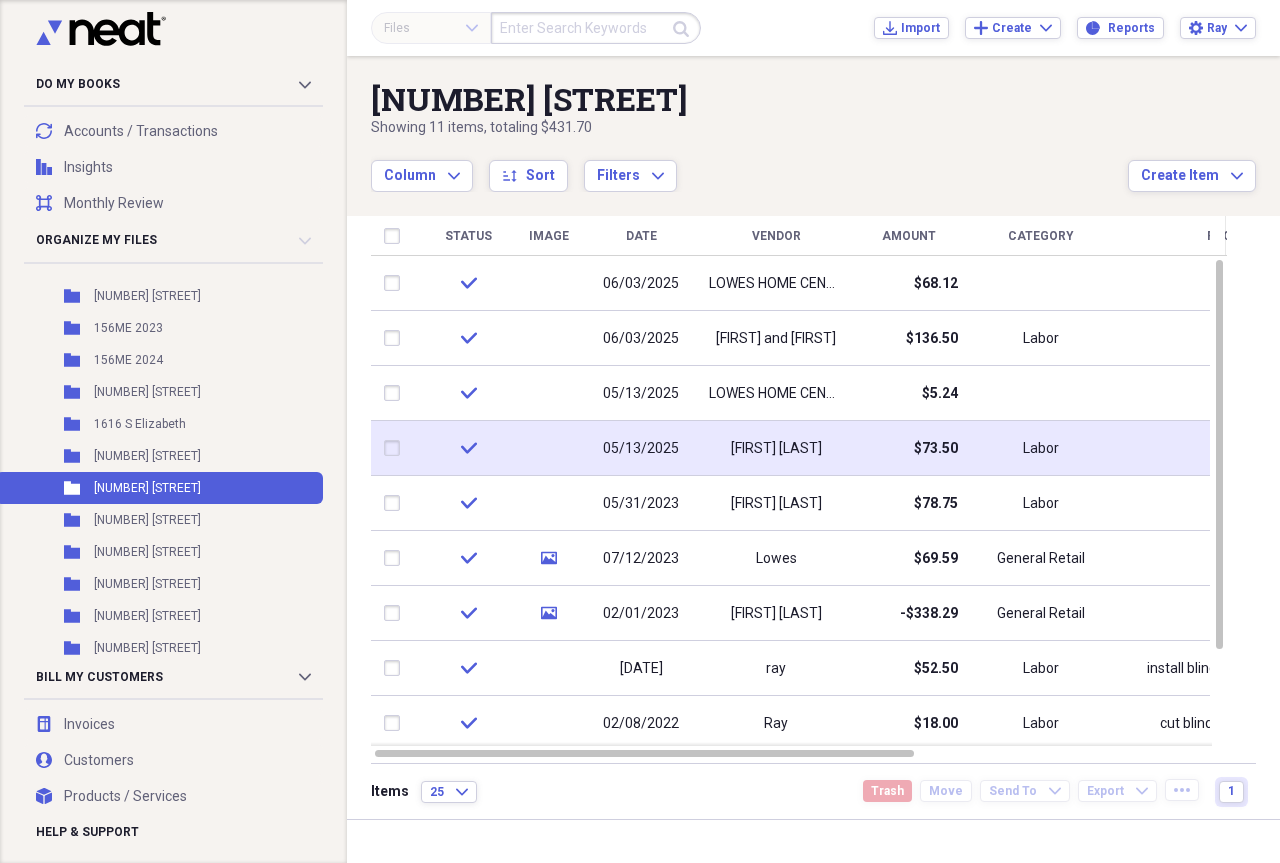click on "[FIRST] [LAST]" at bounding box center (776, 449) 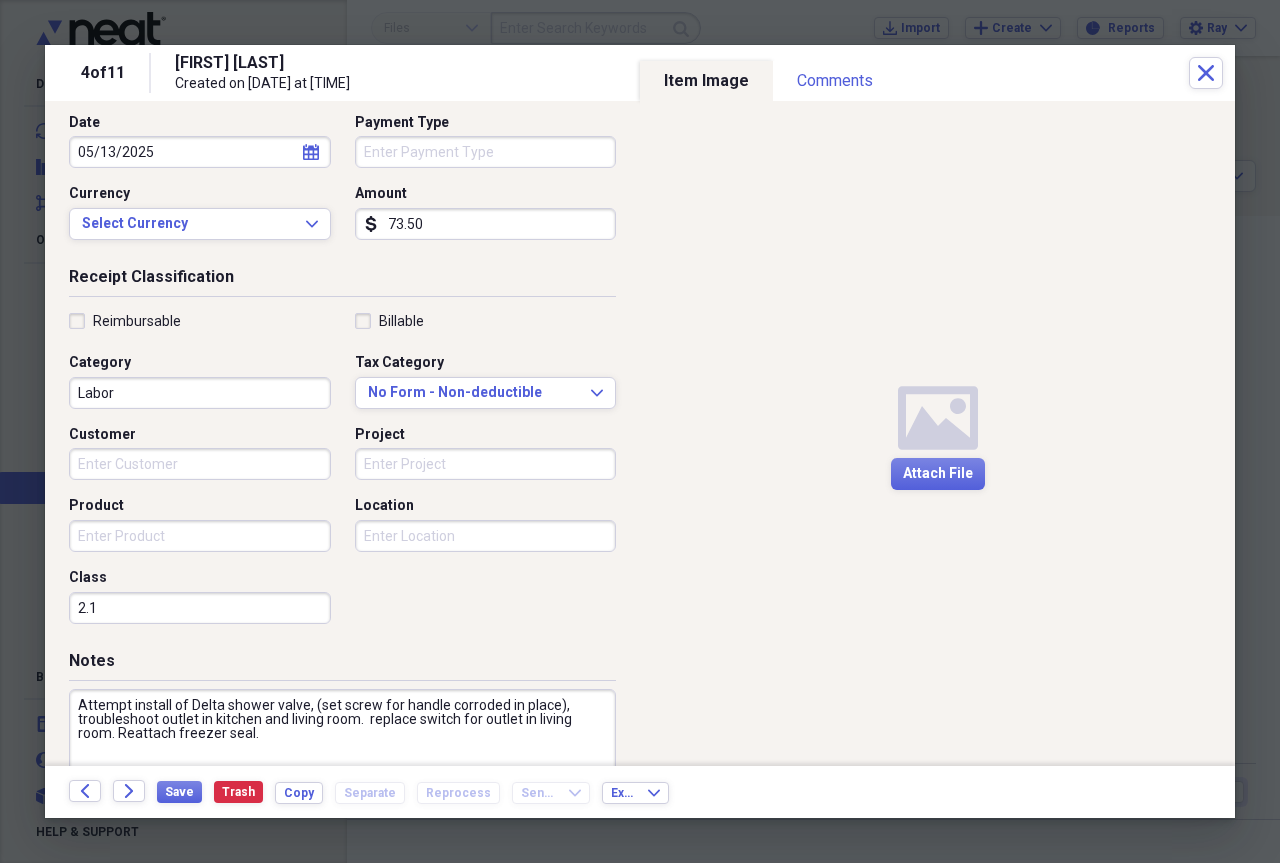 scroll, scrollTop: 0, scrollLeft: 0, axis: both 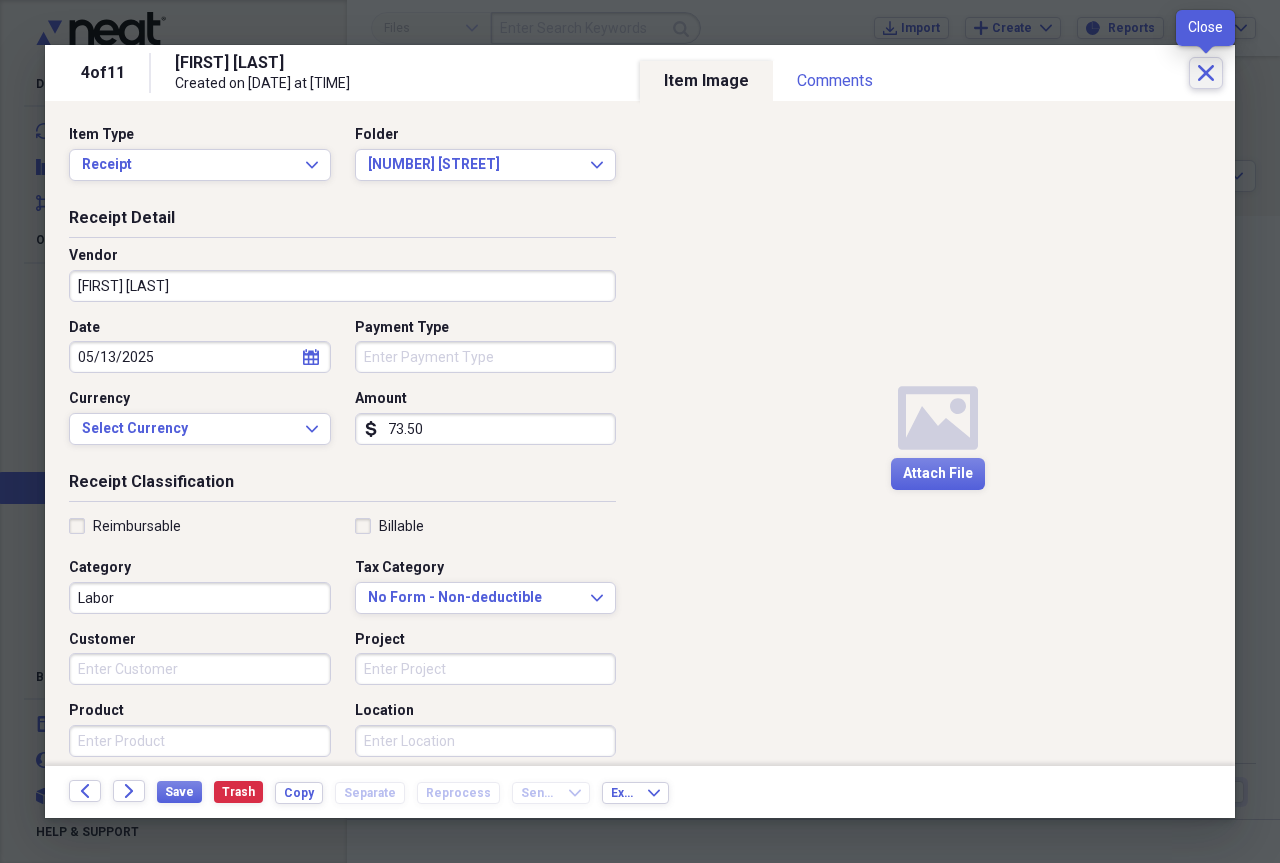 click on "Close" 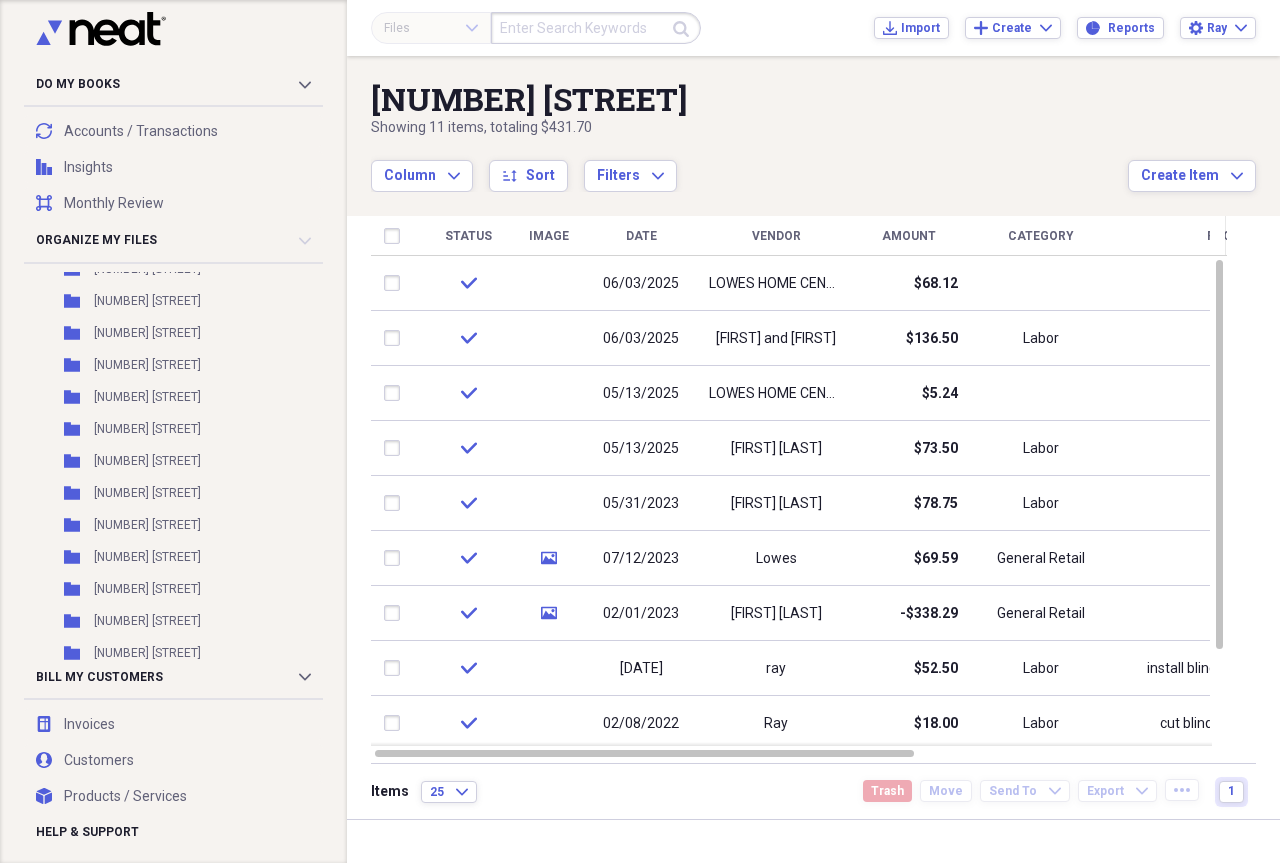 scroll, scrollTop: 1995, scrollLeft: 0, axis: vertical 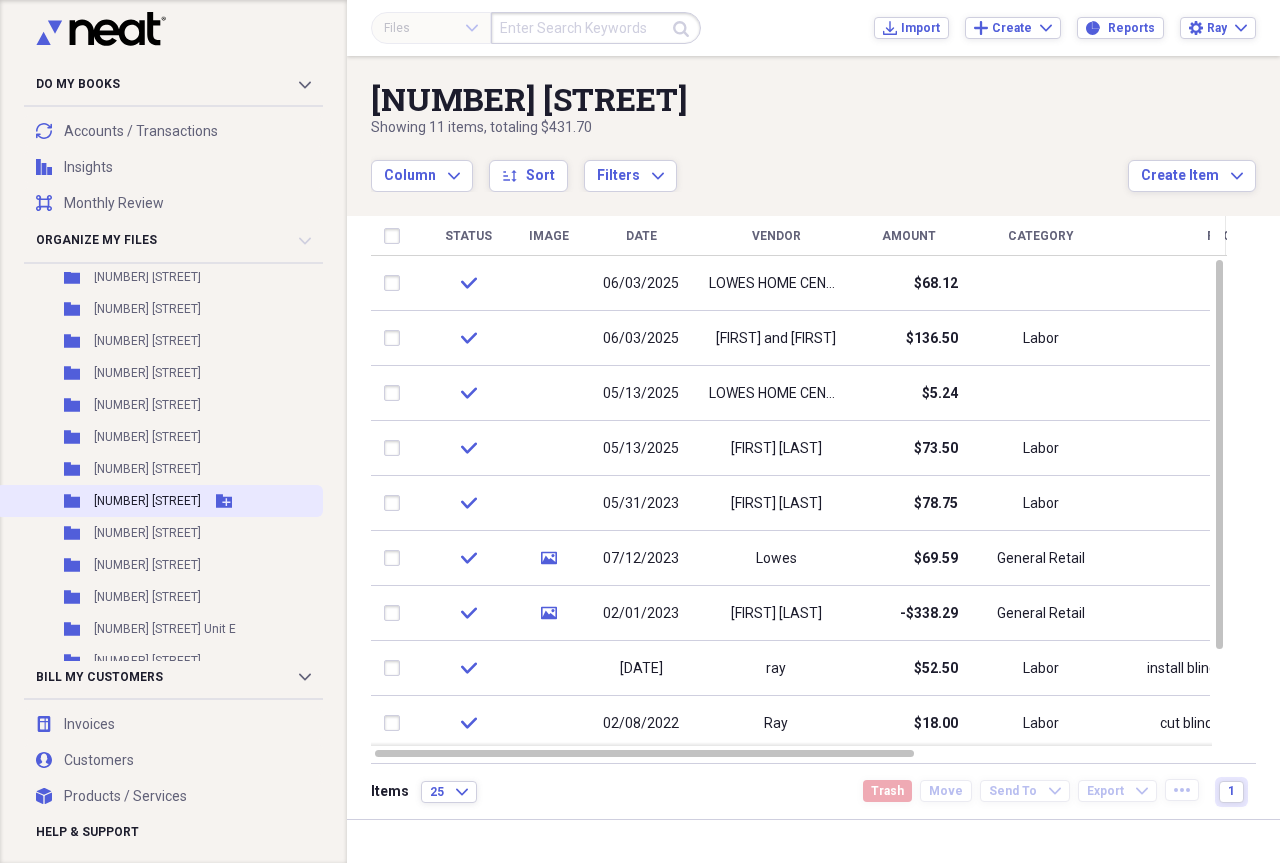 click on "[NUMBER] [STREET]" at bounding box center [147, 501] 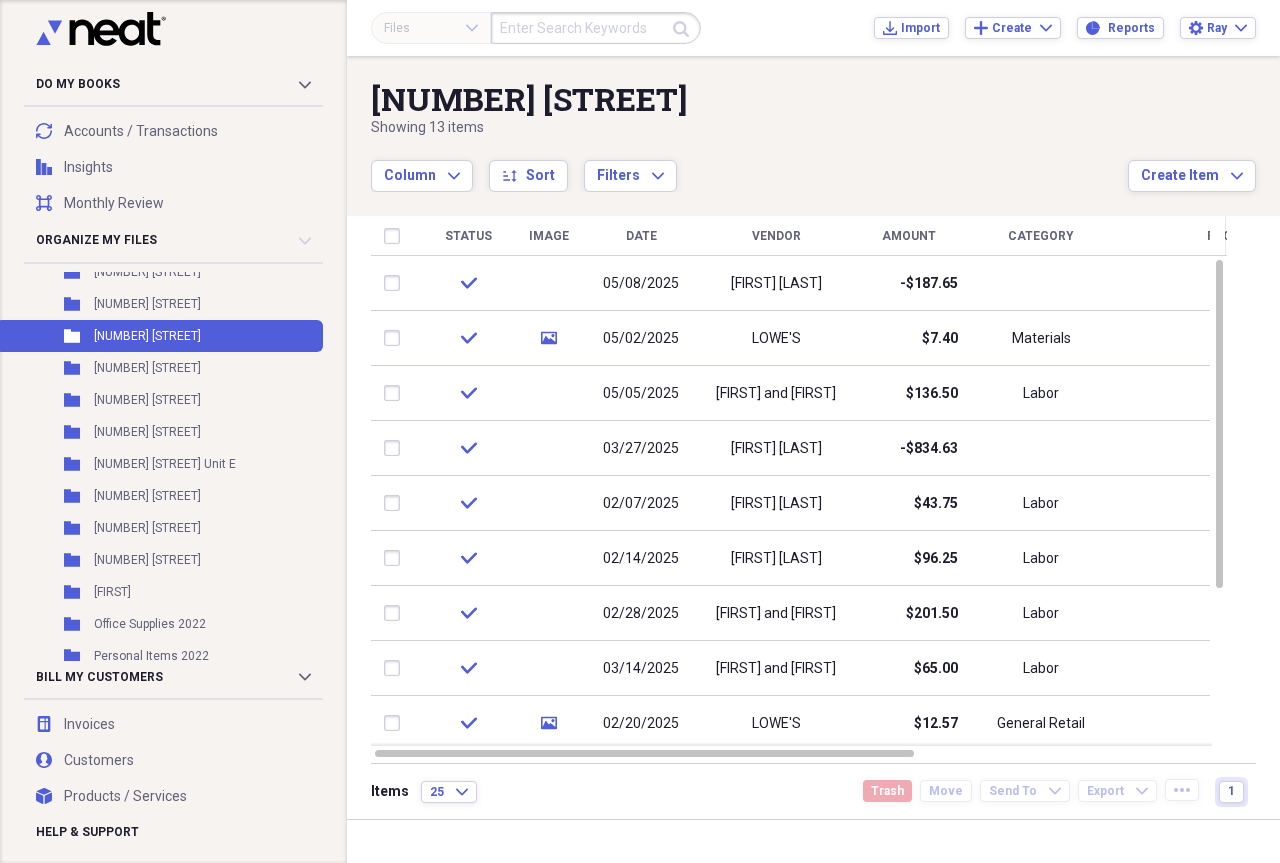 scroll, scrollTop: 2178, scrollLeft: 0, axis: vertical 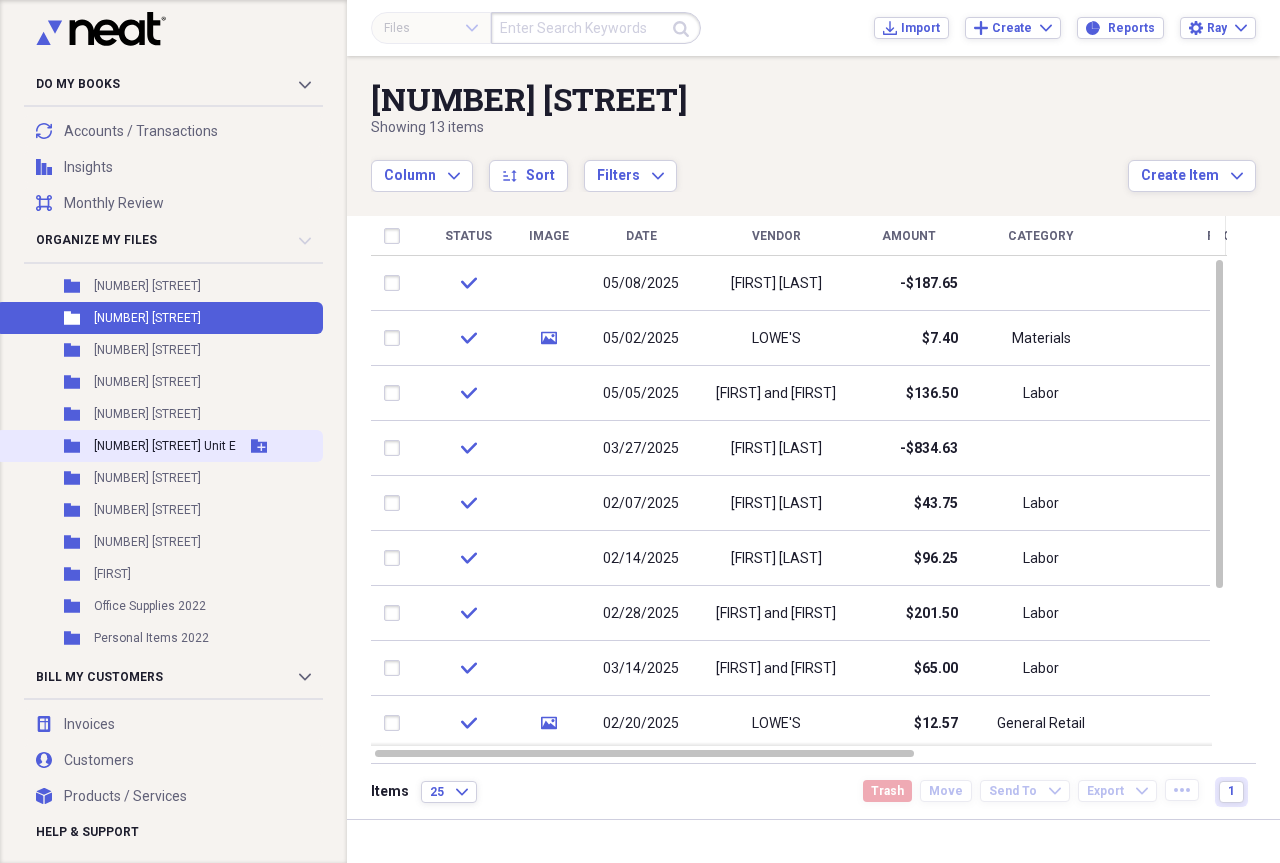 click on "Folder [NUMBER] [STREET] Unit E Add Folder" at bounding box center [159, 446] 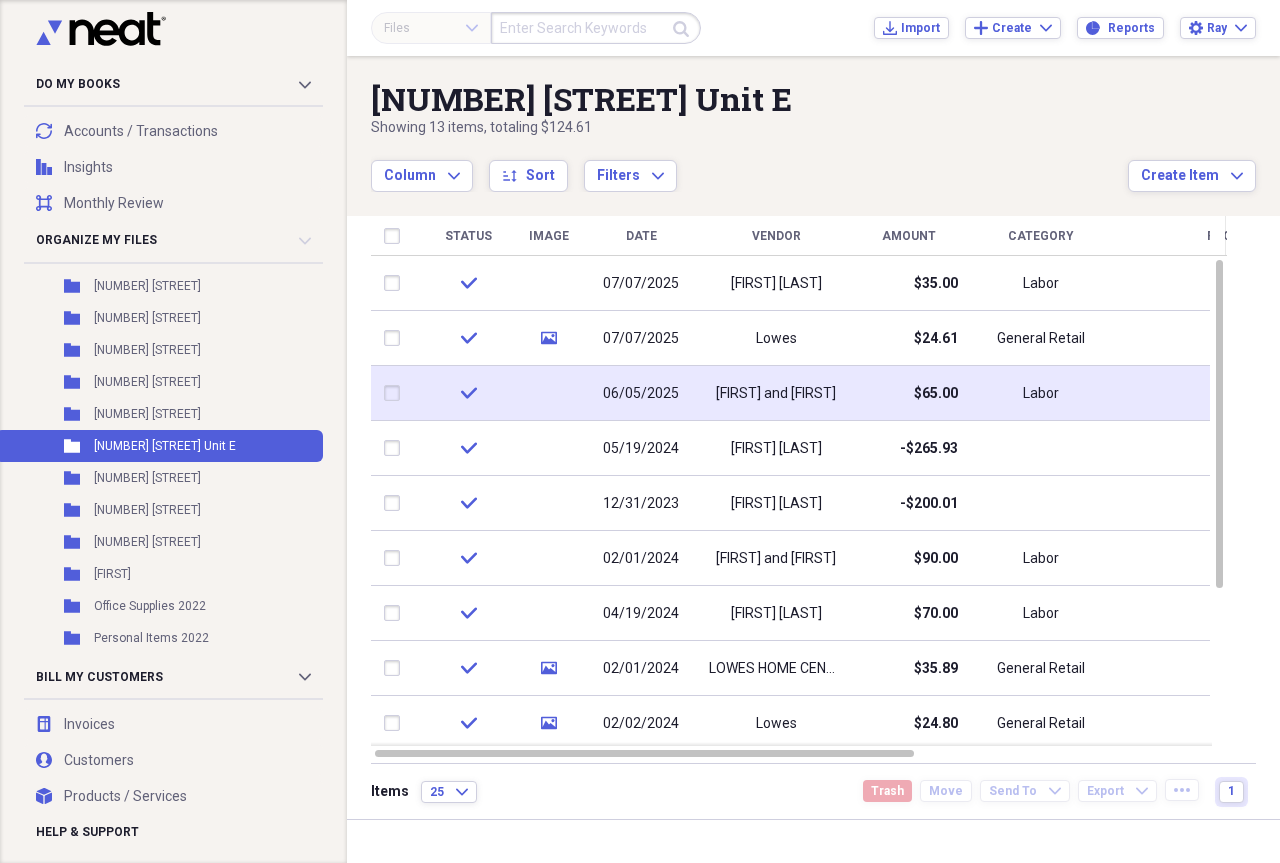 click on "[FIRST] and [FIRST]" at bounding box center [776, 394] 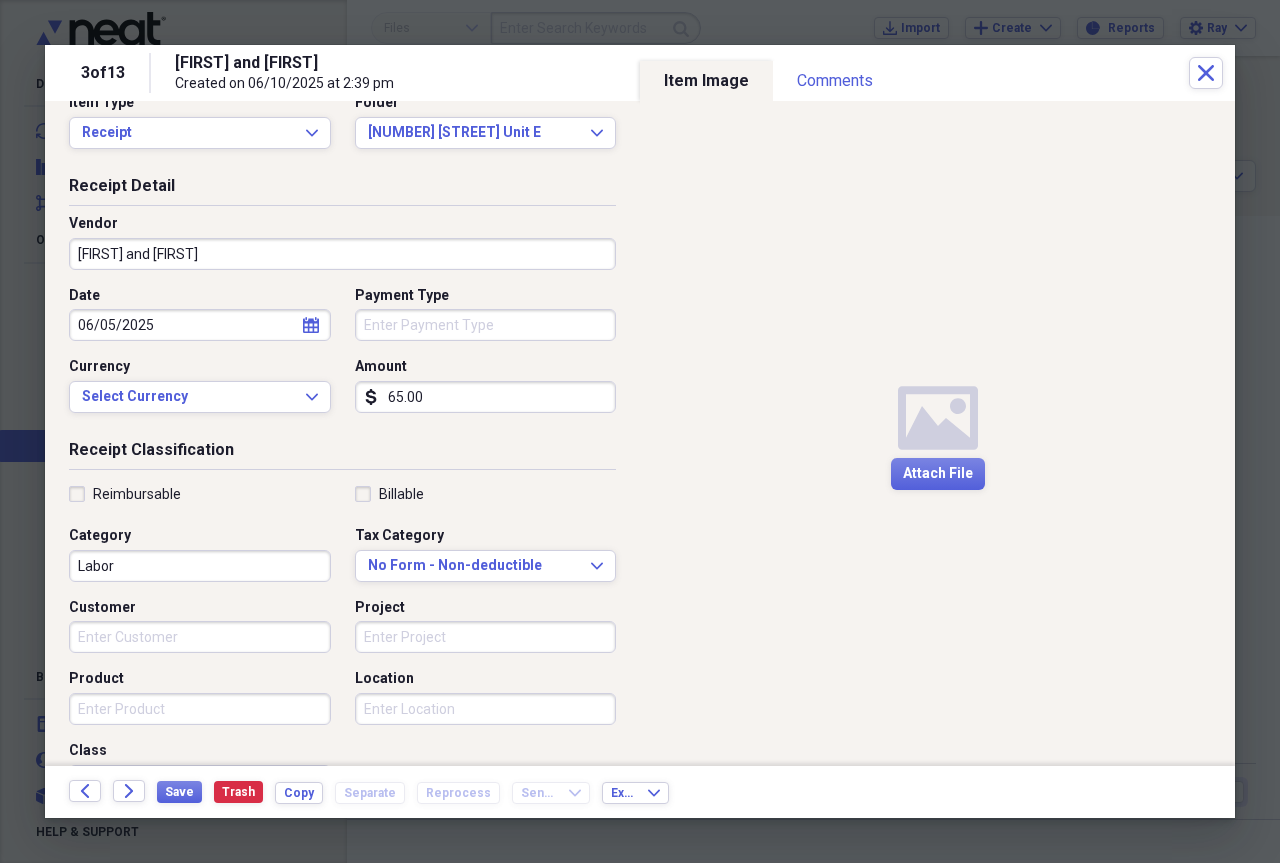 scroll, scrollTop: 29, scrollLeft: 0, axis: vertical 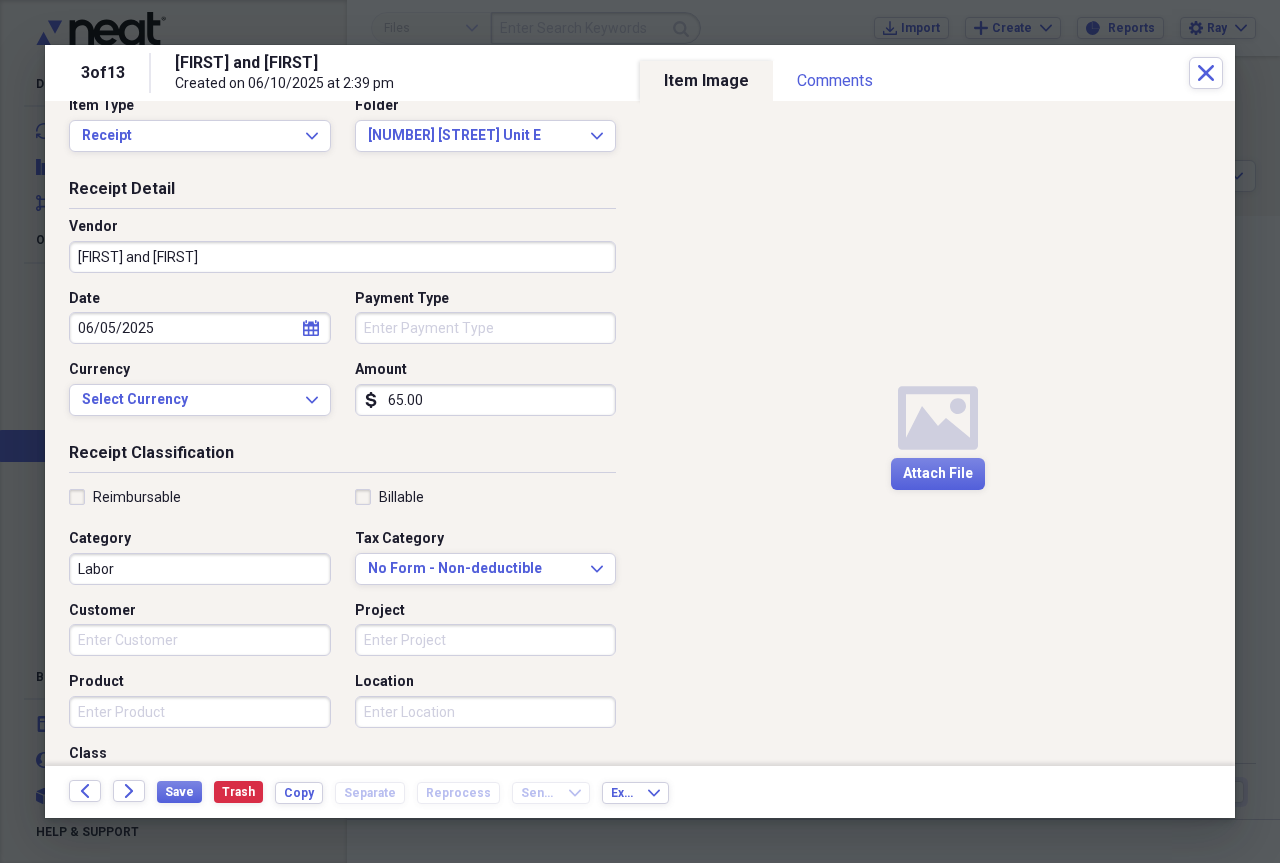click 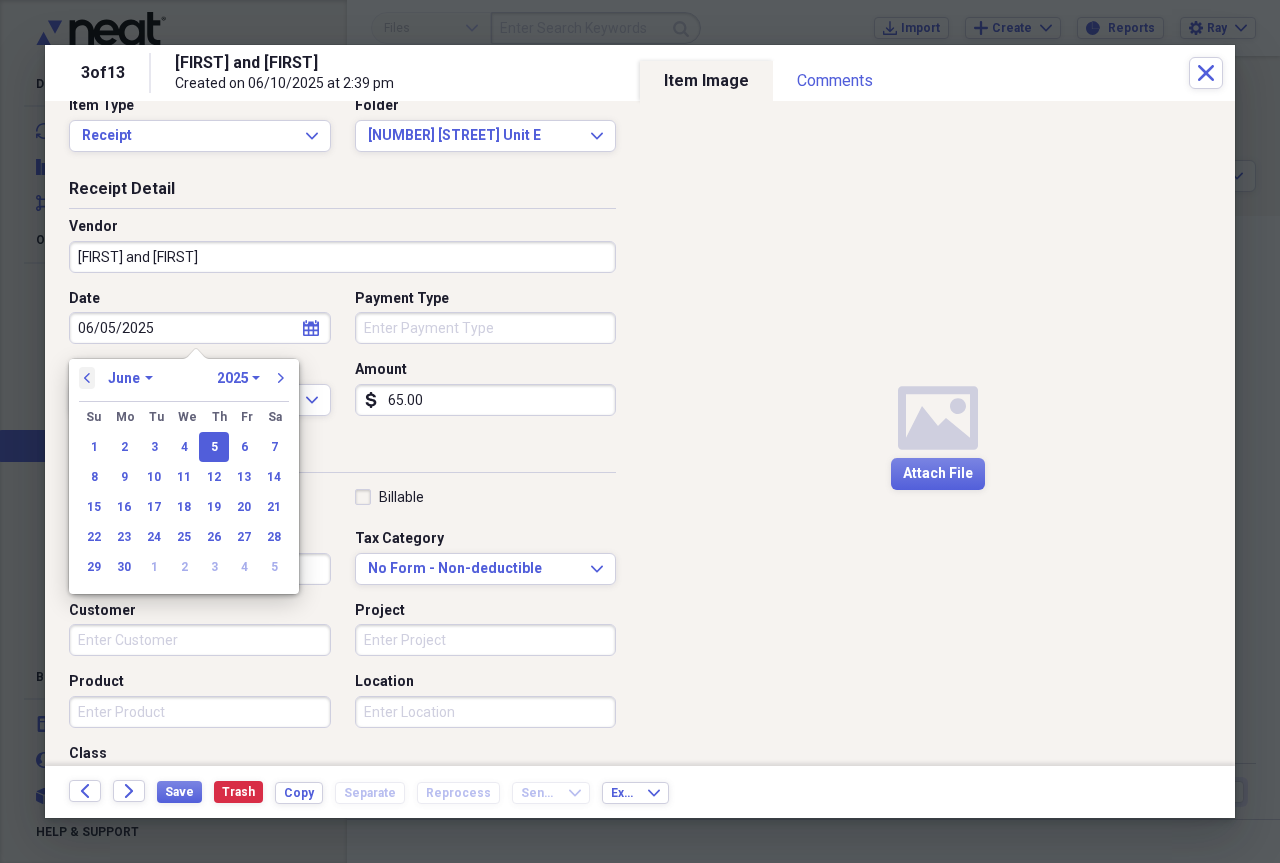 click on "previous" at bounding box center [87, 378] 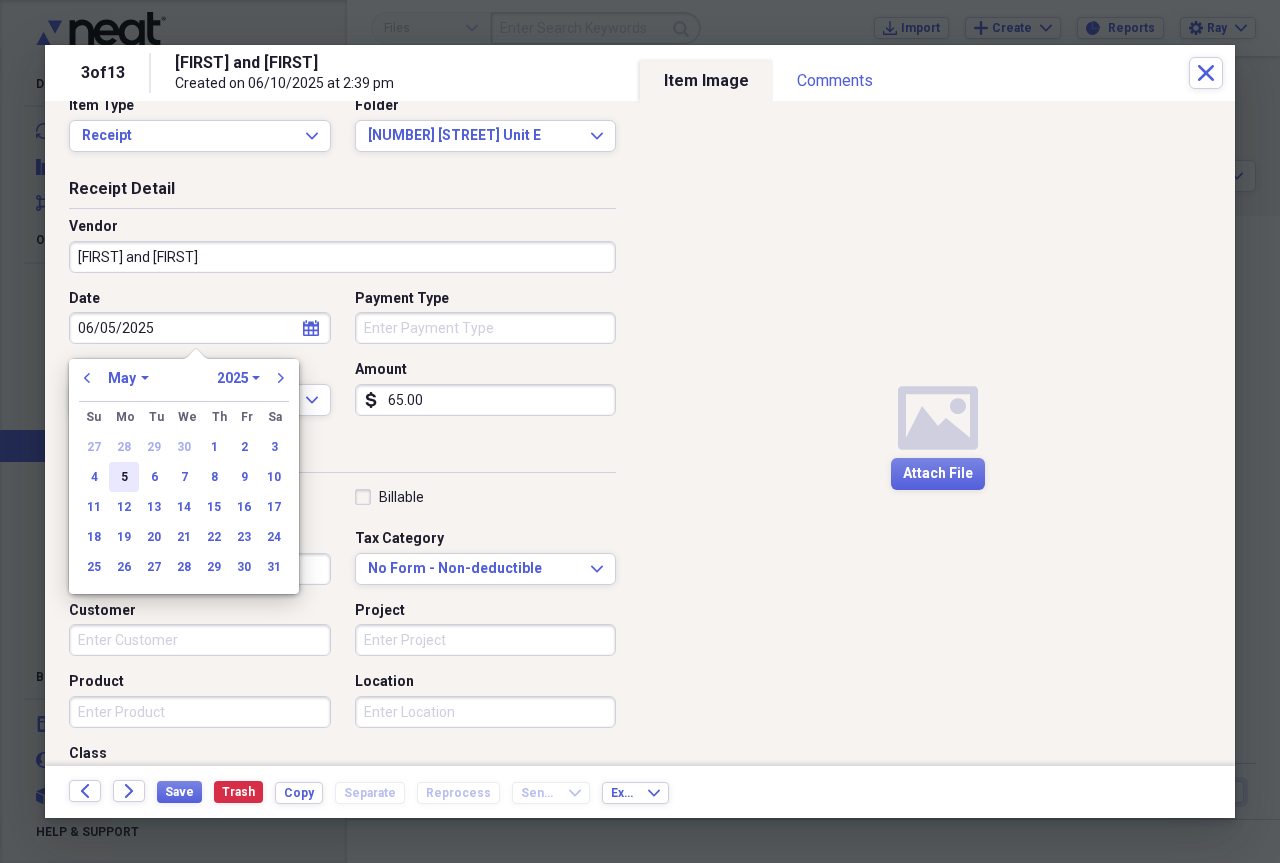 click on "5" at bounding box center (124, 477) 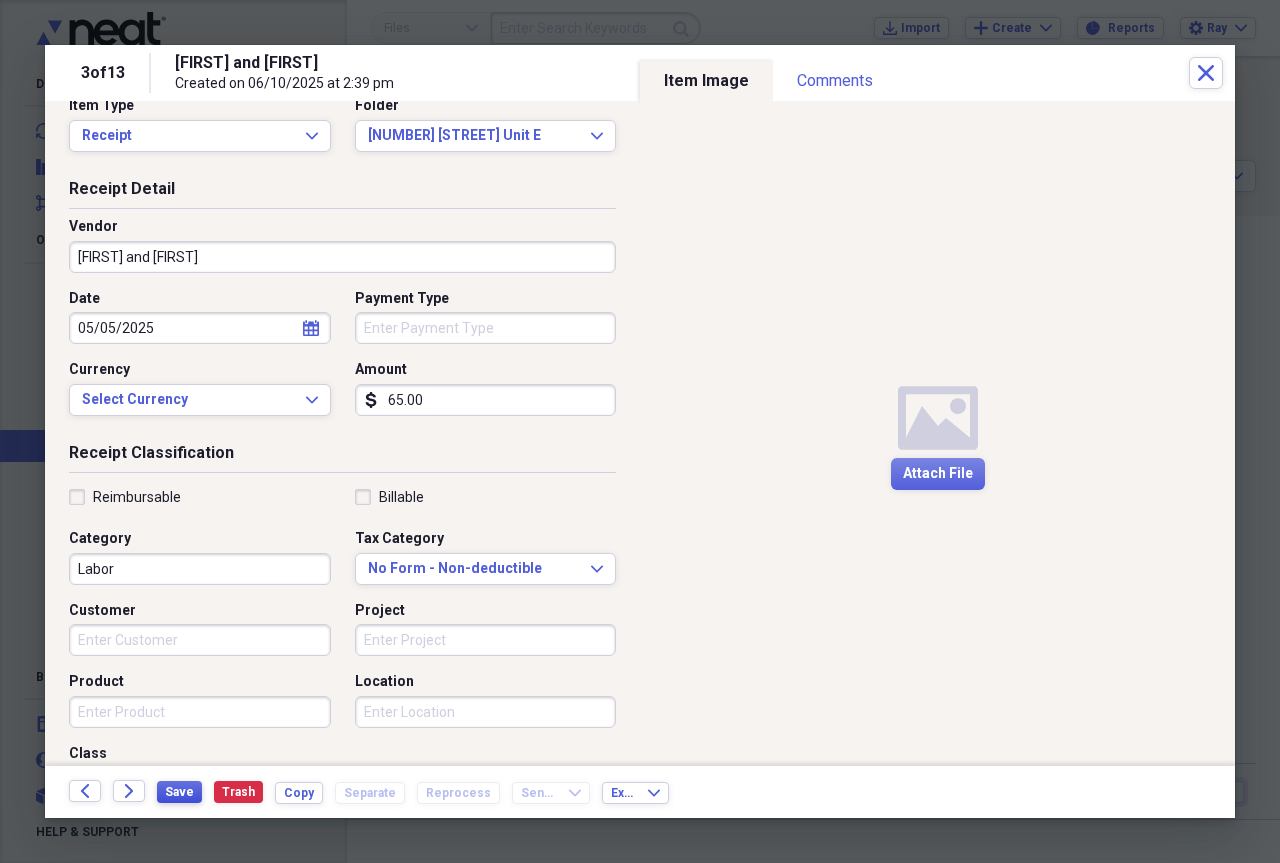 click on "Save" at bounding box center (179, 792) 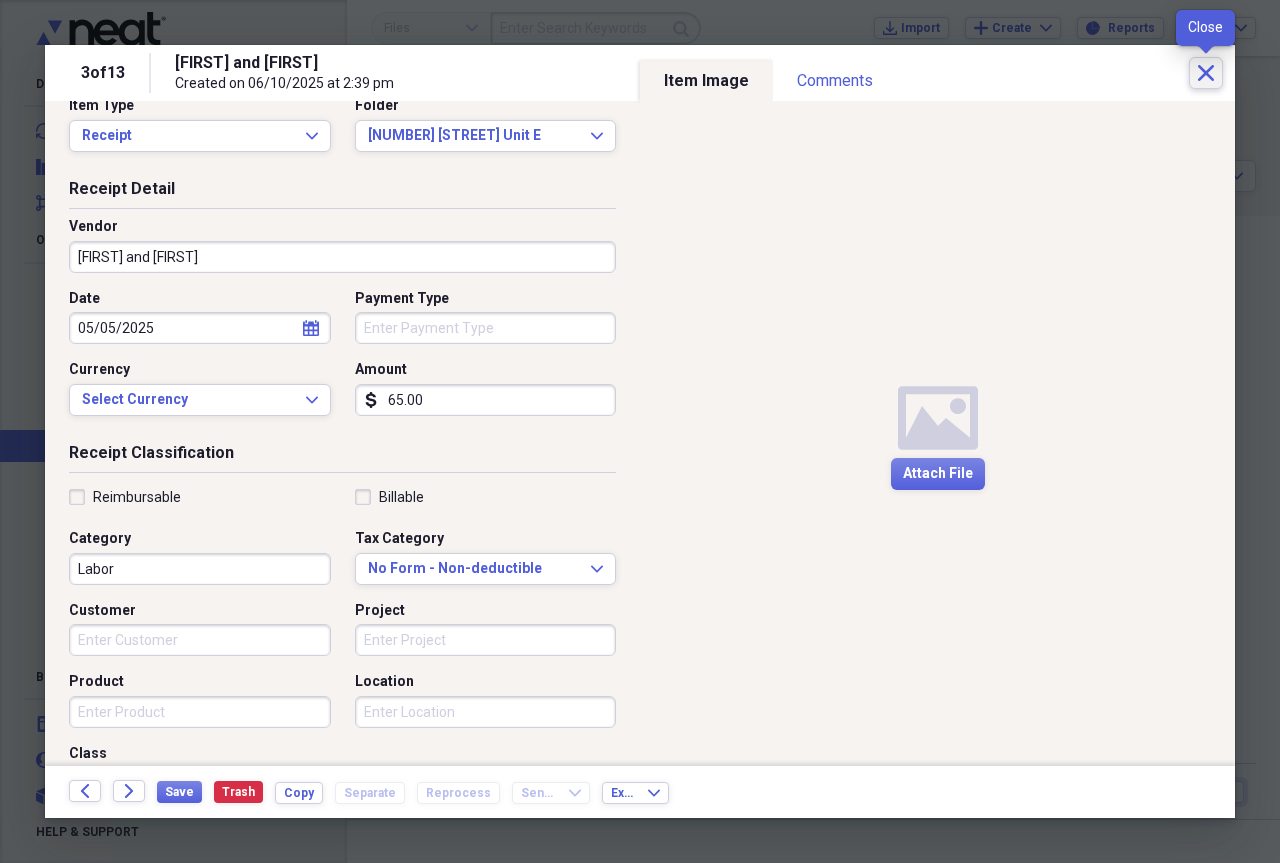 click 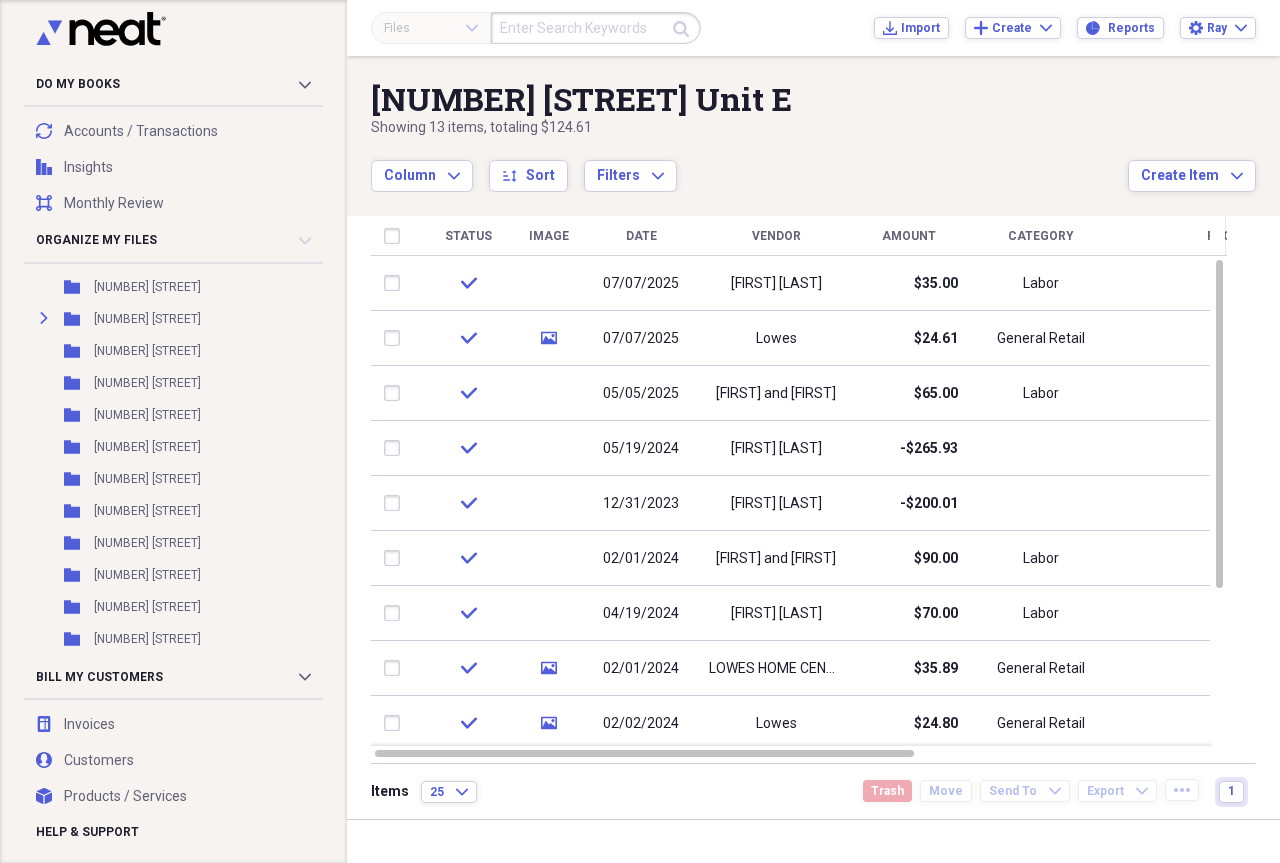 scroll, scrollTop: 74, scrollLeft: 0, axis: vertical 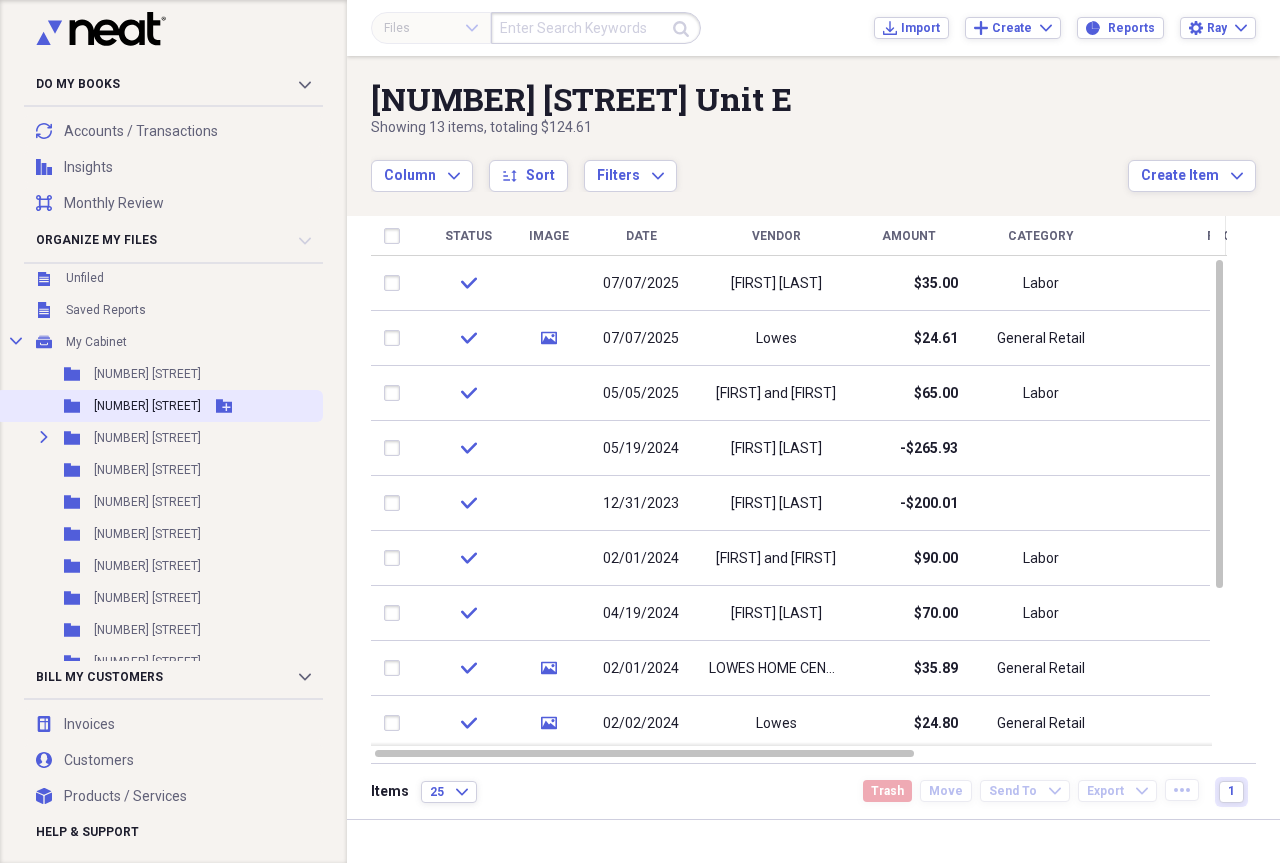 click on "[NUMBER] [STREET]" at bounding box center (147, 406) 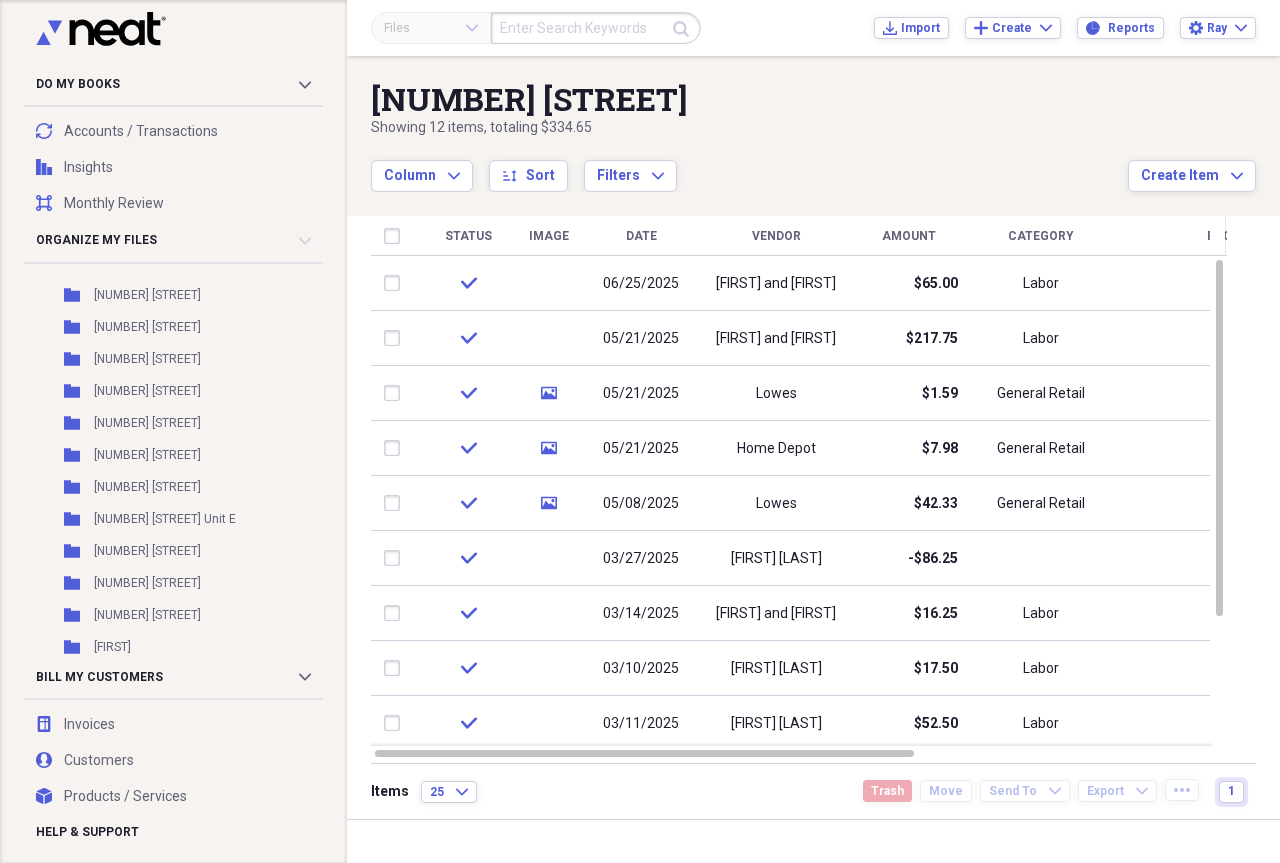 scroll, scrollTop: 2142, scrollLeft: 0, axis: vertical 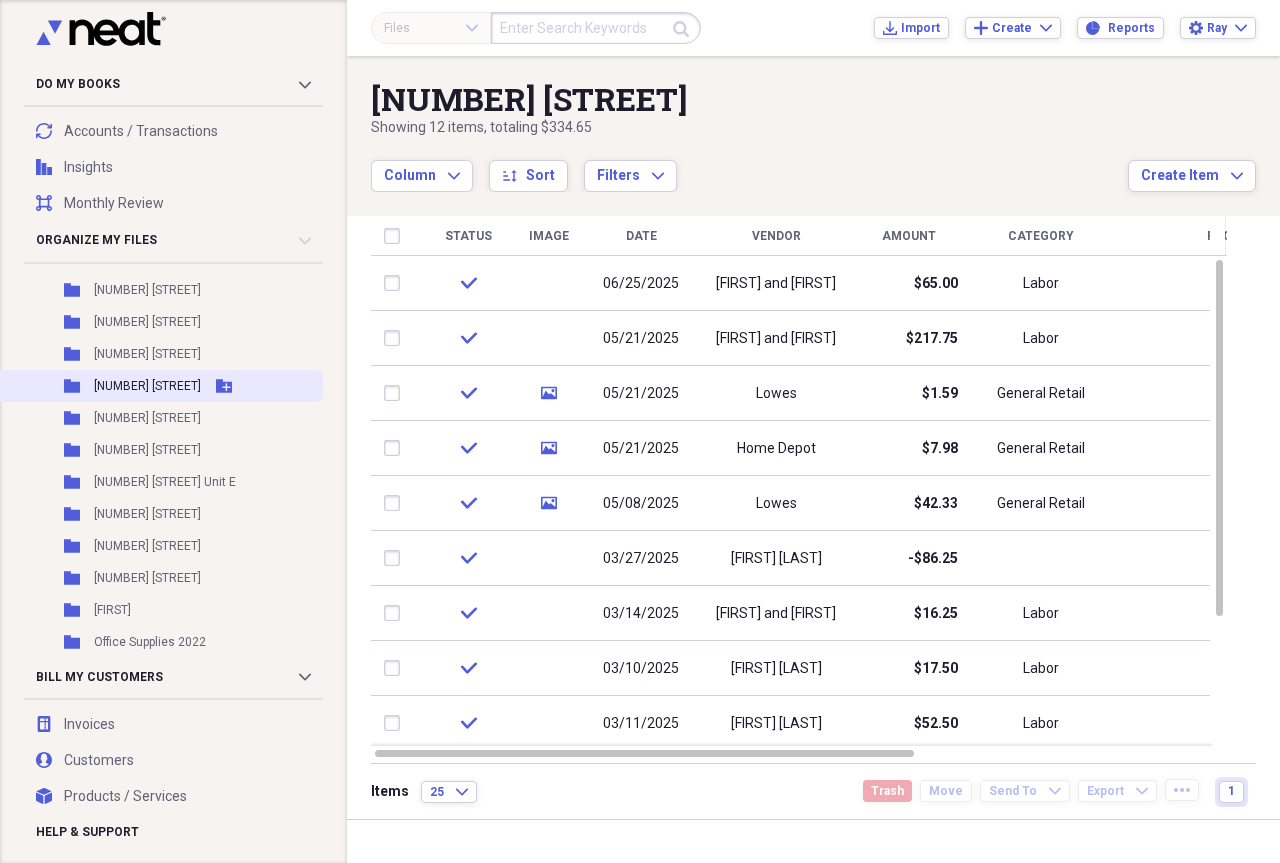 click on "[NUMBER] [STREET]" at bounding box center [147, 386] 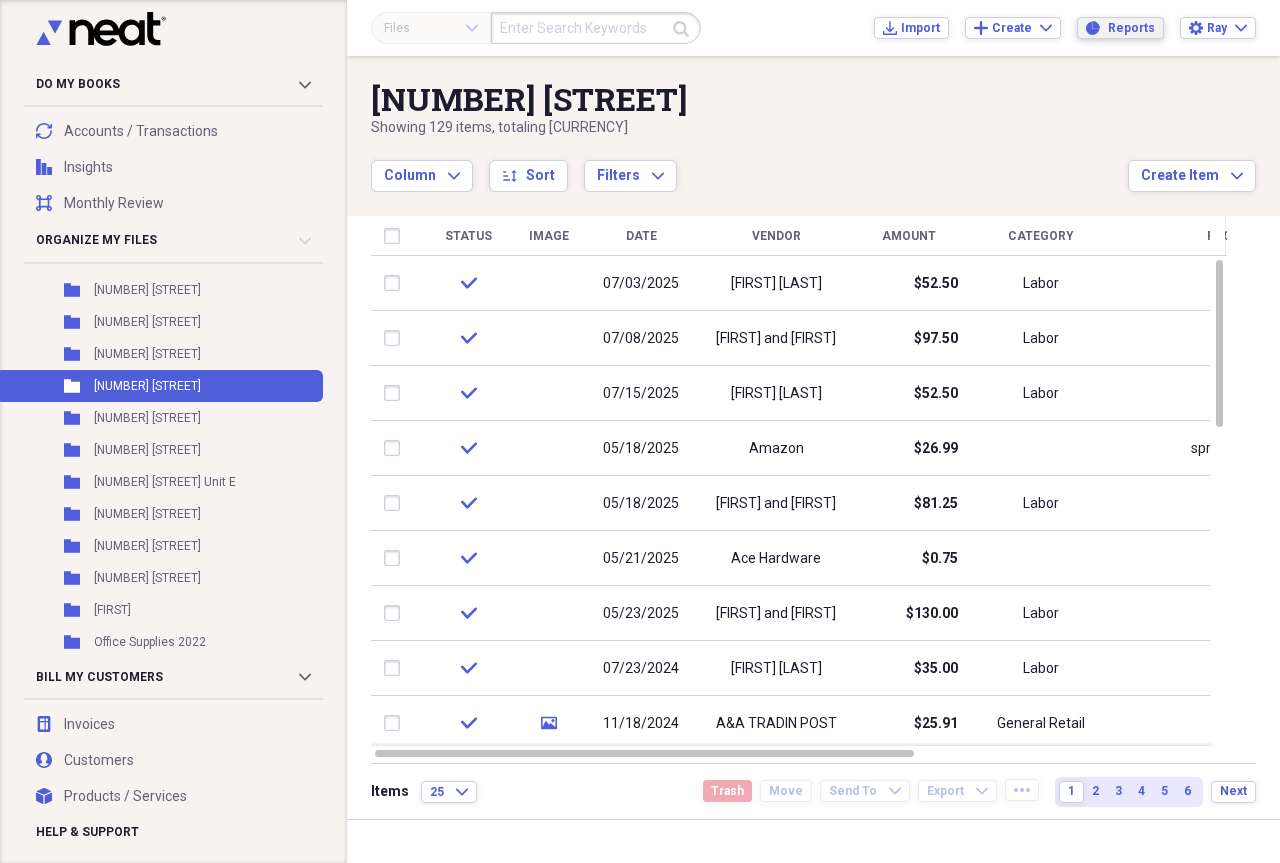 click on "Reports" at bounding box center (1131, 28) 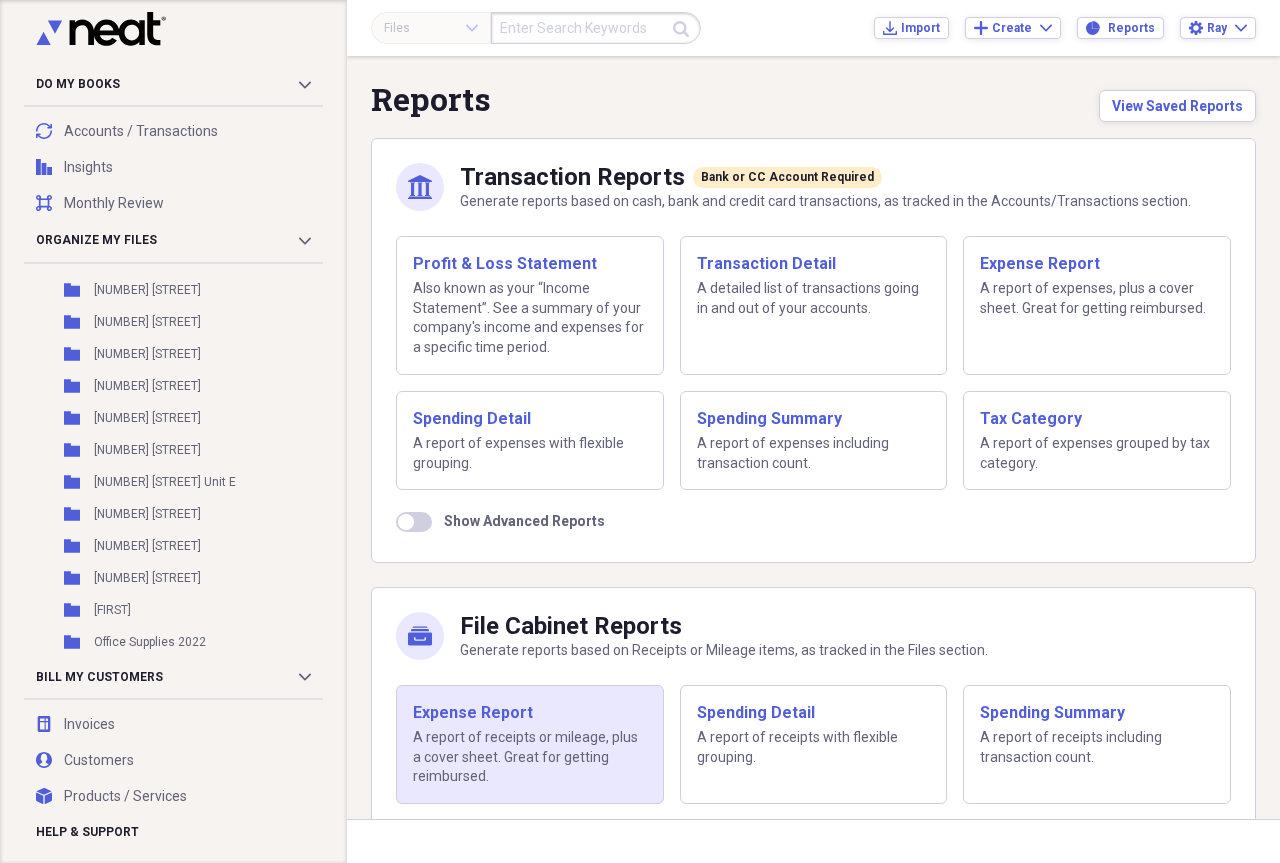 click on "Expense Report" at bounding box center (530, 713) 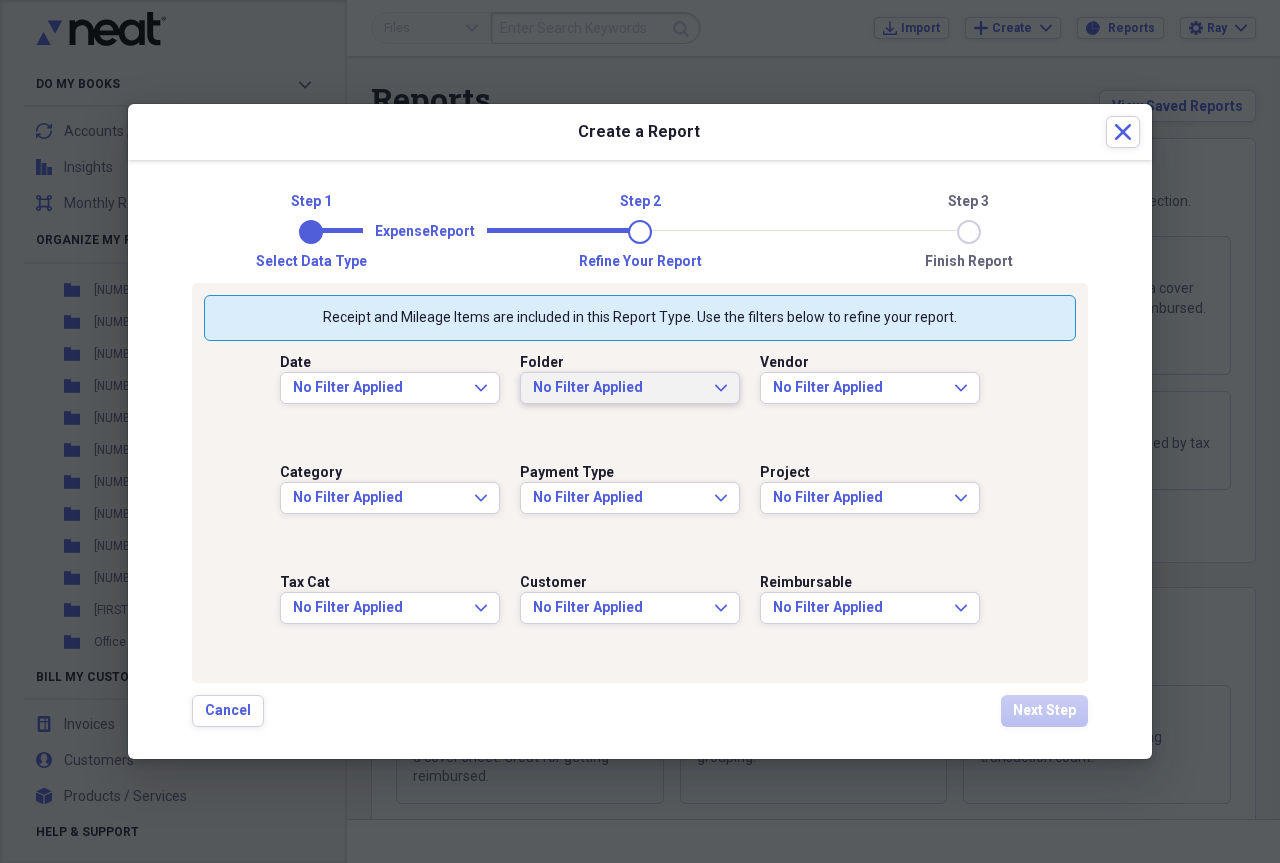 click on "Expand" 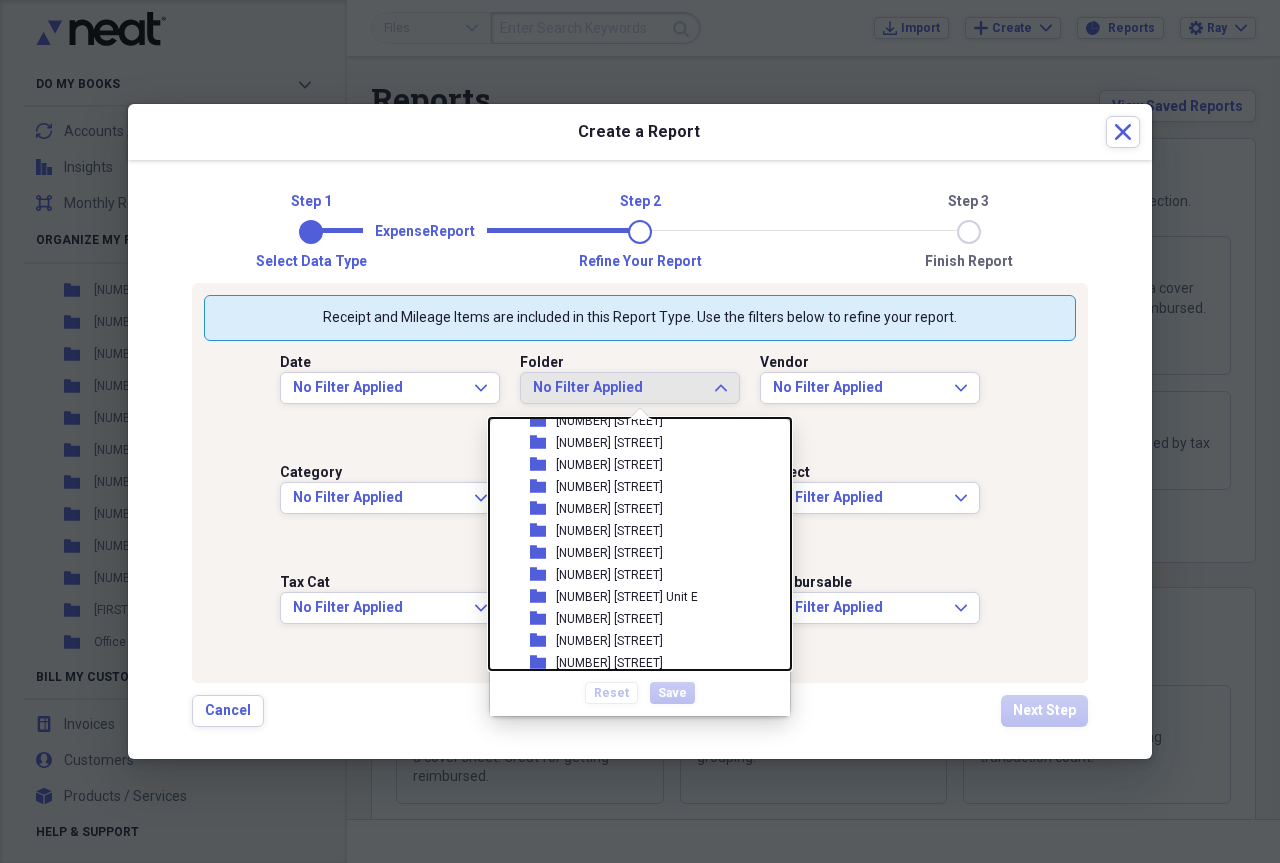 scroll, scrollTop: 1396, scrollLeft: 0, axis: vertical 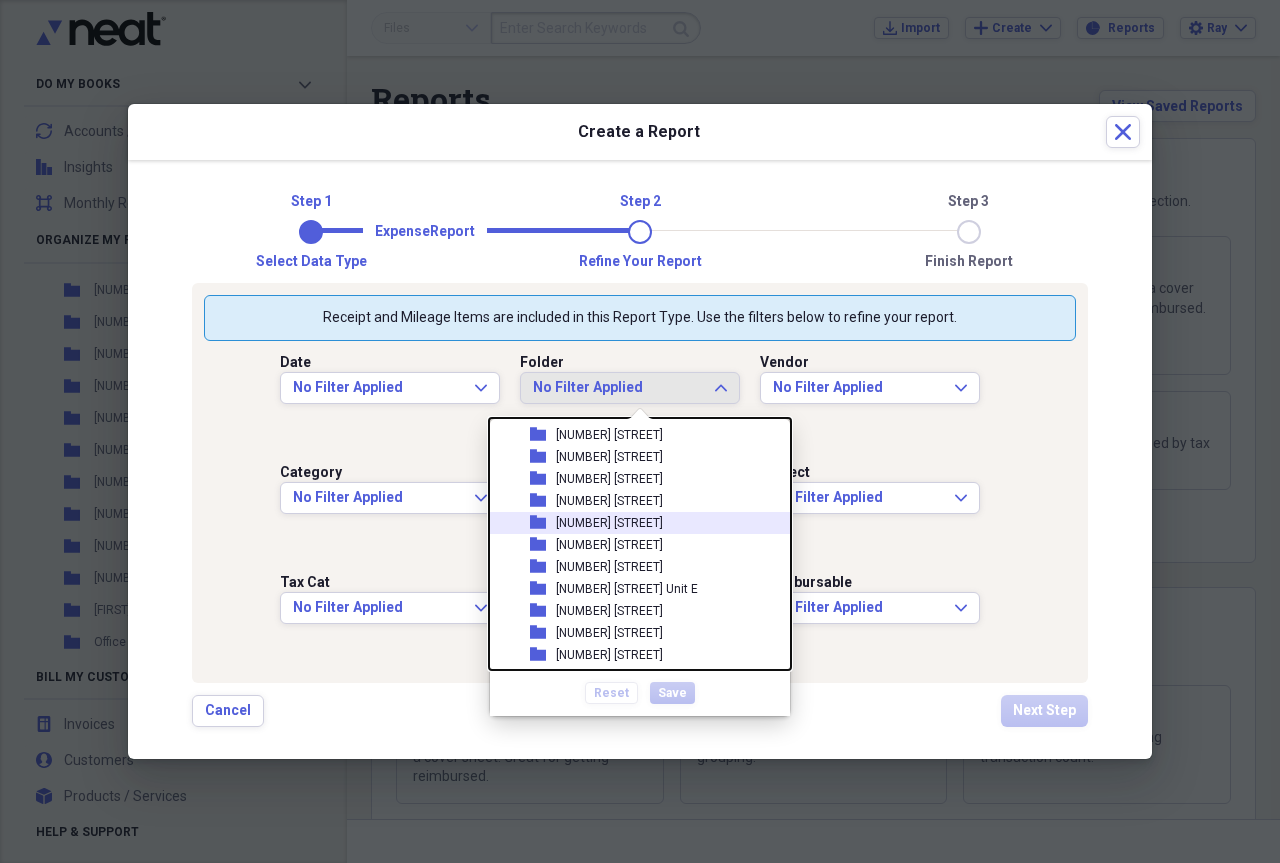 click on "[NUMBER] [STREET]" at bounding box center (609, 523) 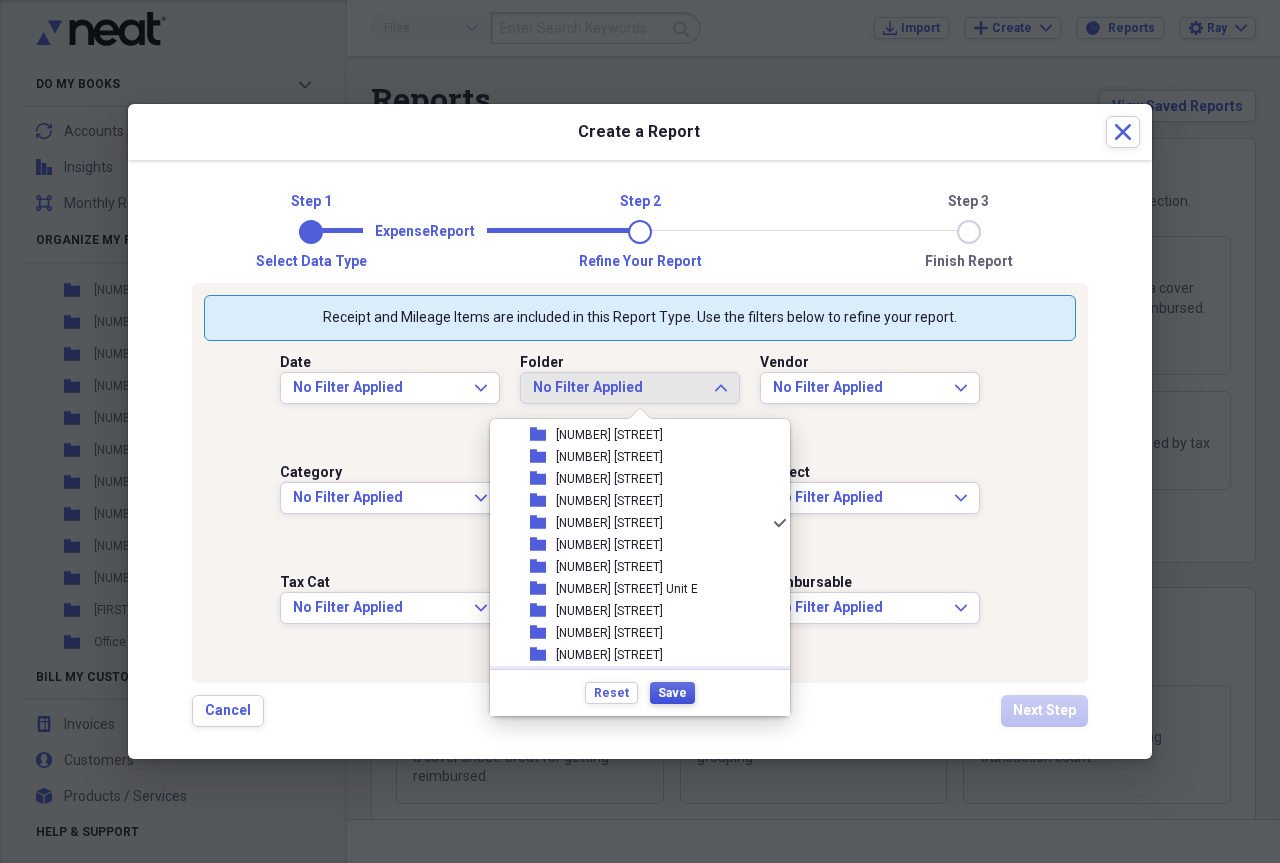 click on "Save" at bounding box center (672, 693) 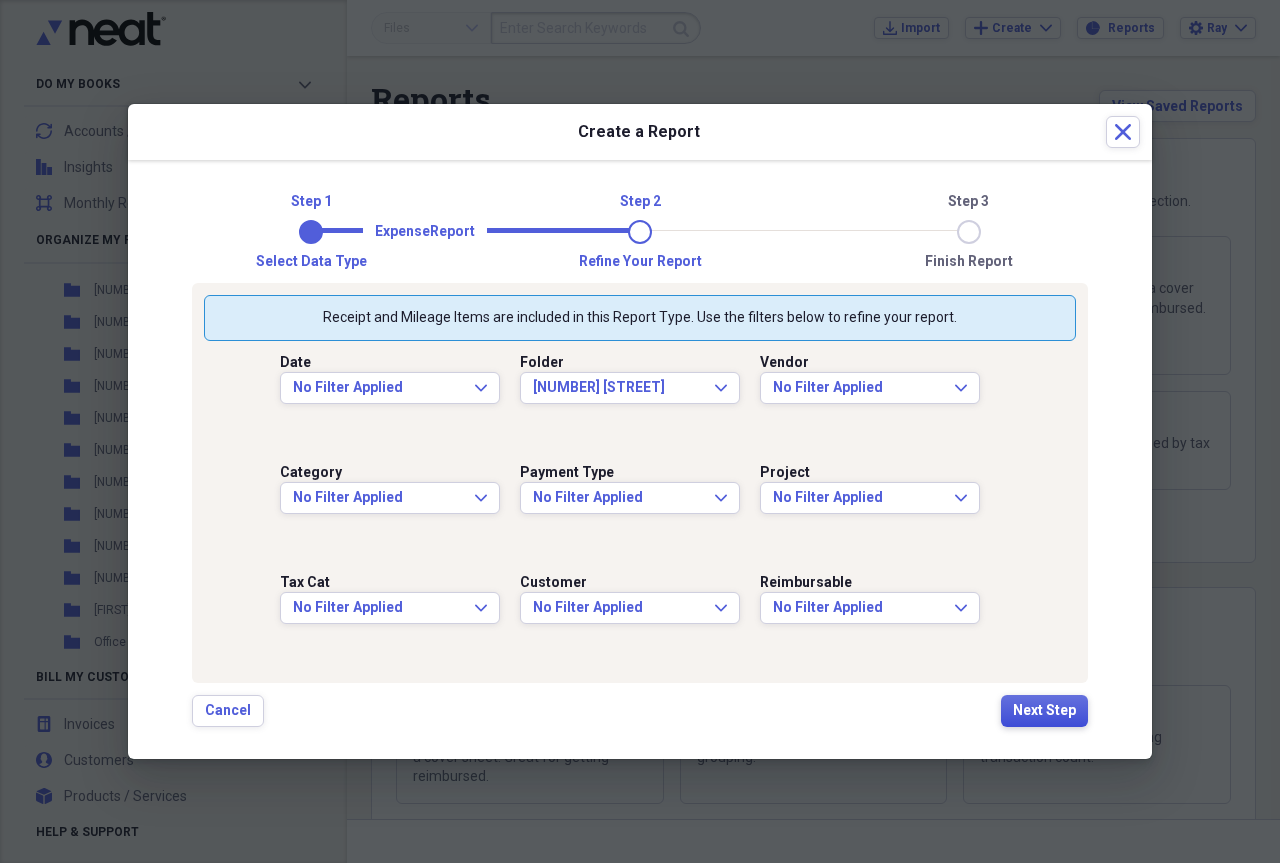 click on "Next Step" at bounding box center (1044, 711) 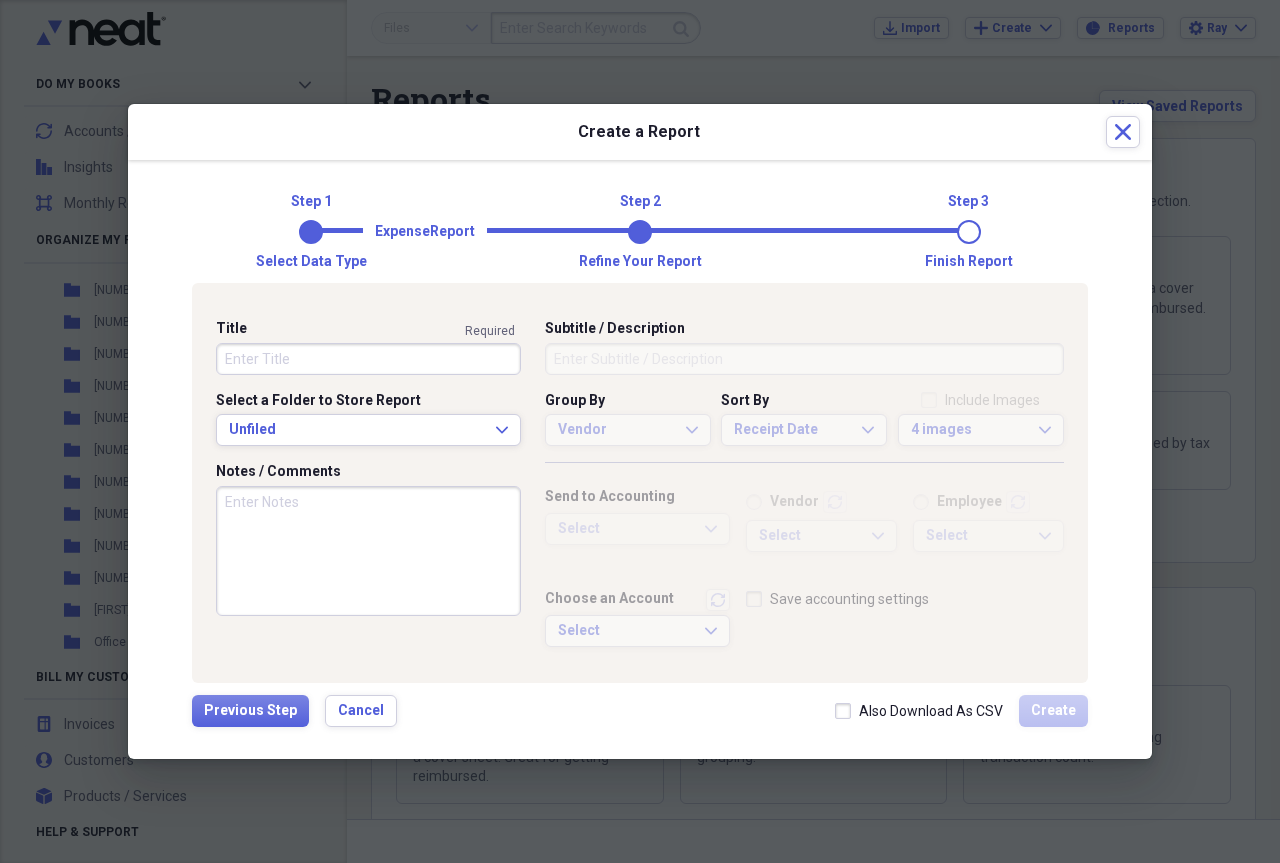 click on "Title" at bounding box center (368, 359) 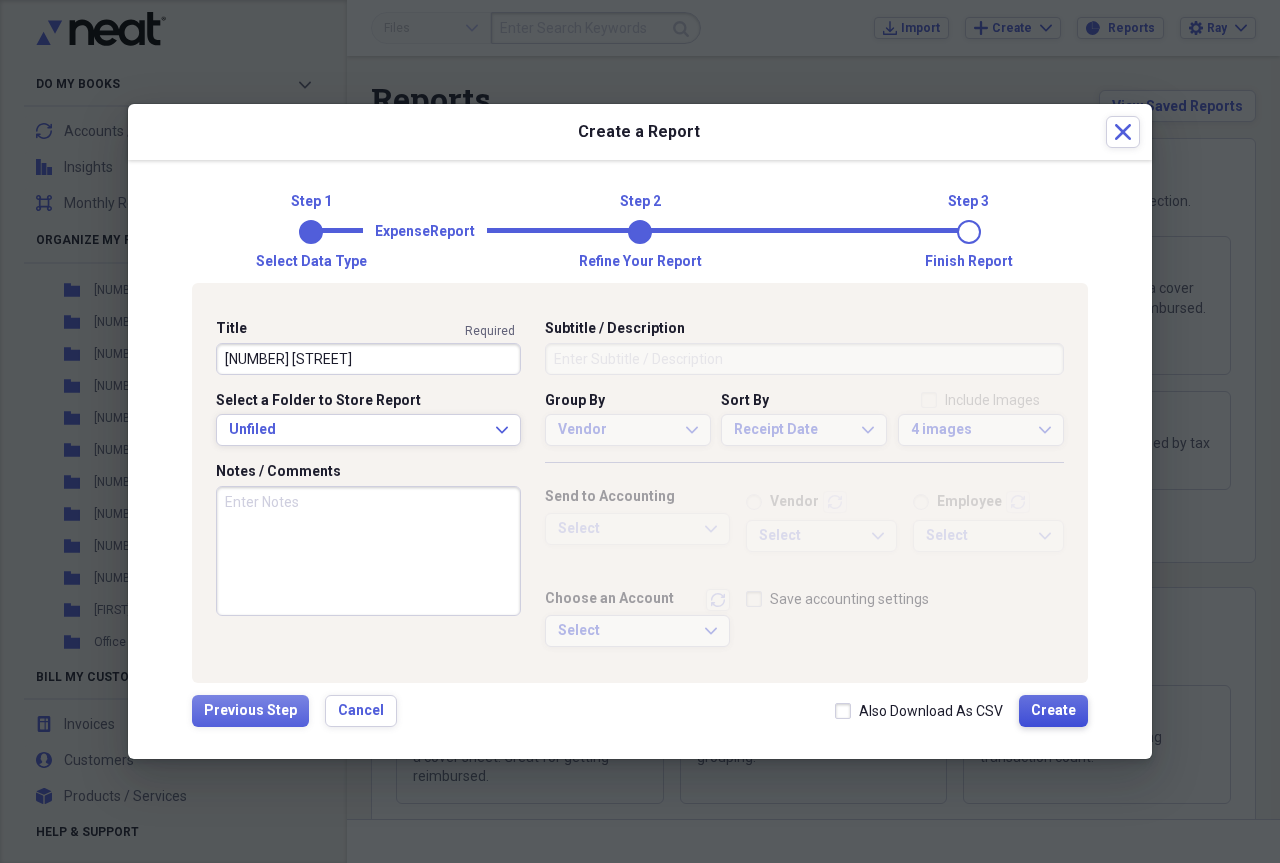 type on "[NUMBER] [STREET]" 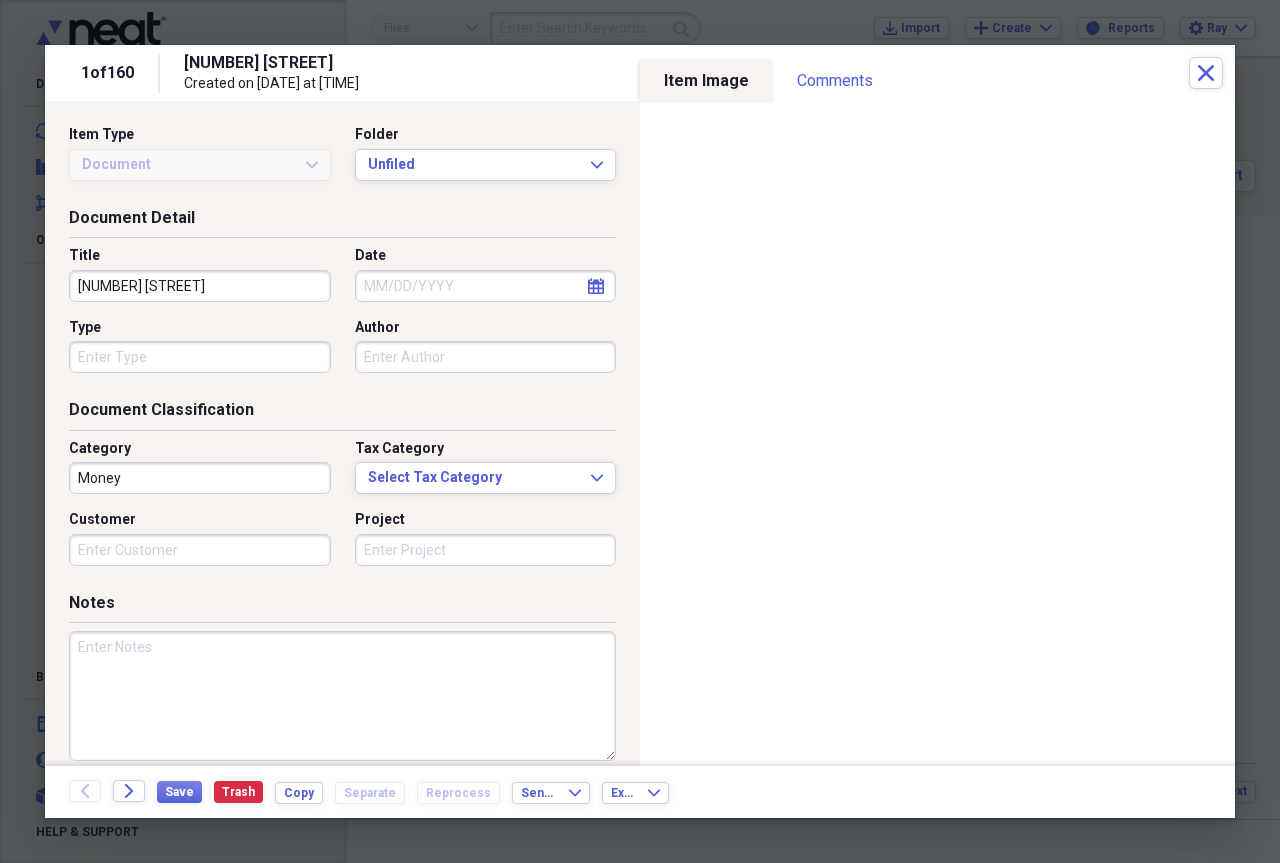 type on "Money" 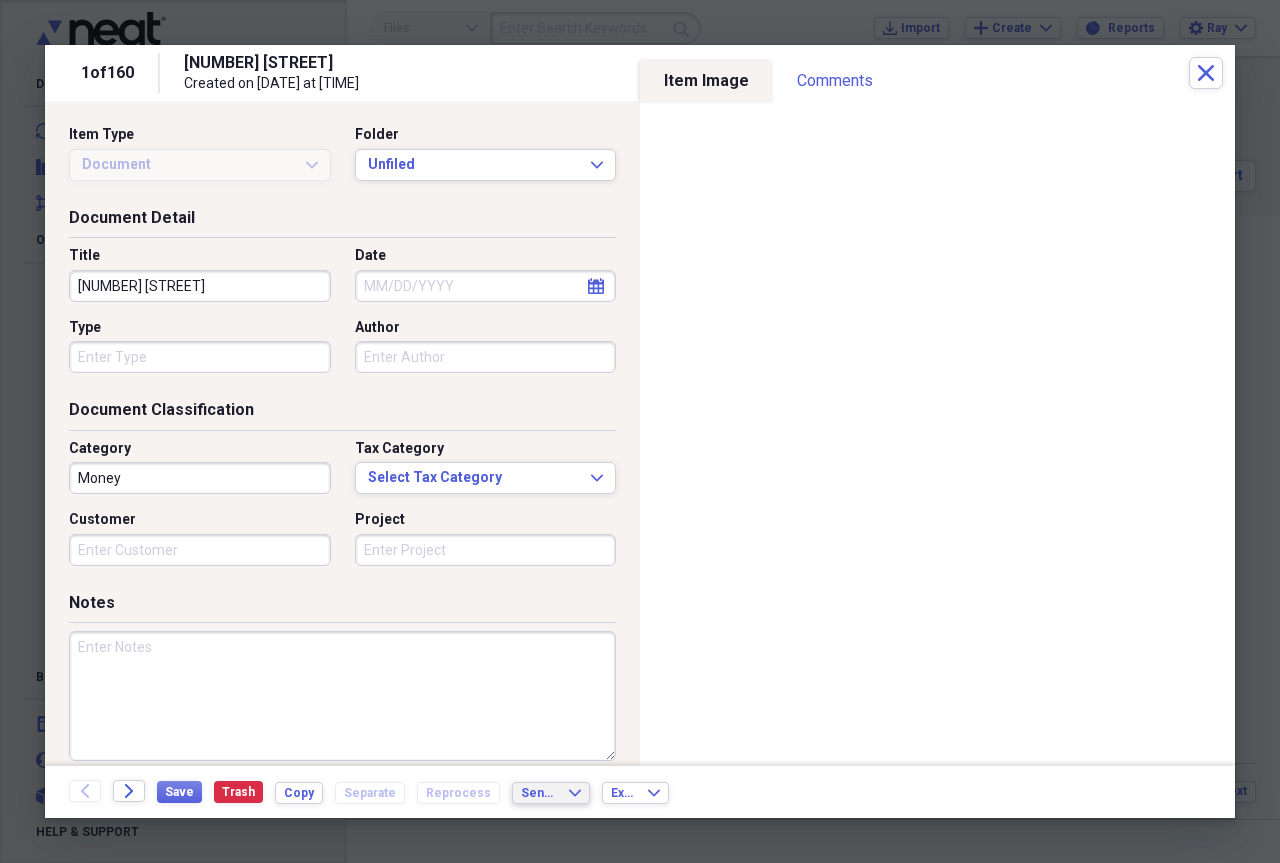 click on "Send To" at bounding box center [539, 793] 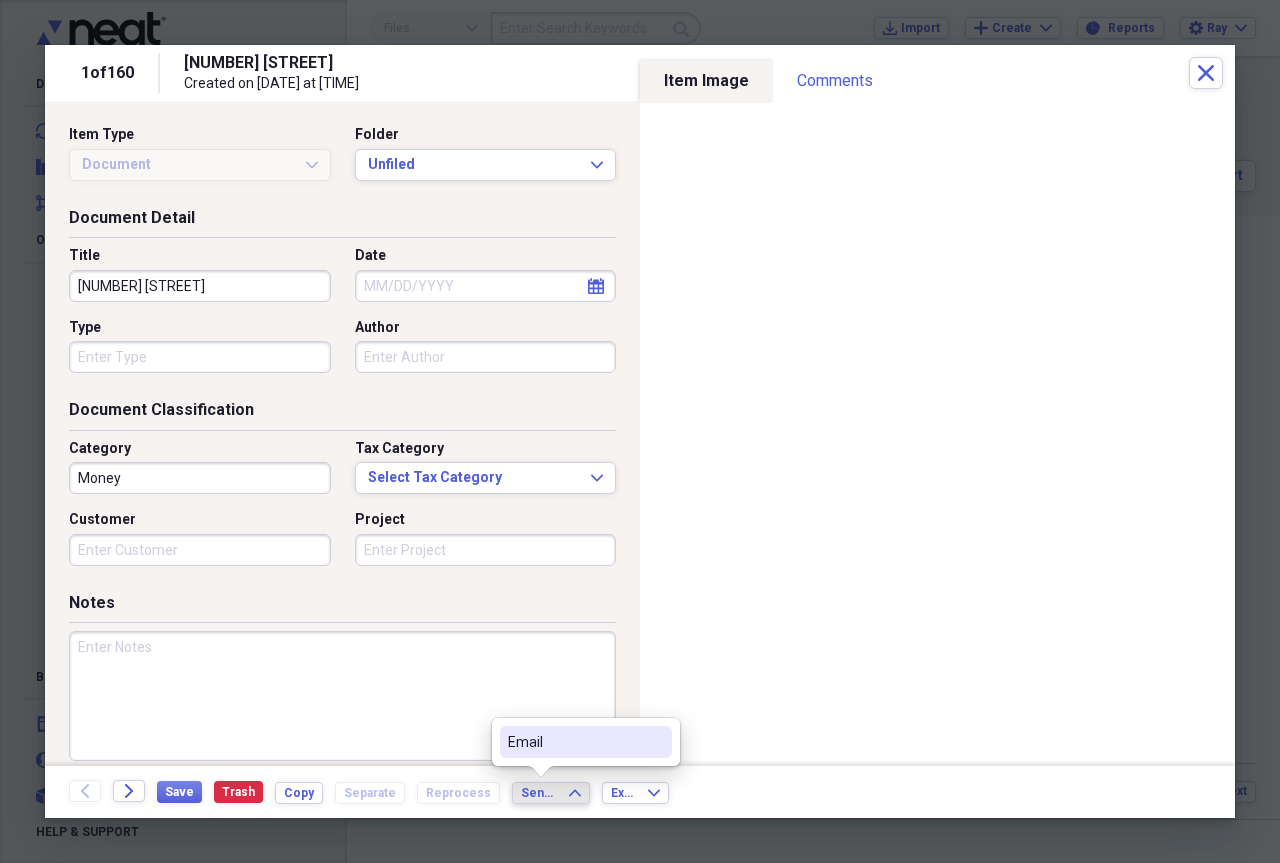 click on "Email" at bounding box center (586, 742) 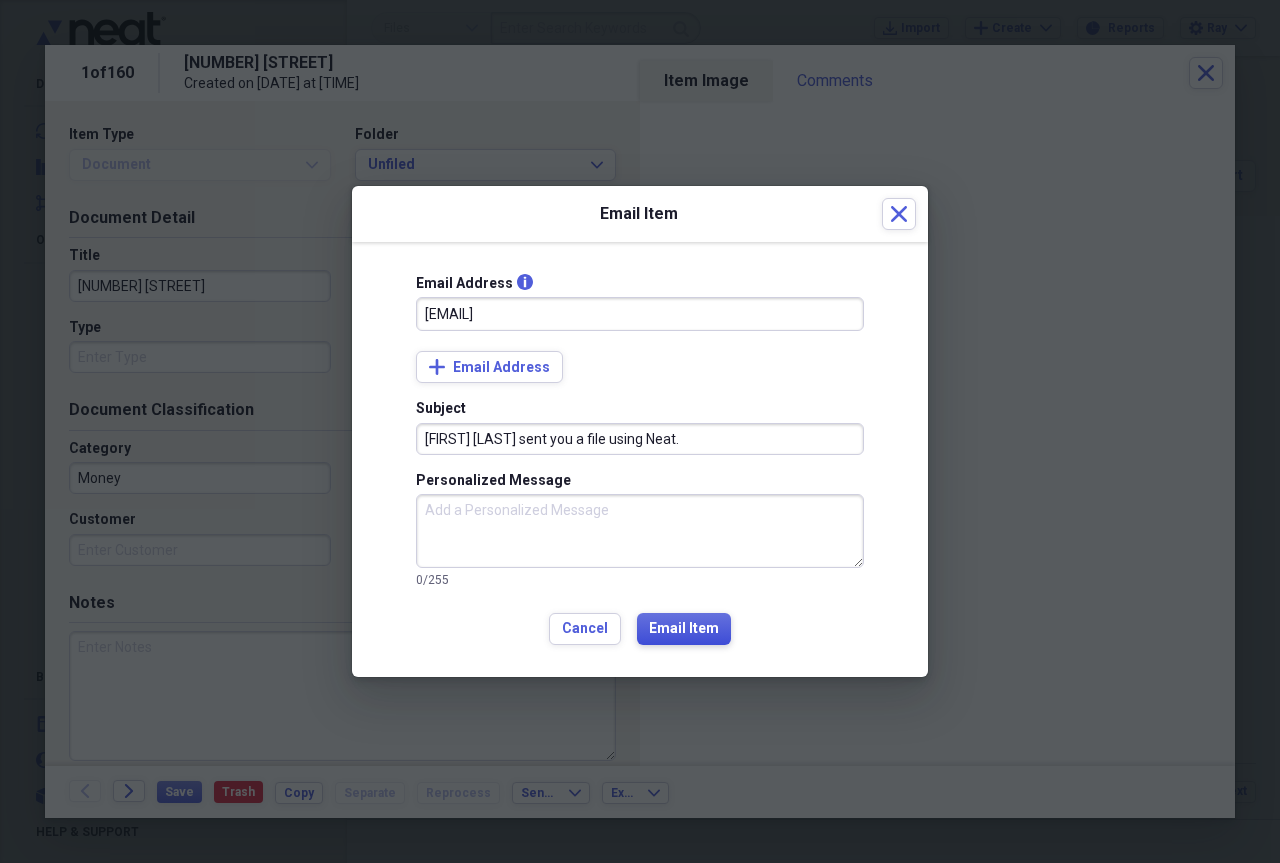 type on "[EMAIL]" 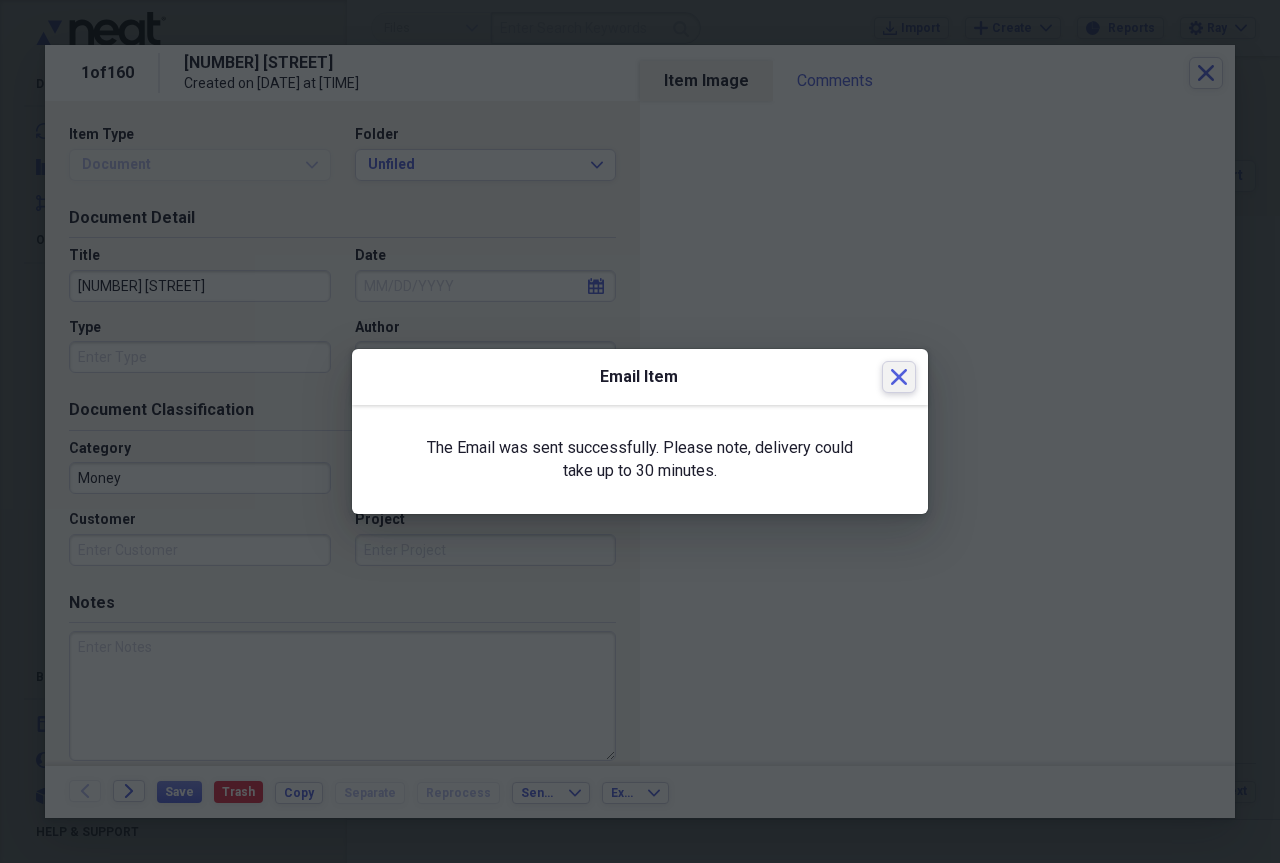 click 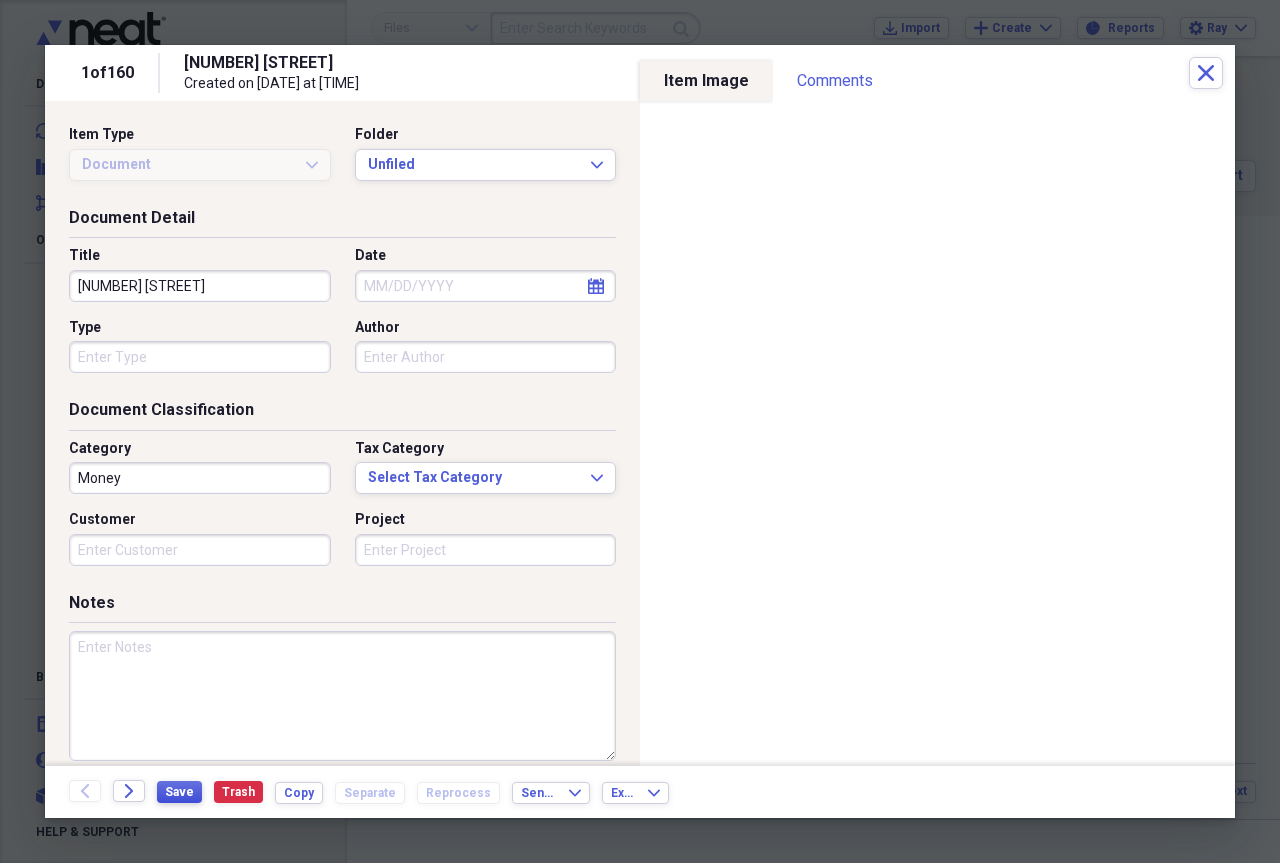 click on "Save" at bounding box center (179, 792) 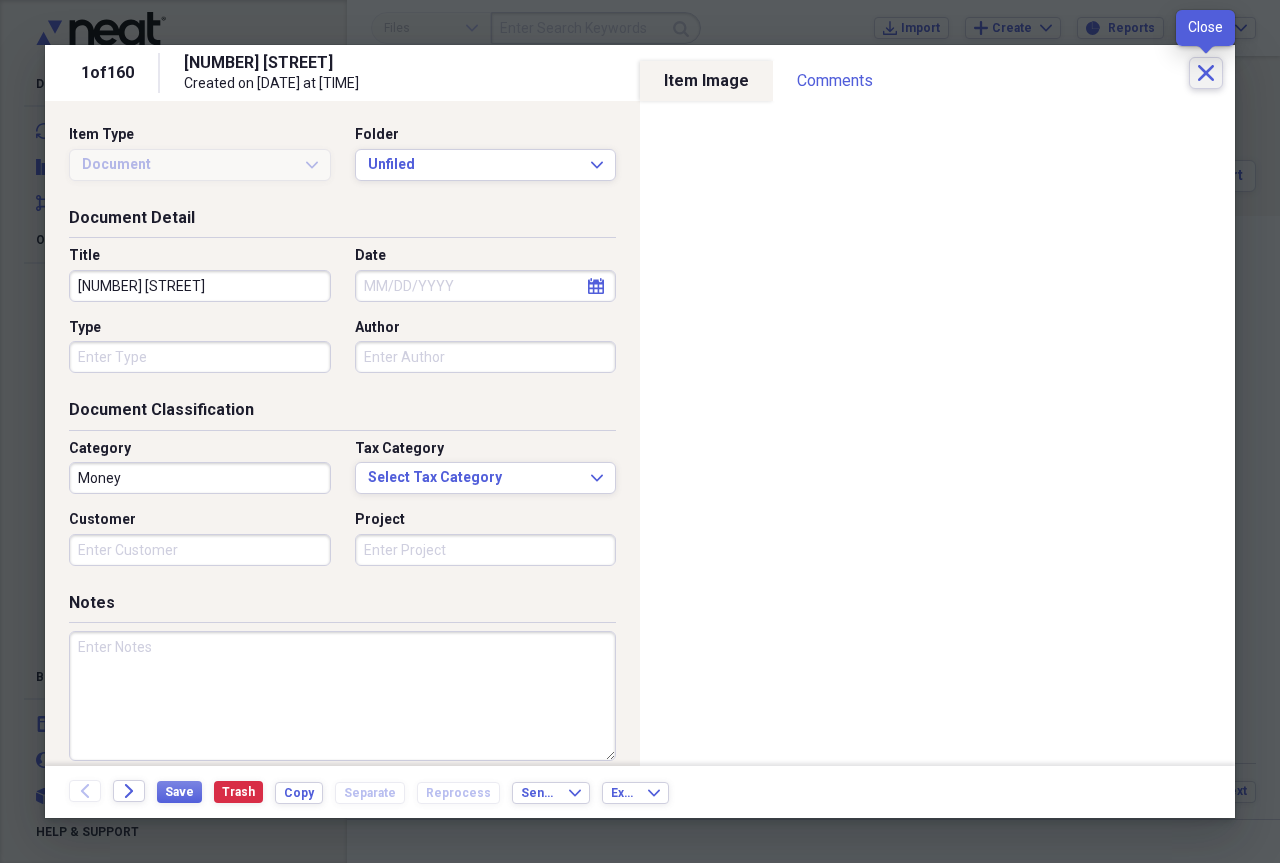 click on "Close" 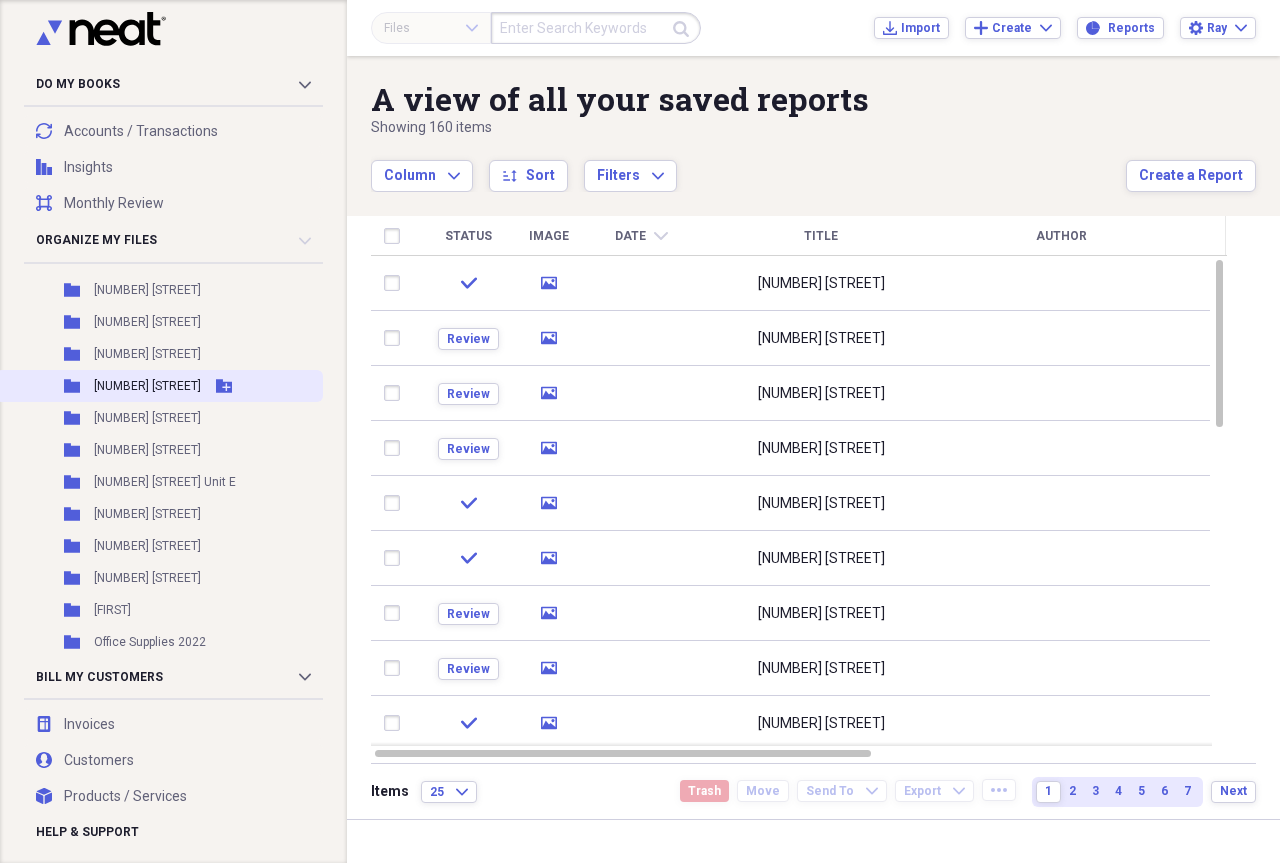 click on "[NUMBER] [STREET]" at bounding box center [147, 386] 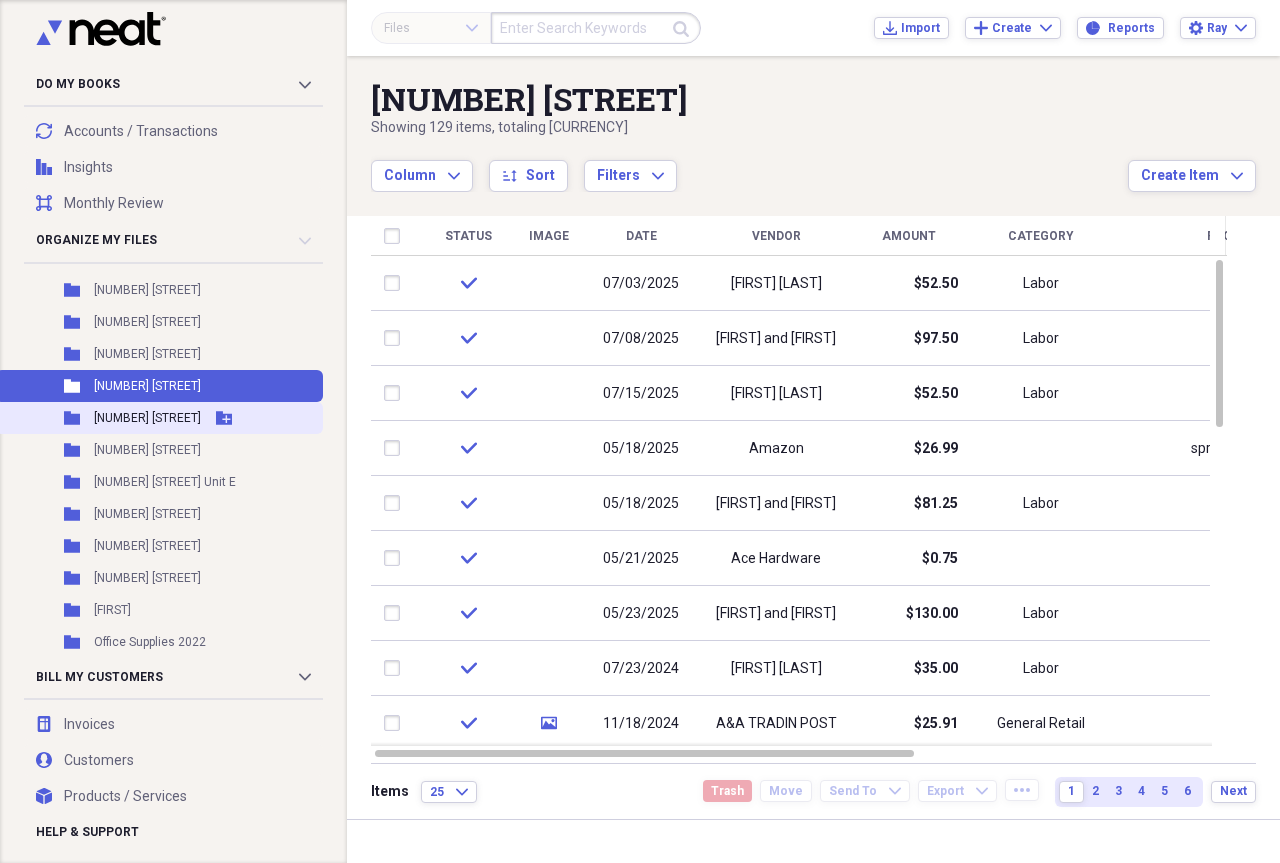 click on "[NUMBER] [STREET]" at bounding box center [147, 418] 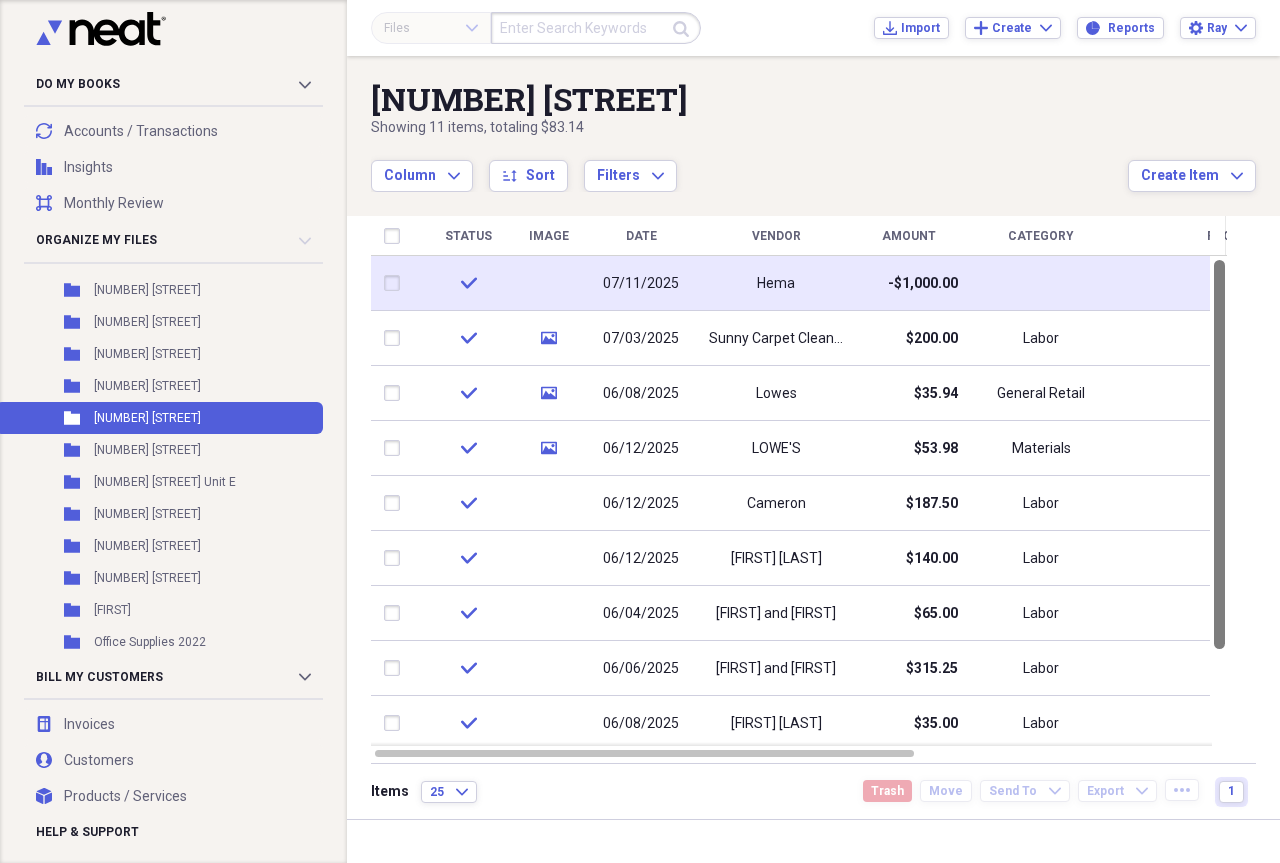 drag, startPoint x: 1269, startPoint y: 367, endPoint x: 1211, endPoint y: 258, distance: 123.47064 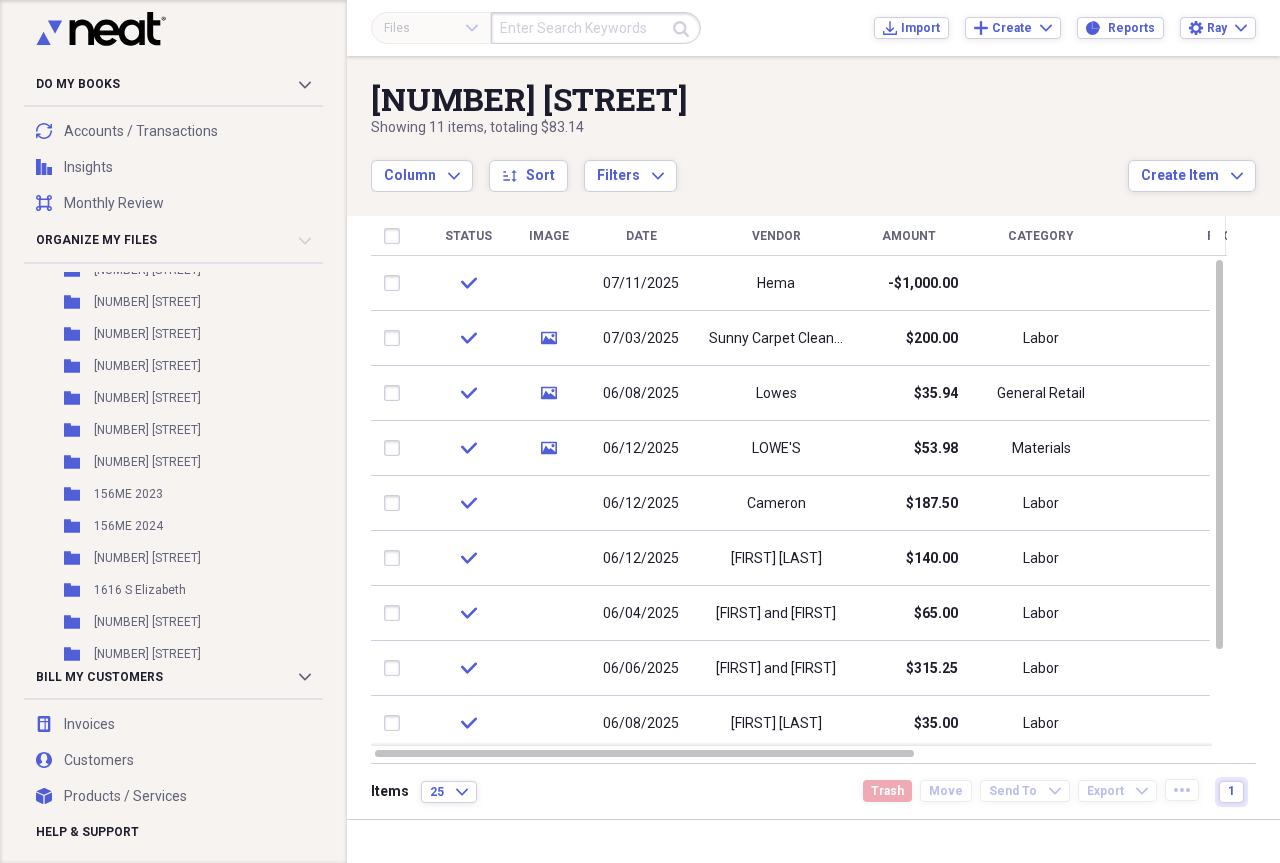 scroll, scrollTop: 892, scrollLeft: 0, axis: vertical 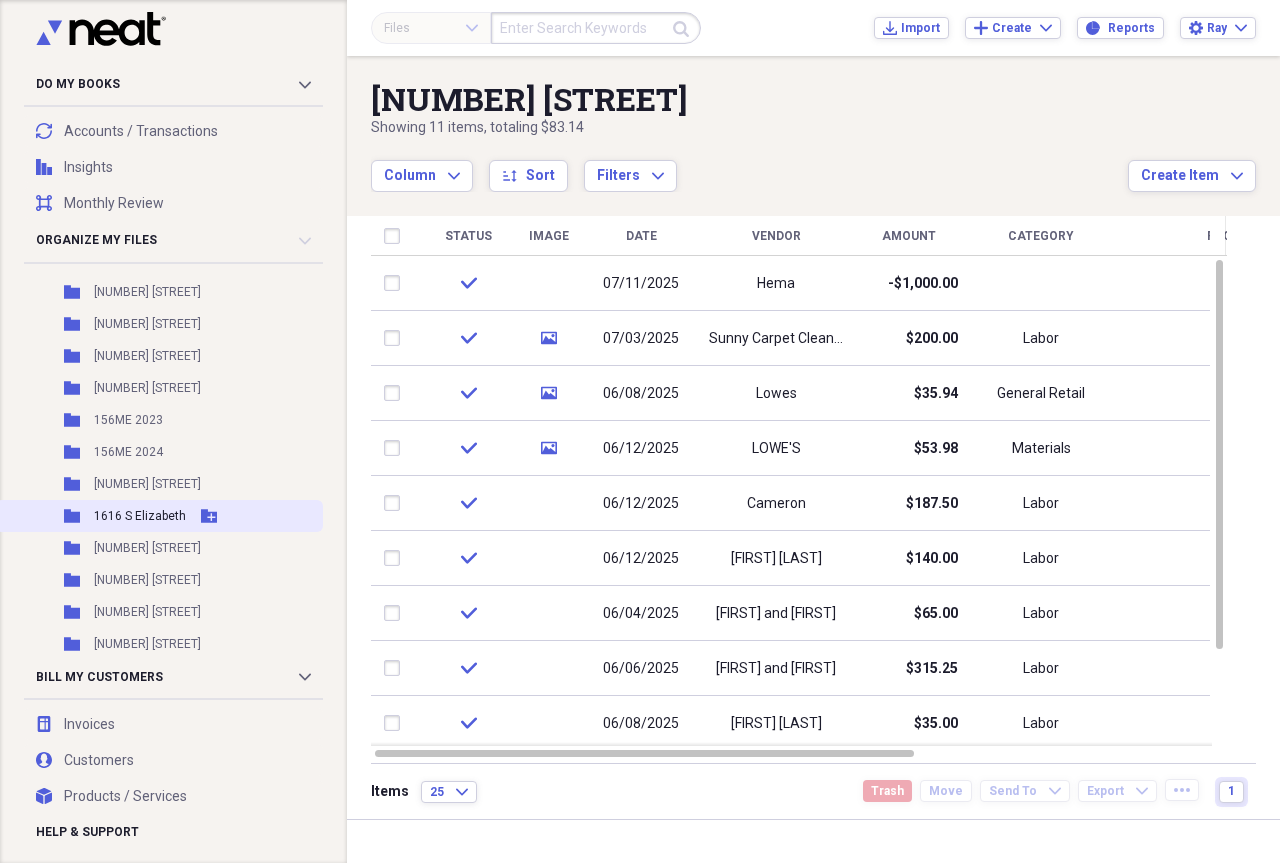 click on "1616 S Elizabeth" at bounding box center [140, 516] 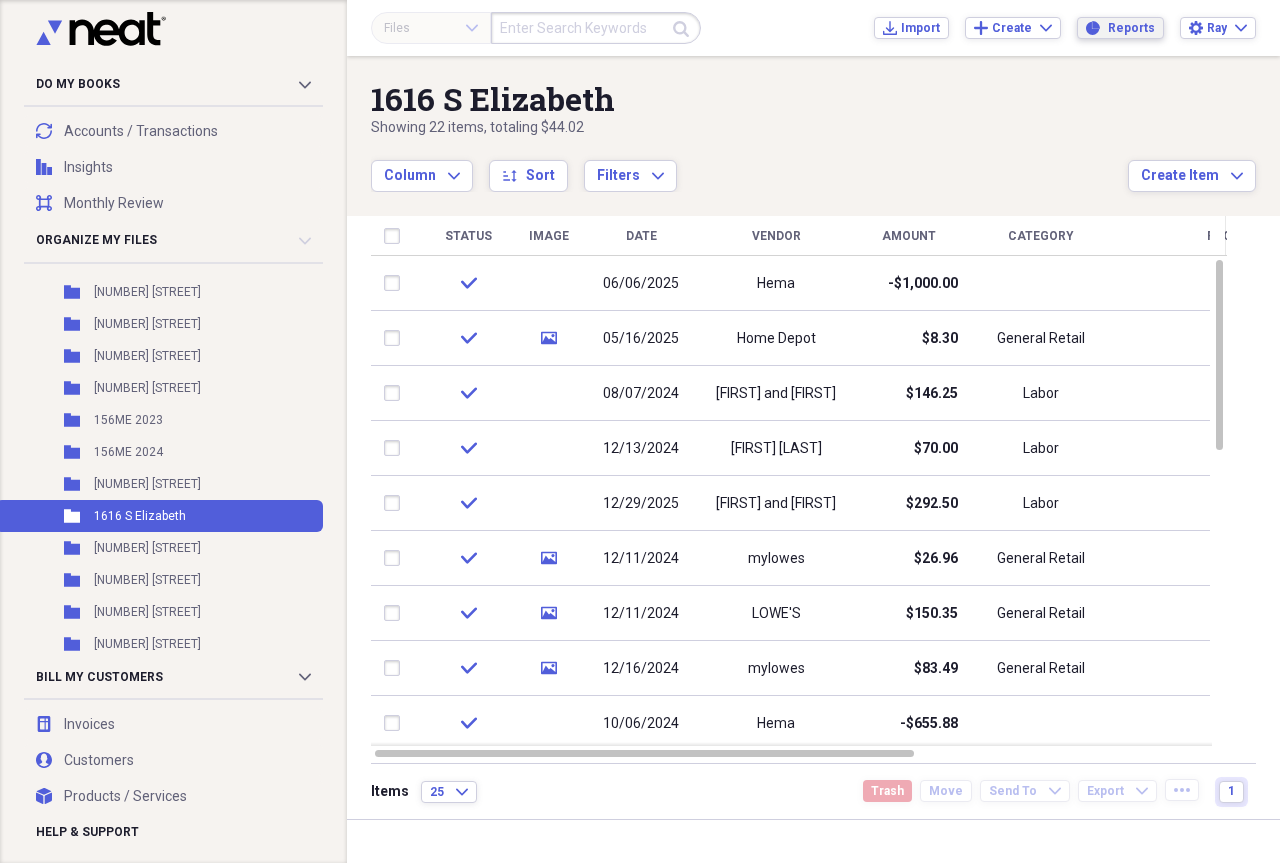 click on "Reports" at bounding box center [1131, 28] 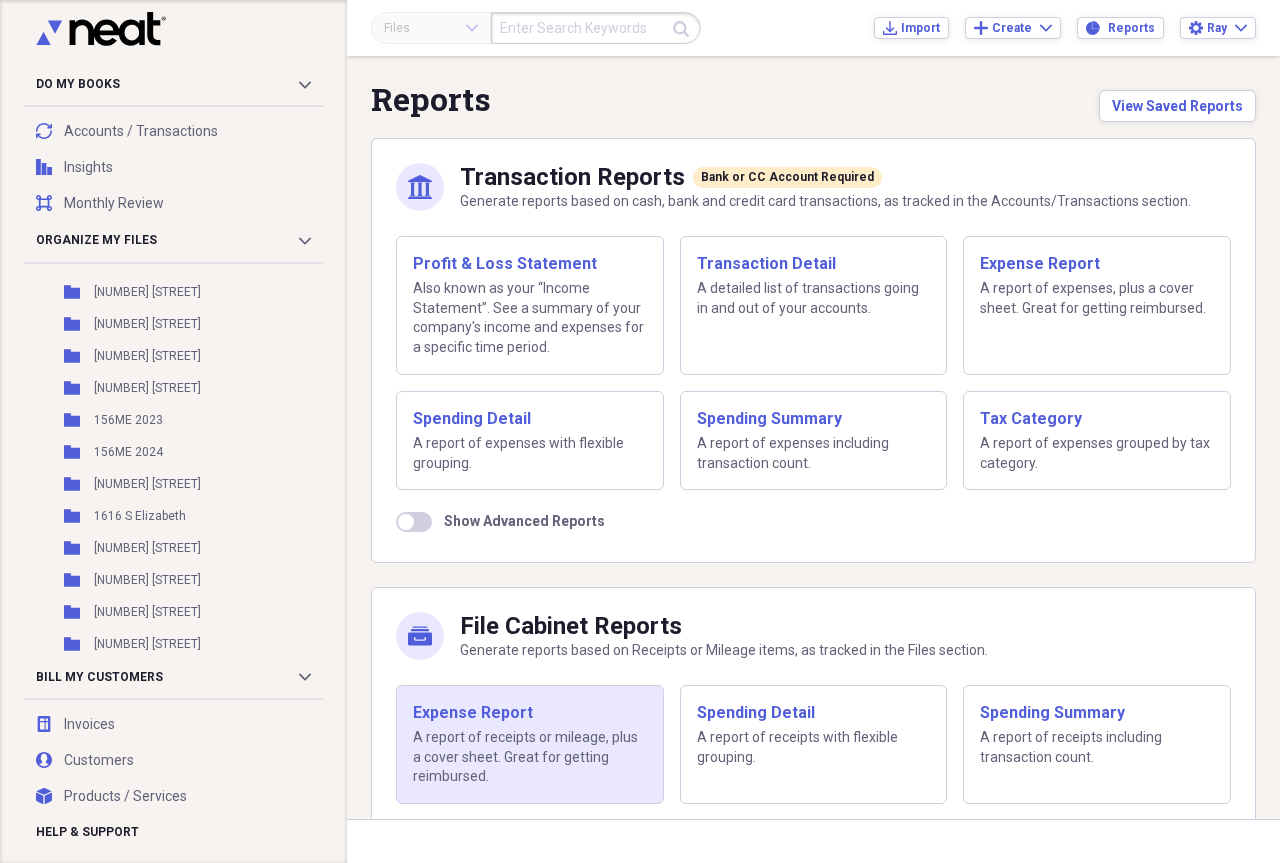 click on "Expense Report" at bounding box center [530, 713] 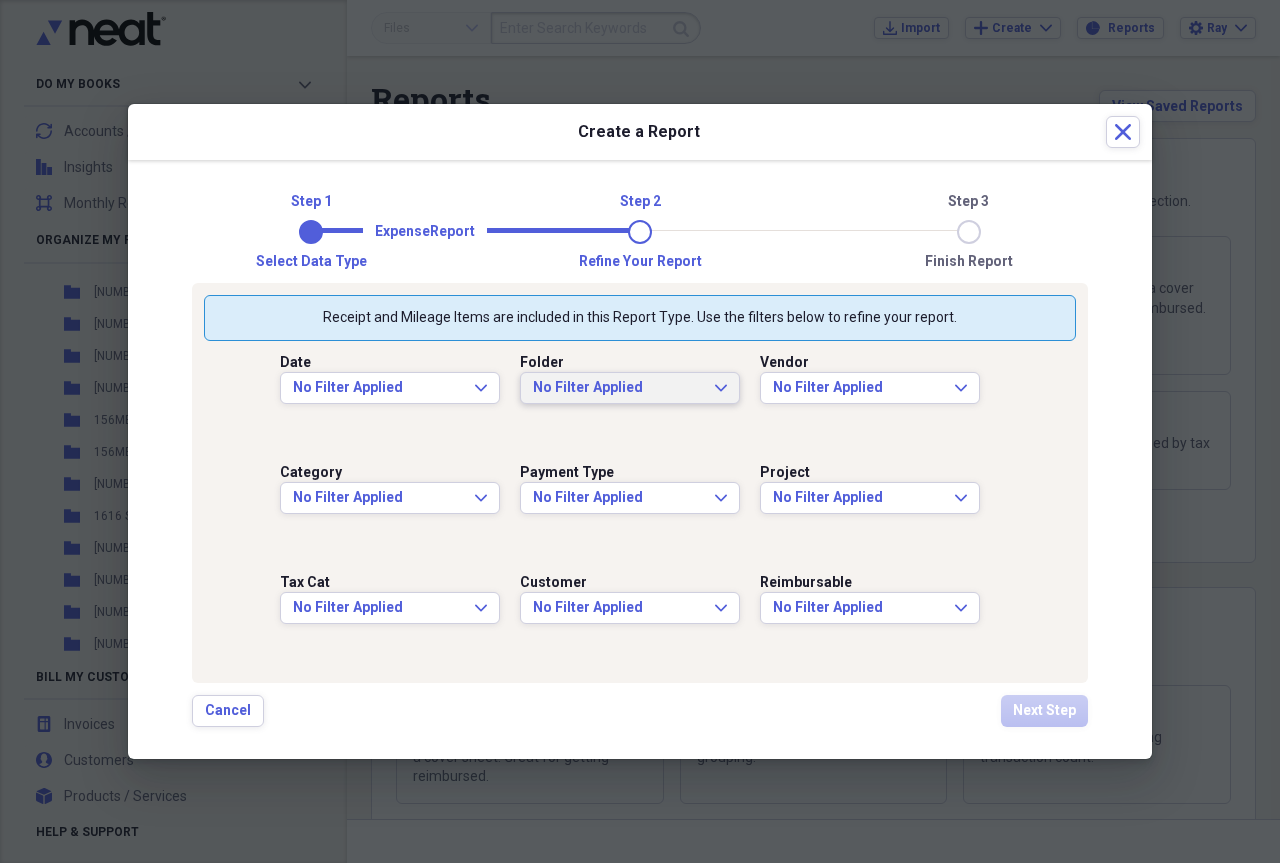 click 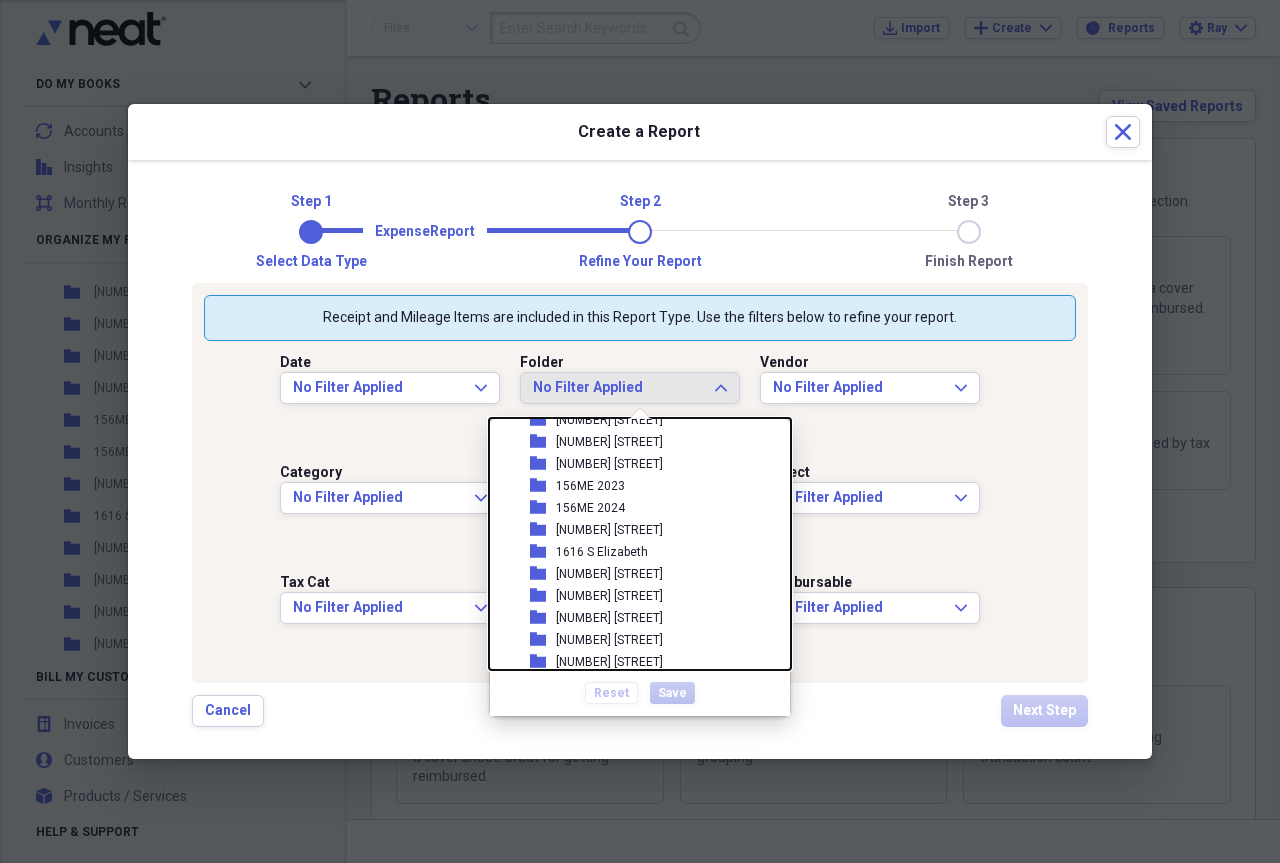 scroll, scrollTop: 616, scrollLeft: 0, axis: vertical 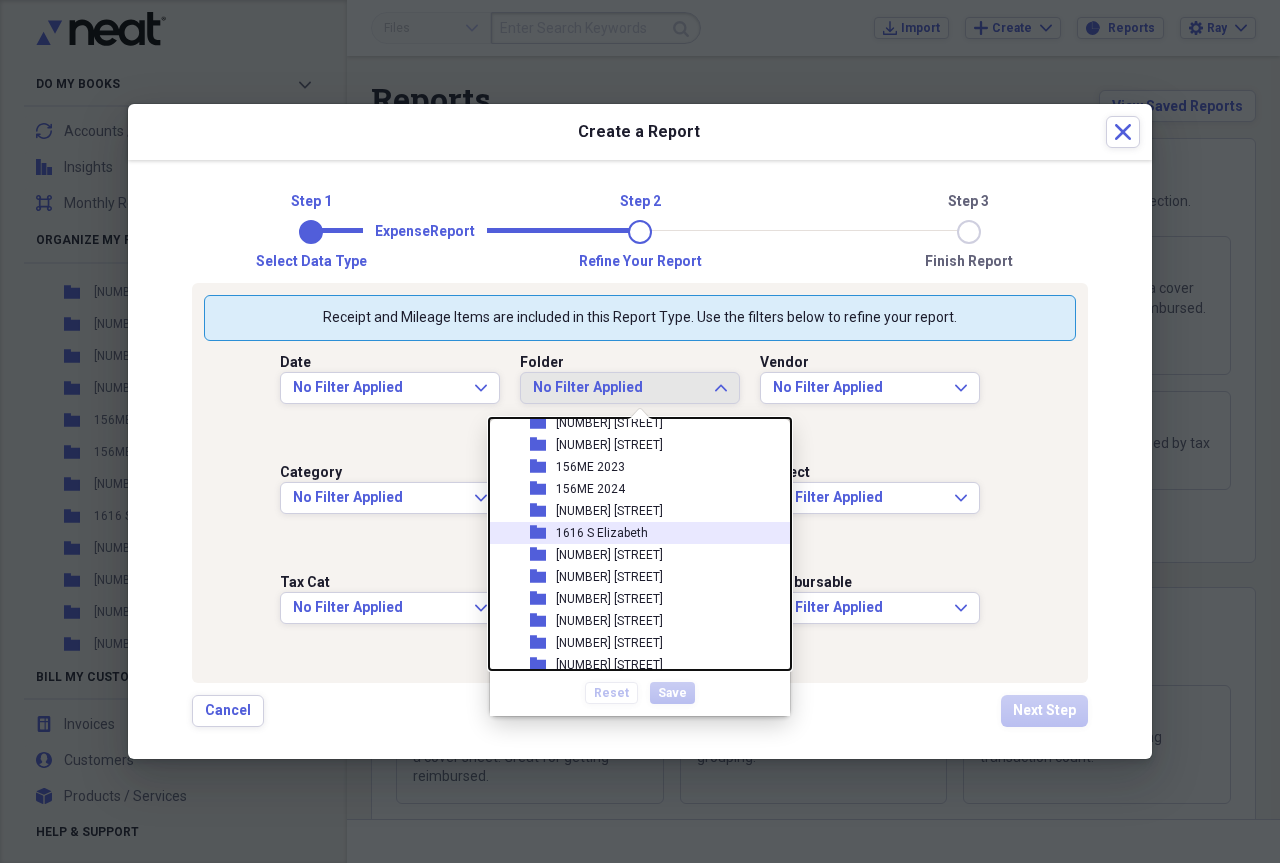 click on "1616 S Elizabeth" at bounding box center [602, 533] 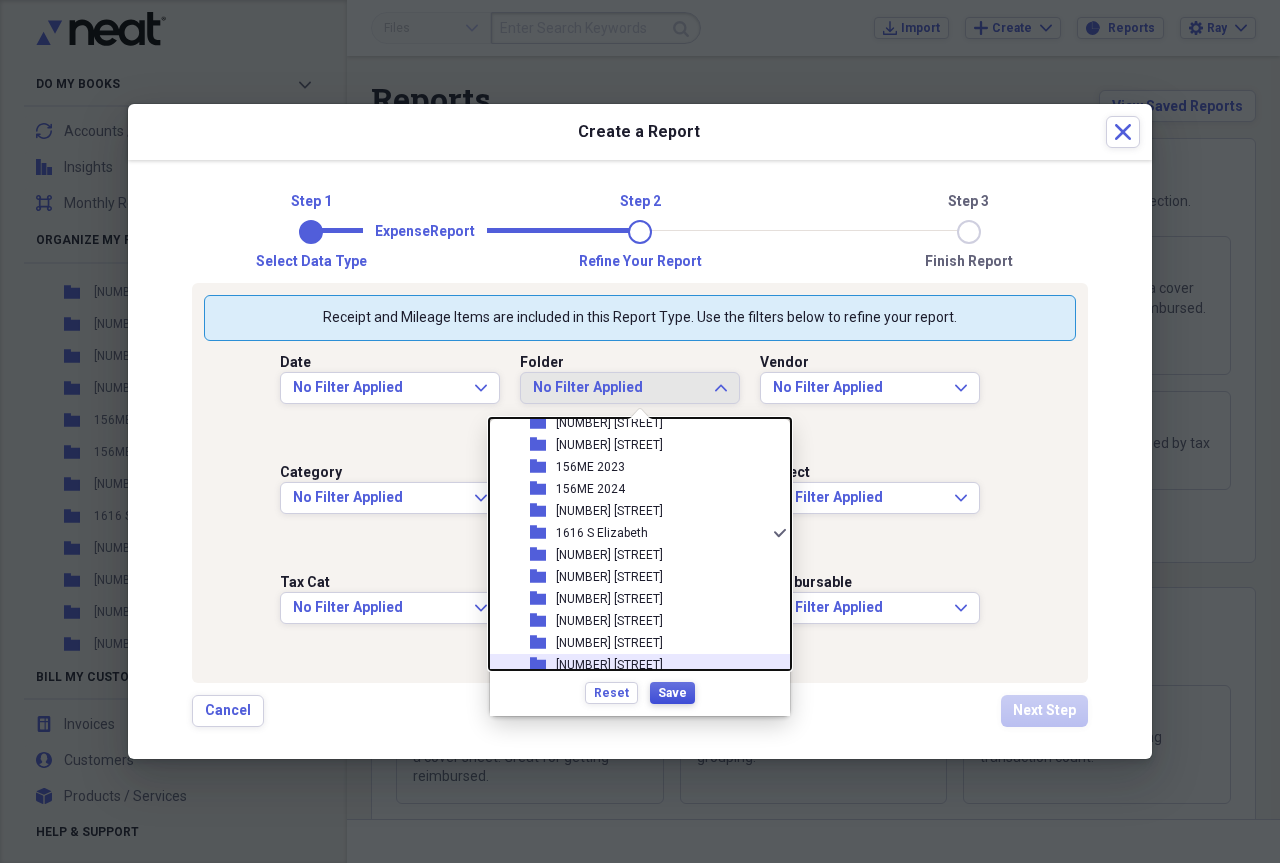 click on "Save" at bounding box center [672, 693] 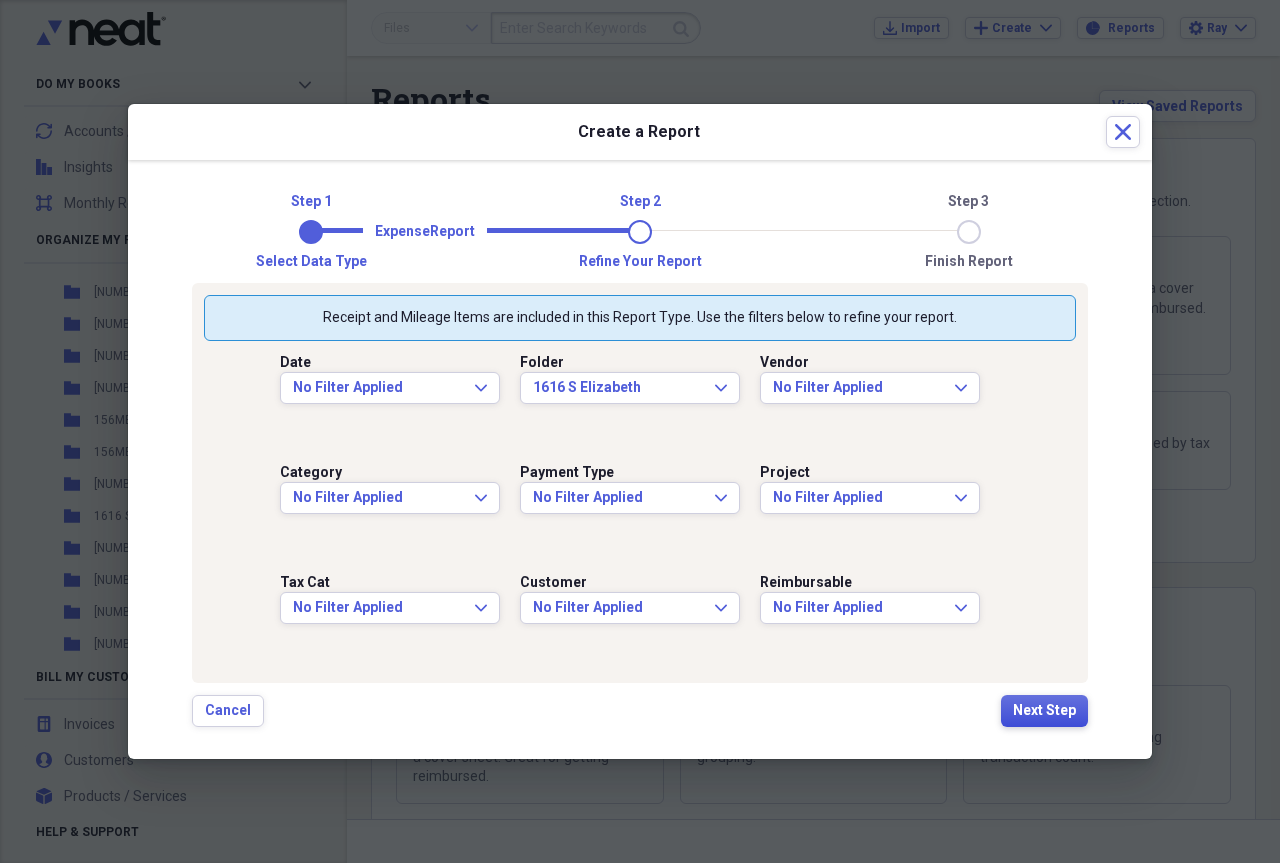 click on "Next Step" at bounding box center [1044, 711] 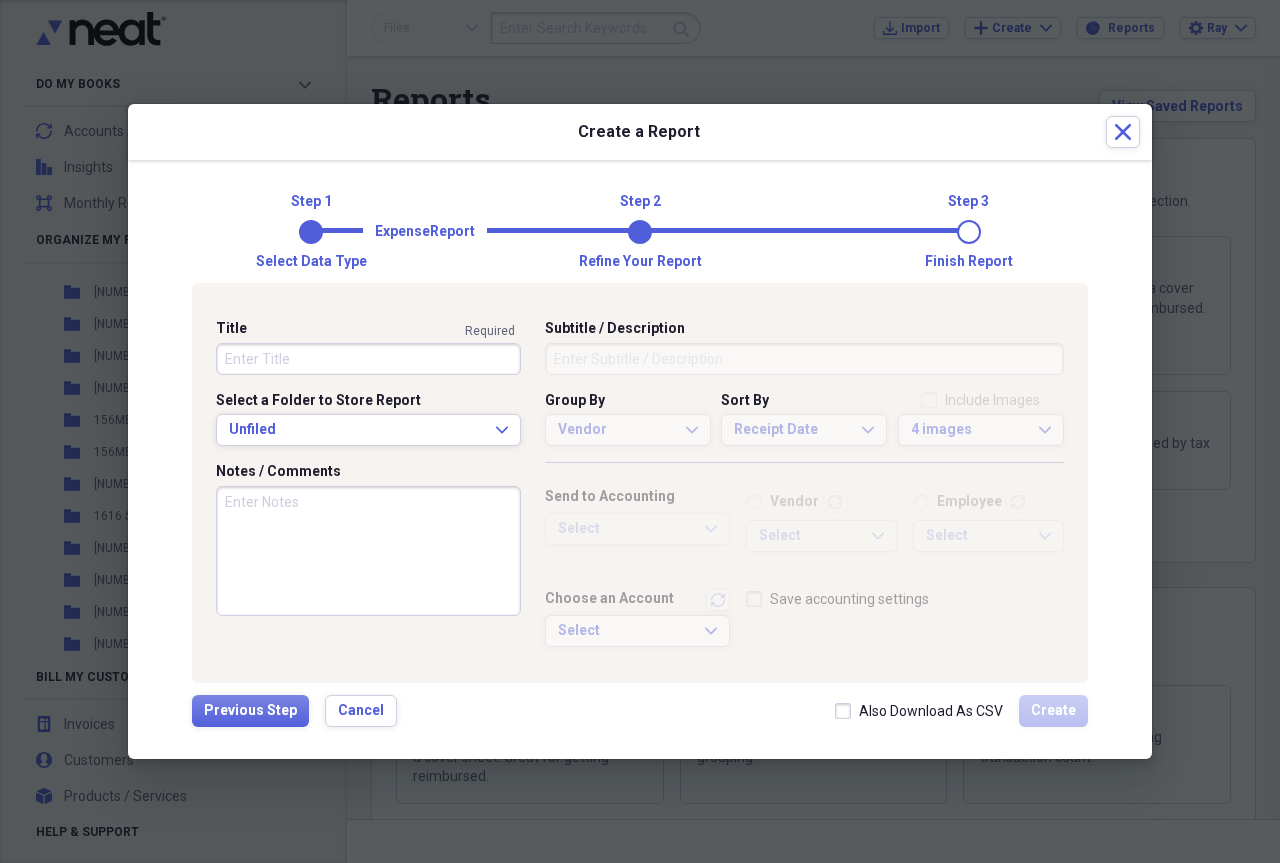 click on "Title" at bounding box center [368, 359] 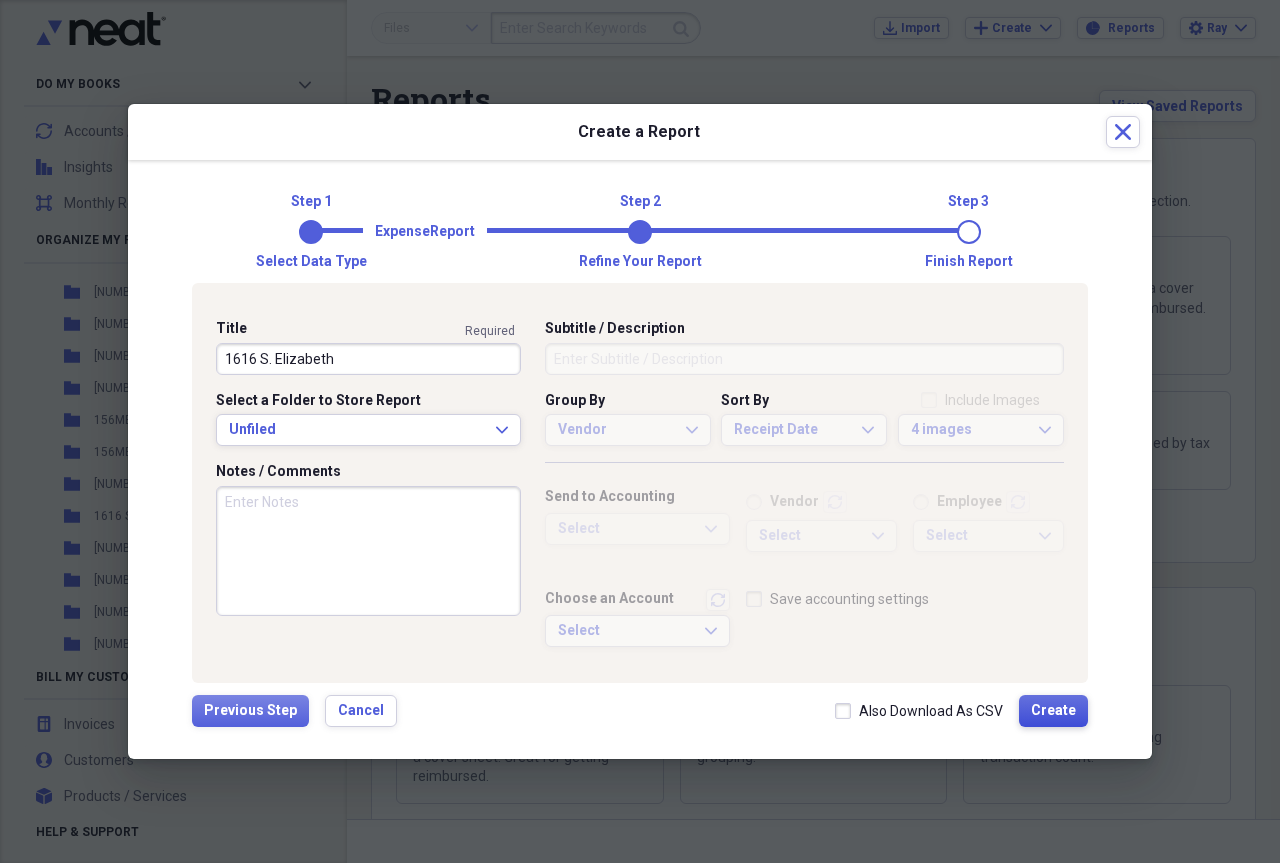 type on "1616 S. Elizabeth" 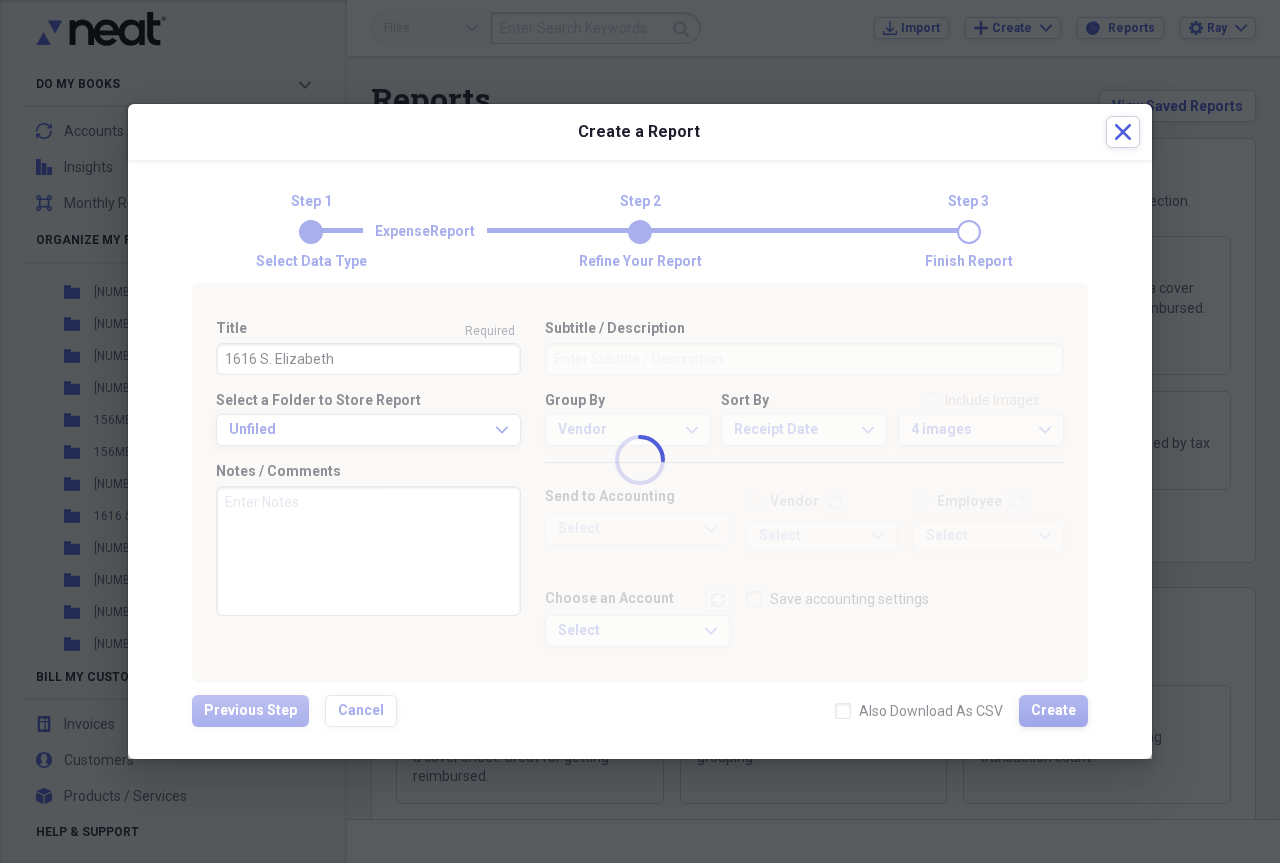 type 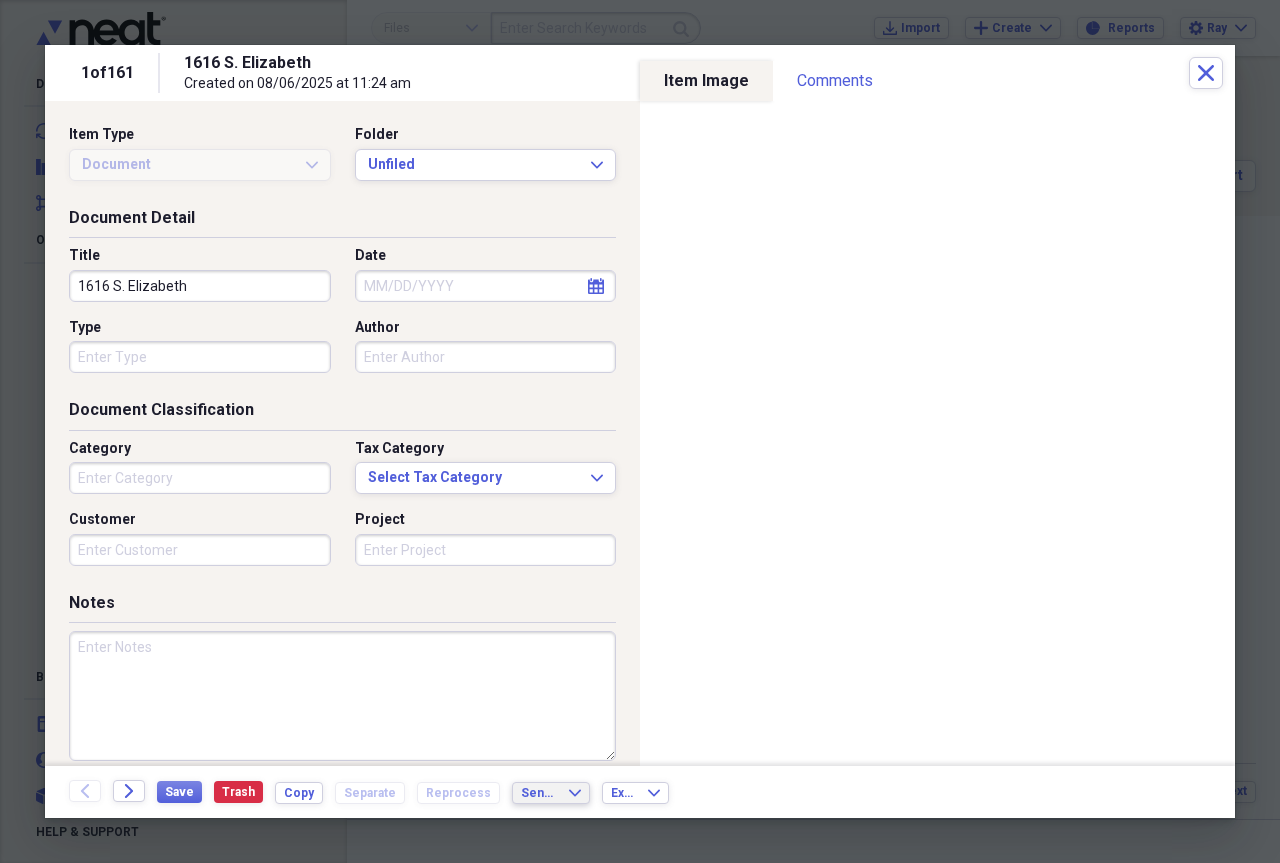 click on "Send To Expand" at bounding box center (551, 793) 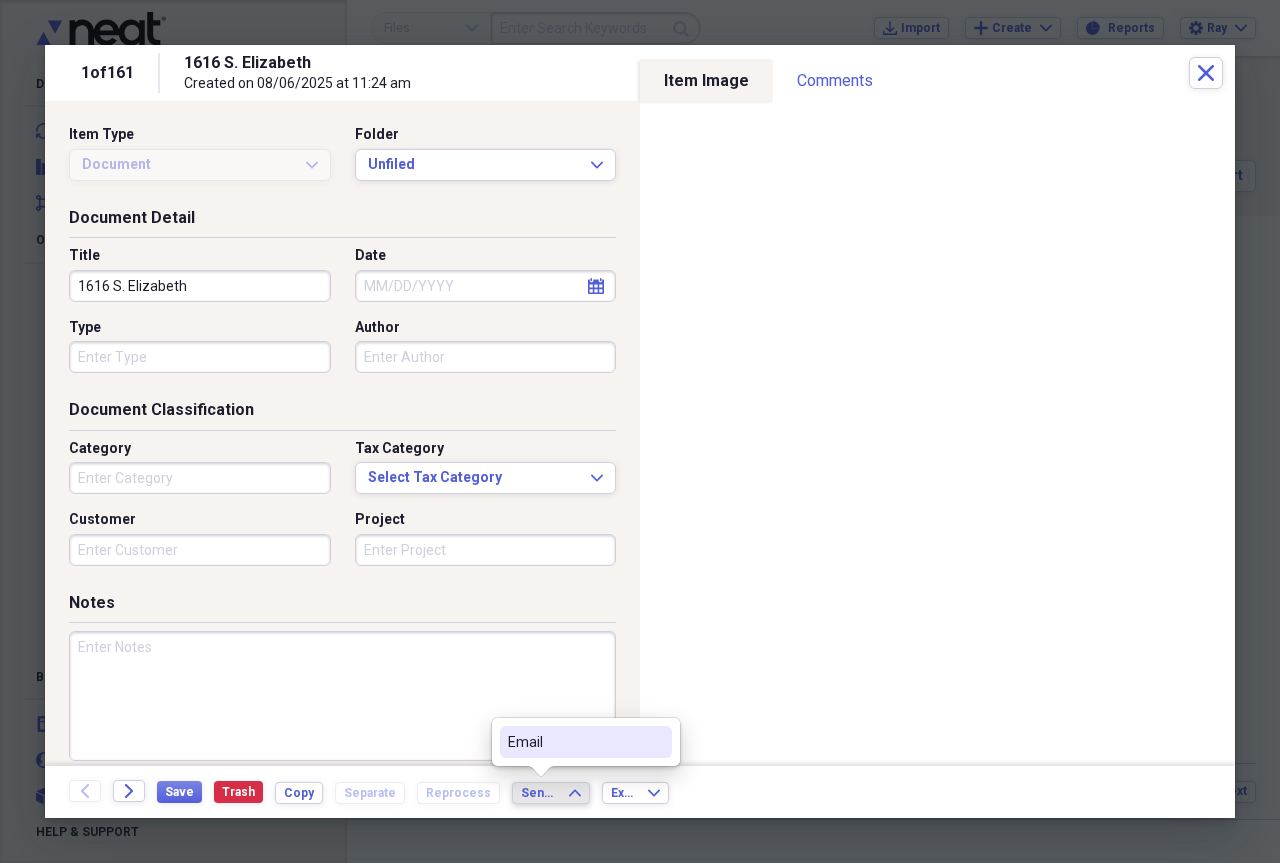 click on "Email" at bounding box center [574, 742] 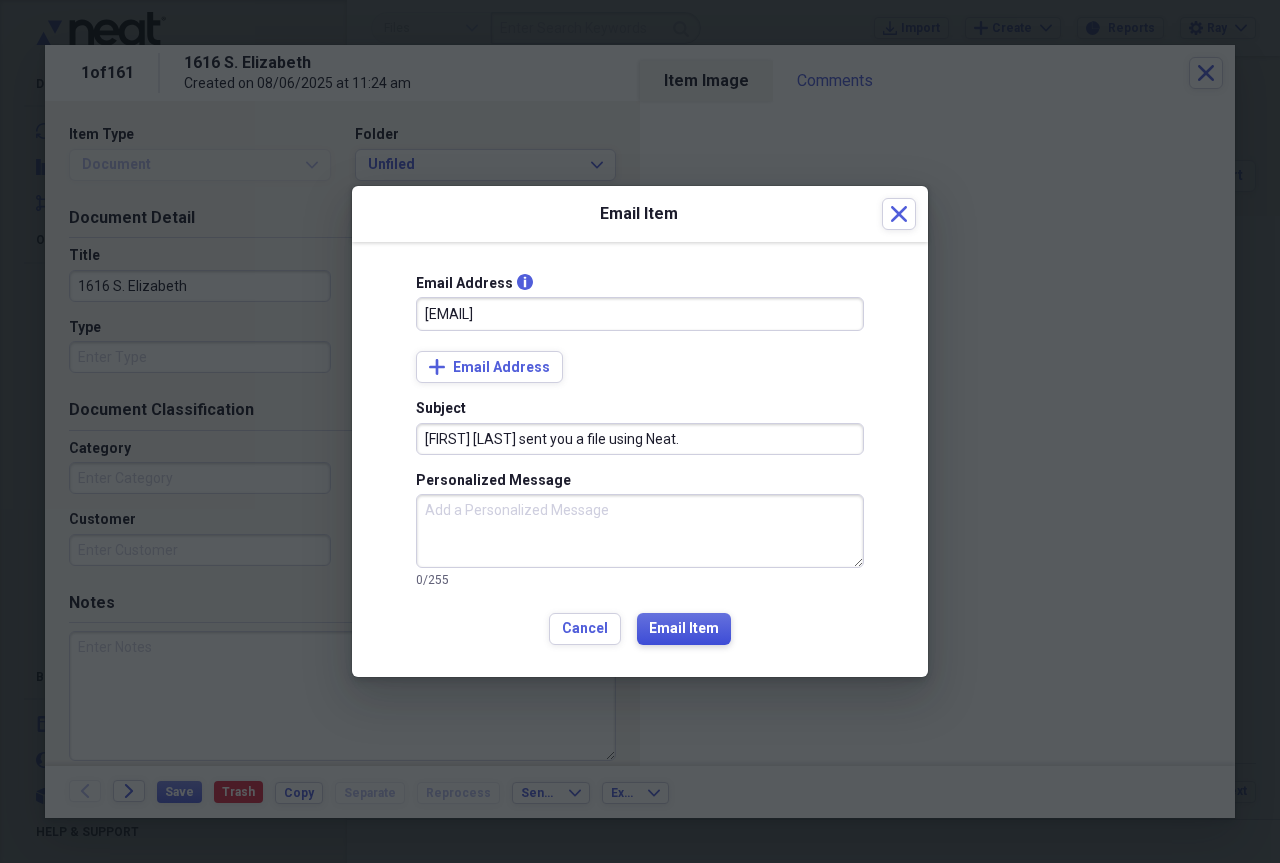 type on "[EMAIL]" 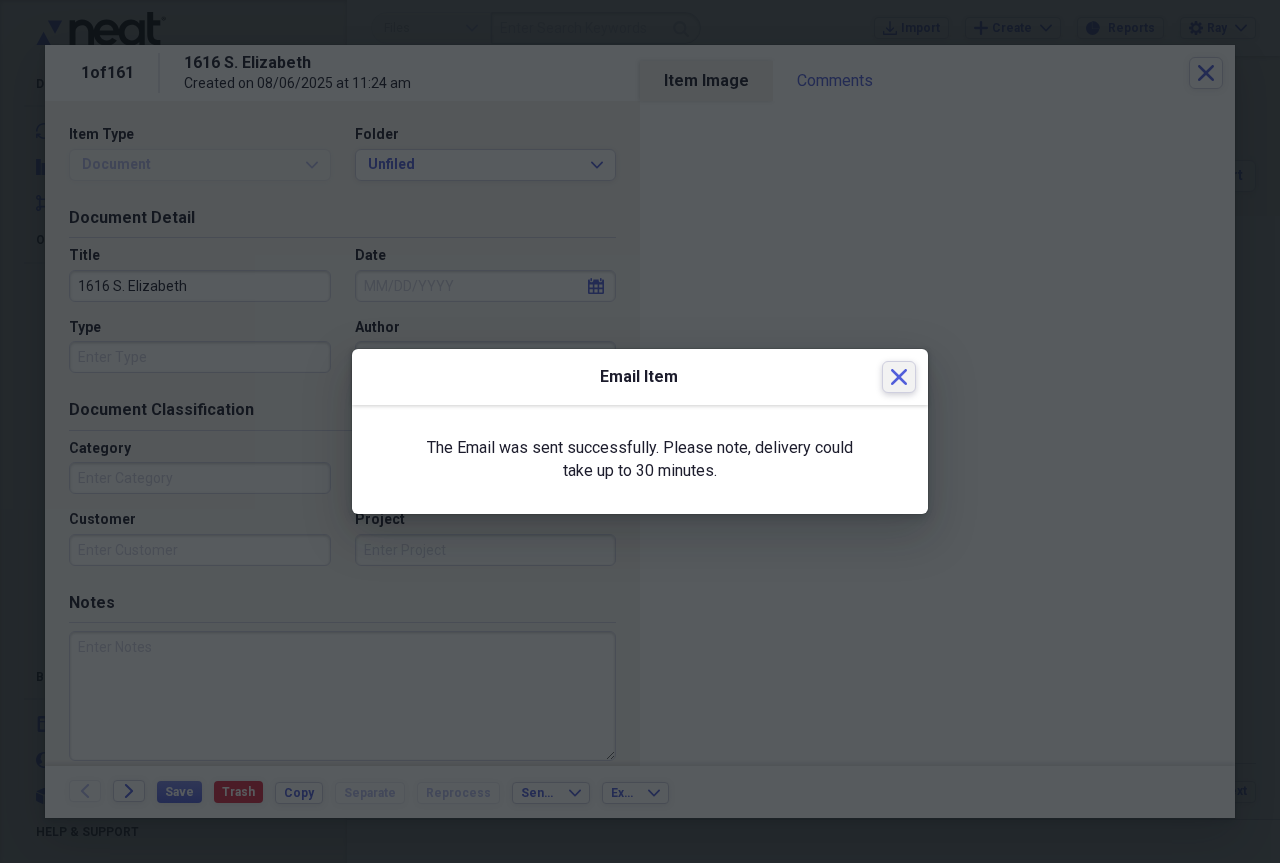 click 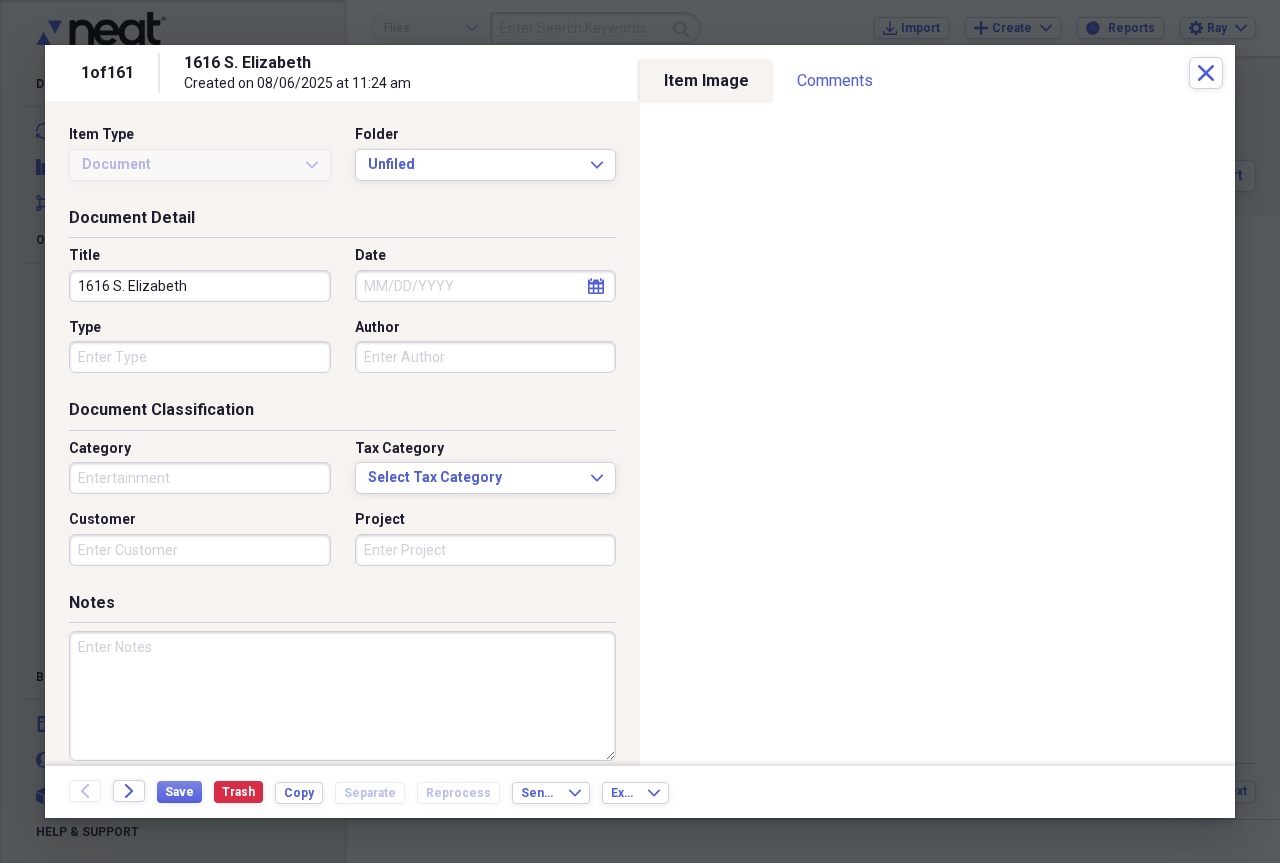 type on "Entertainment" 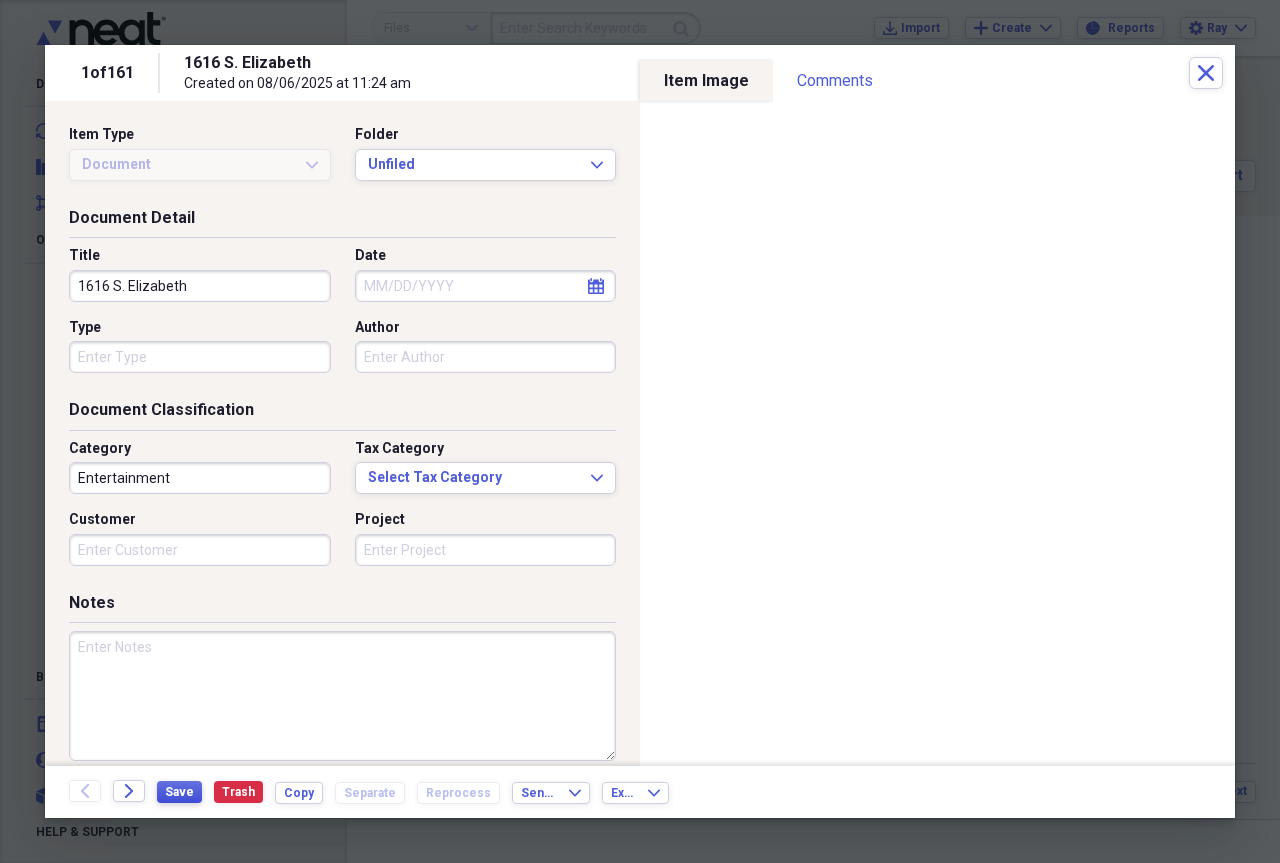 click on "Save" at bounding box center [179, 792] 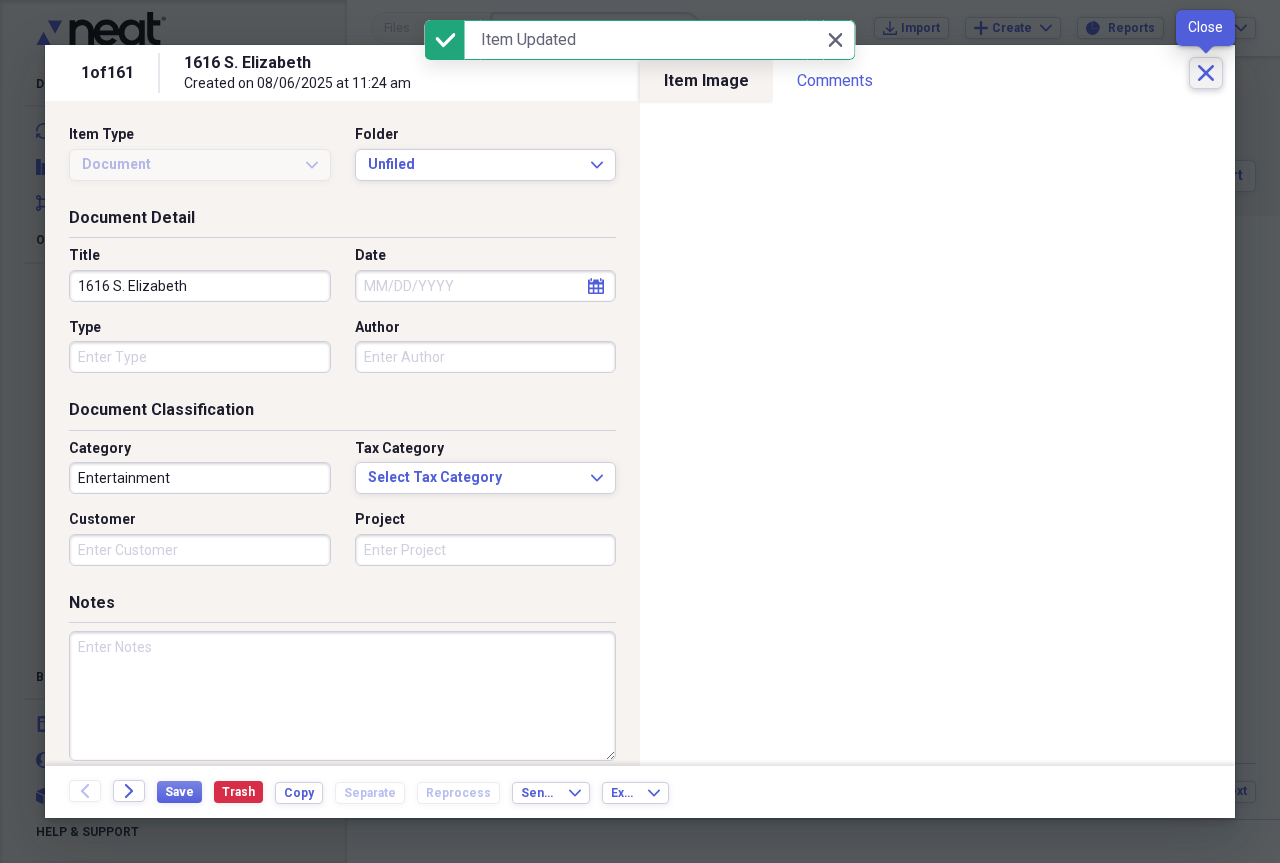 click on "Close" 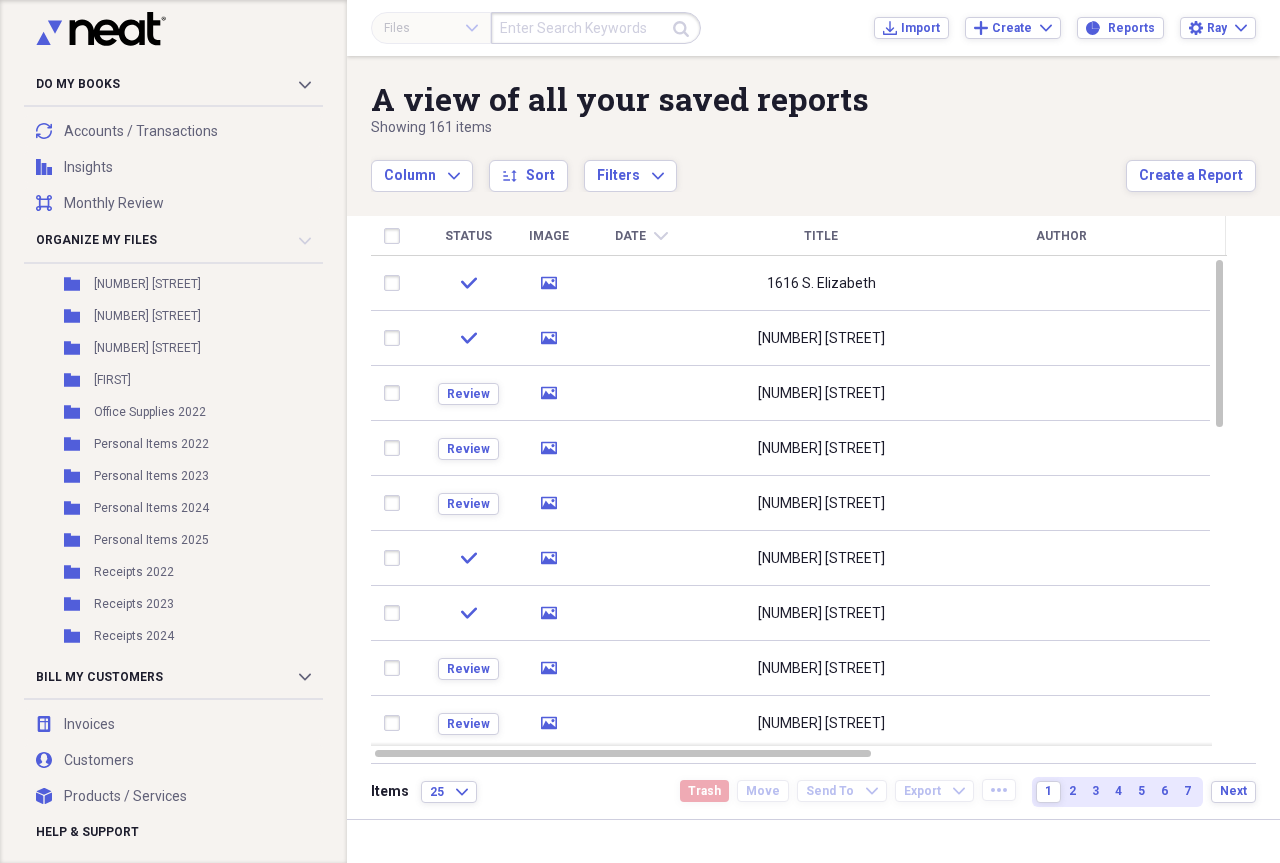 scroll, scrollTop: 2013, scrollLeft: 0, axis: vertical 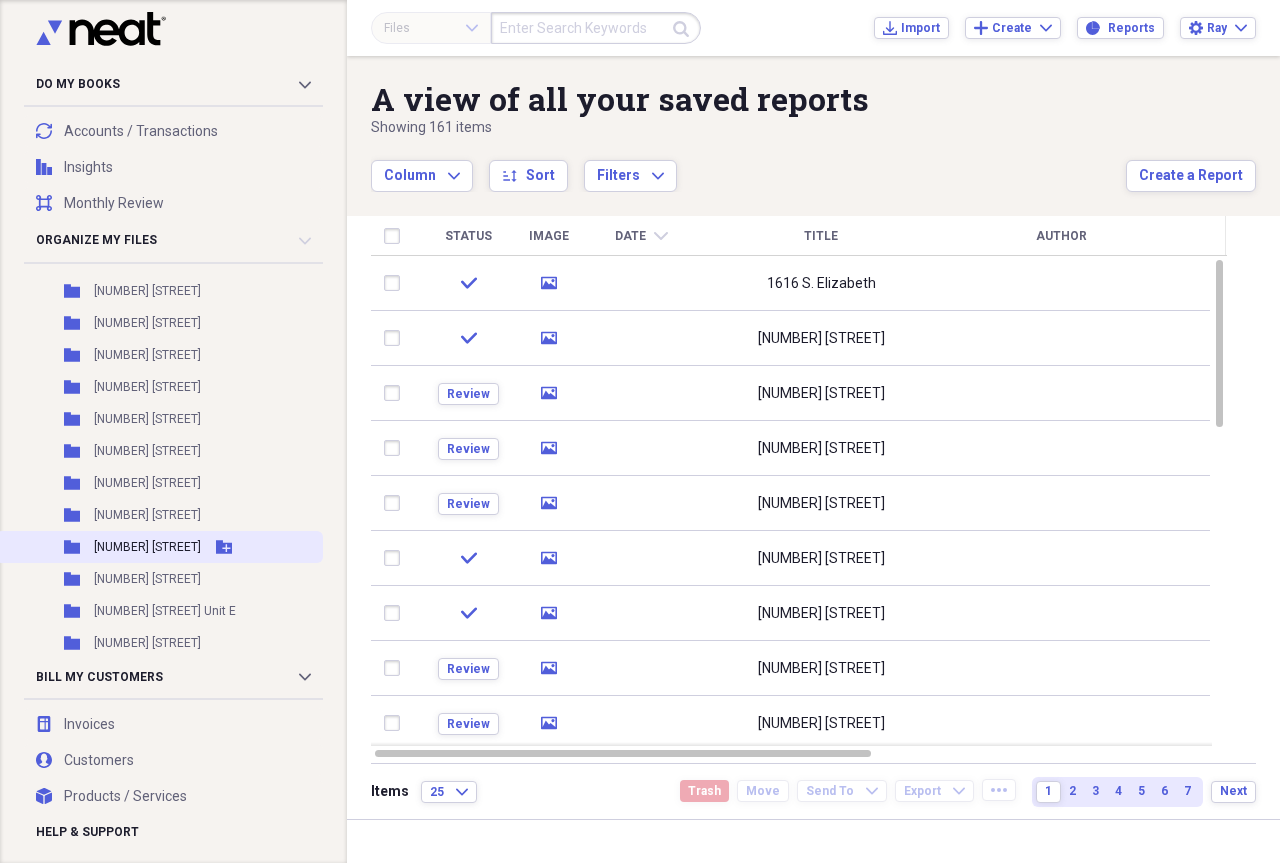 click on "[NUMBER] [STREET]" at bounding box center (147, 547) 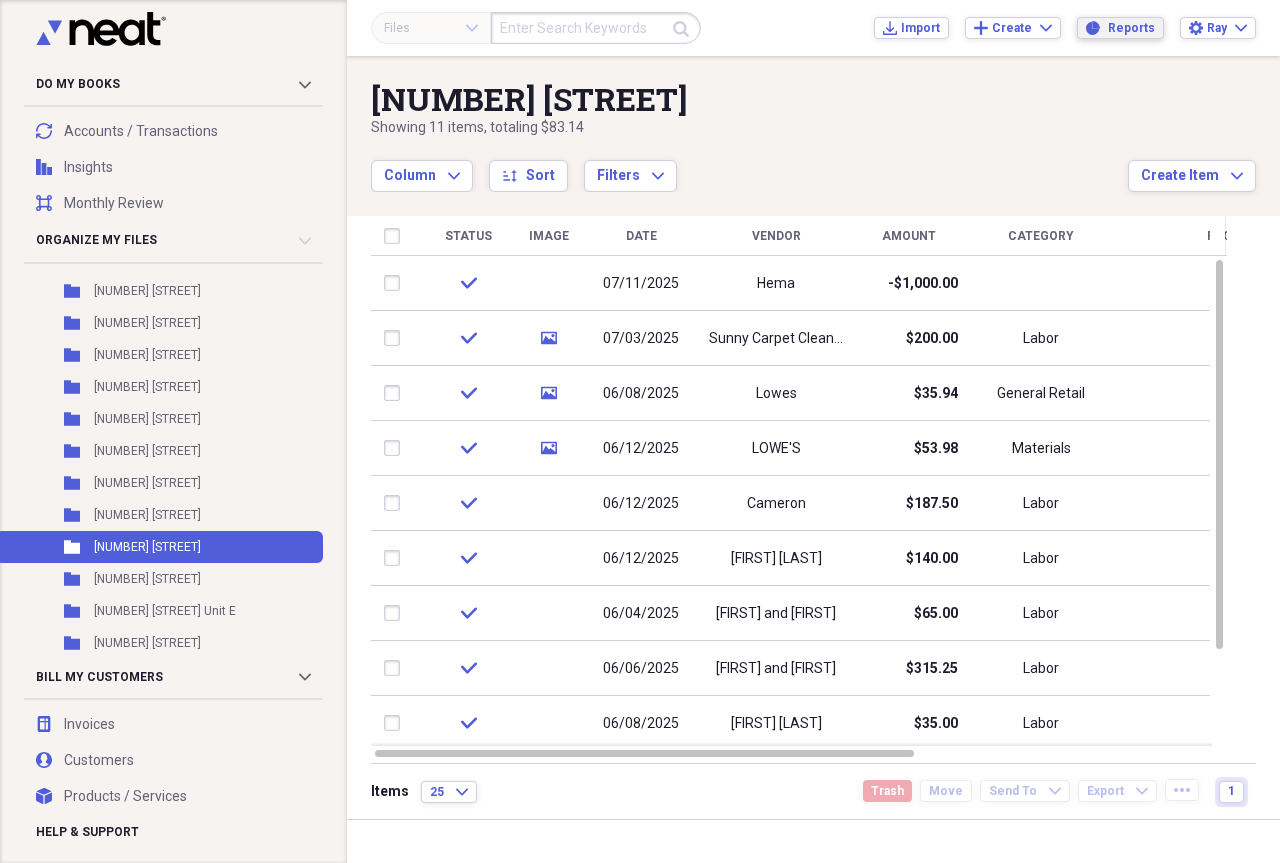 click on "Reports" at bounding box center (1131, 28) 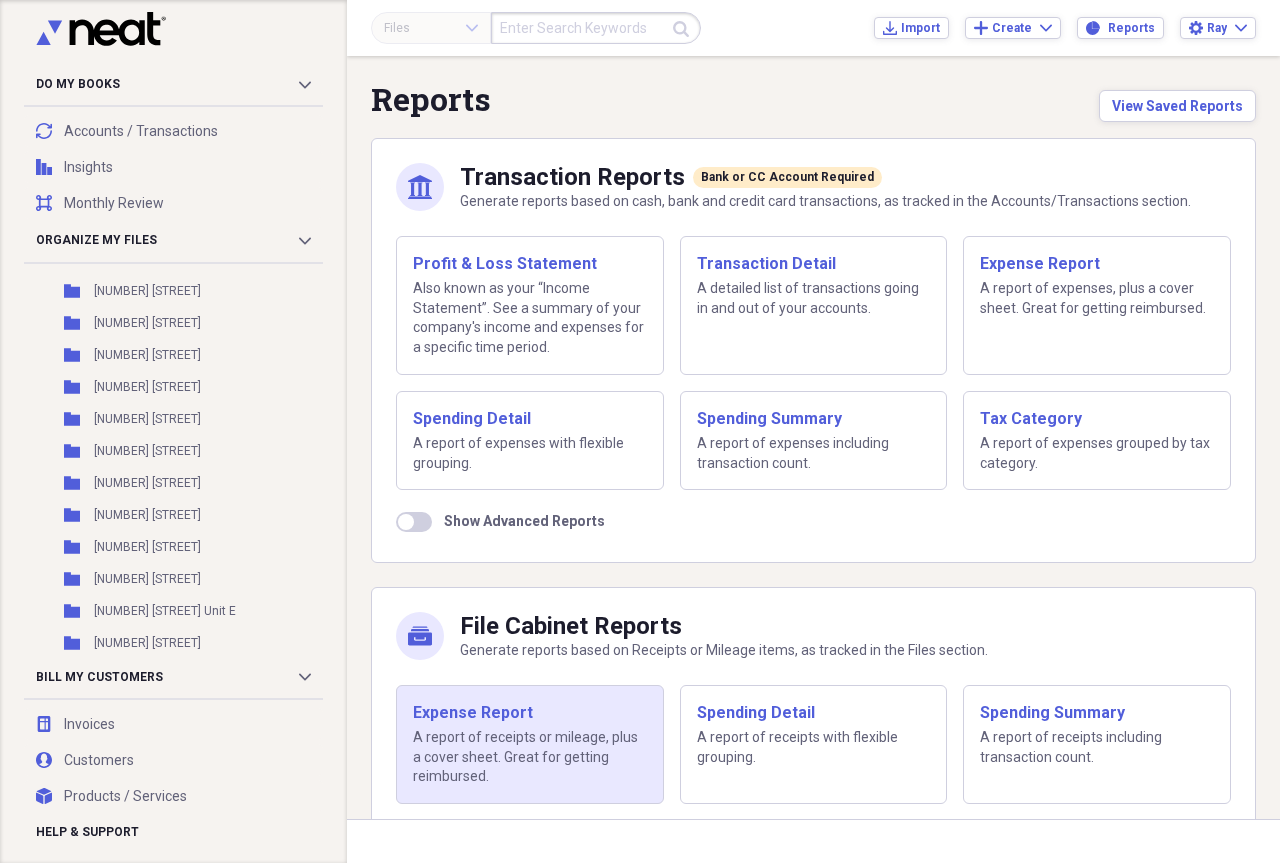 click on "Expense Report" at bounding box center (530, 713) 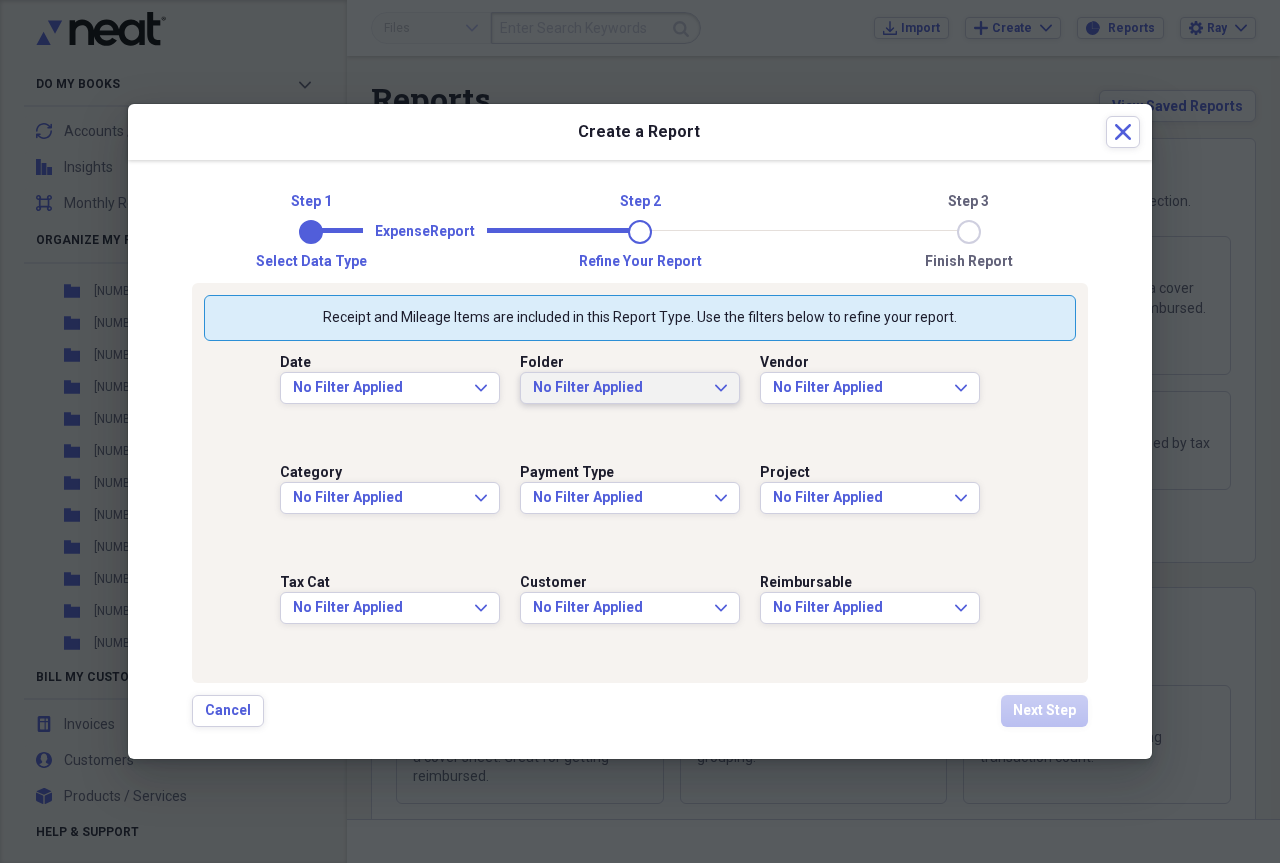 click on "Expand" 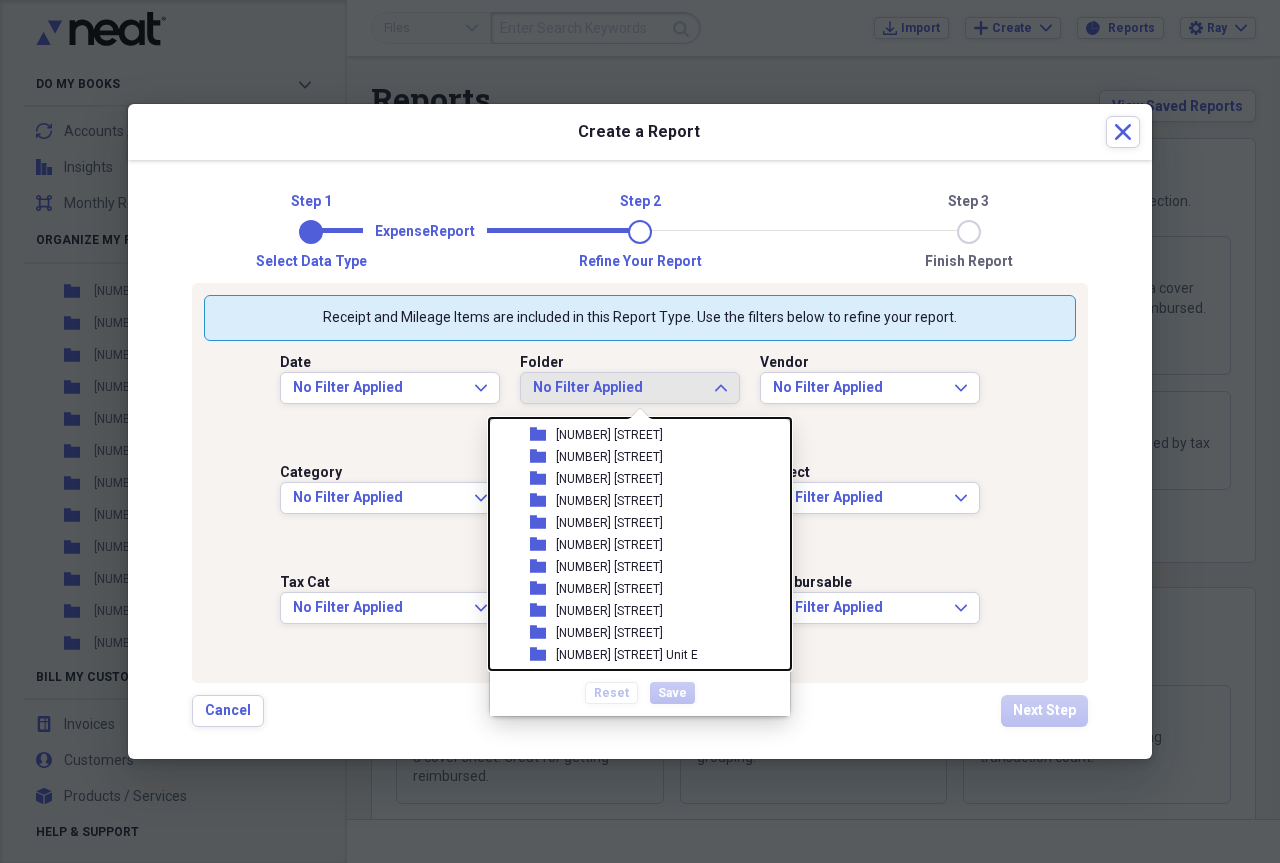 scroll, scrollTop: 1348, scrollLeft: 0, axis: vertical 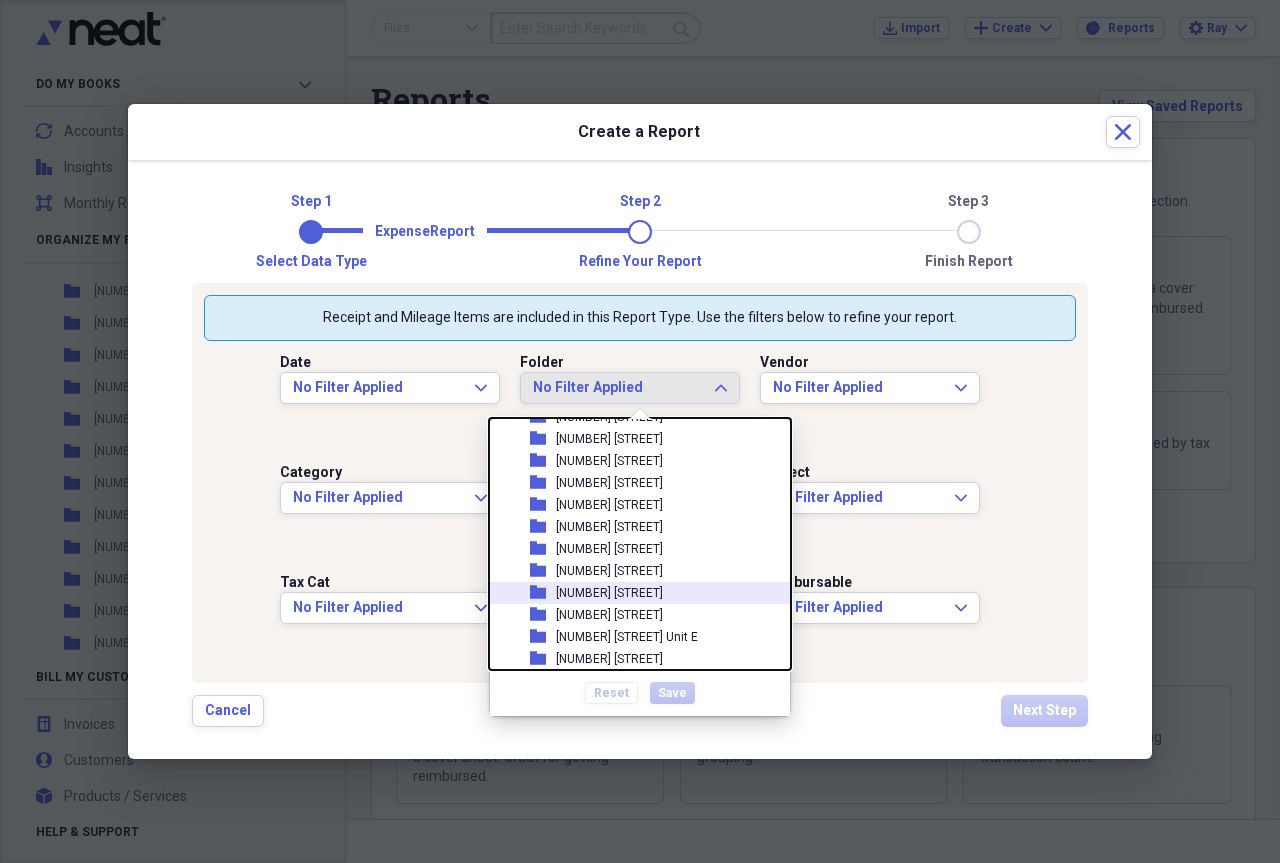 click on "[NUMBER] [STREET]" at bounding box center (609, 593) 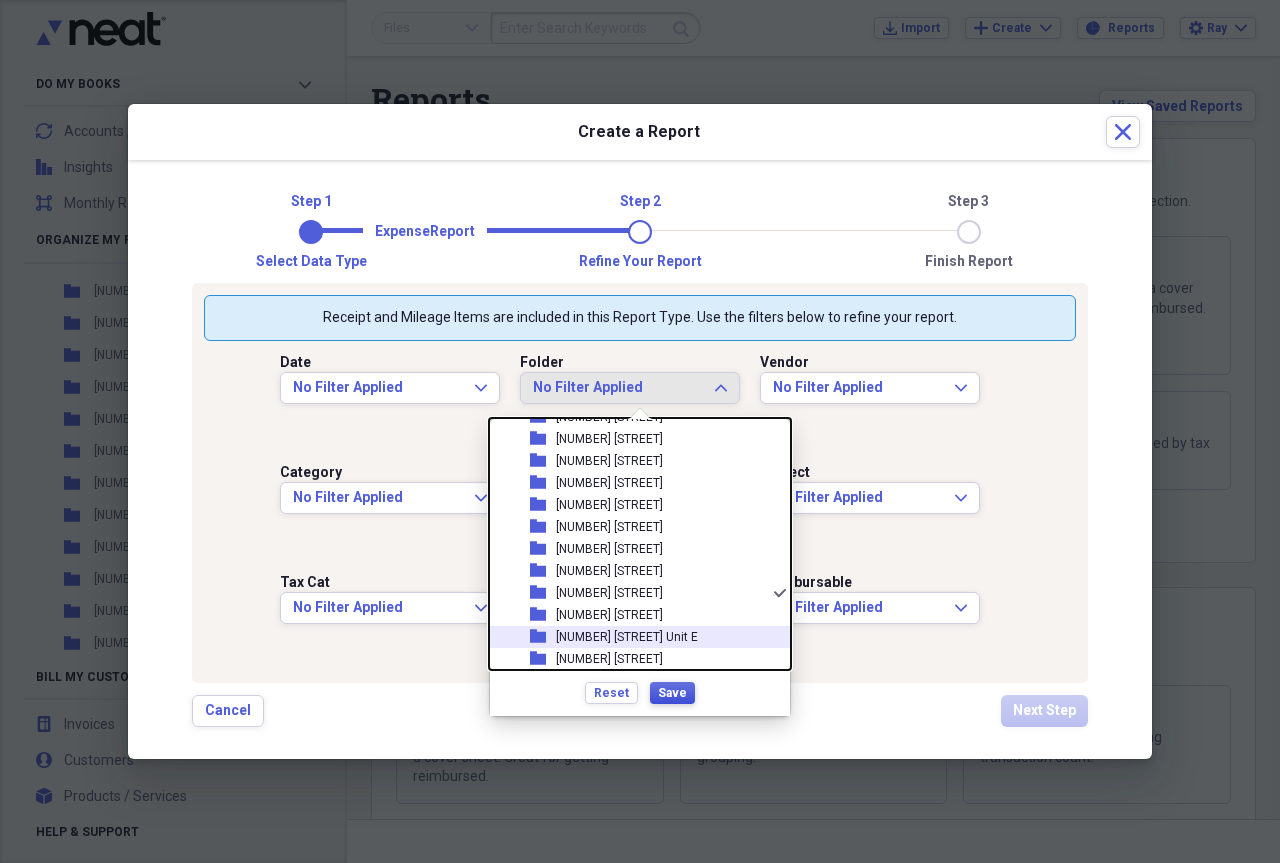 click on "Save" at bounding box center [672, 693] 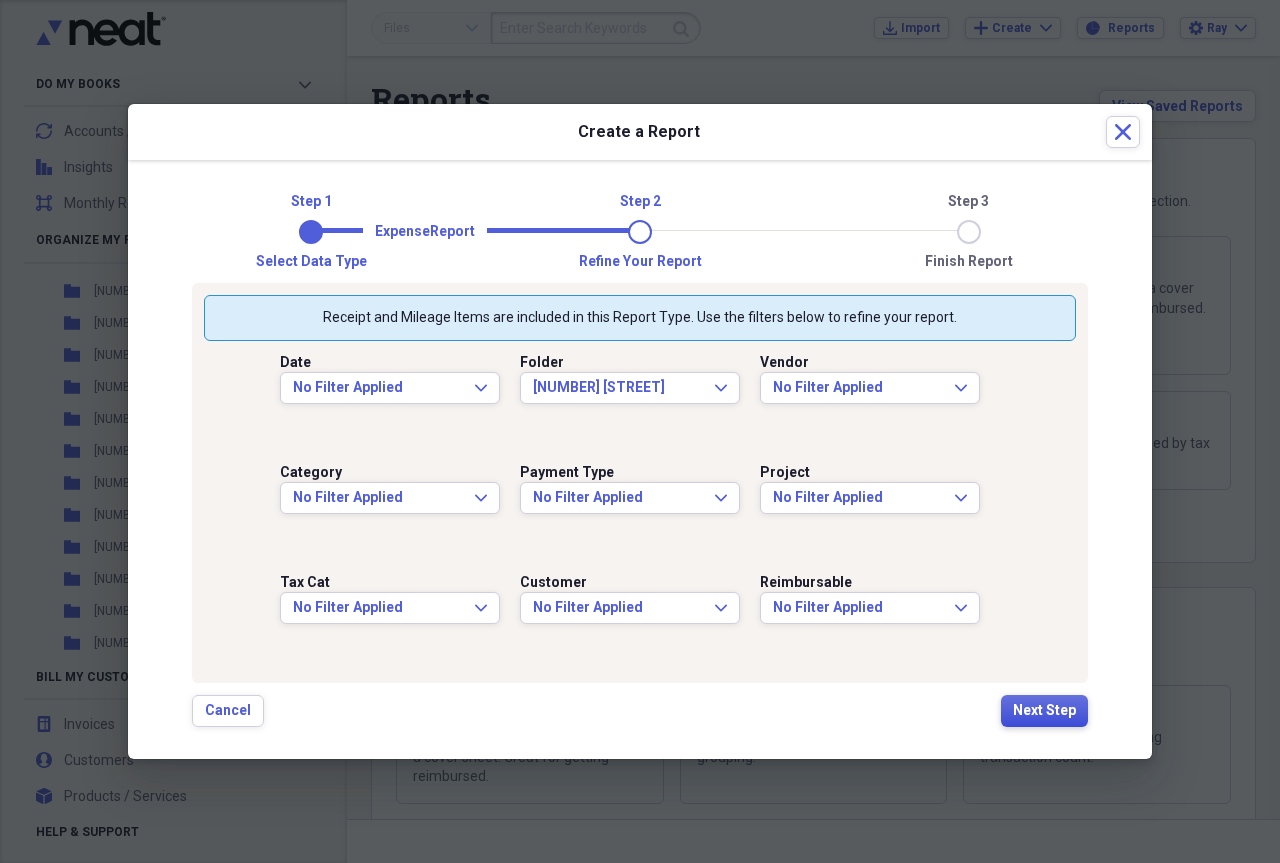 click on "Next Step" at bounding box center [1044, 711] 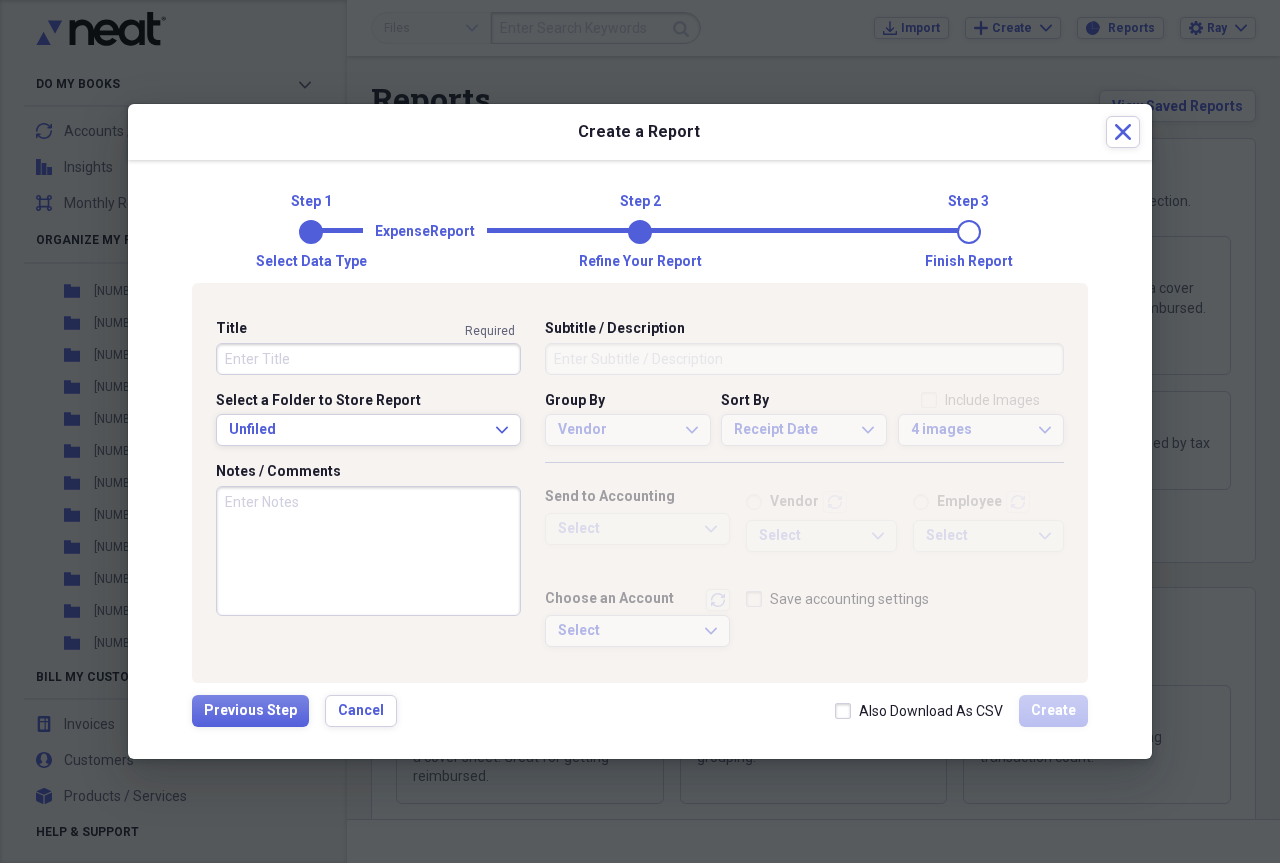 click on "Title" at bounding box center [368, 359] 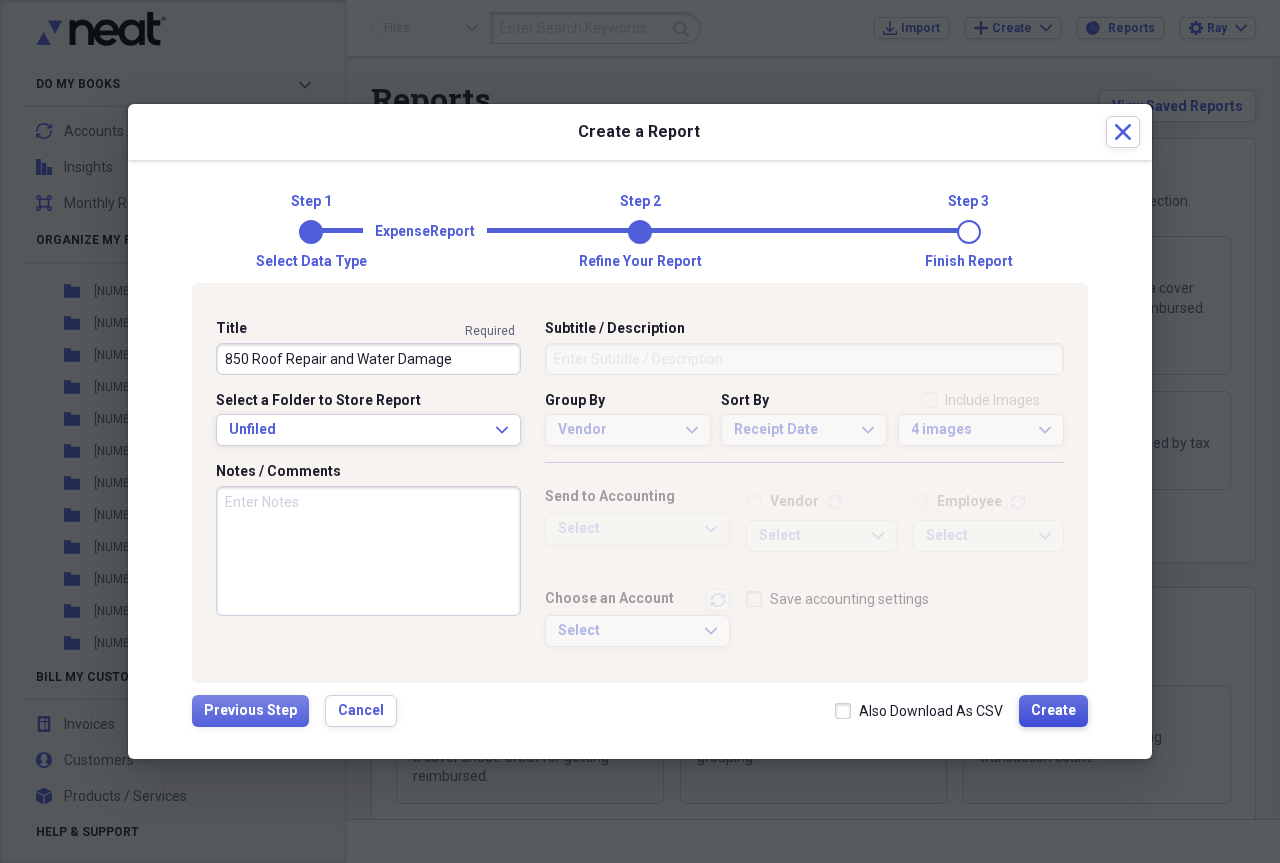type on "850 Roof Repair and Water Damage" 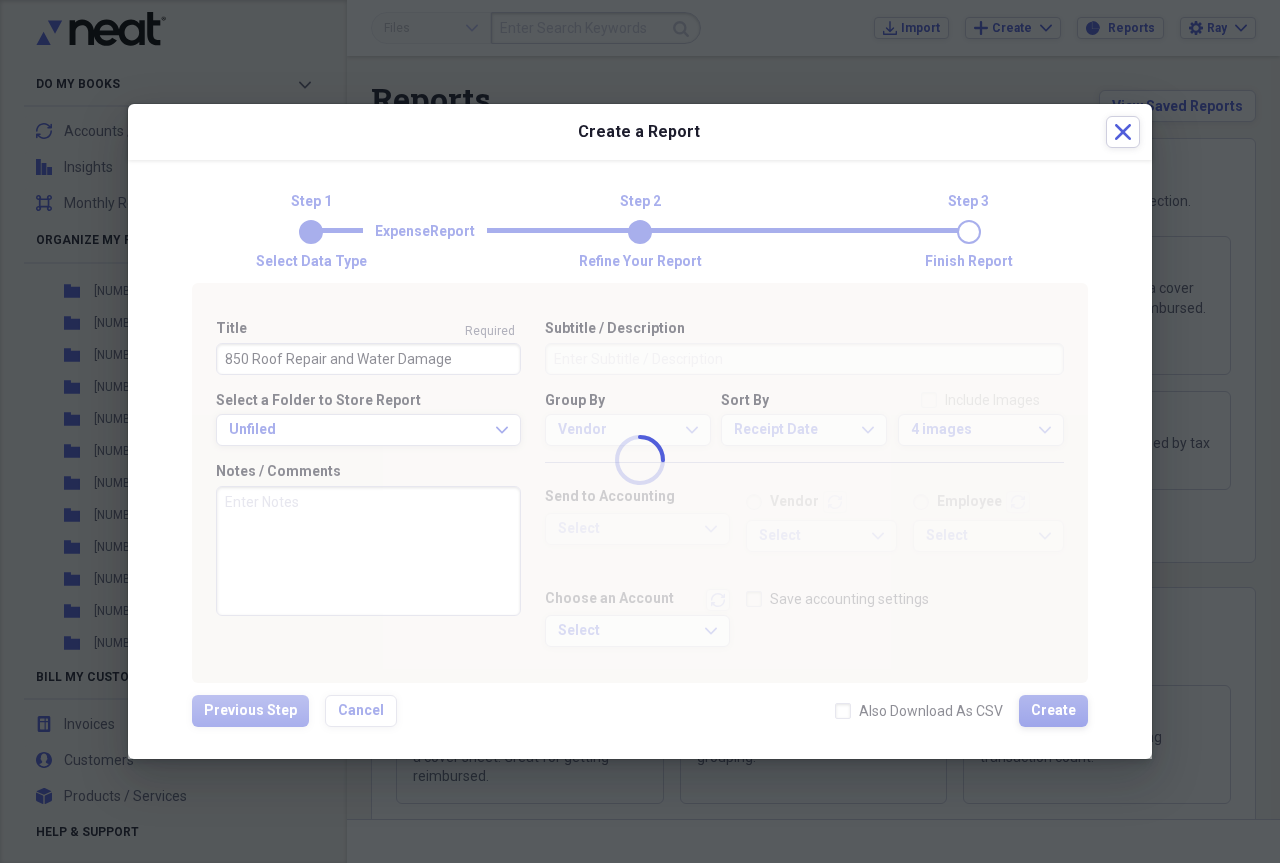 type 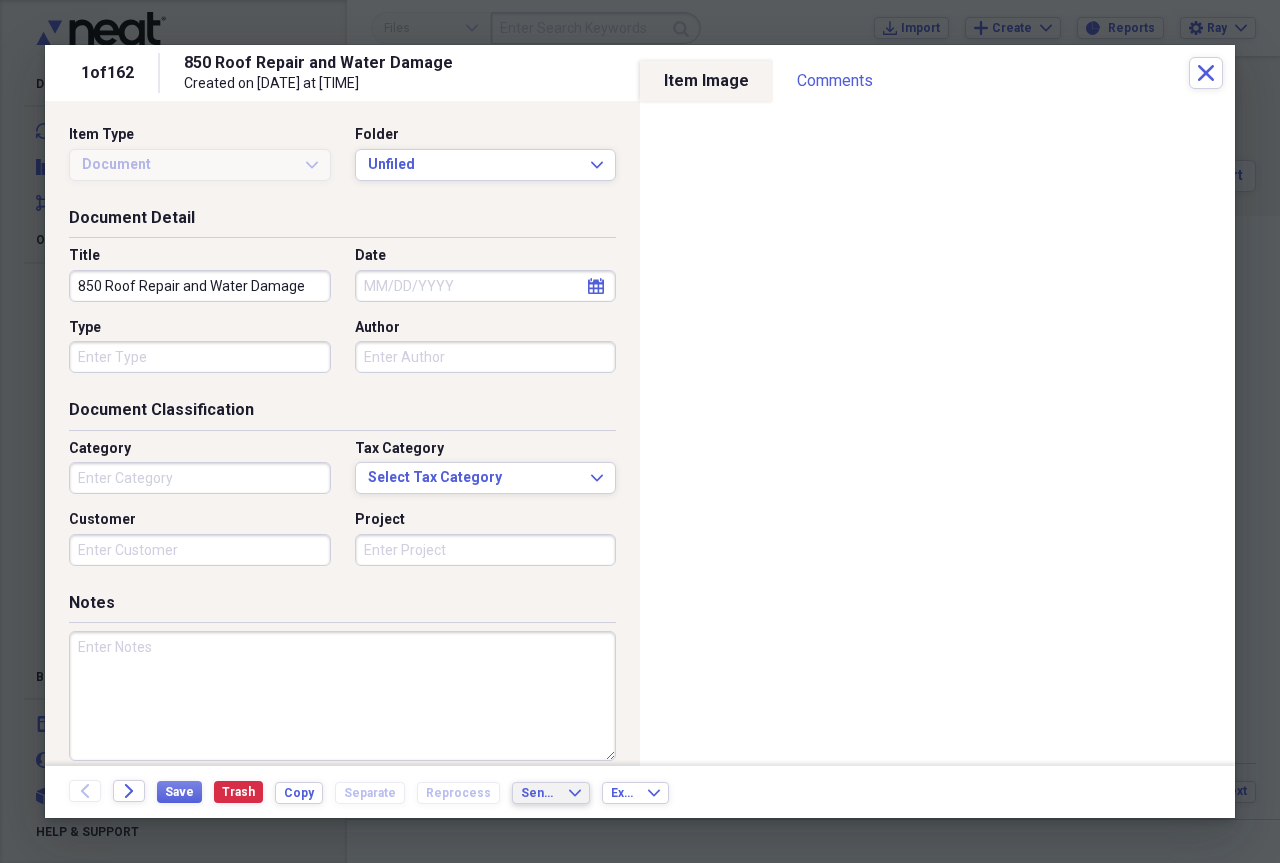 click on "Expand" 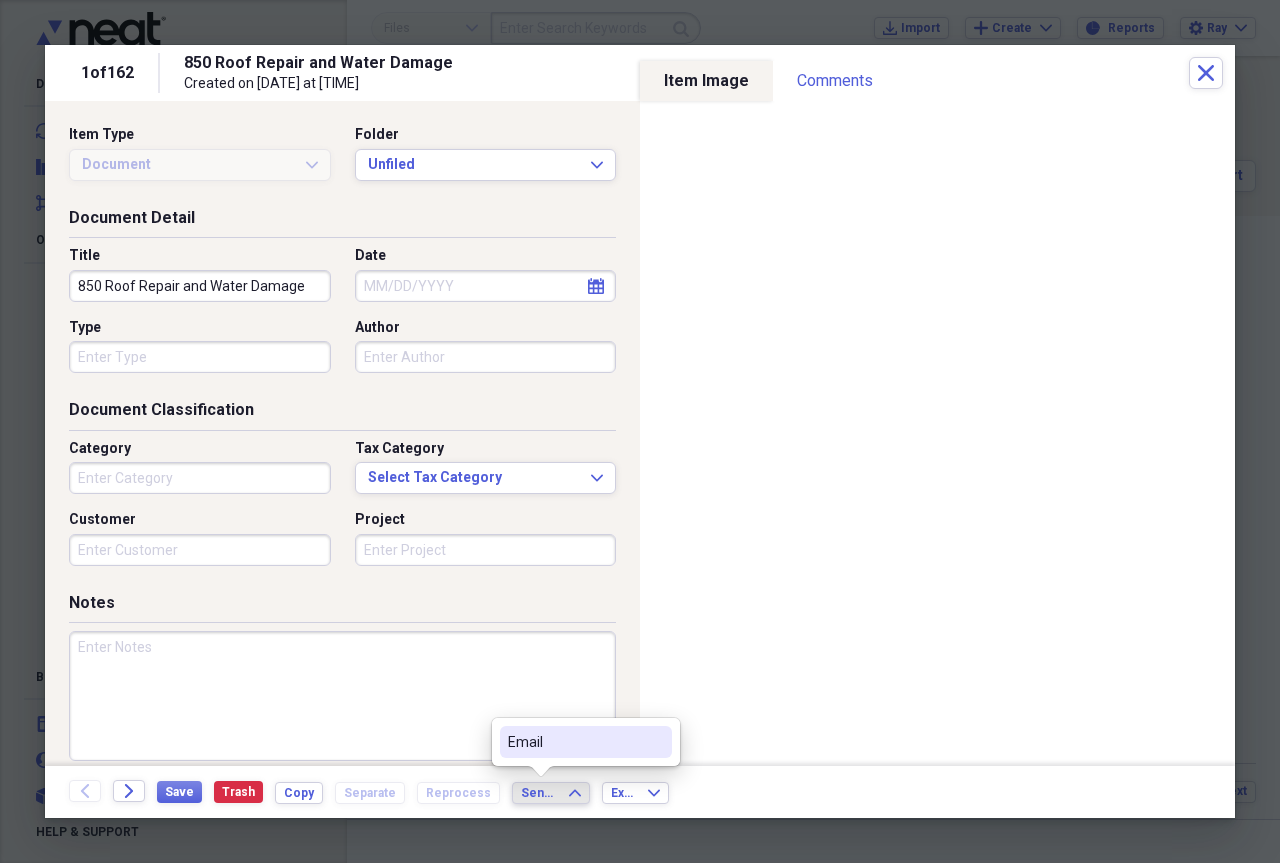 click on "Email" at bounding box center (574, 742) 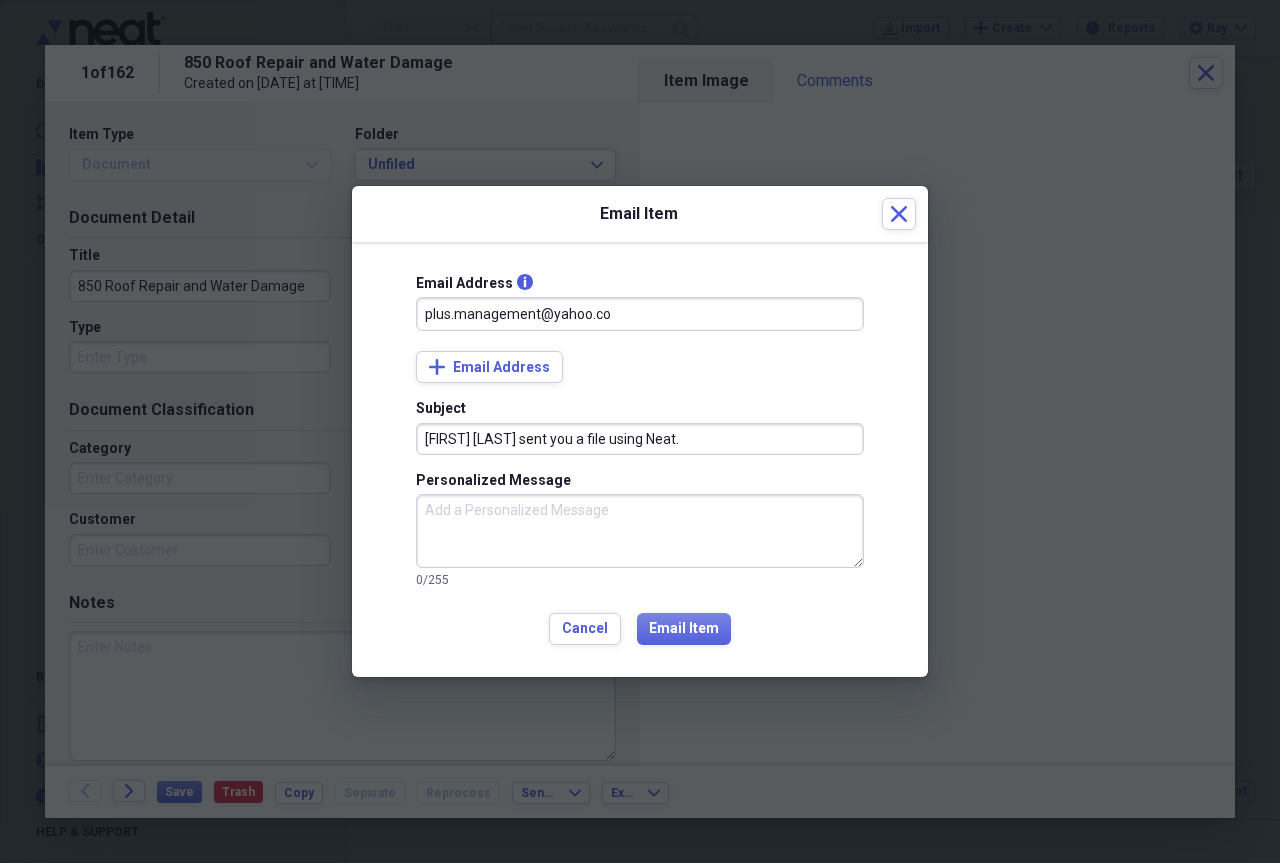 type on "[EMAIL]" 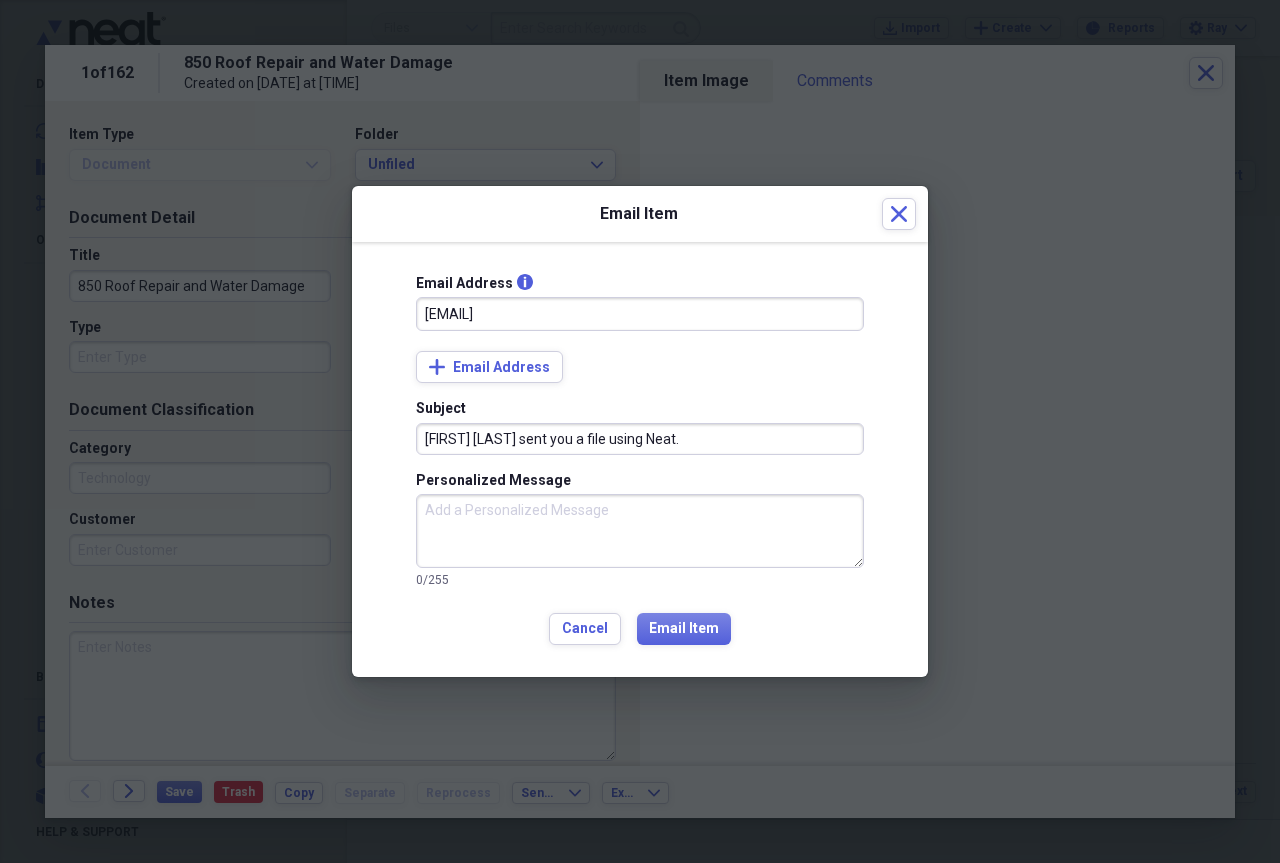 type on "Technology" 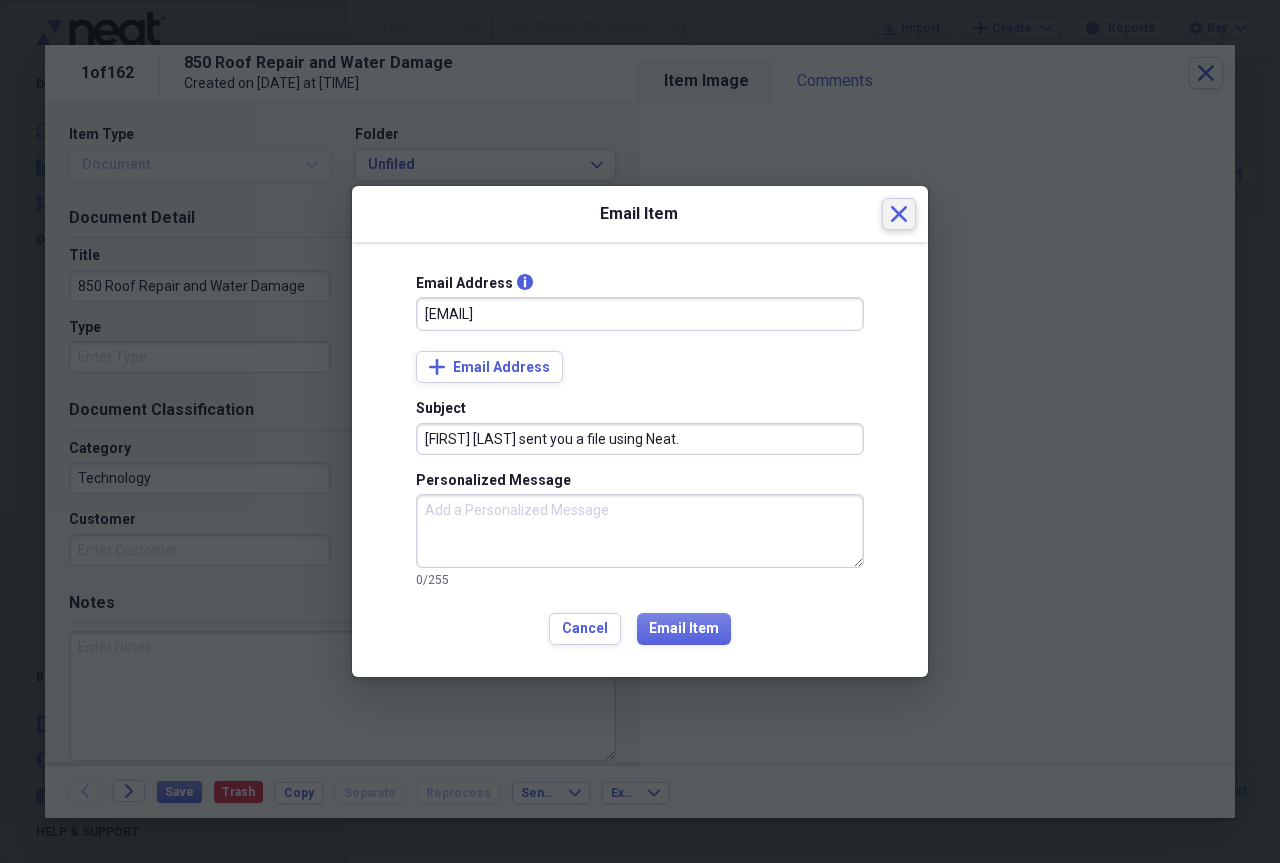 type on "[EMAIL]" 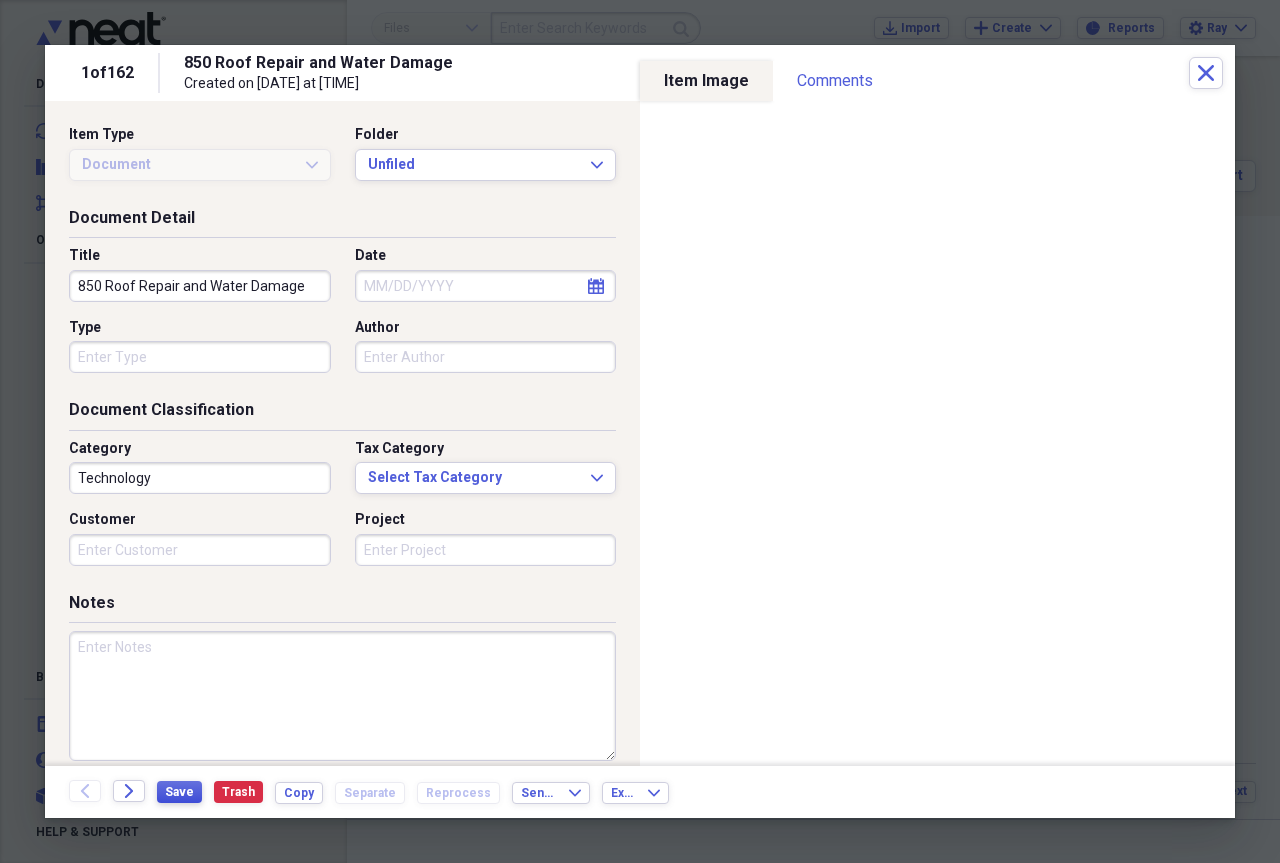 click on "Save" at bounding box center [179, 792] 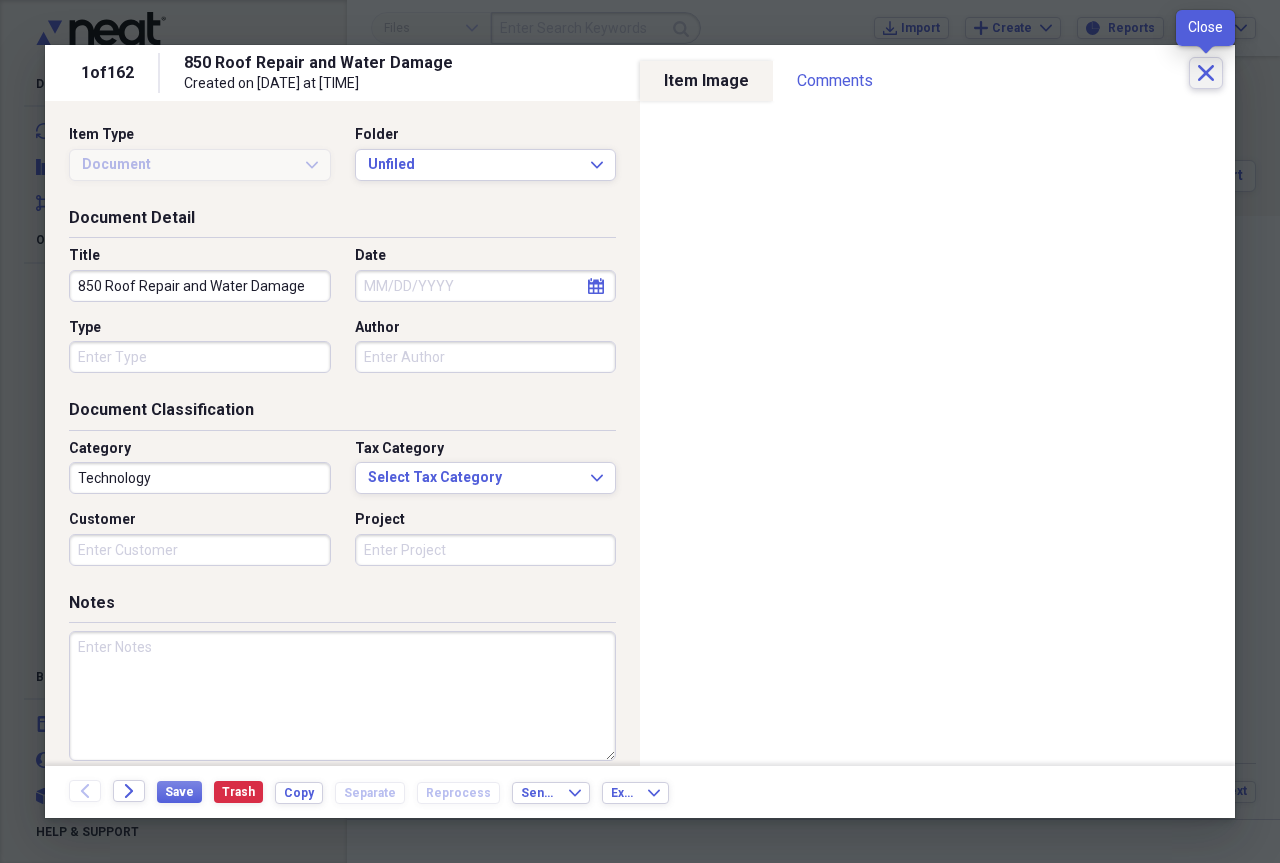 click on "Close" 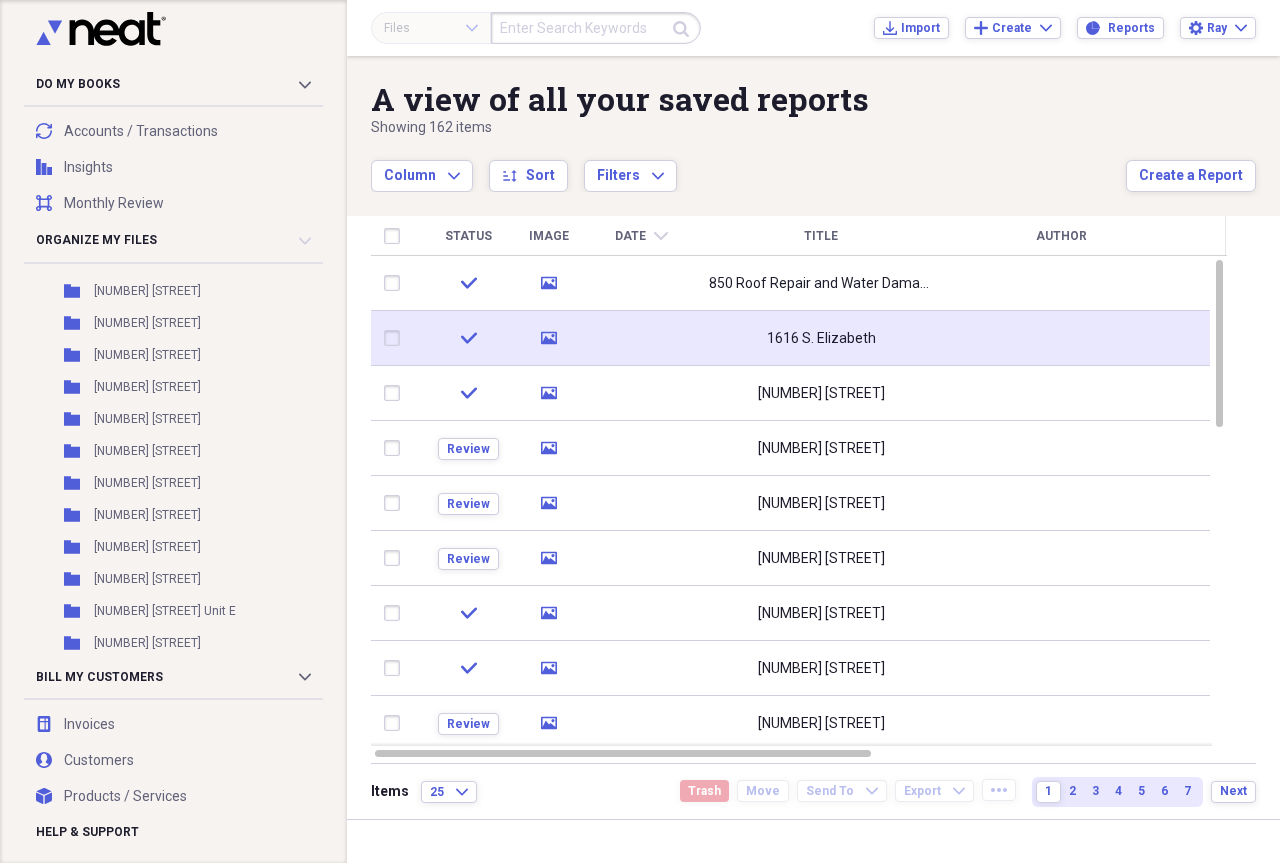 click on "1616 S. Elizabeth" at bounding box center [821, 339] 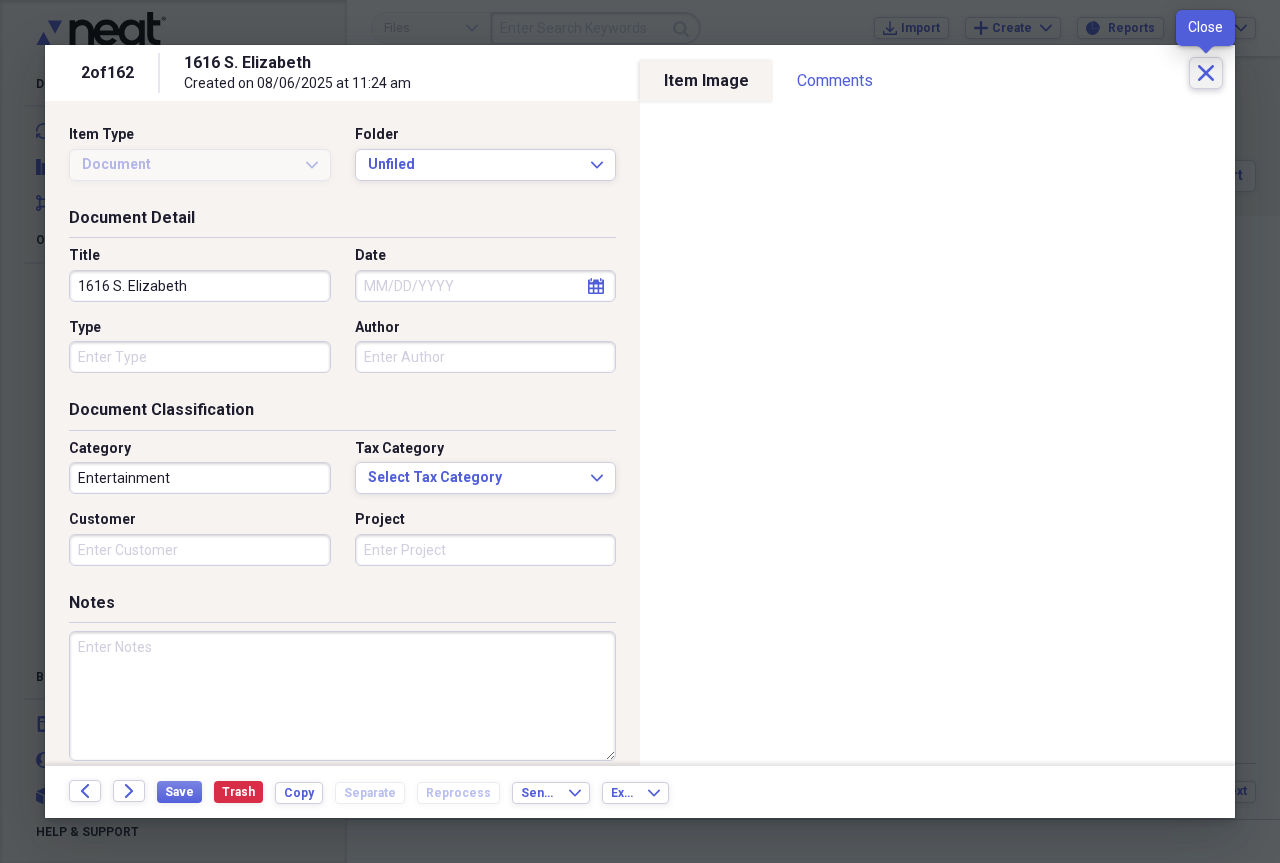 click on "Close" 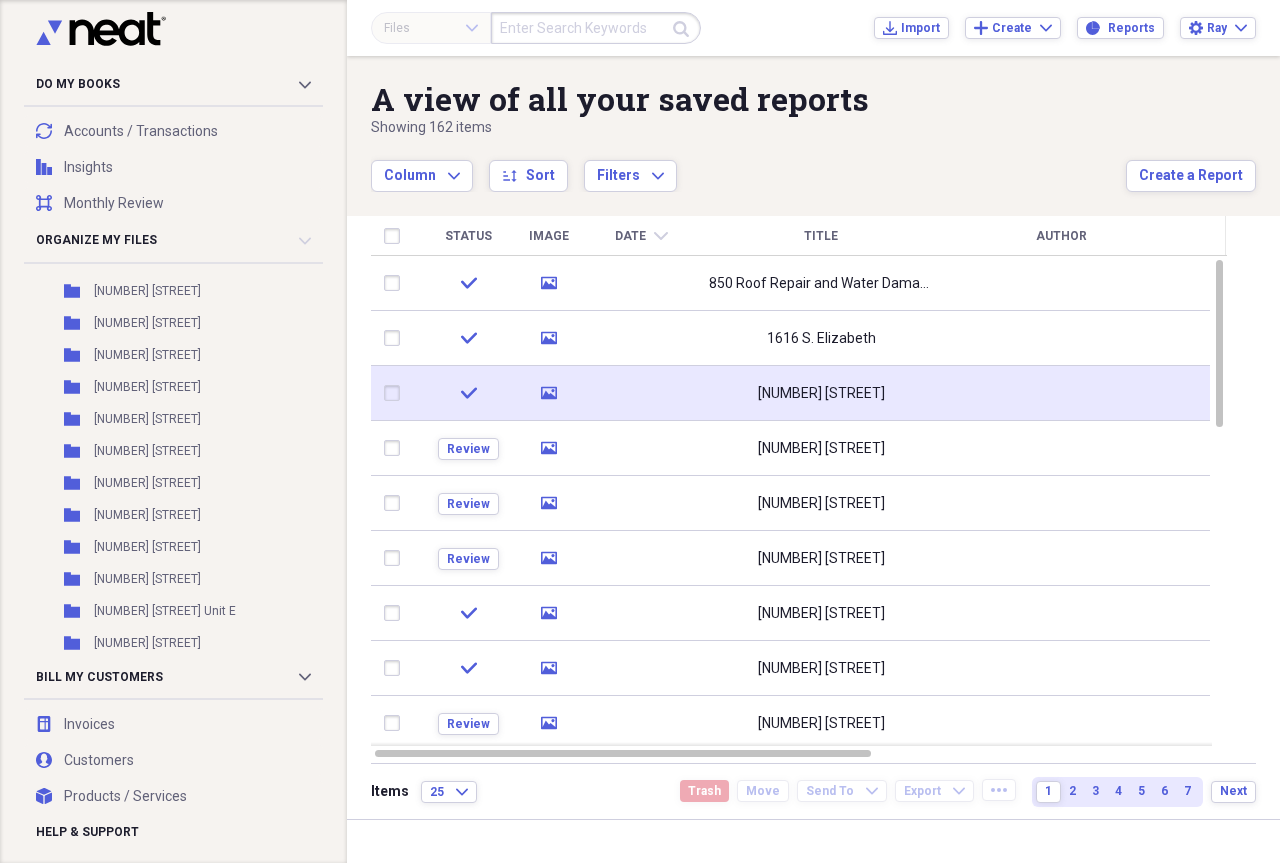 click on "[NUMBER] [STREET]" at bounding box center (821, 394) 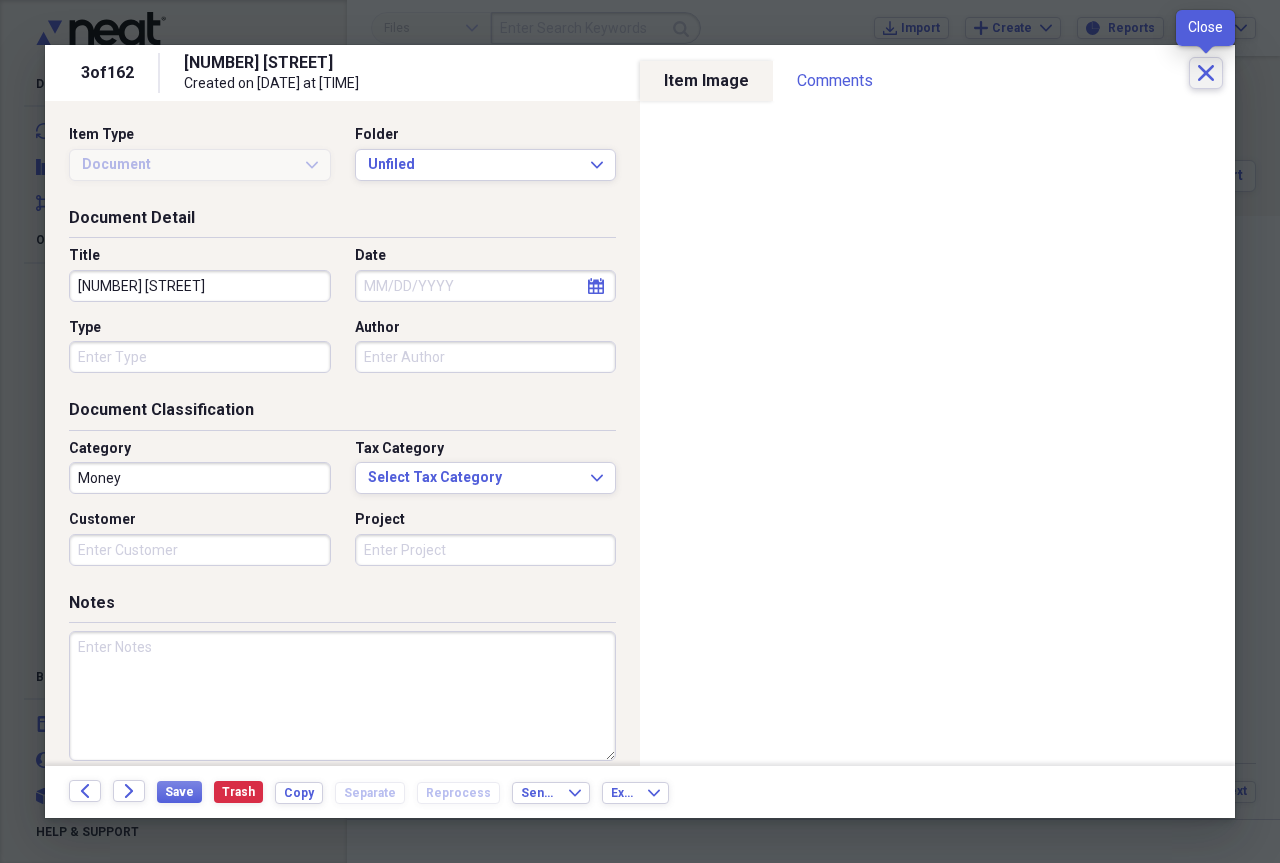 click 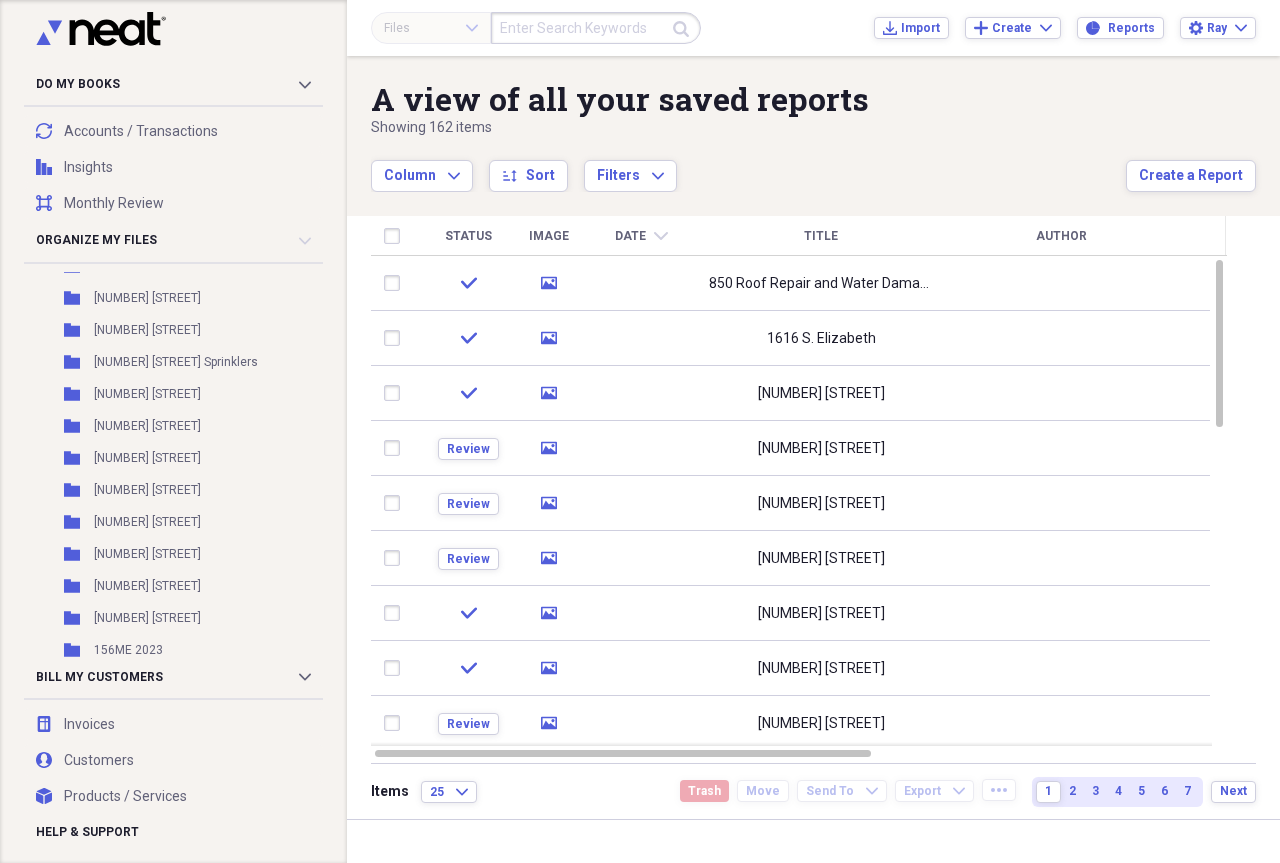 scroll, scrollTop: 634, scrollLeft: 0, axis: vertical 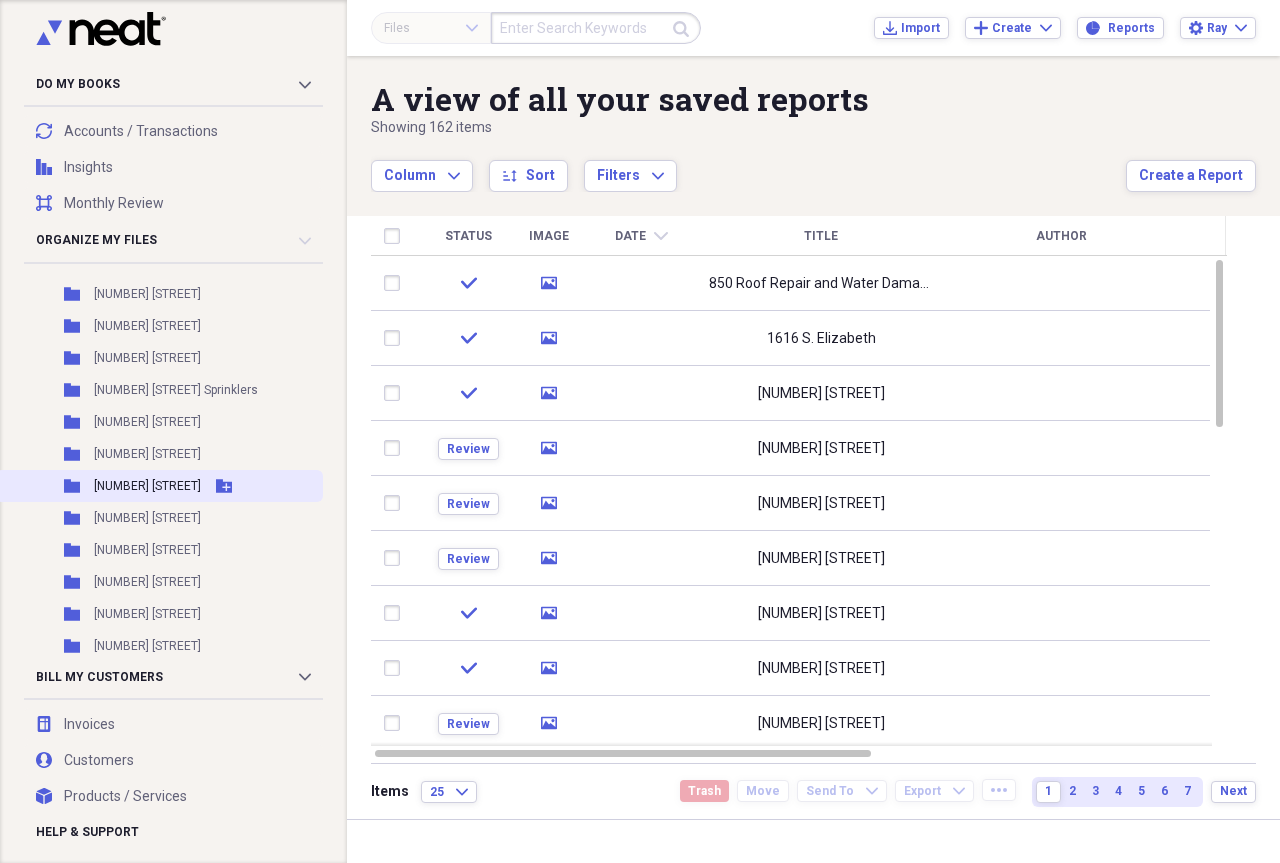 click on "Folder [NUMBER] [STREET] Add Folder" at bounding box center [159, 486] 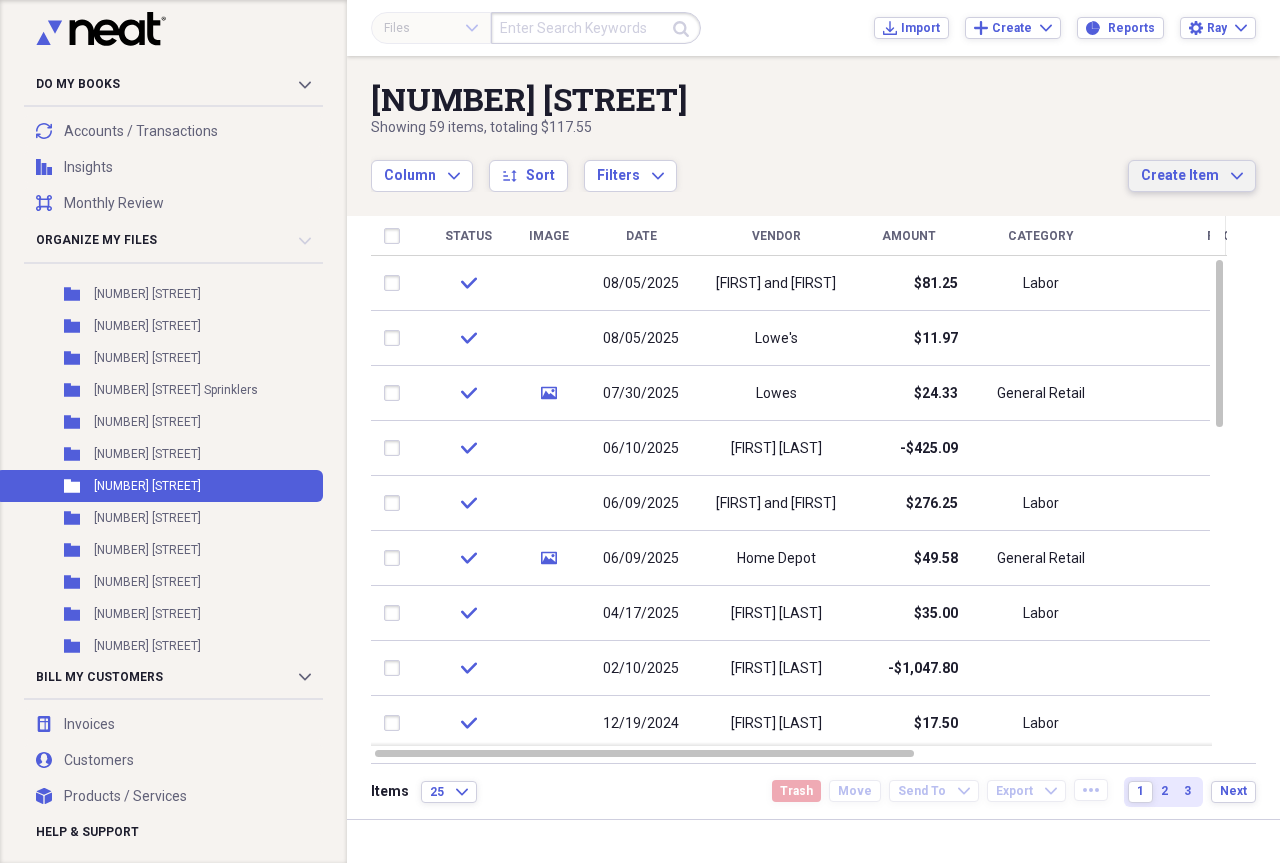 click on "Expand" 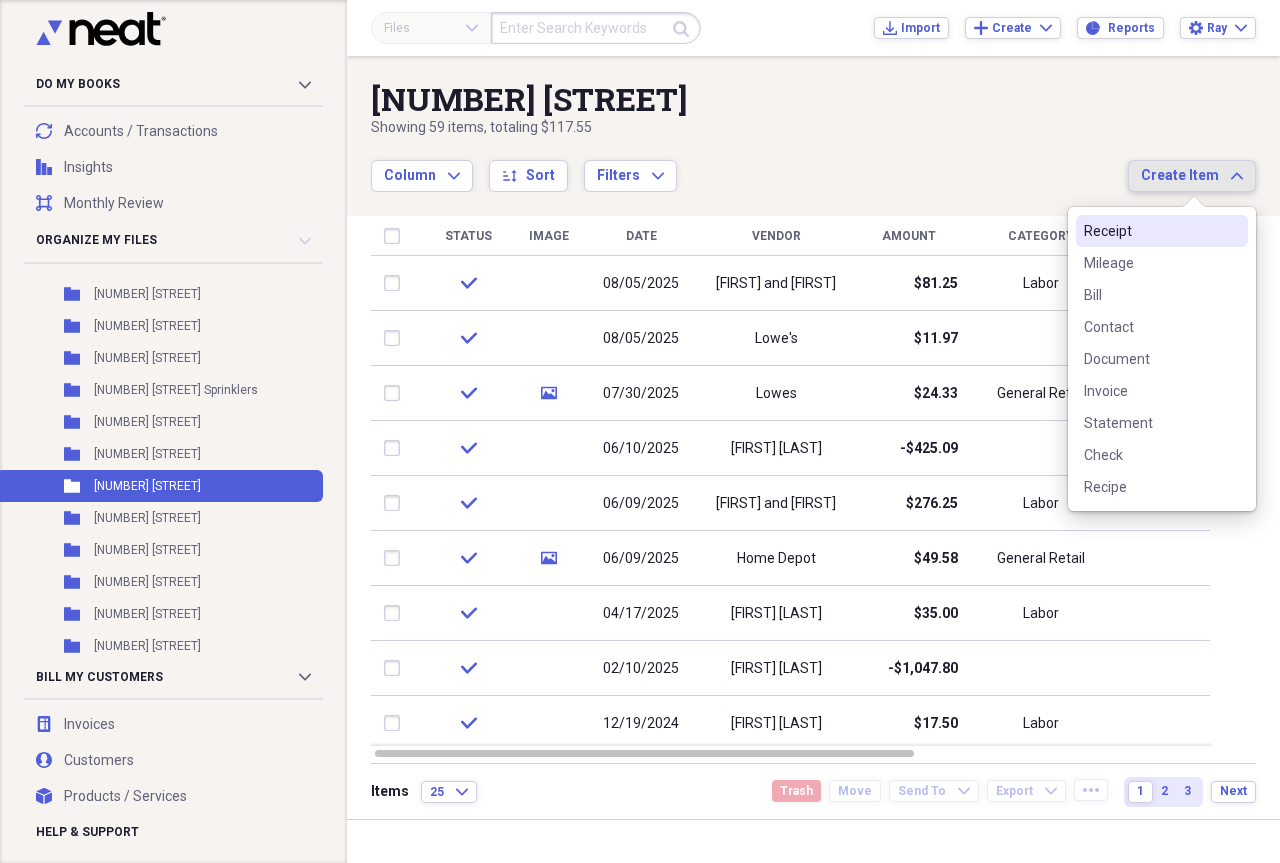 click on "Receipt" at bounding box center [1150, 231] 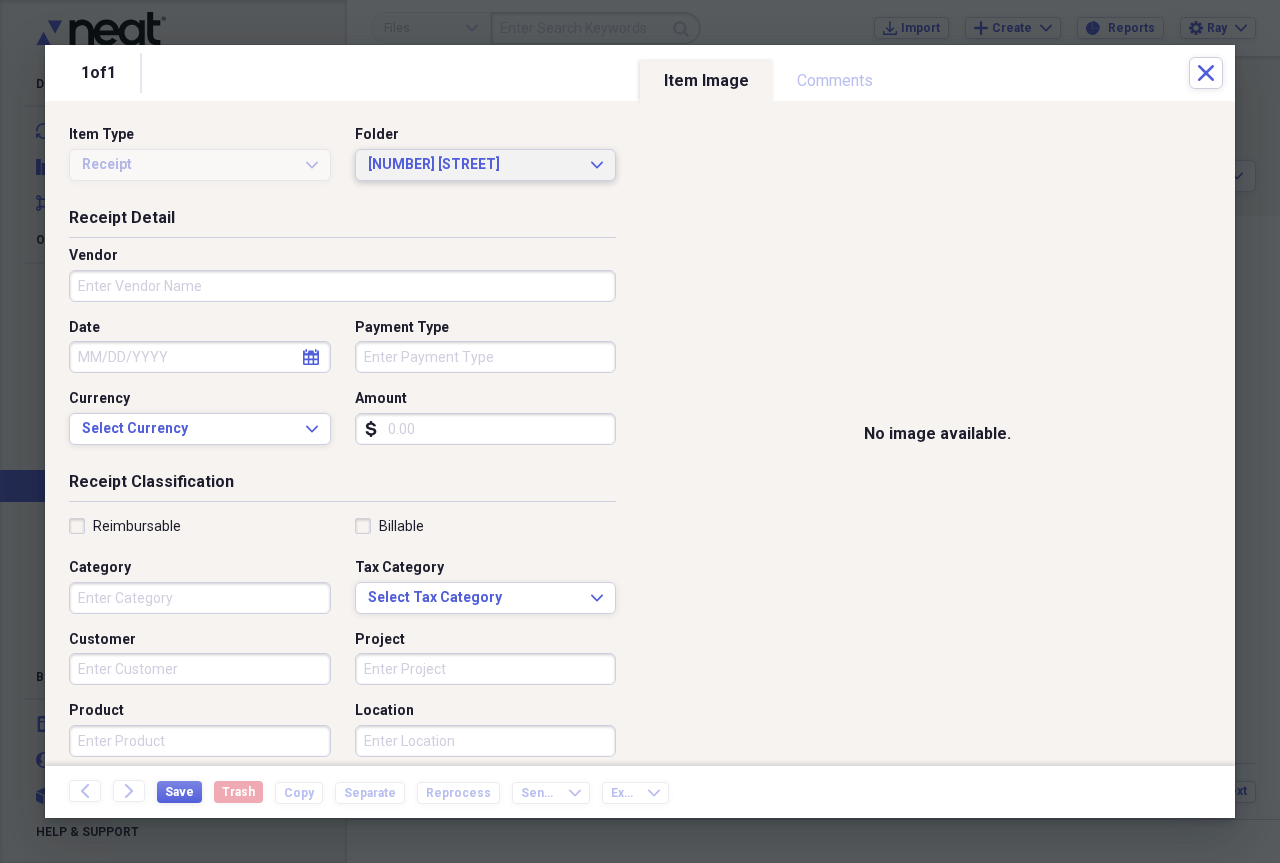 click on "Expand" 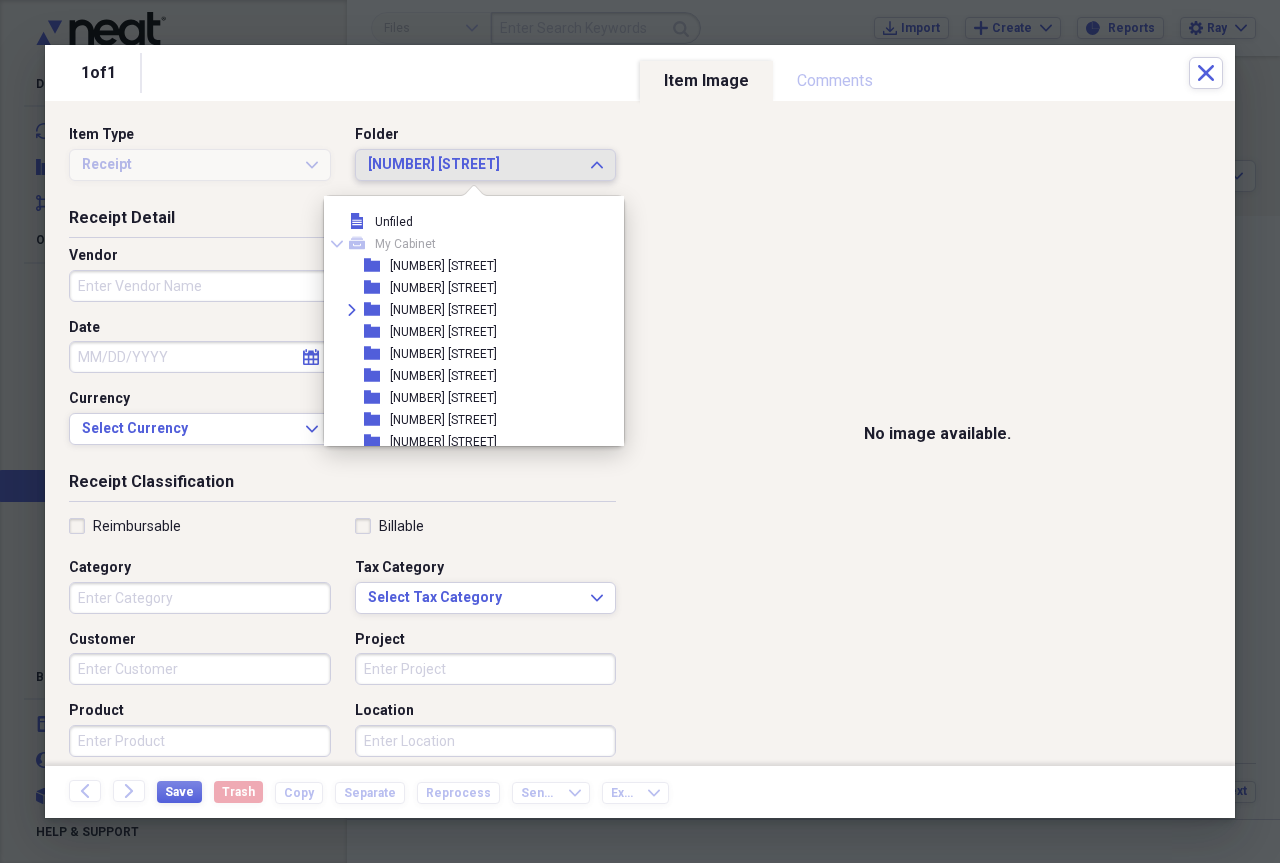 scroll, scrollTop: 671, scrollLeft: 0, axis: vertical 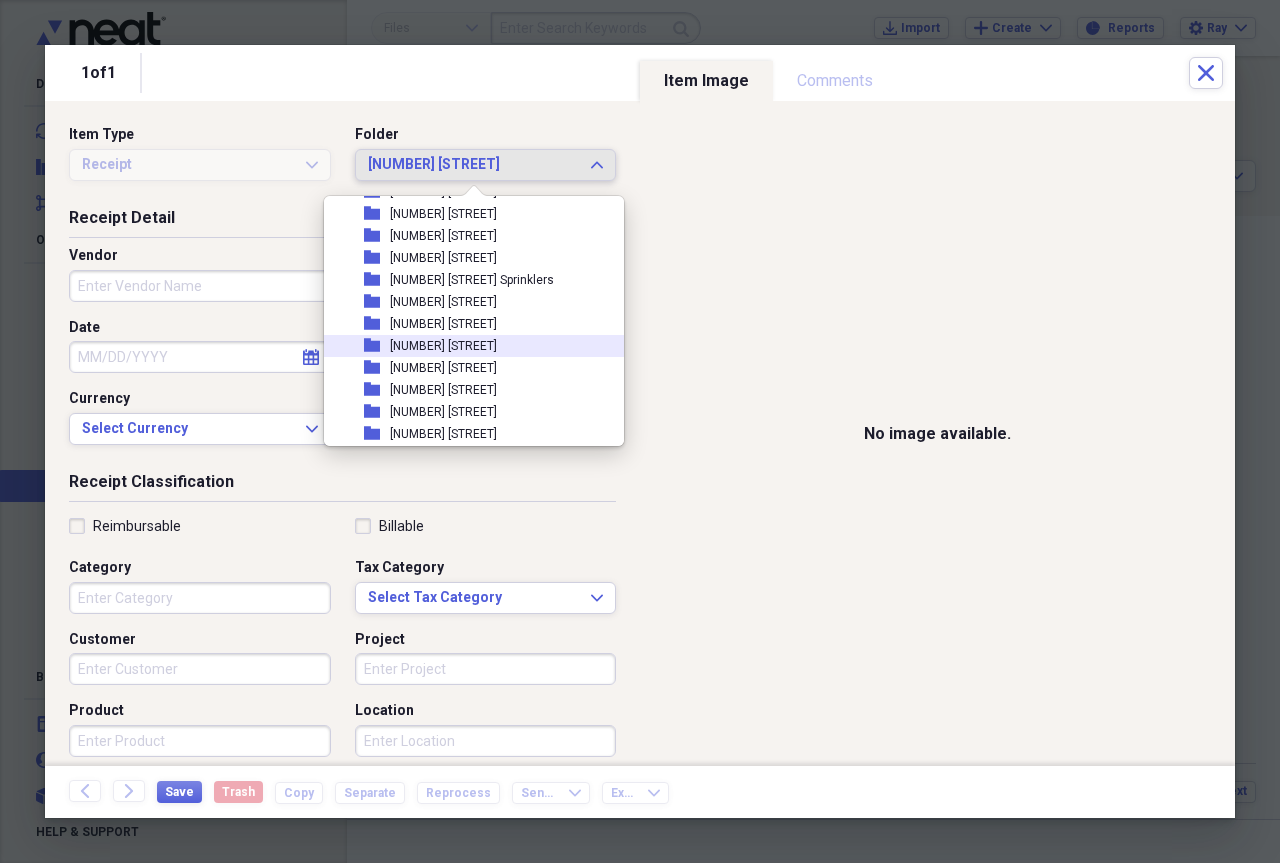 click on "[NUMBER] [STREET]" at bounding box center [443, 346] 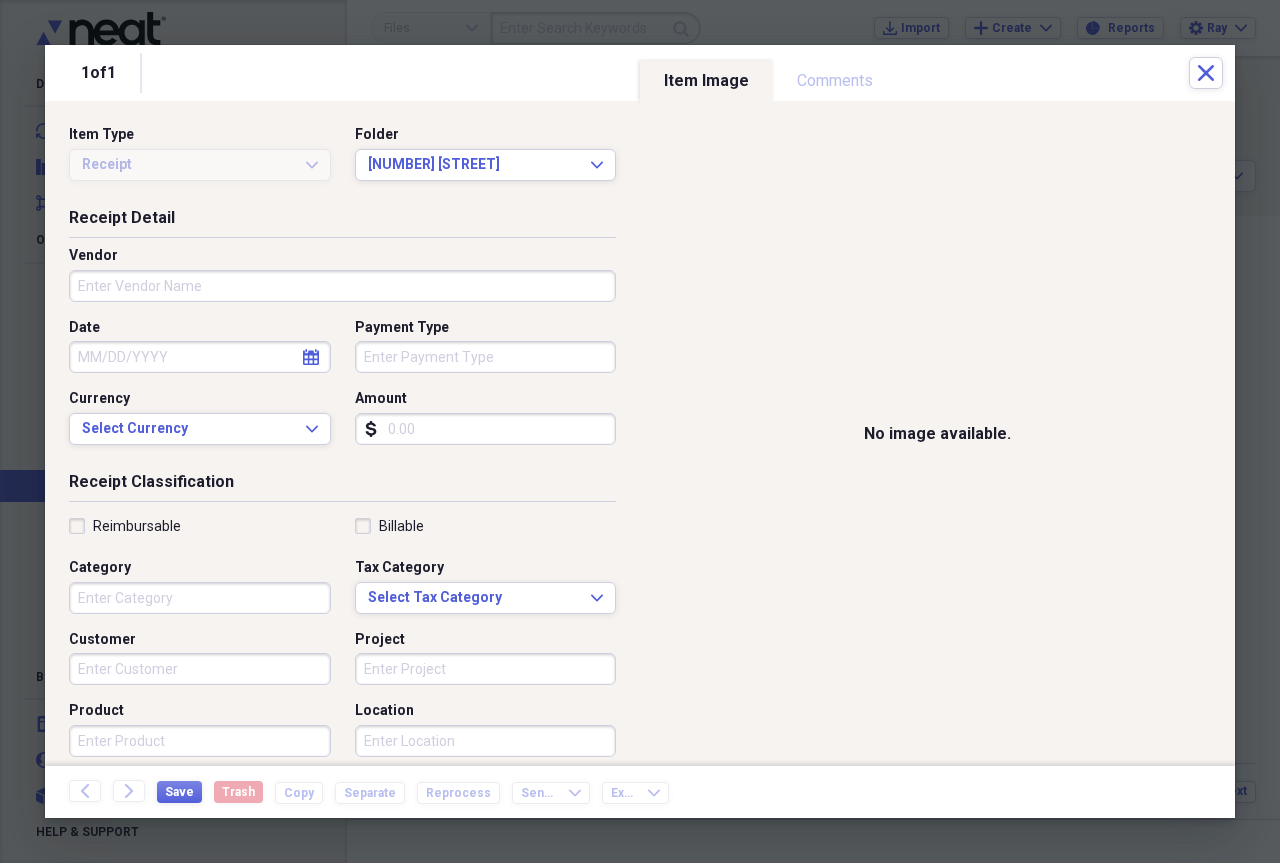 click on "Vendor" at bounding box center [342, 286] 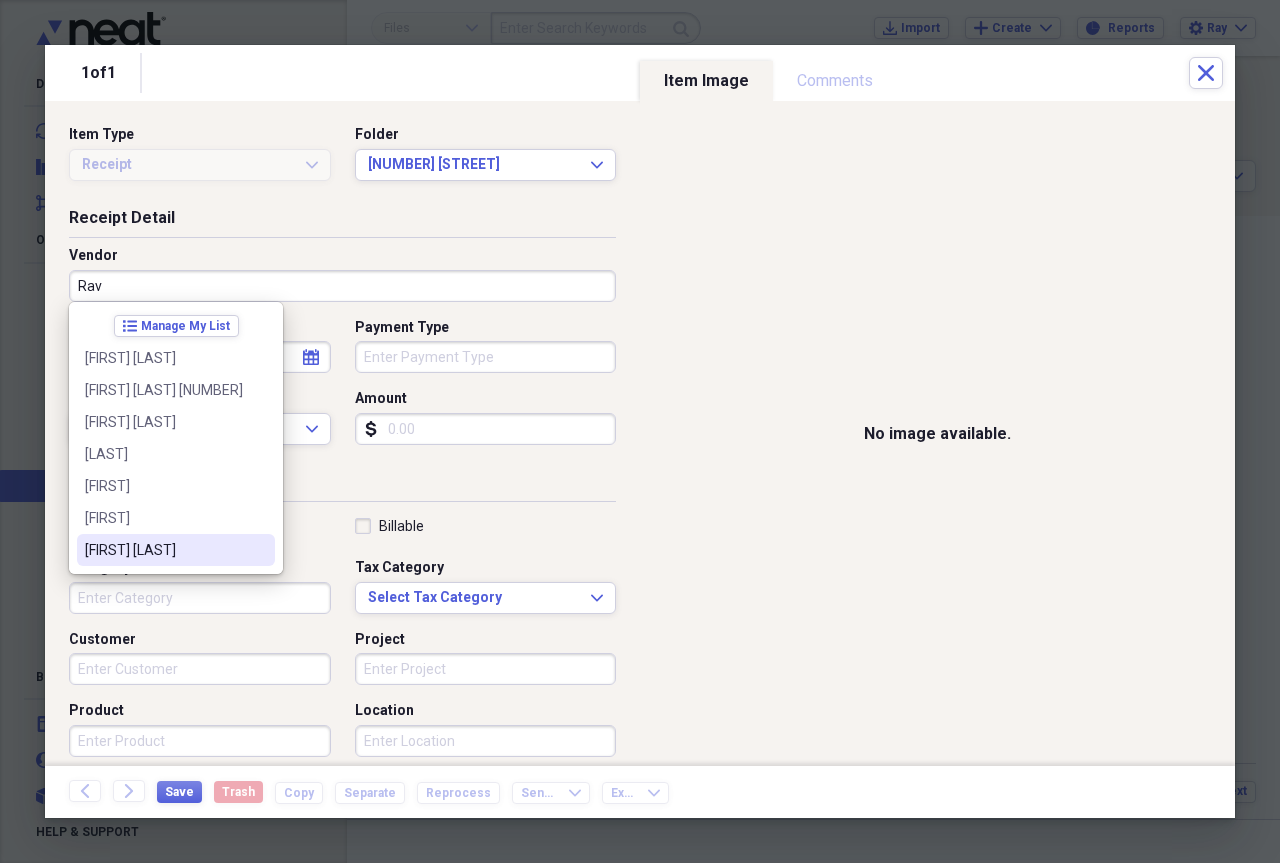 click on "[FIRST] [LAST]" at bounding box center (164, 550) 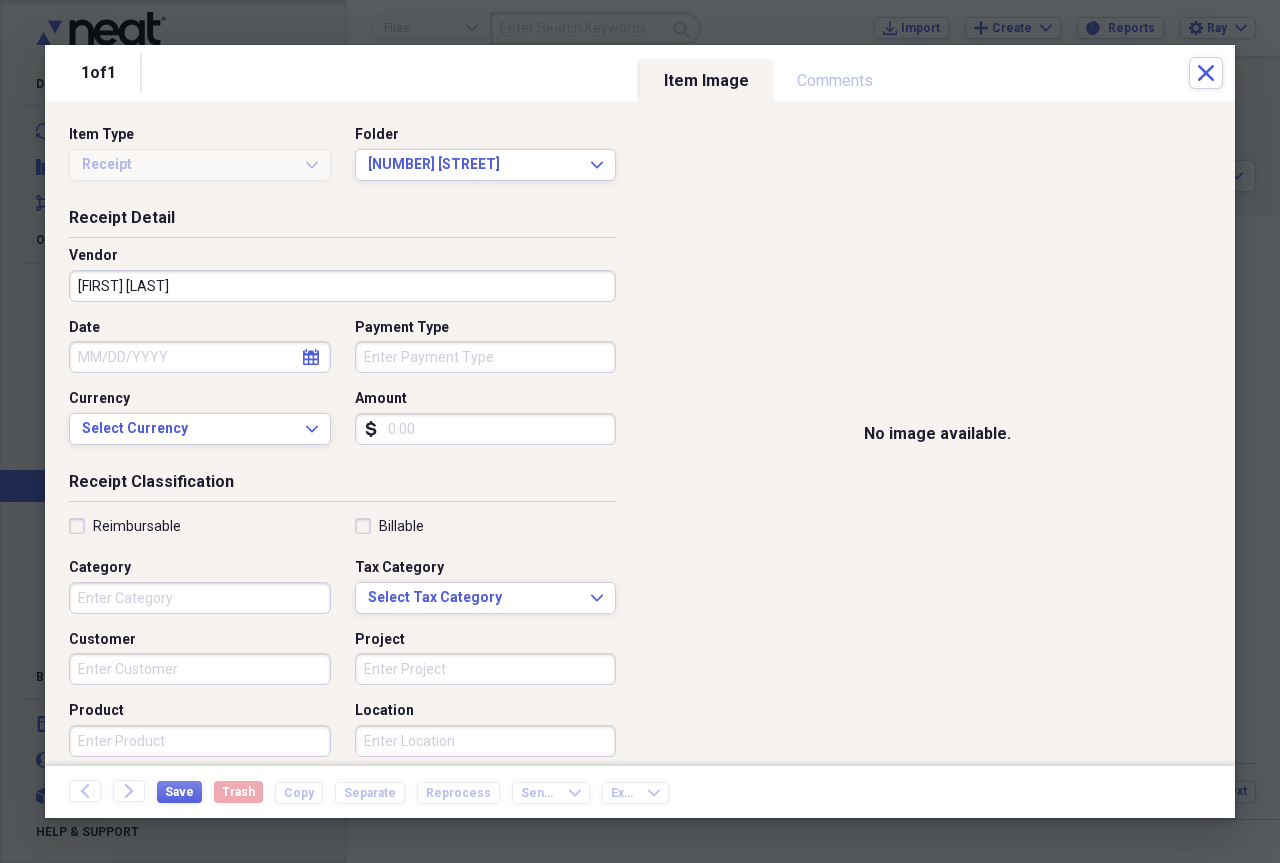 click on "calendar" 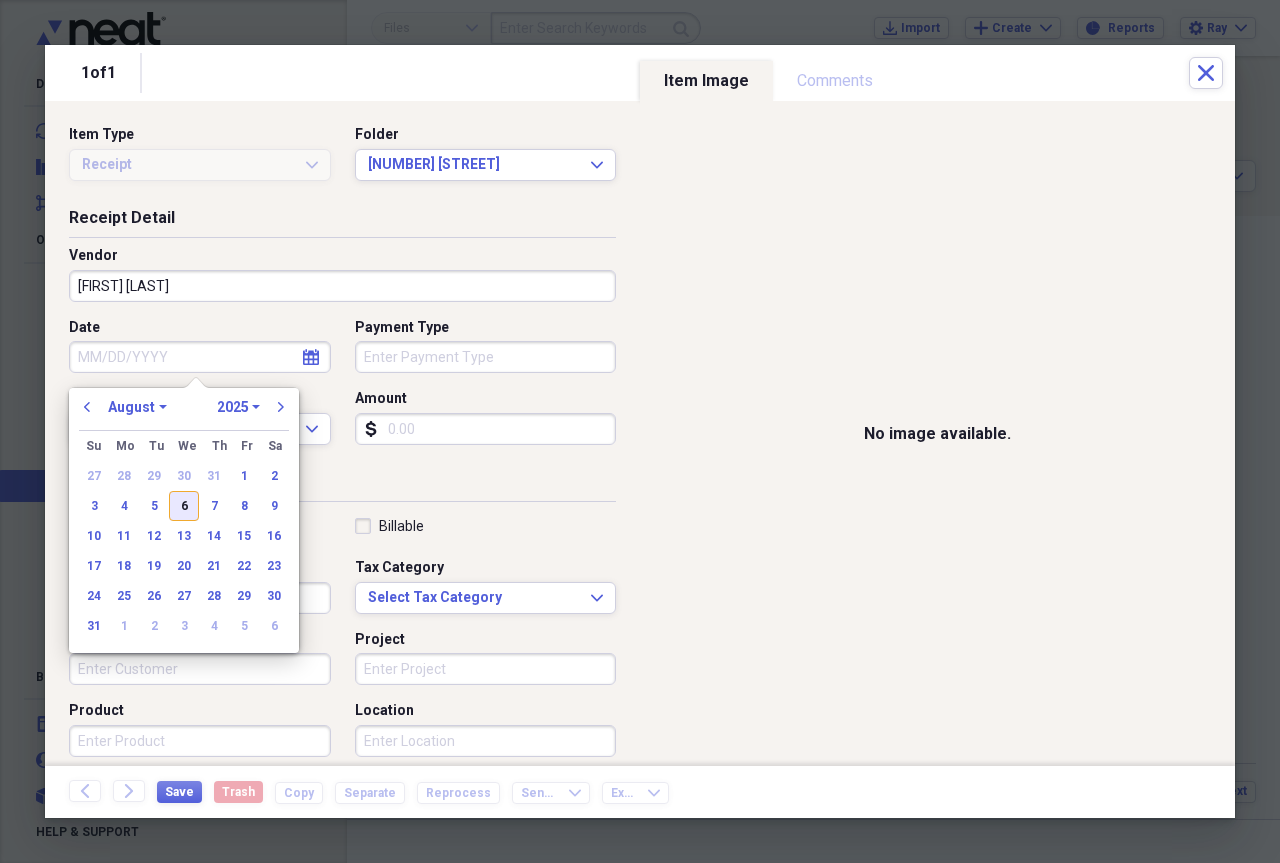 click on "6" at bounding box center [184, 506] 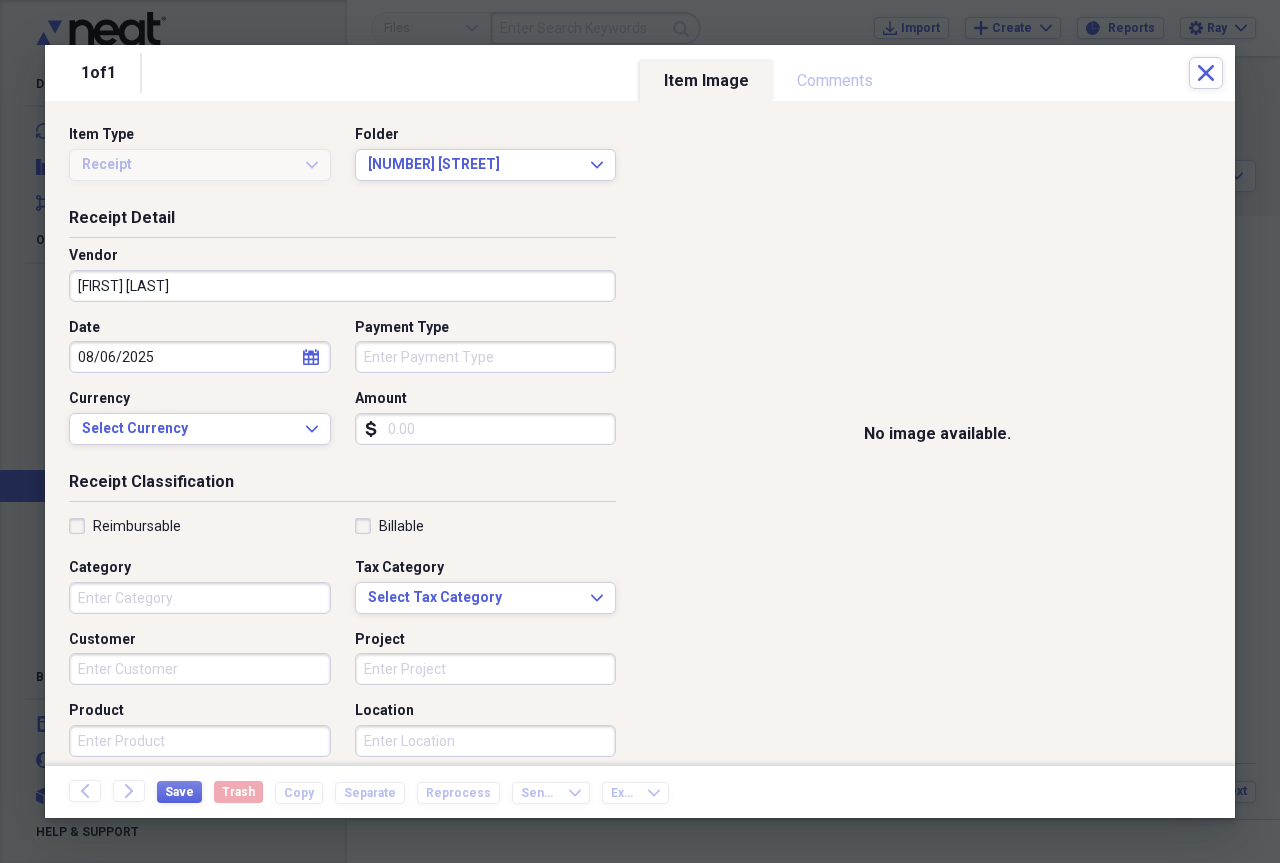 click on "Amount" at bounding box center (486, 429) 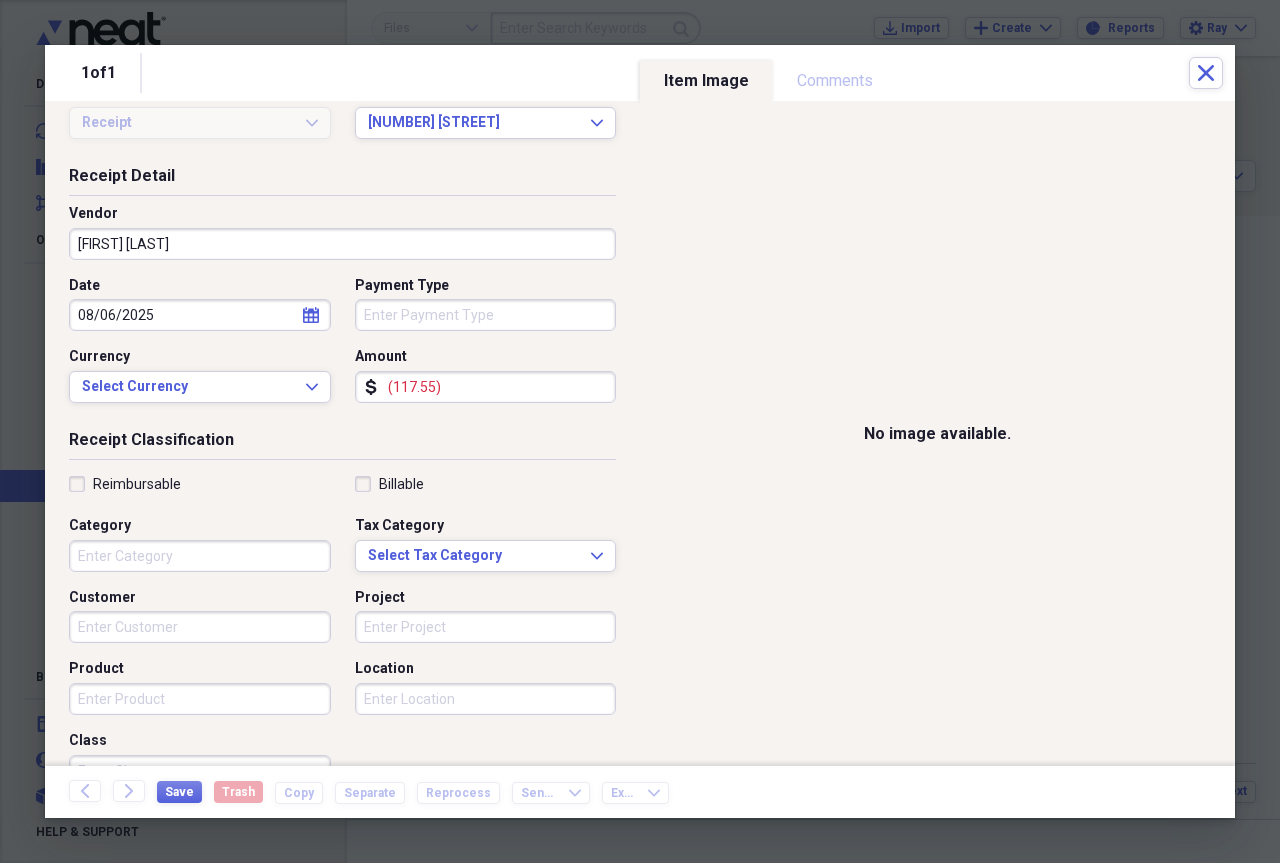 scroll, scrollTop: 60, scrollLeft: 0, axis: vertical 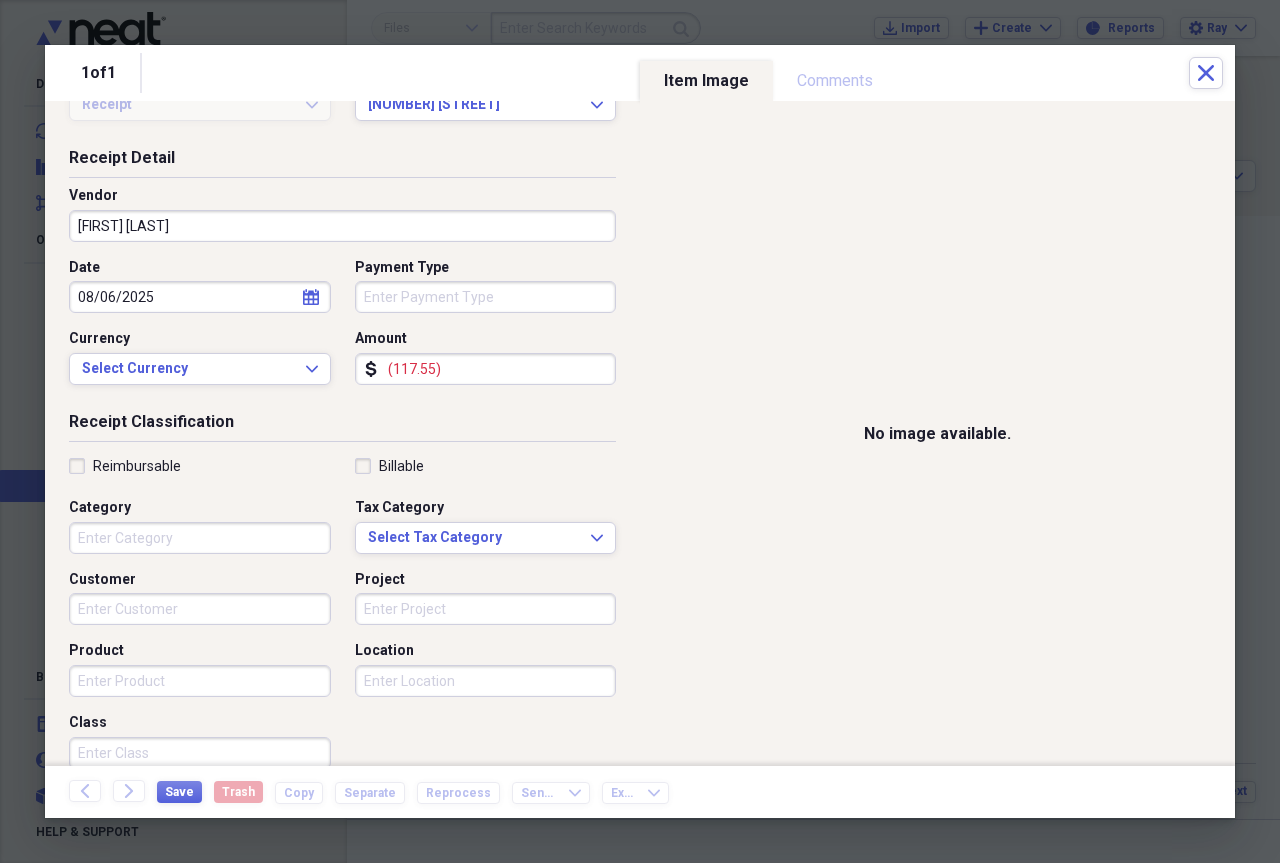 type on "(117.55)" 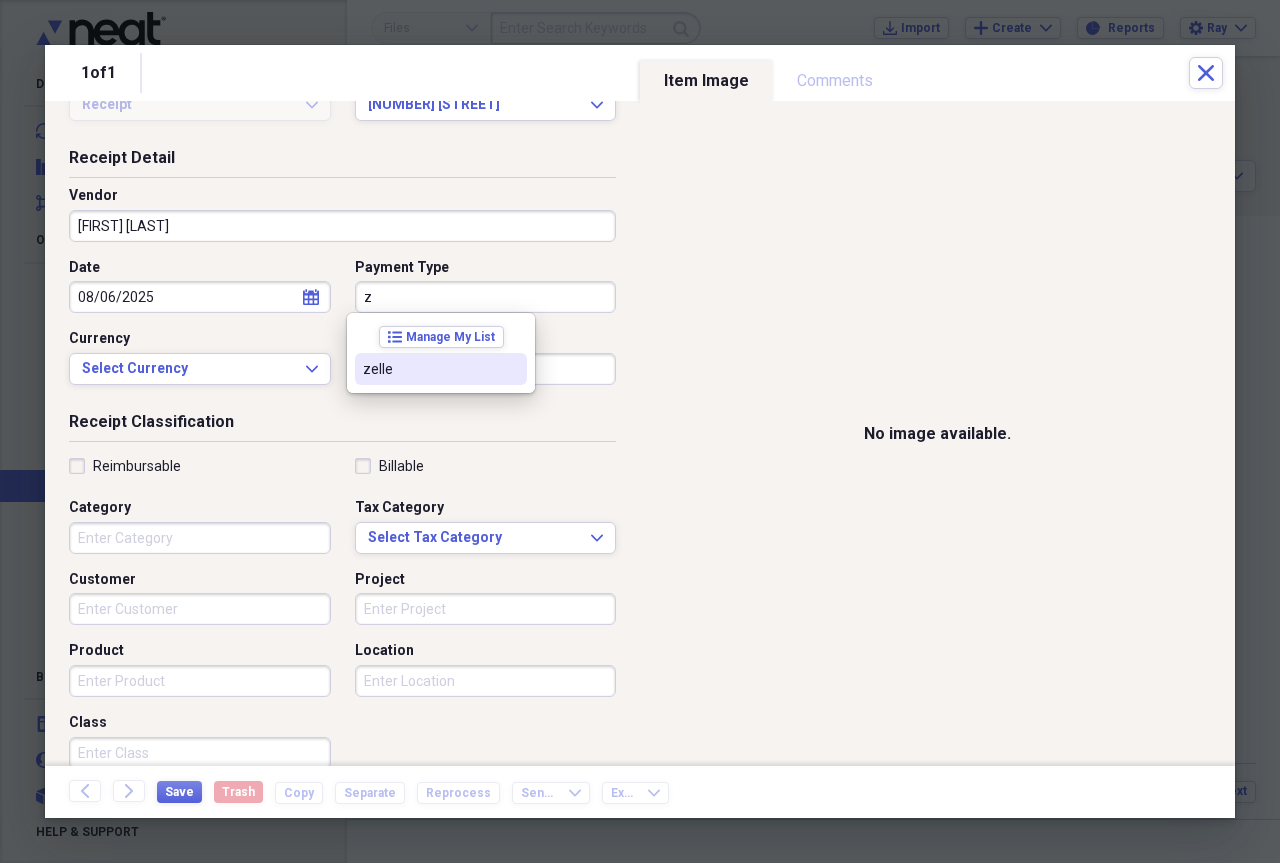 click on "zelle" at bounding box center (429, 369) 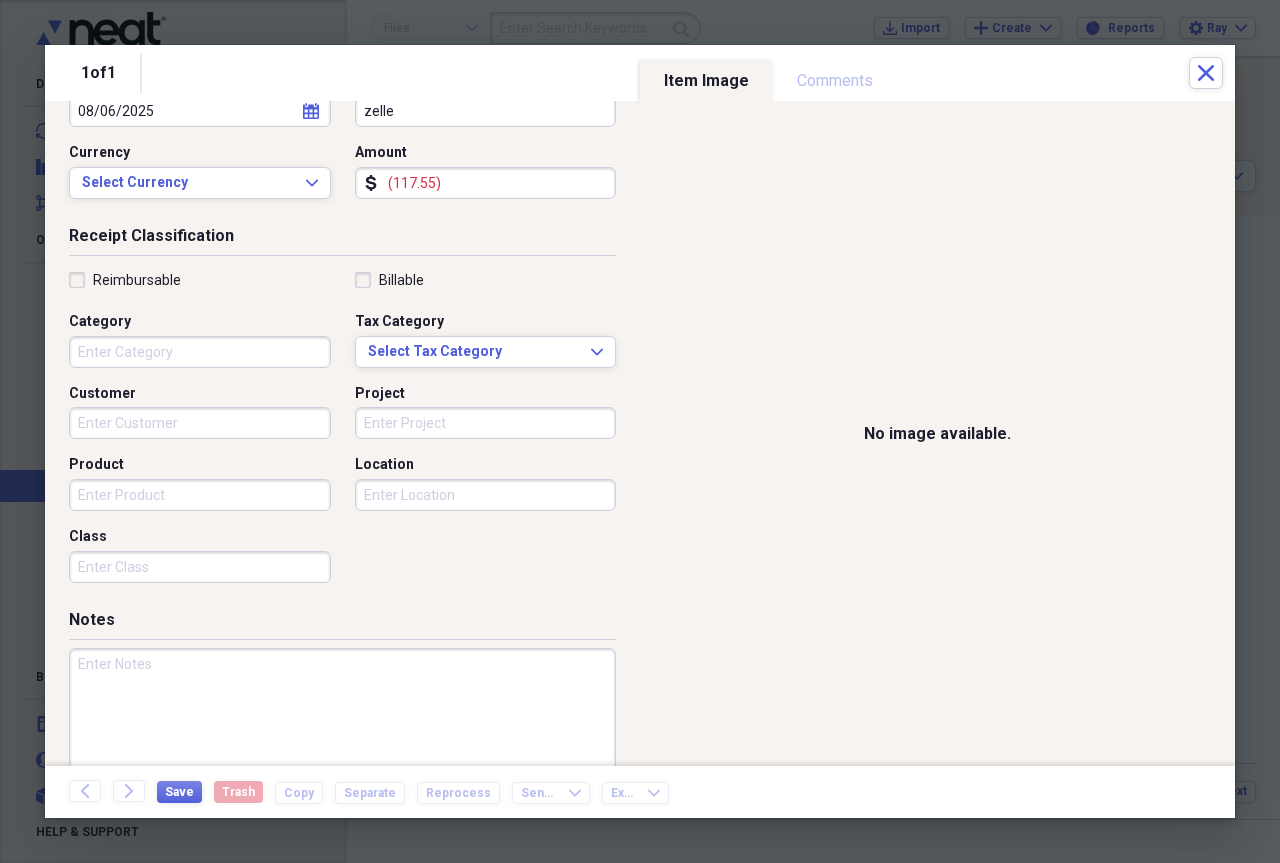 scroll, scrollTop: 284, scrollLeft: 0, axis: vertical 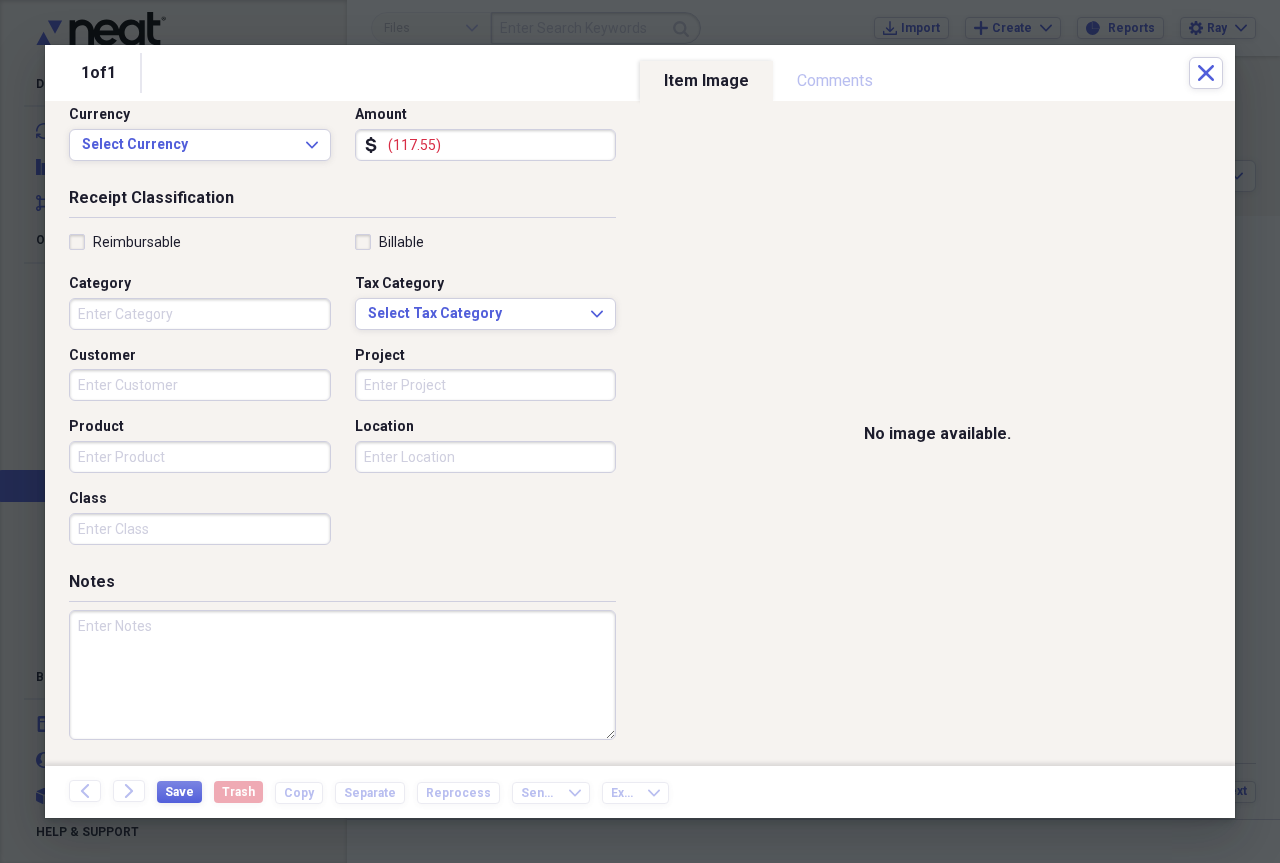 click at bounding box center (342, 675) 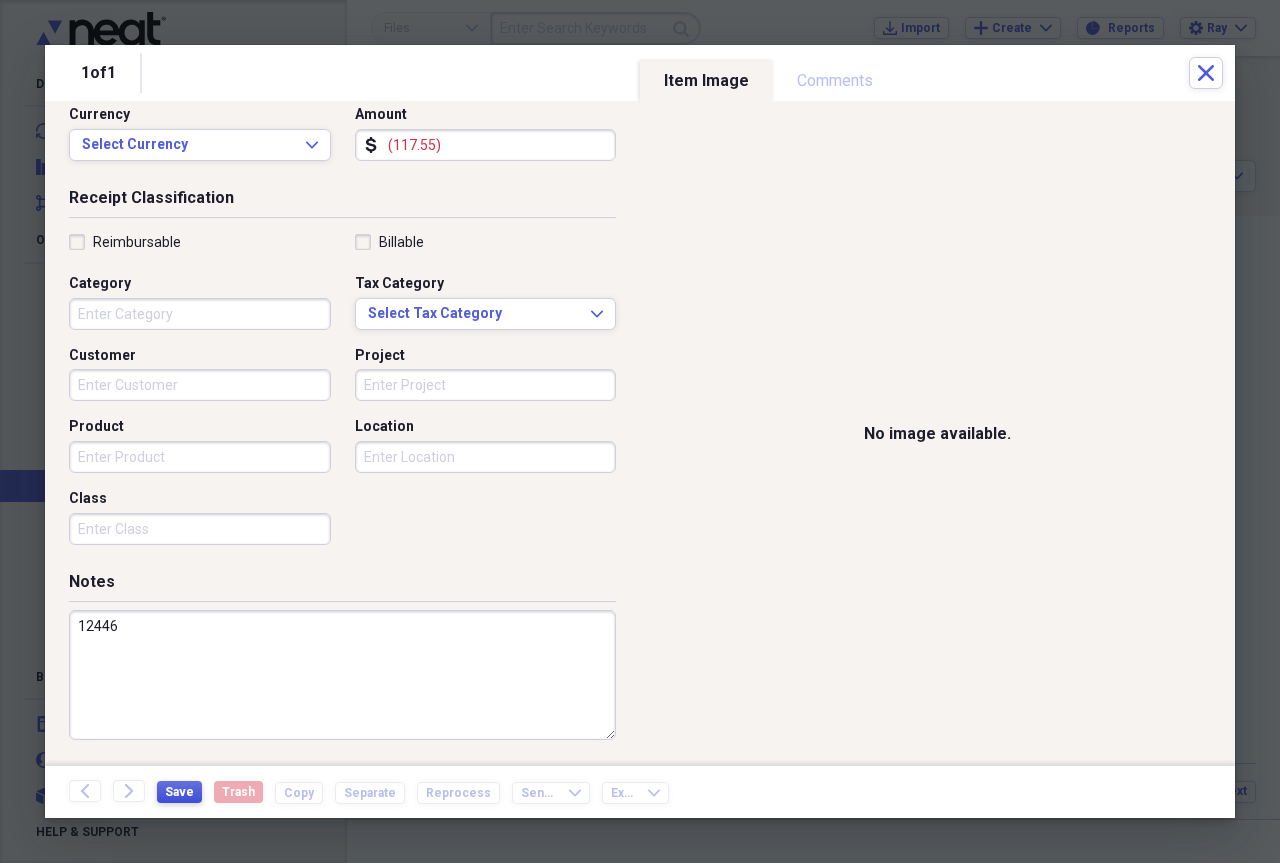type on "12446" 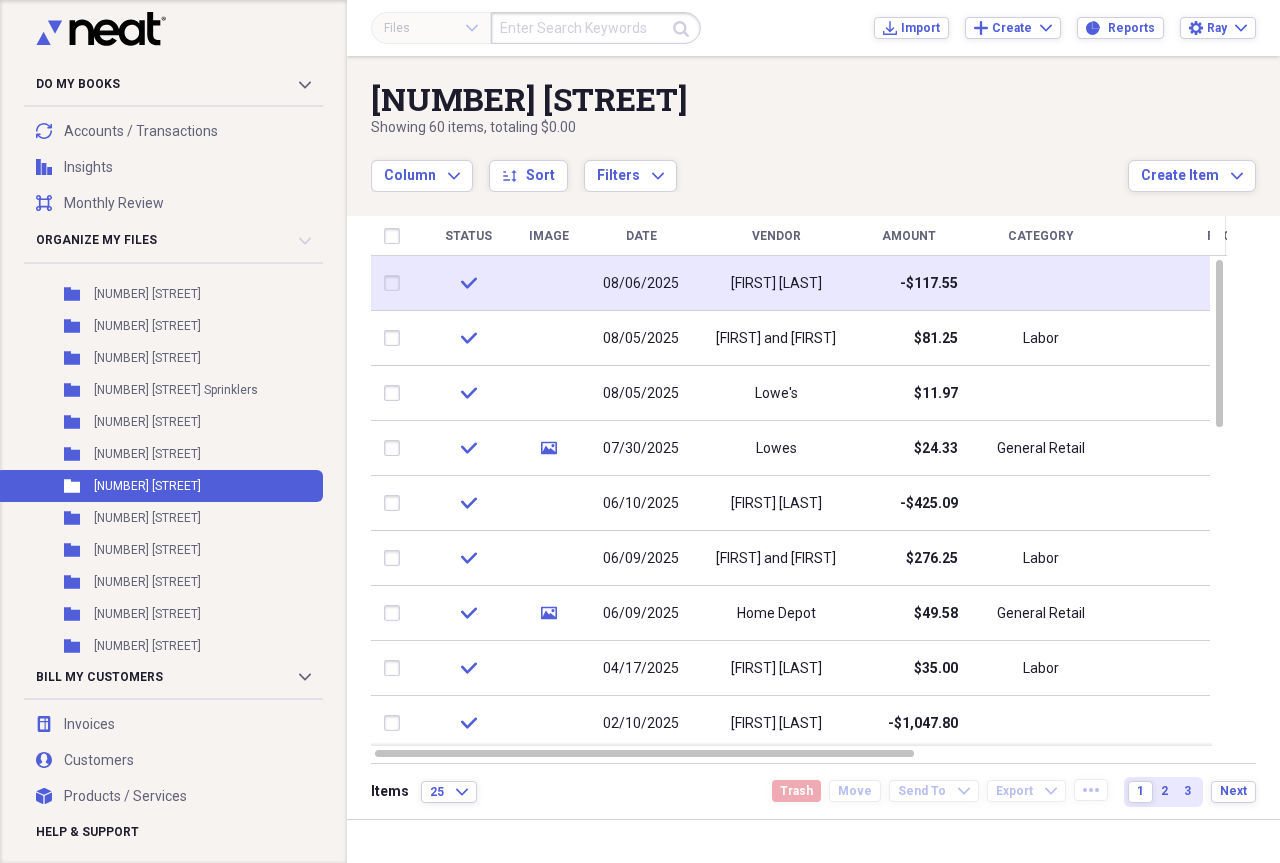 click on "[FIRST] [LAST]" at bounding box center (776, 284) 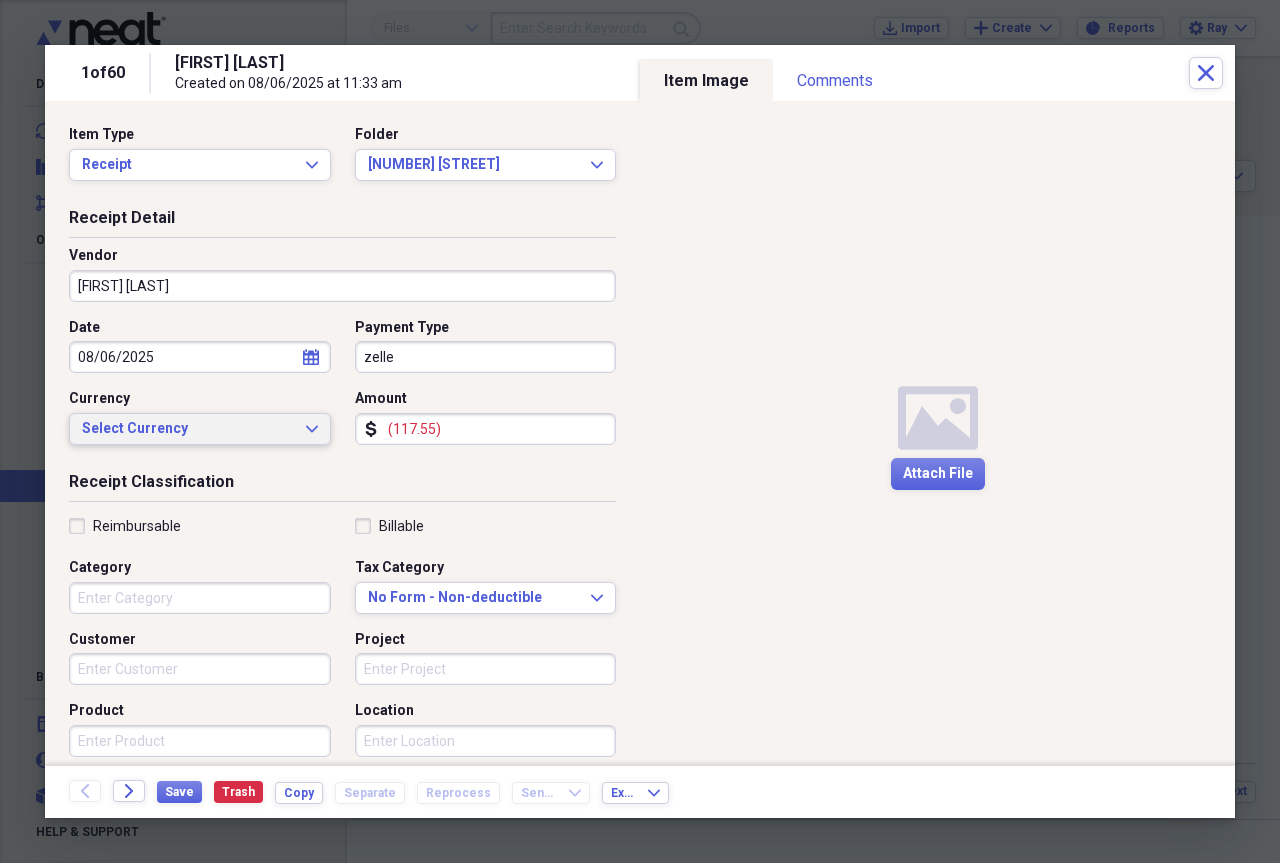 click on "Expand" 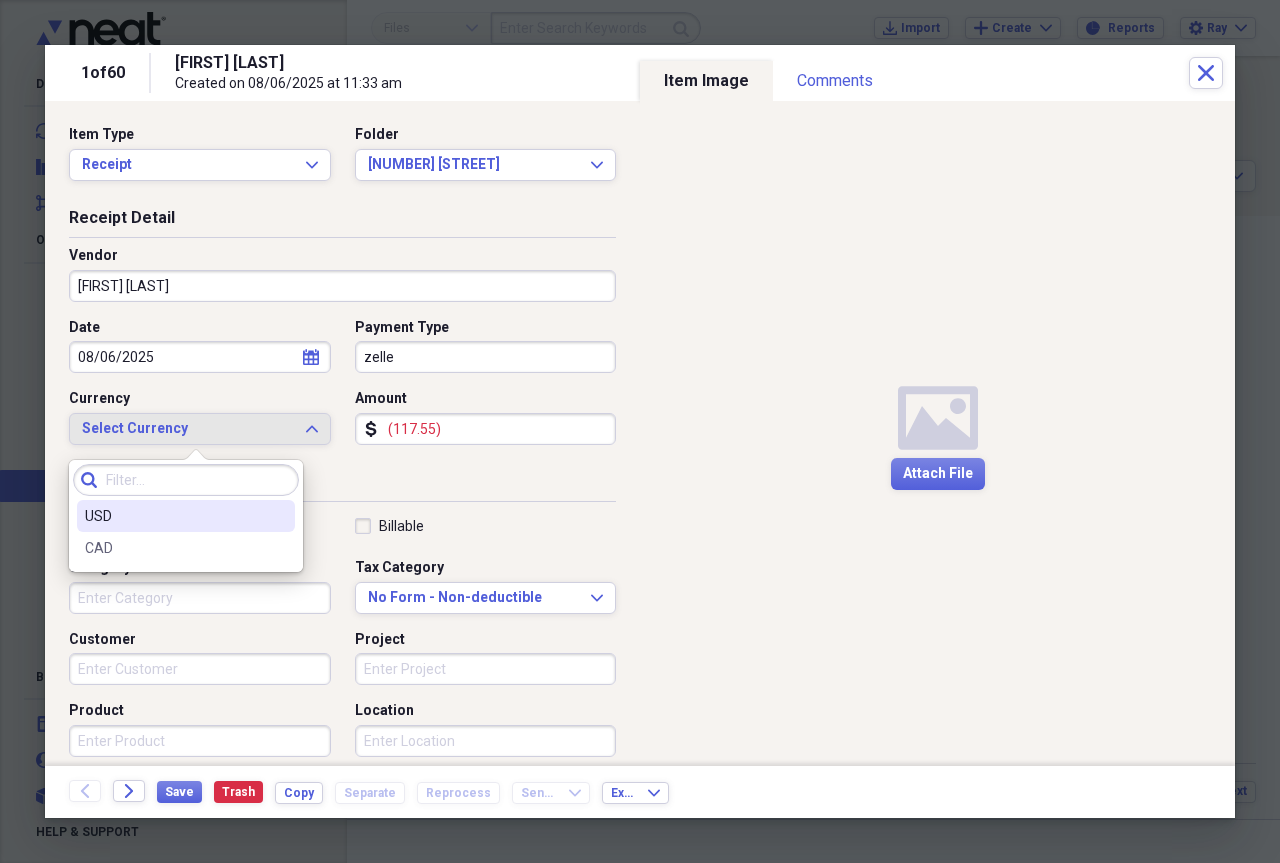 click on "USD" at bounding box center (174, 516) 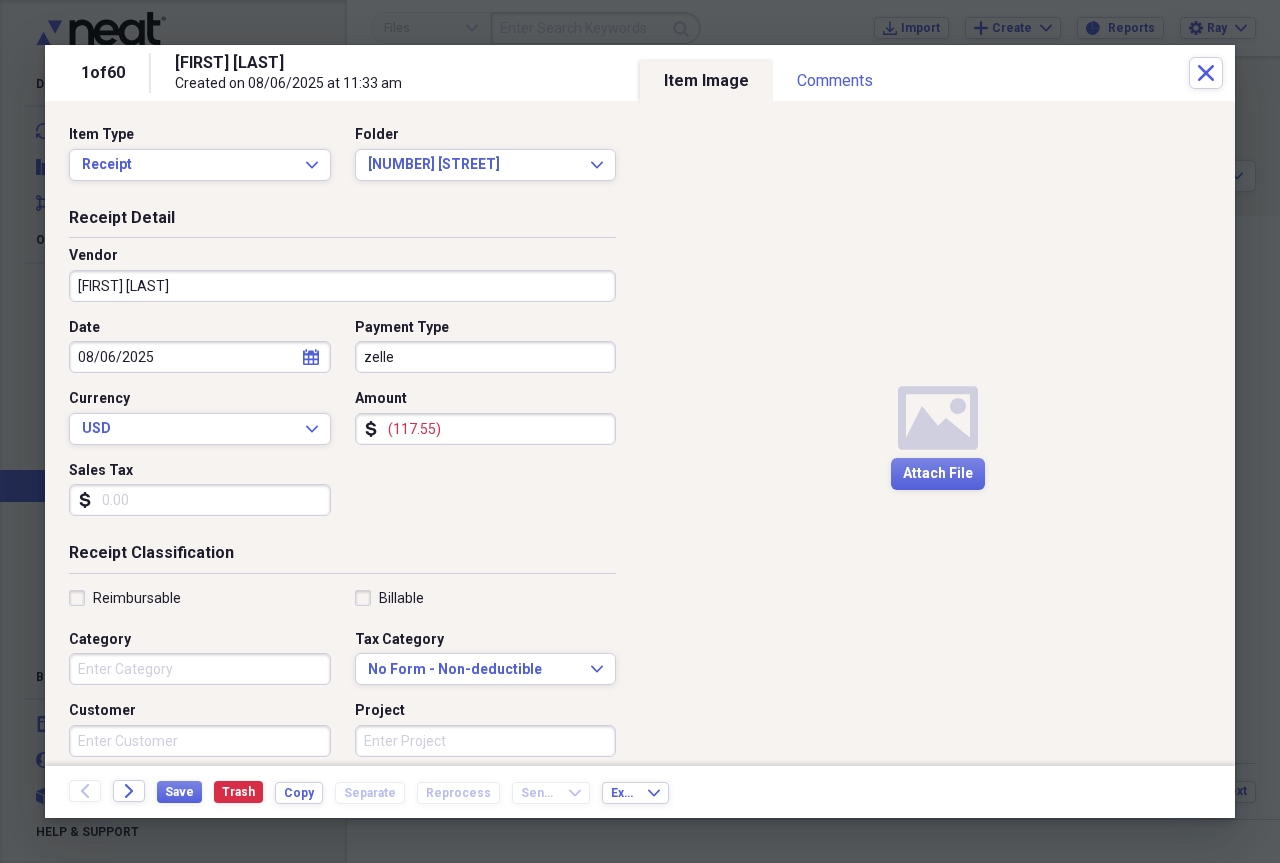 click on "Sales Tax" at bounding box center (200, 500) 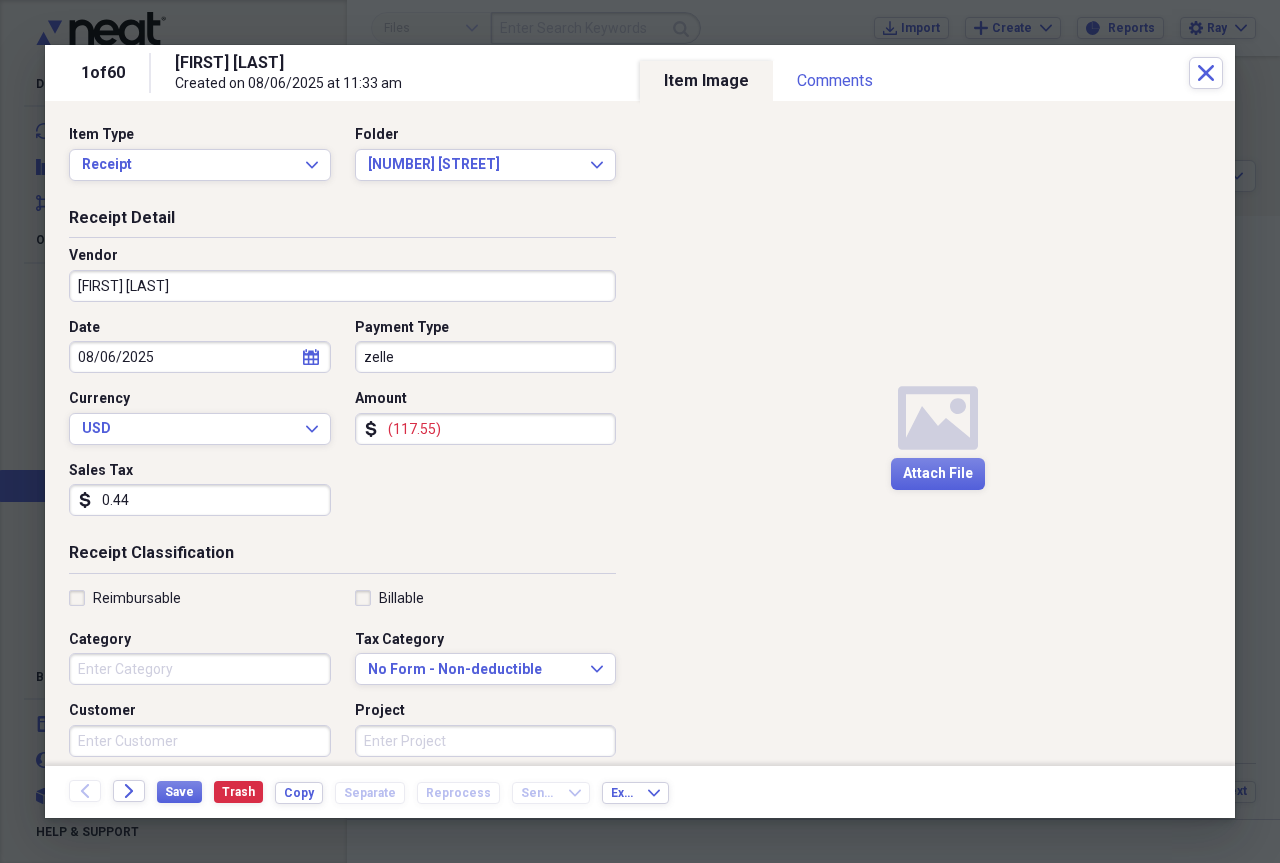 type on "0.04" 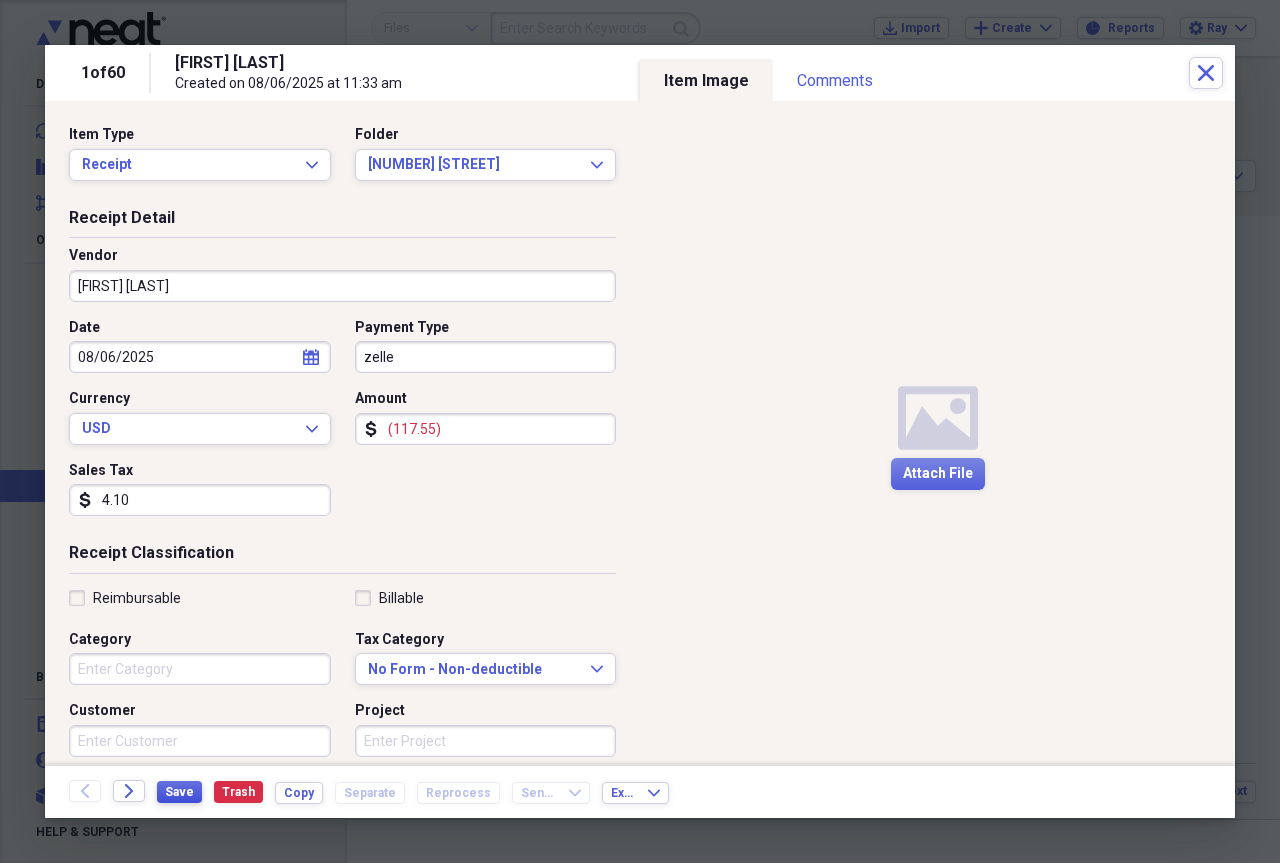 type on "4.10" 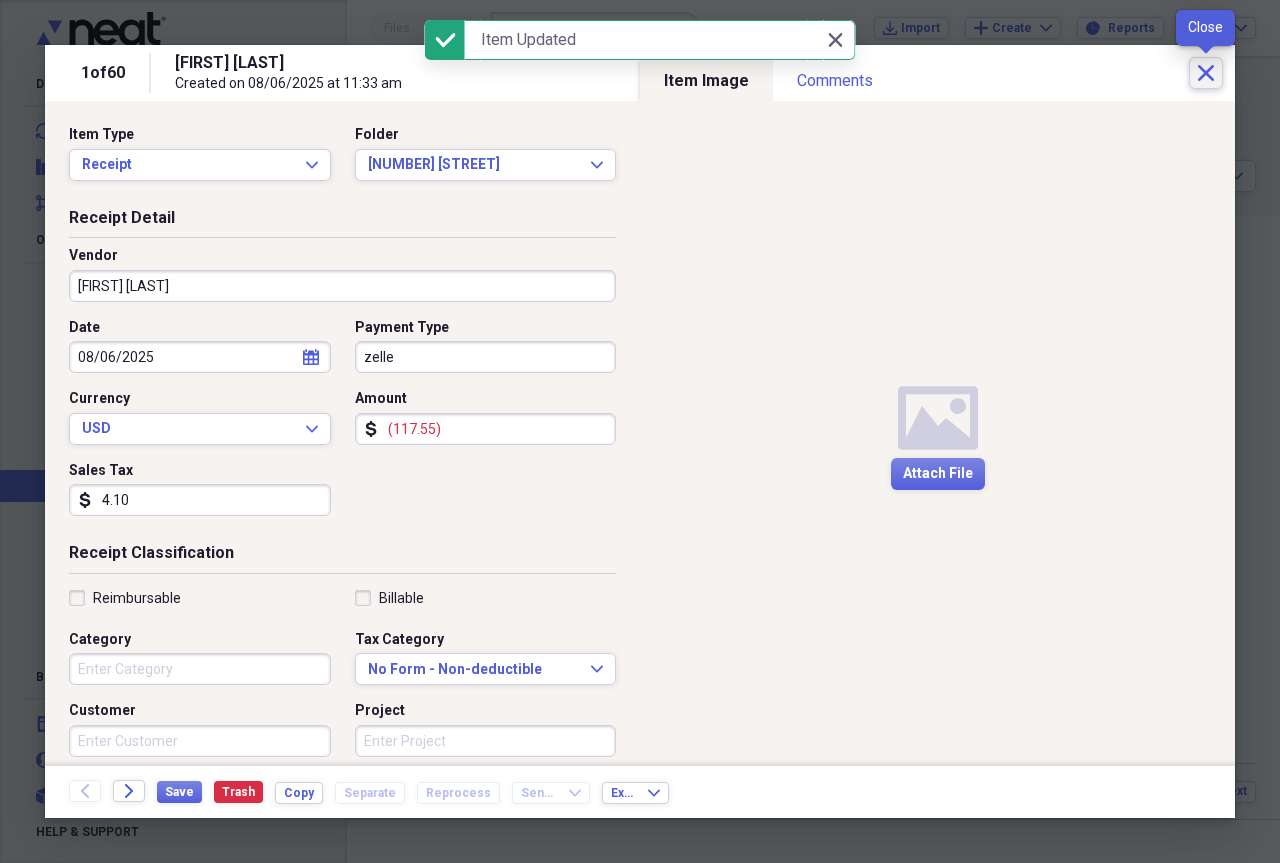 click 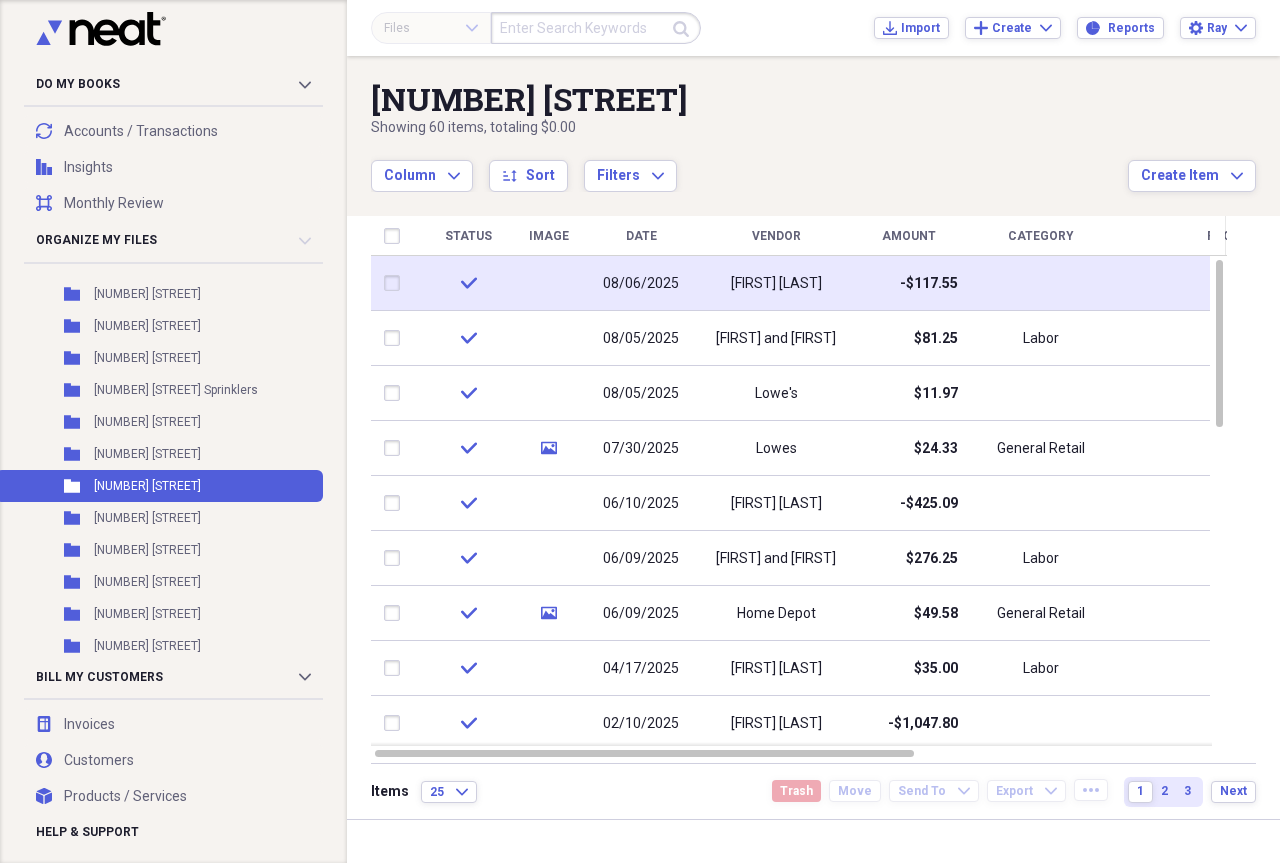 click on "[FIRST] [LAST]" at bounding box center (776, 284) 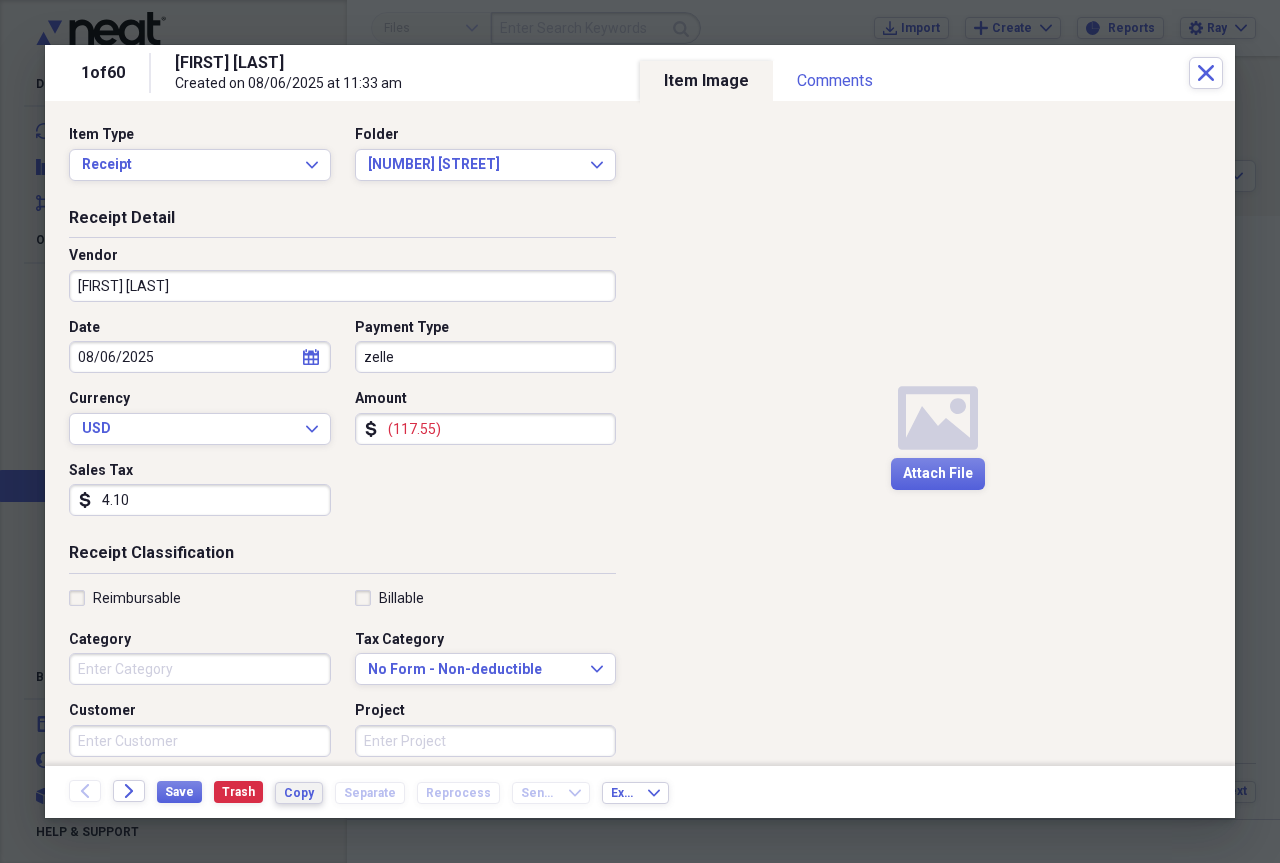 click on "Copy" at bounding box center [299, 793] 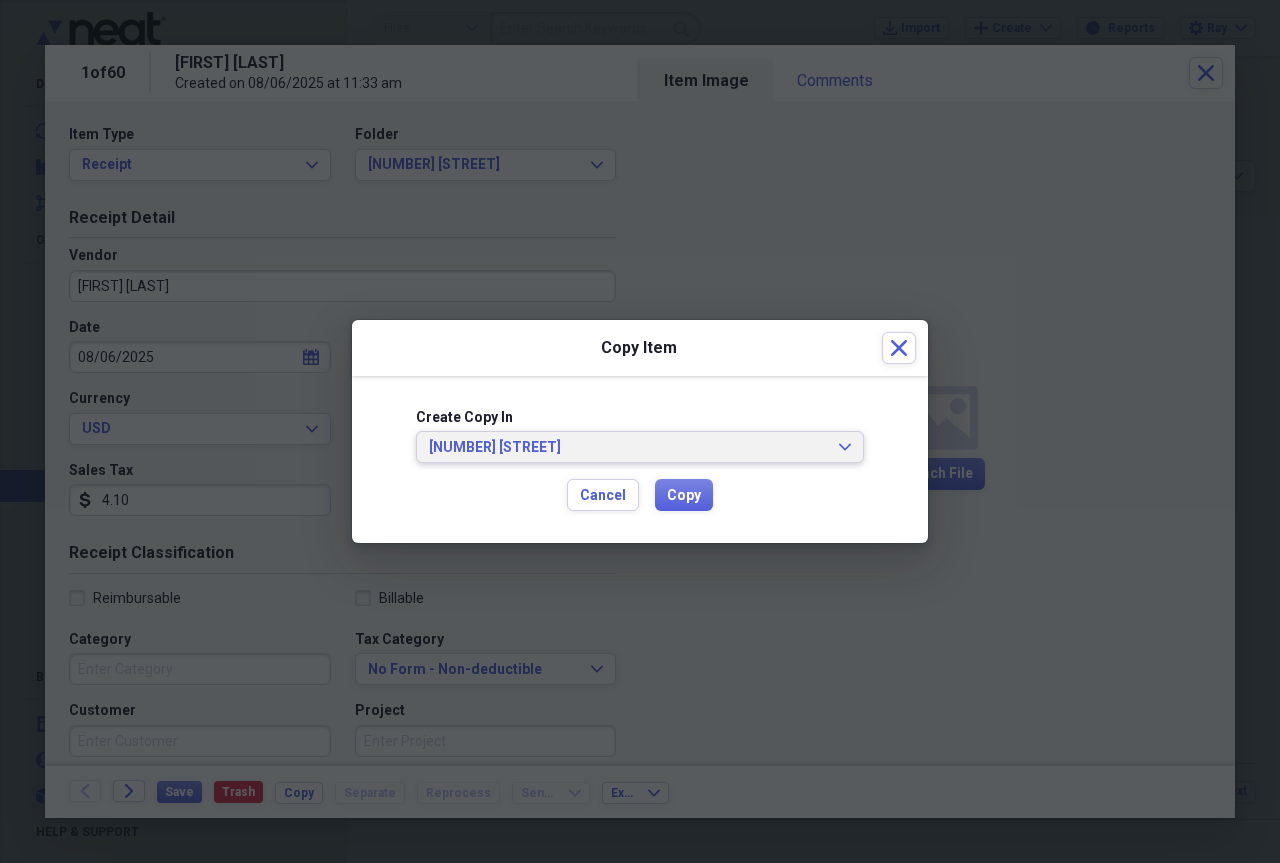 click on "Expand" 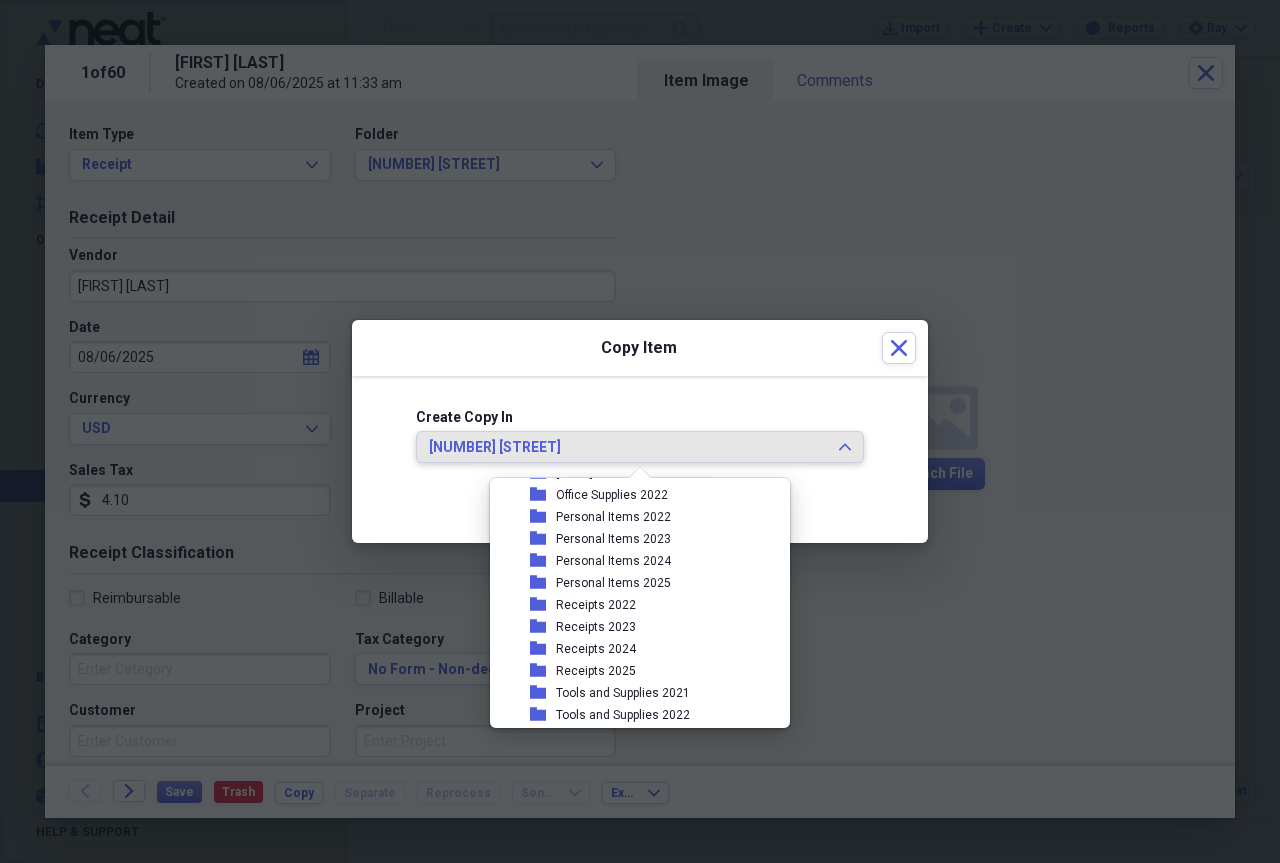 scroll, scrollTop: 1717, scrollLeft: 0, axis: vertical 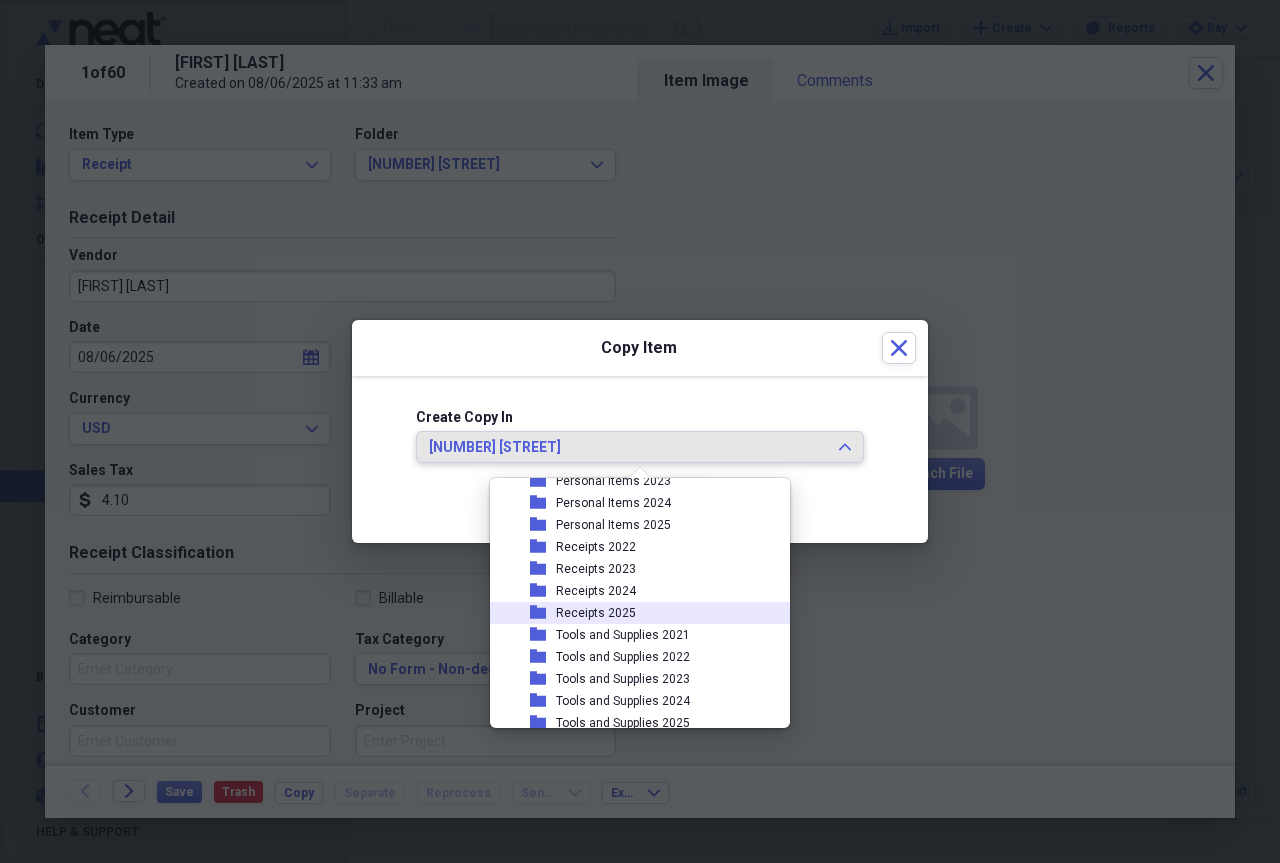 click on "Receipts 2025" at bounding box center (596, 613) 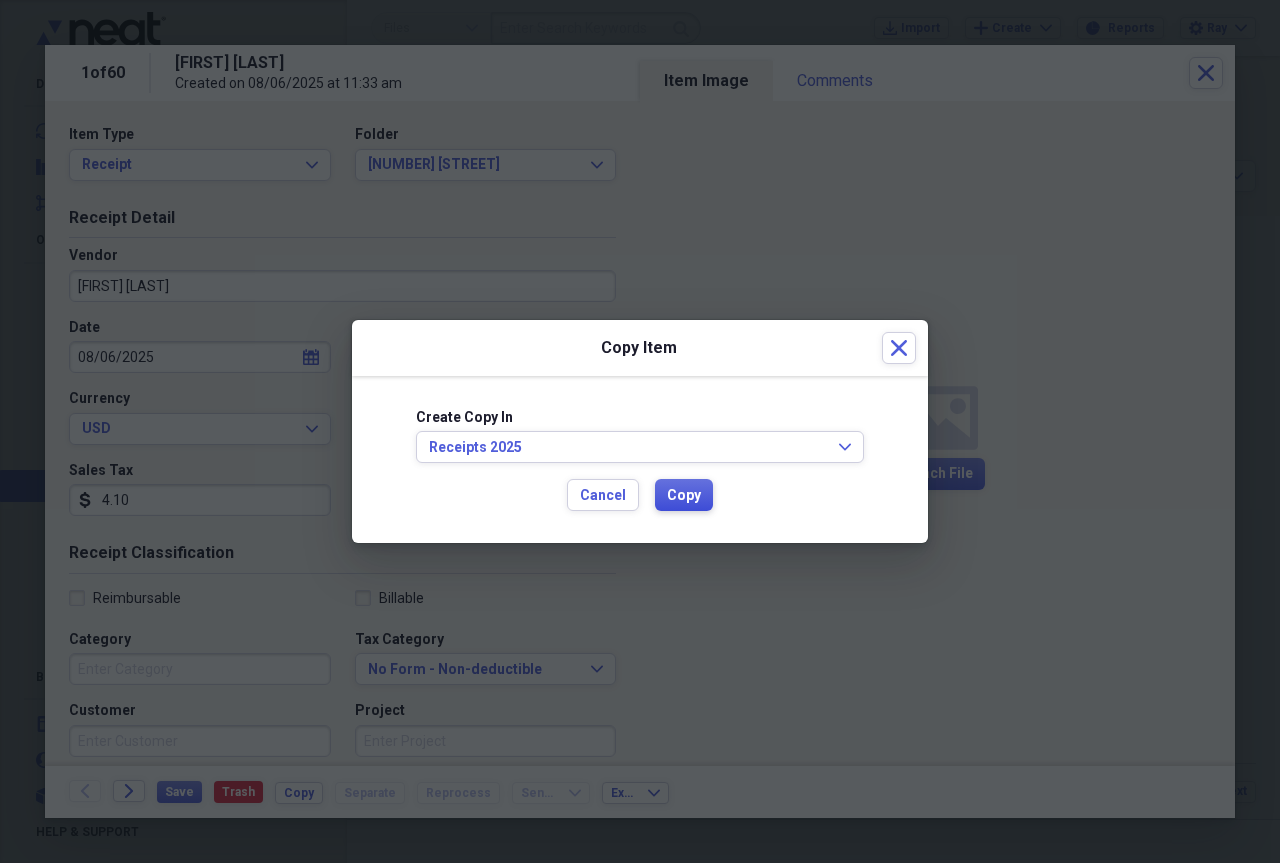 click on "Copy" at bounding box center (684, 496) 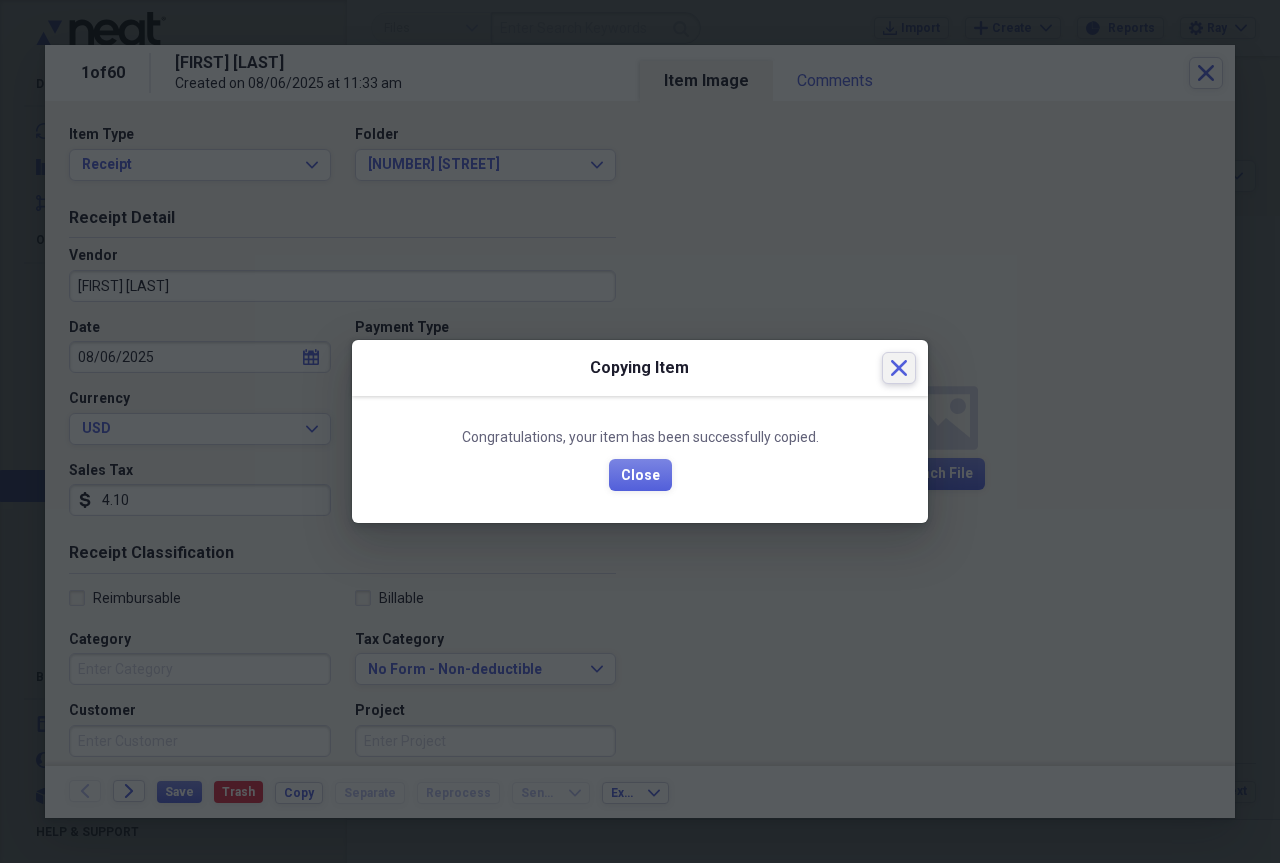 click 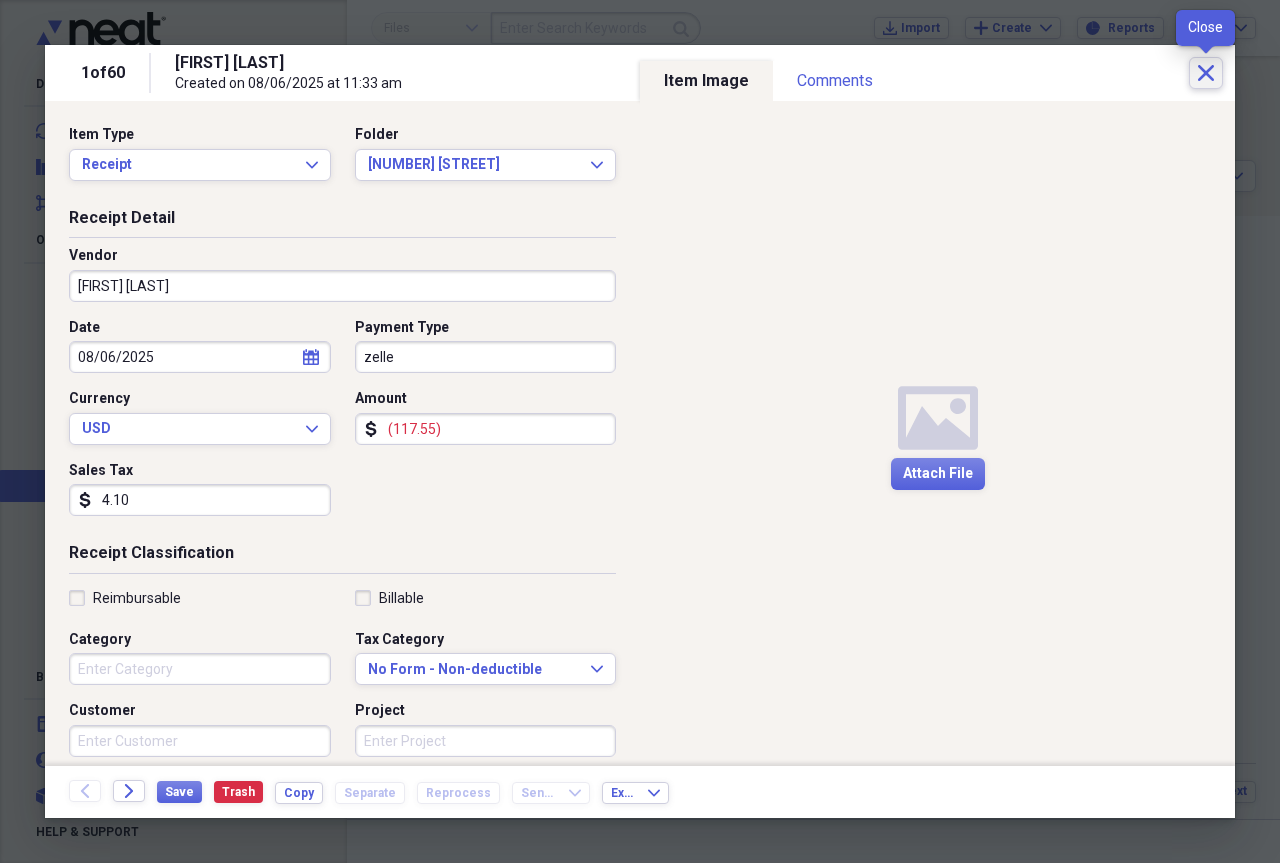 click 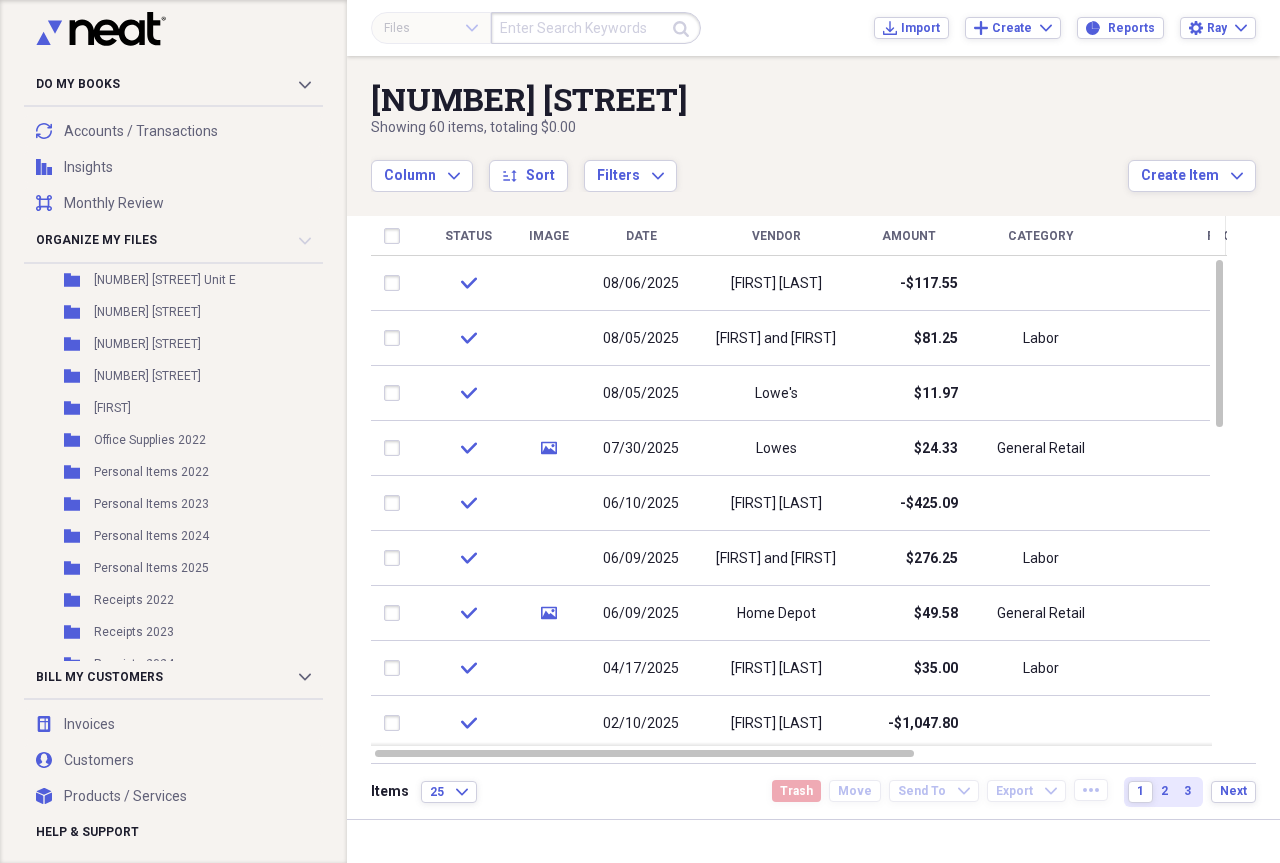 scroll, scrollTop: 2491, scrollLeft: 0, axis: vertical 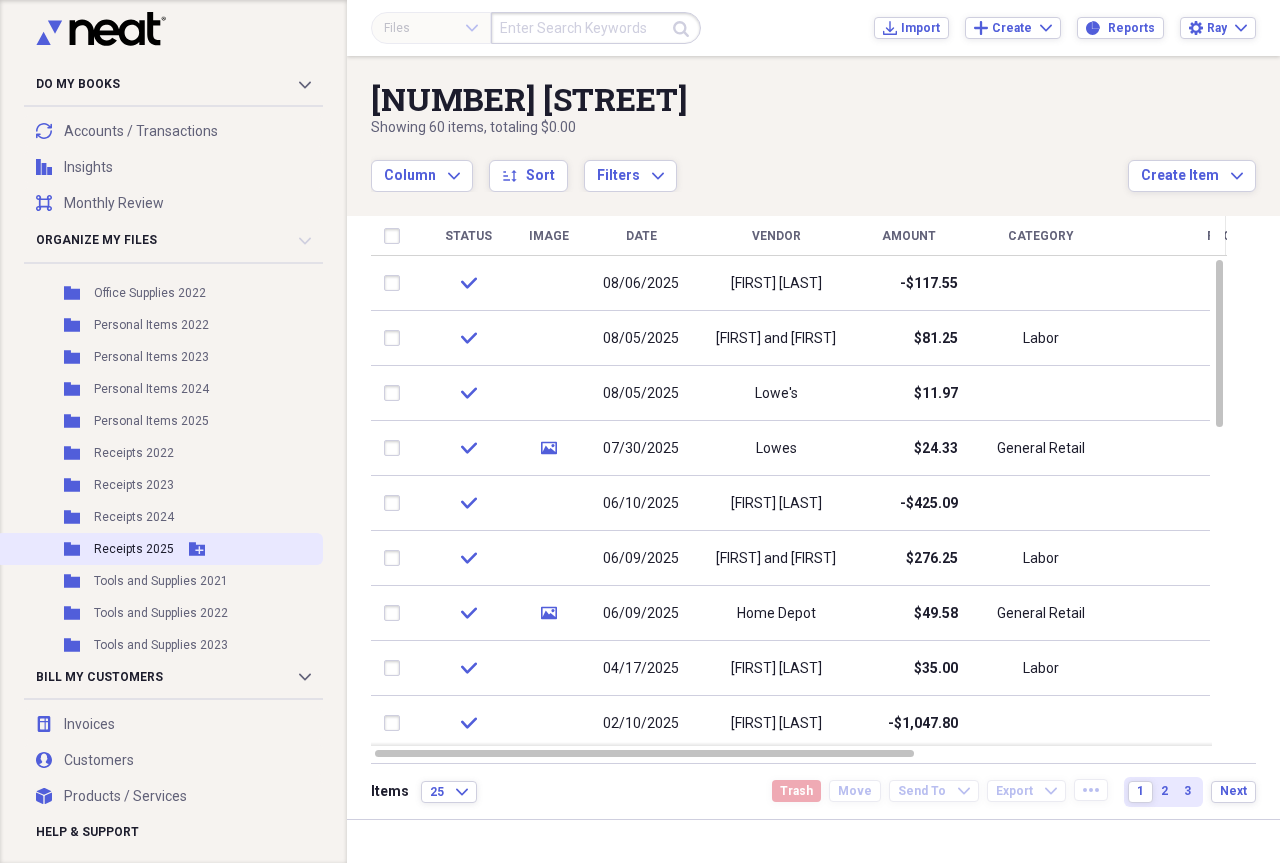 click on "Receipts 2025" at bounding box center (134, 549) 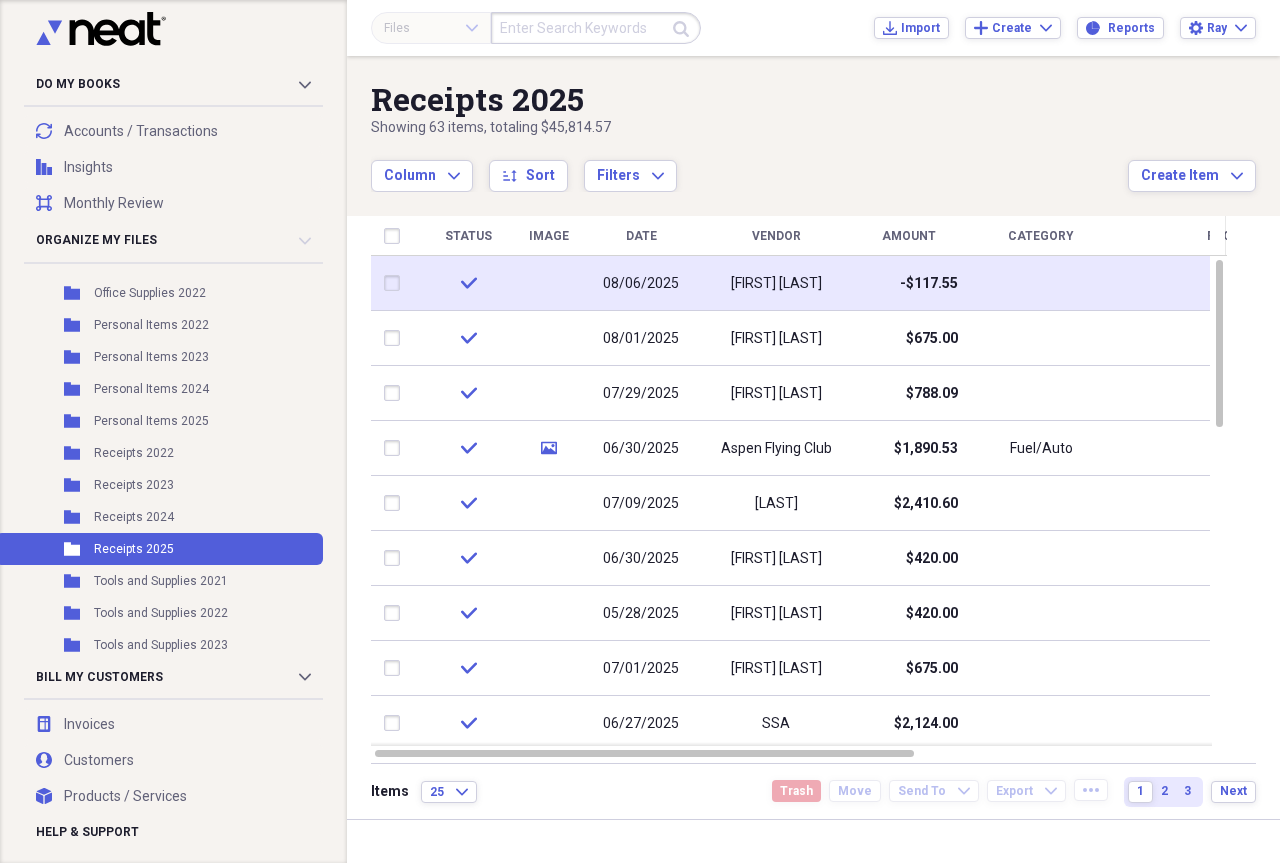 click on "[FIRST] [LAST]" at bounding box center (776, 284) 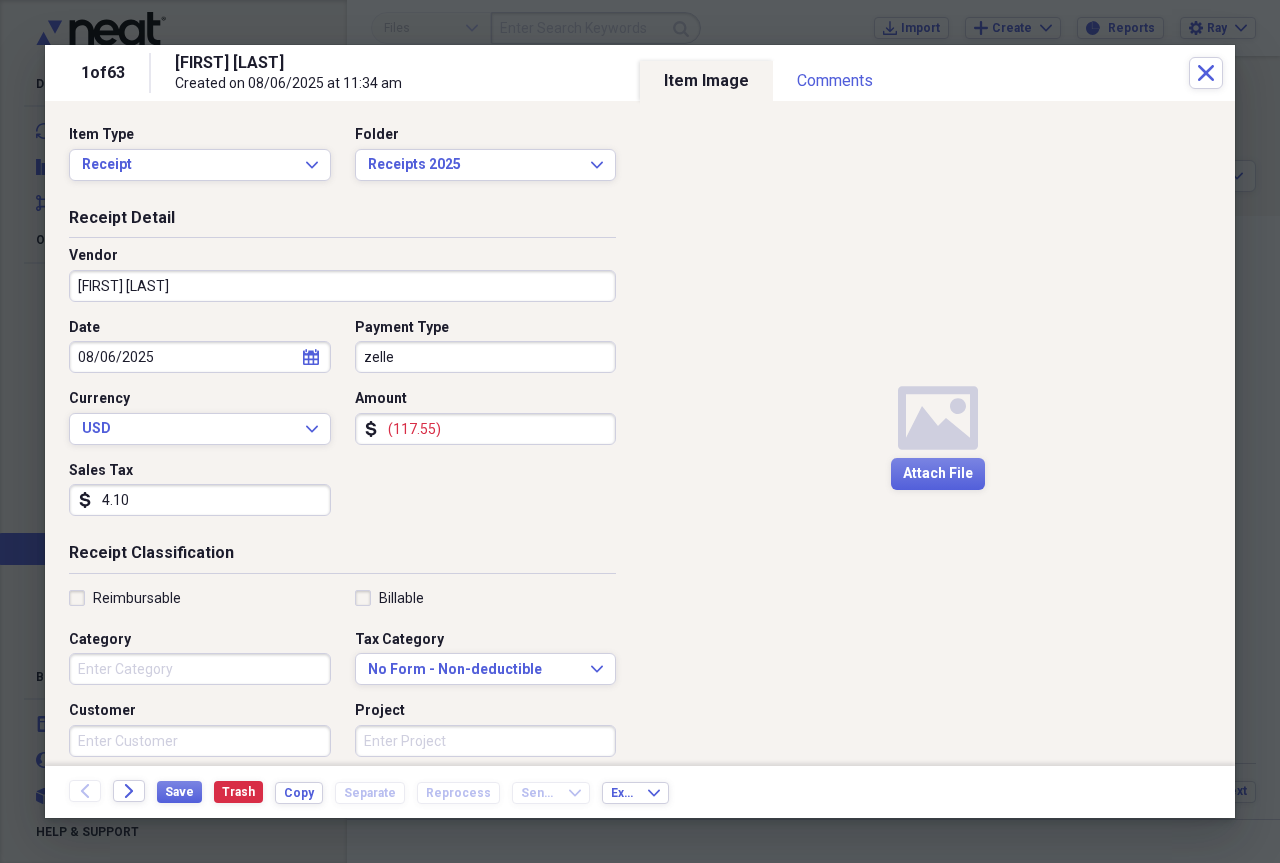 click on "(117.55)" at bounding box center [486, 429] 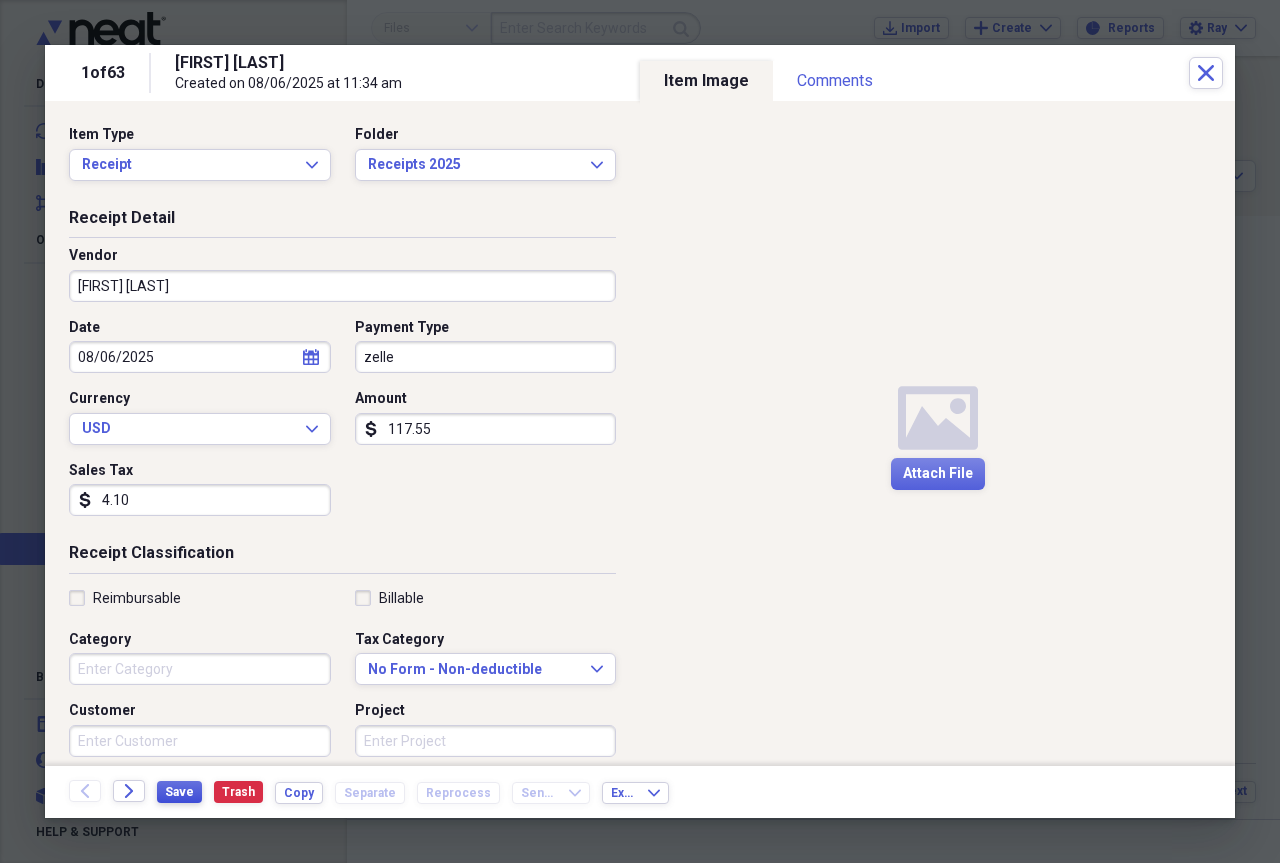 type on "117.55" 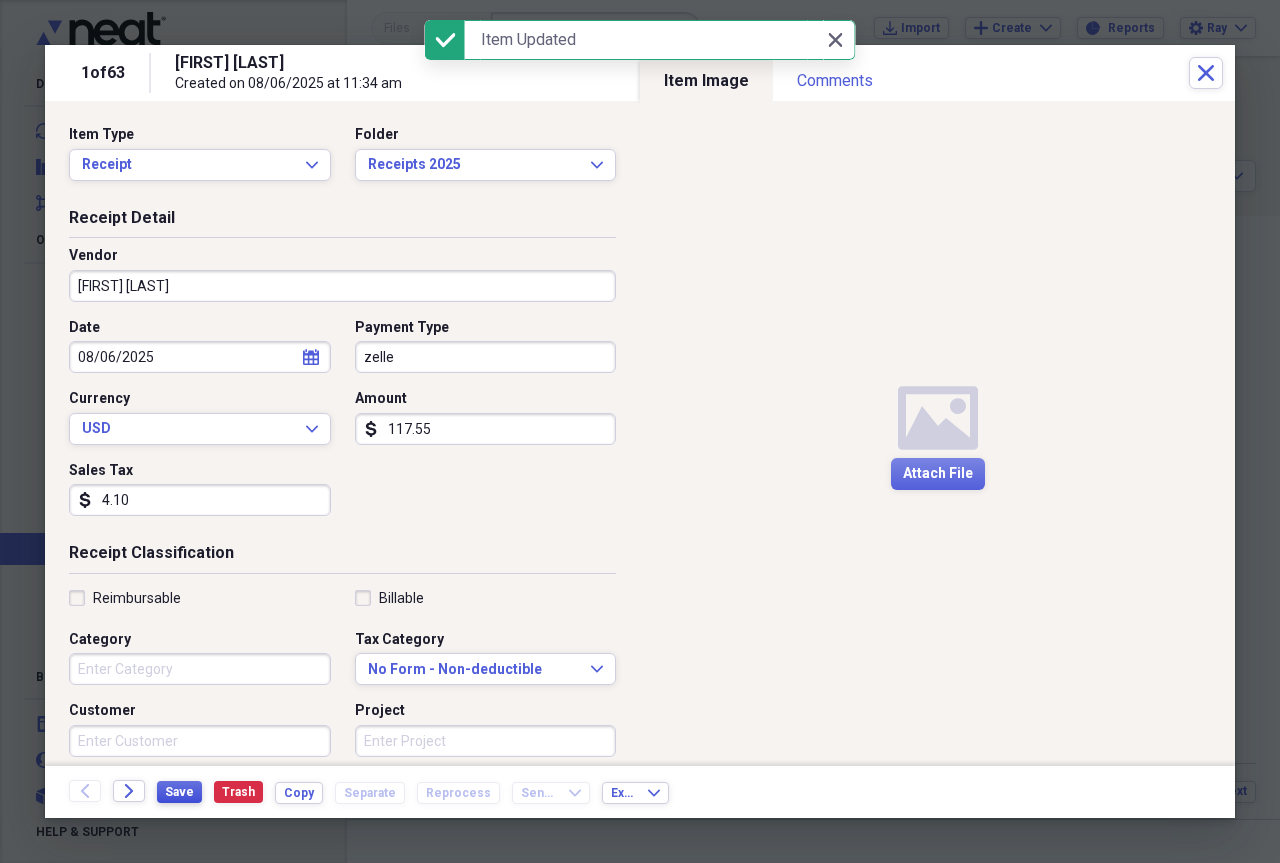 click on "Save" at bounding box center (179, 792) 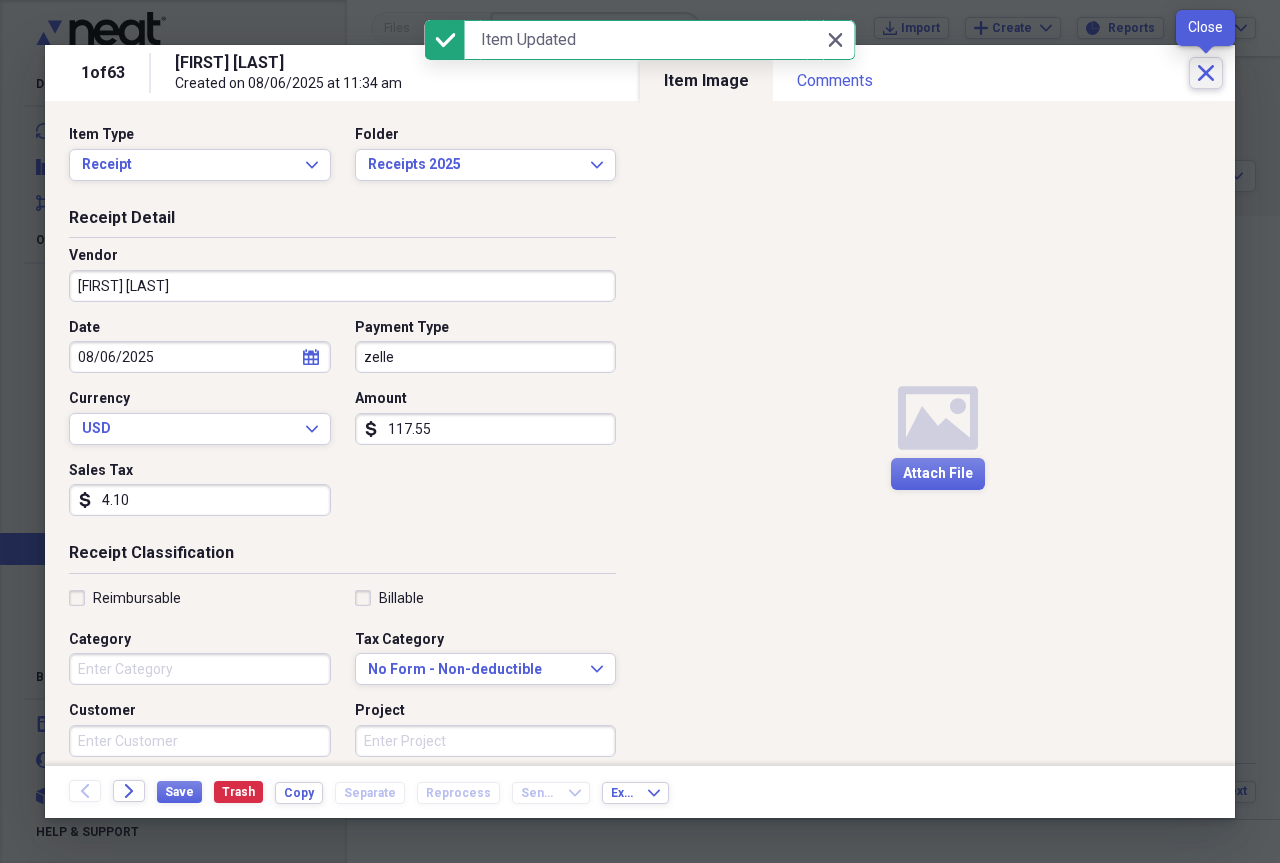 click 